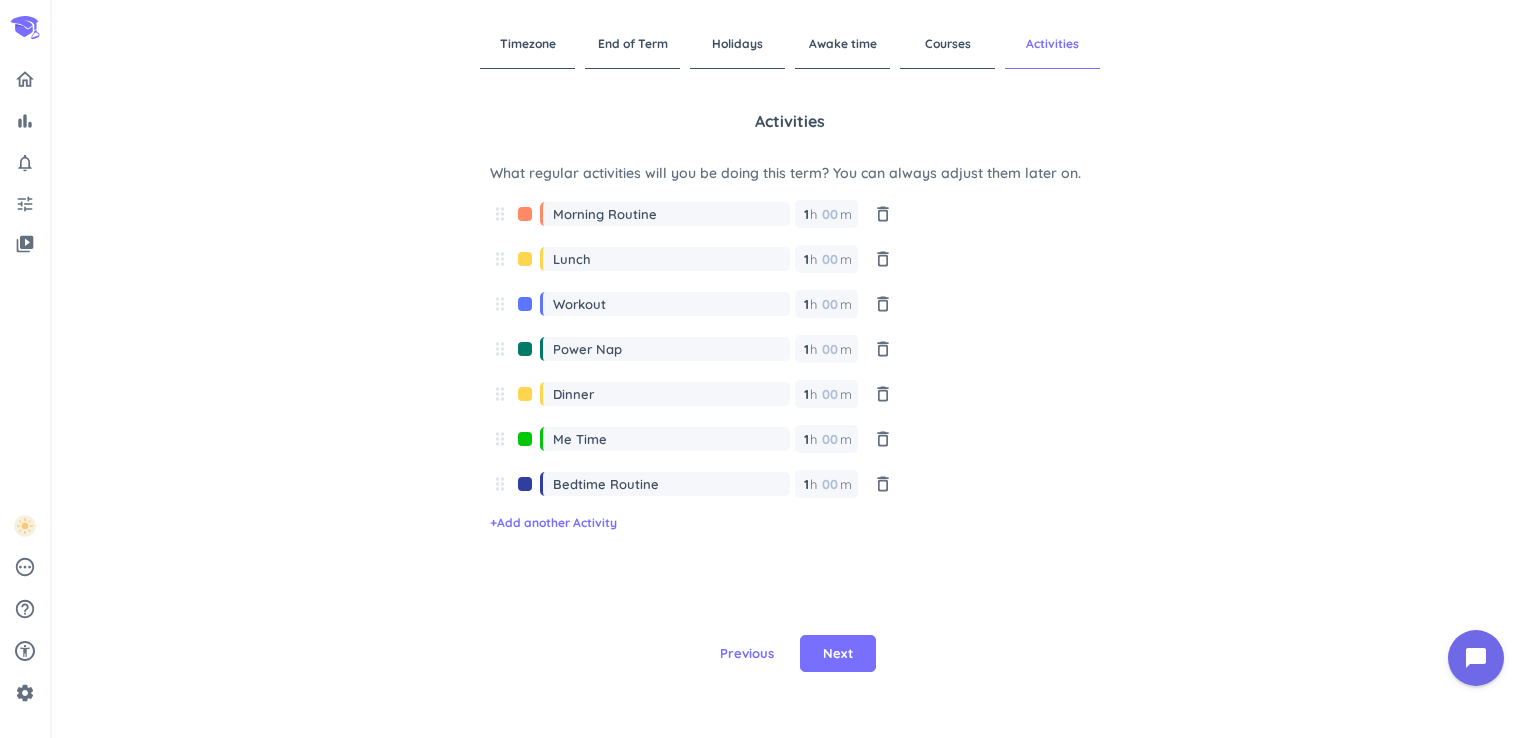 scroll, scrollTop: 0, scrollLeft: 0, axis: both 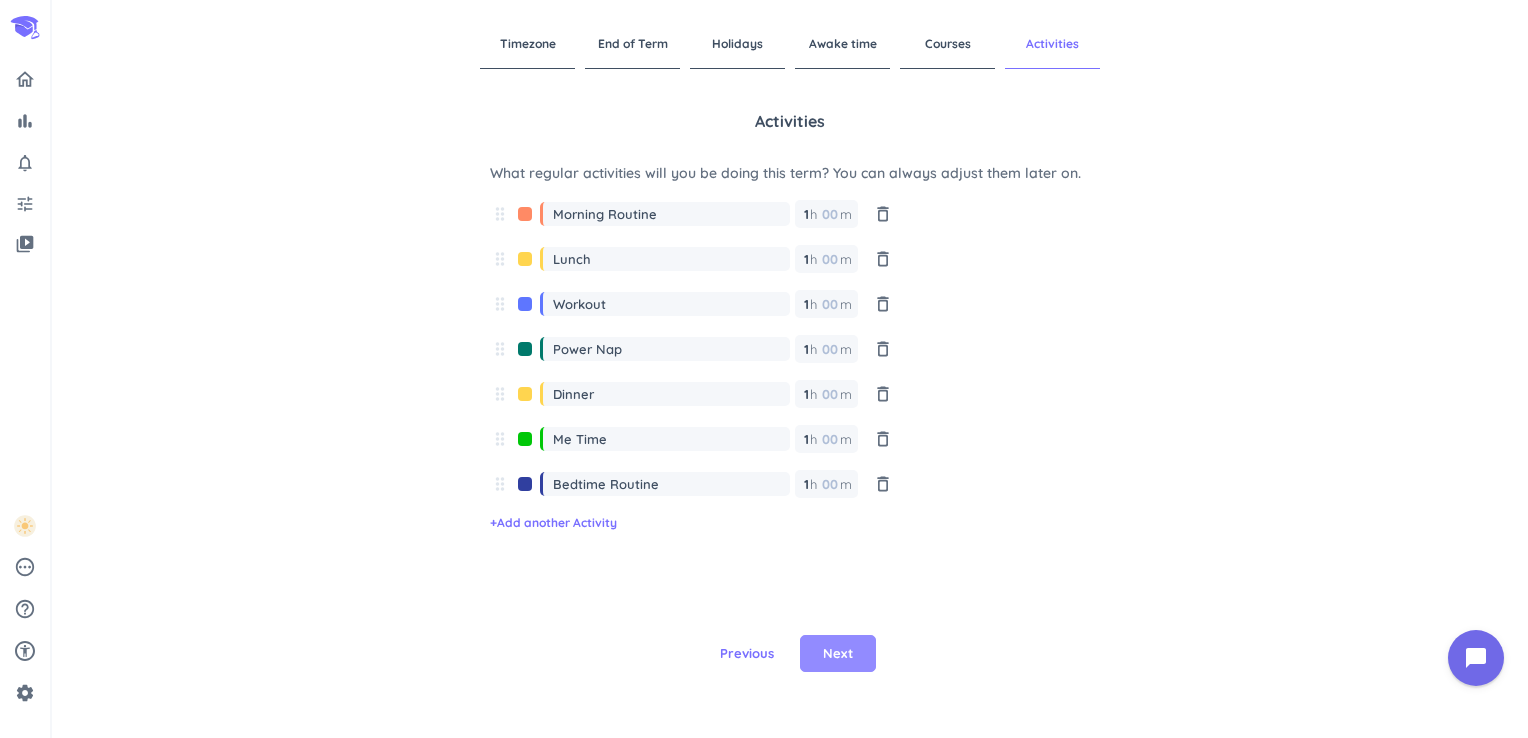 click on "Next" at bounding box center [838, 654] 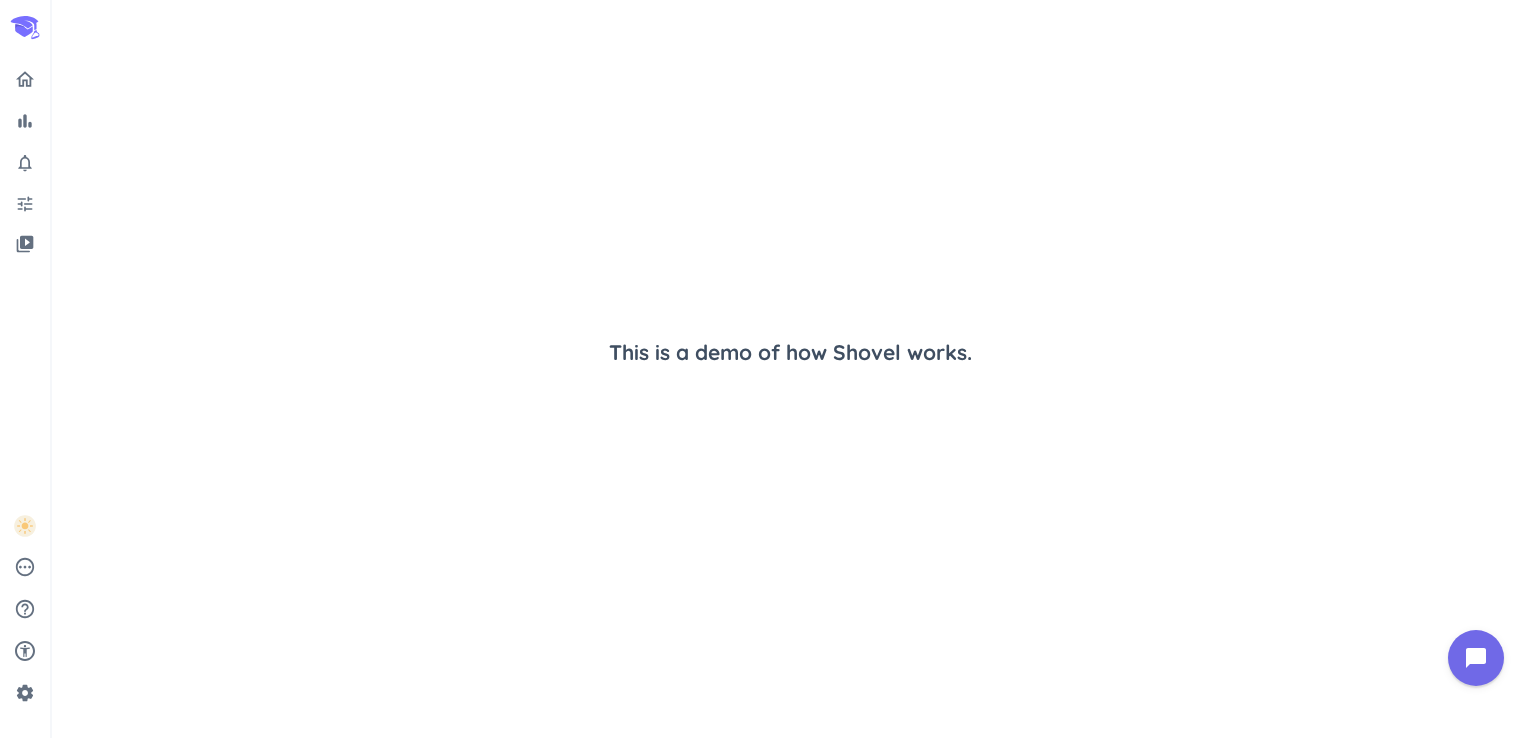 click on "This is a demo of how Shovel works." at bounding box center (790, 369) 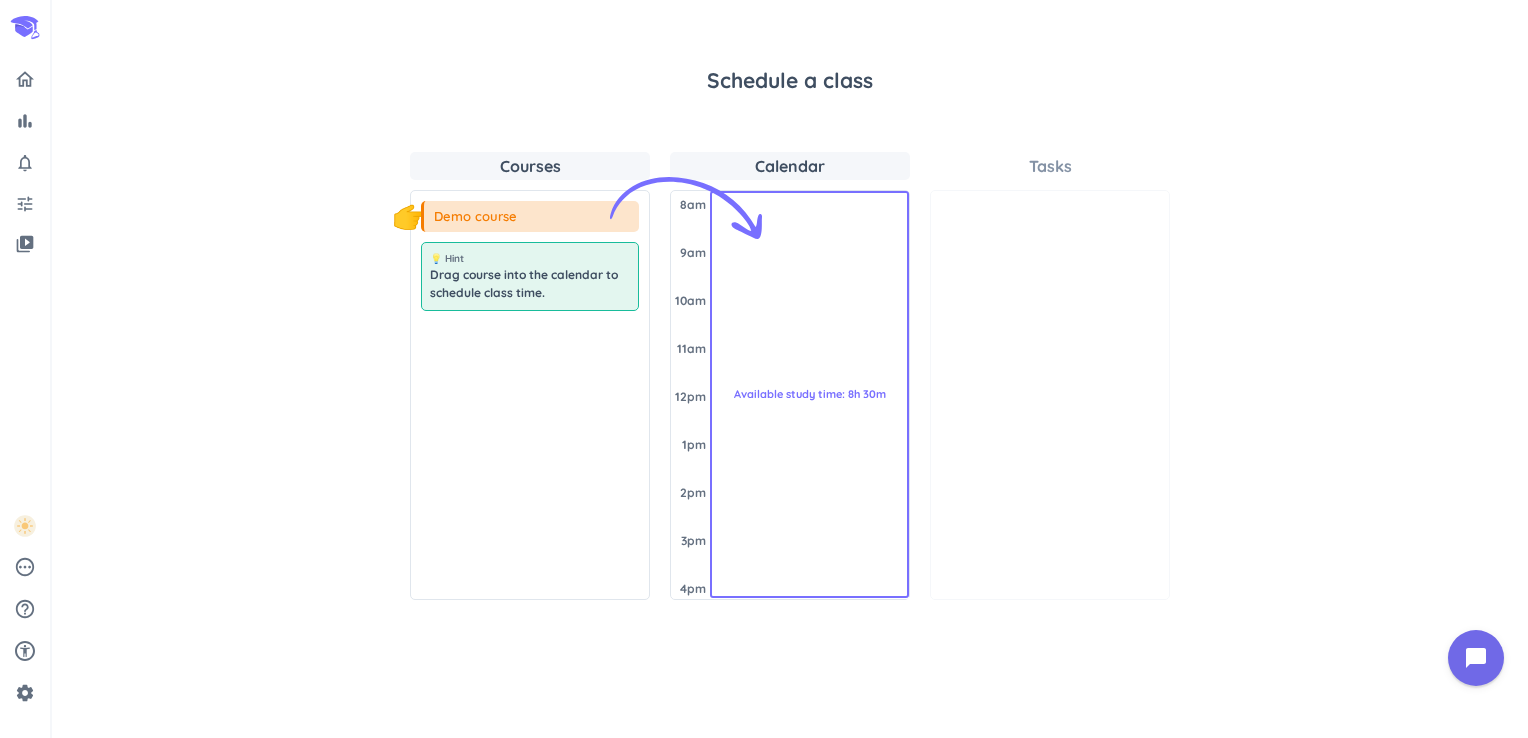 click on "Available study time: 8h 30m" at bounding box center [809, 395] 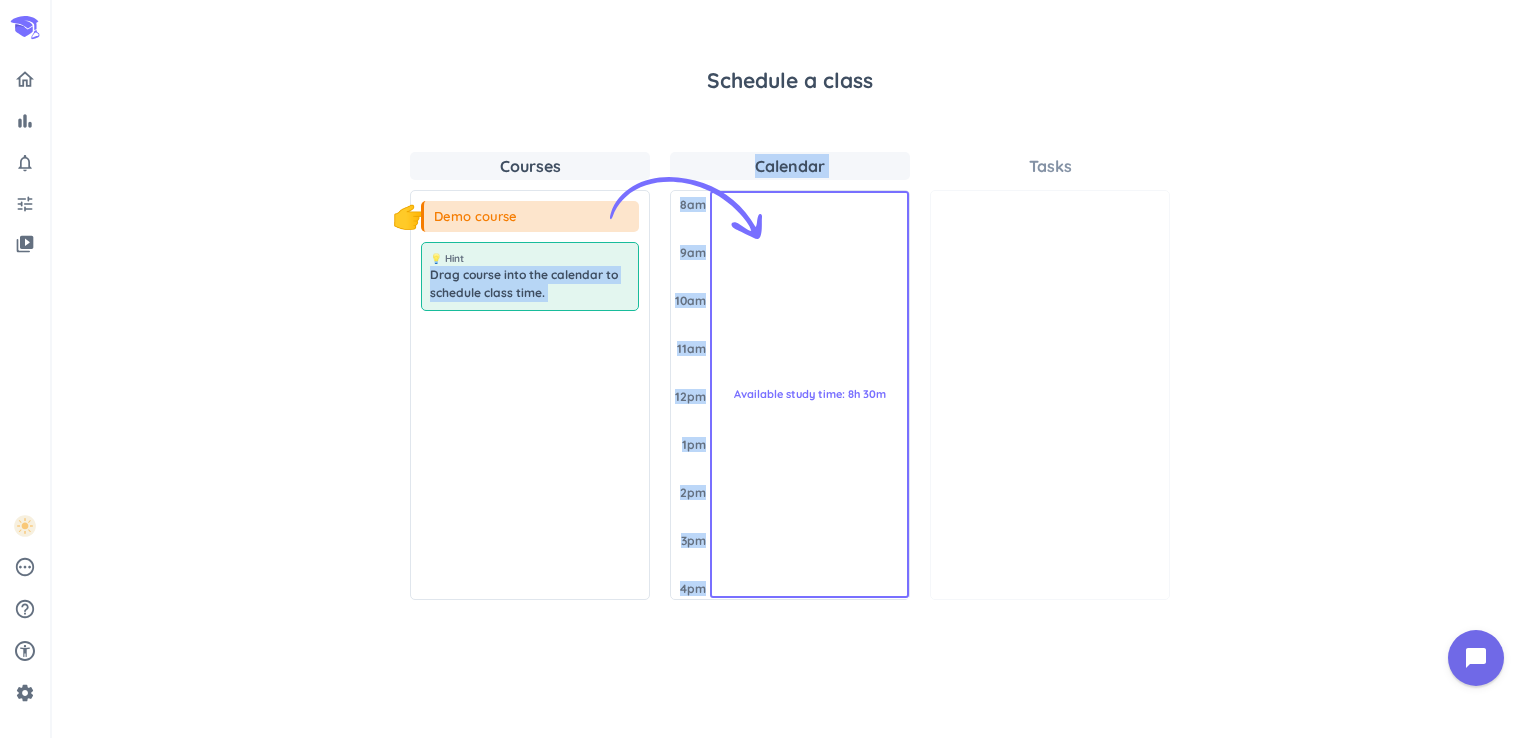 drag, startPoint x: 547, startPoint y: 253, endPoint x: 720, endPoint y: 269, distance: 173.73831 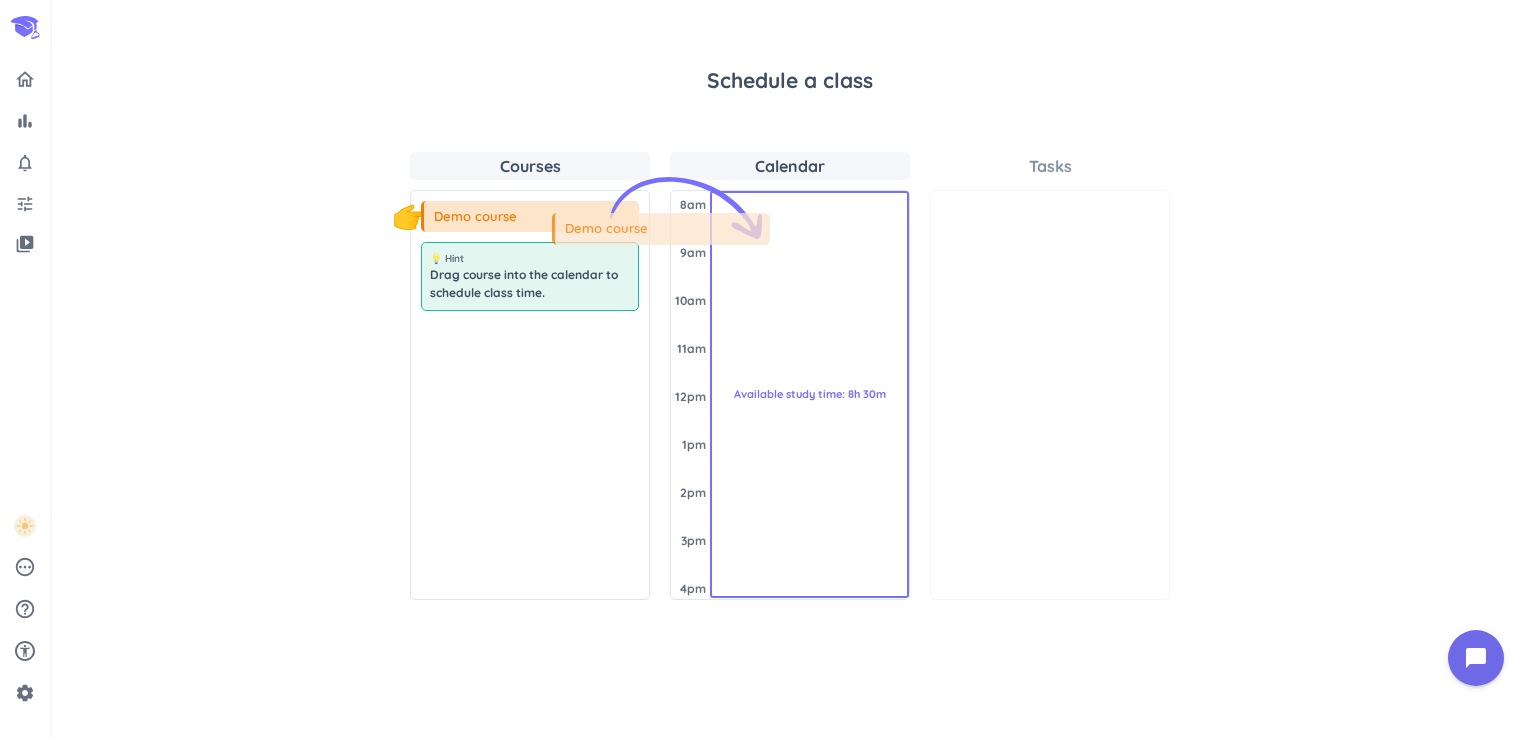click on "Courses 👇 Demo course 💡 Hint Drag course into the calendar to schedule class time. Calendar Wednesday 8am 9am 10am 11am 12pm 1pm 2pm 3pm 4pm Available study time: 8h 30m Tasks" at bounding box center (790, 376) 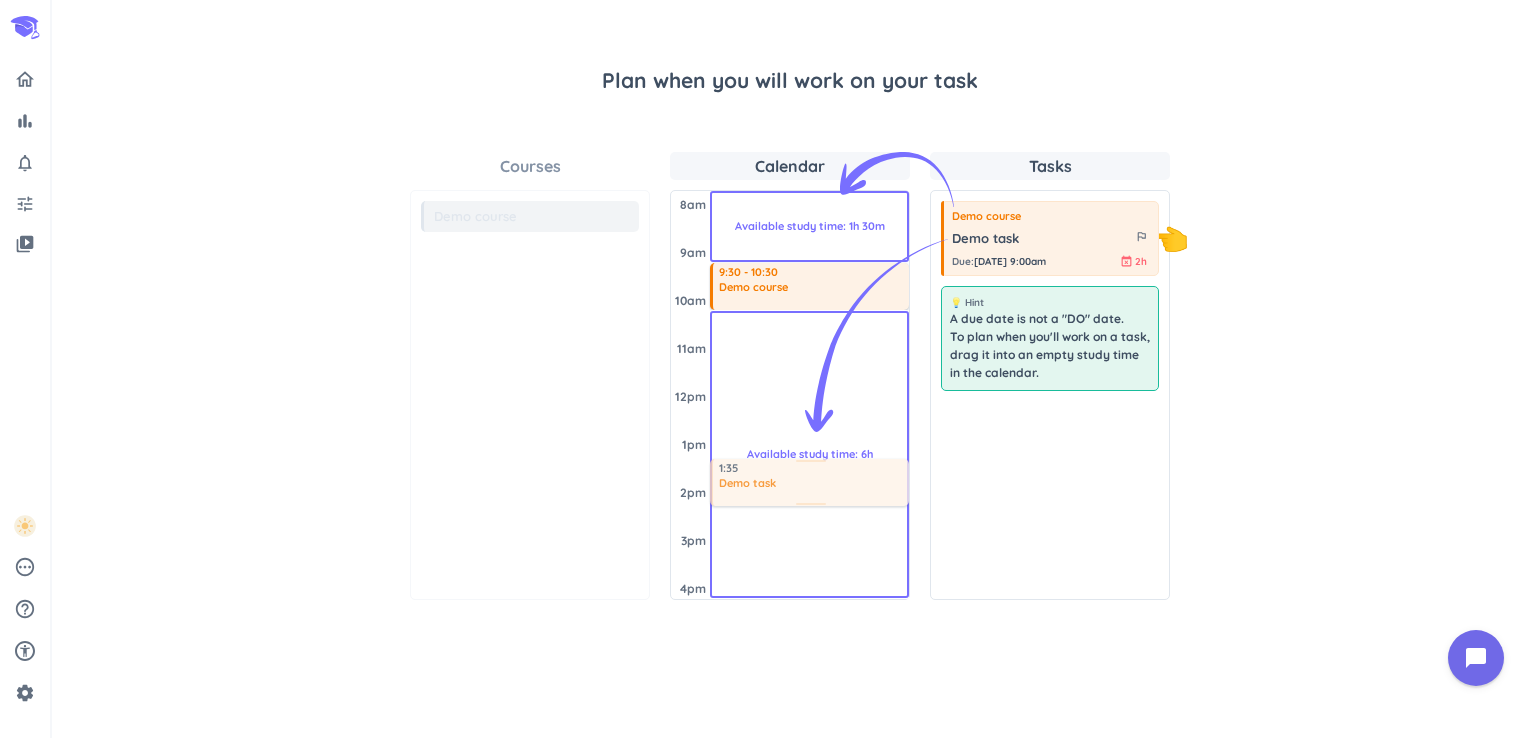 drag, startPoint x: 1106, startPoint y: 220, endPoint x: 864, endPoint y: 460, distance: 340.8284 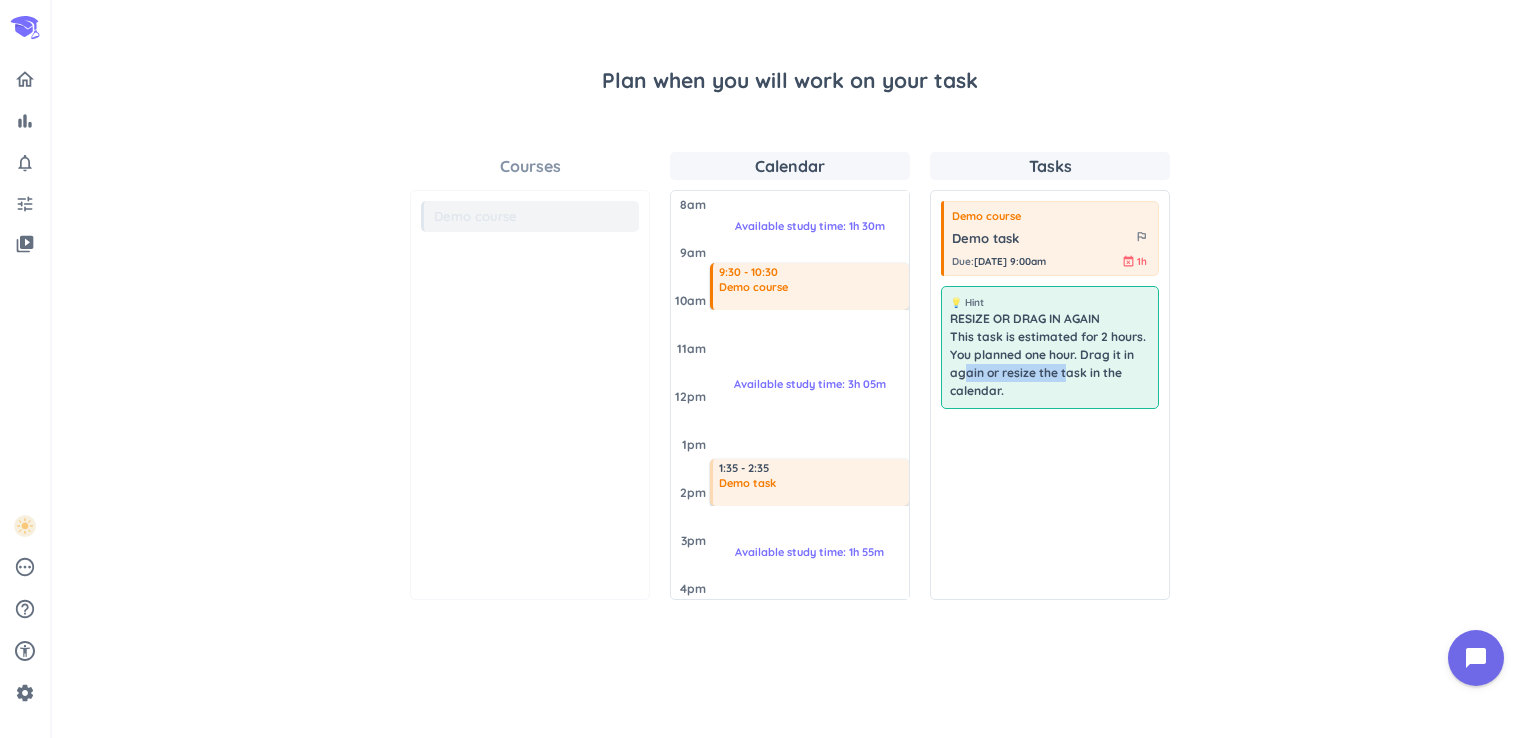 drag, startPoint x: 1063, startPoint y: 363, endPoint x: 962, endPoint y: 369, distance: 101.17806 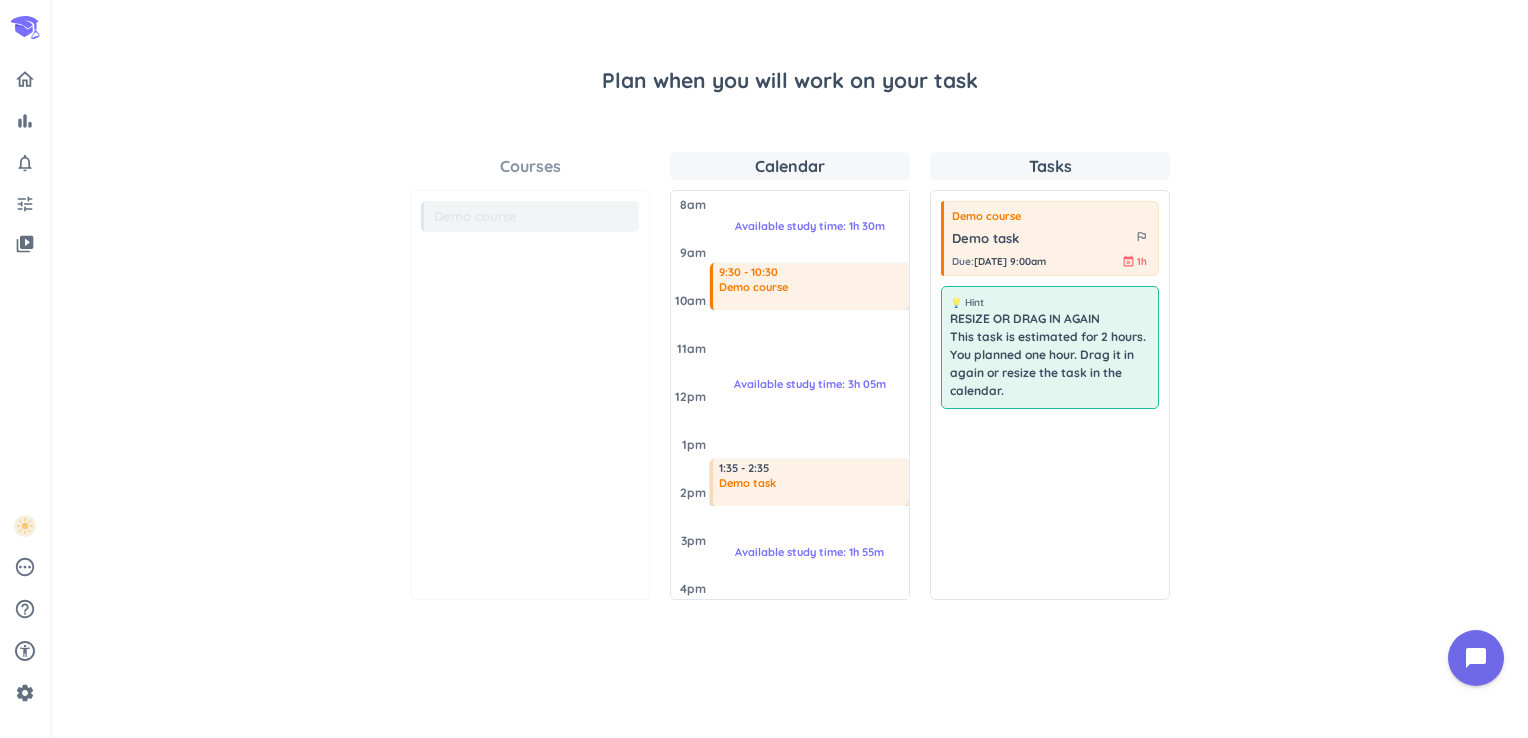 drag, startPoint x: 962, startPoint y: 369, endPoint x: 1000, endPoint y: 453, distance: 92.19544 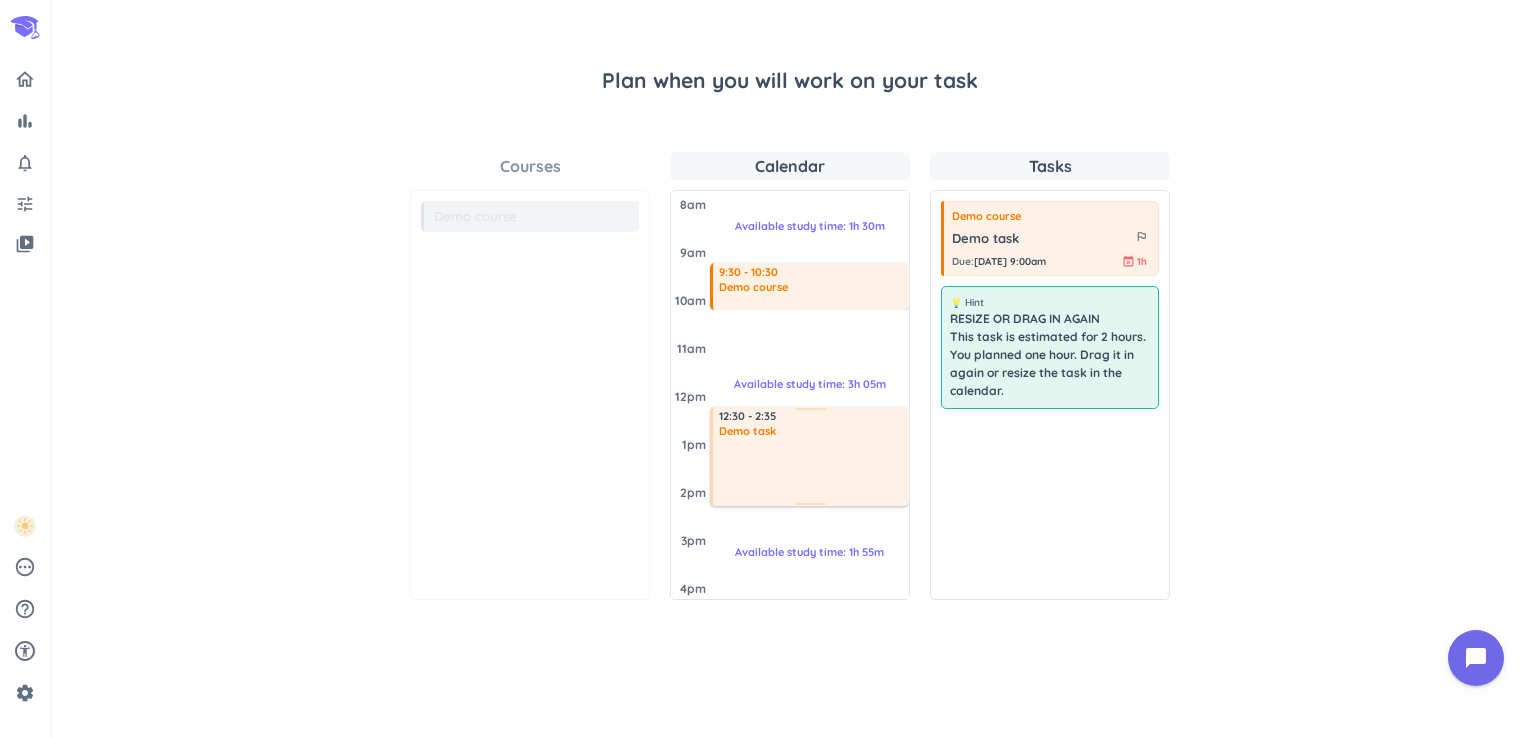 drag, startPoint x: 804, startPoint y: 460, endPoint x: 803, endPoint y: 410, distance: 50.01 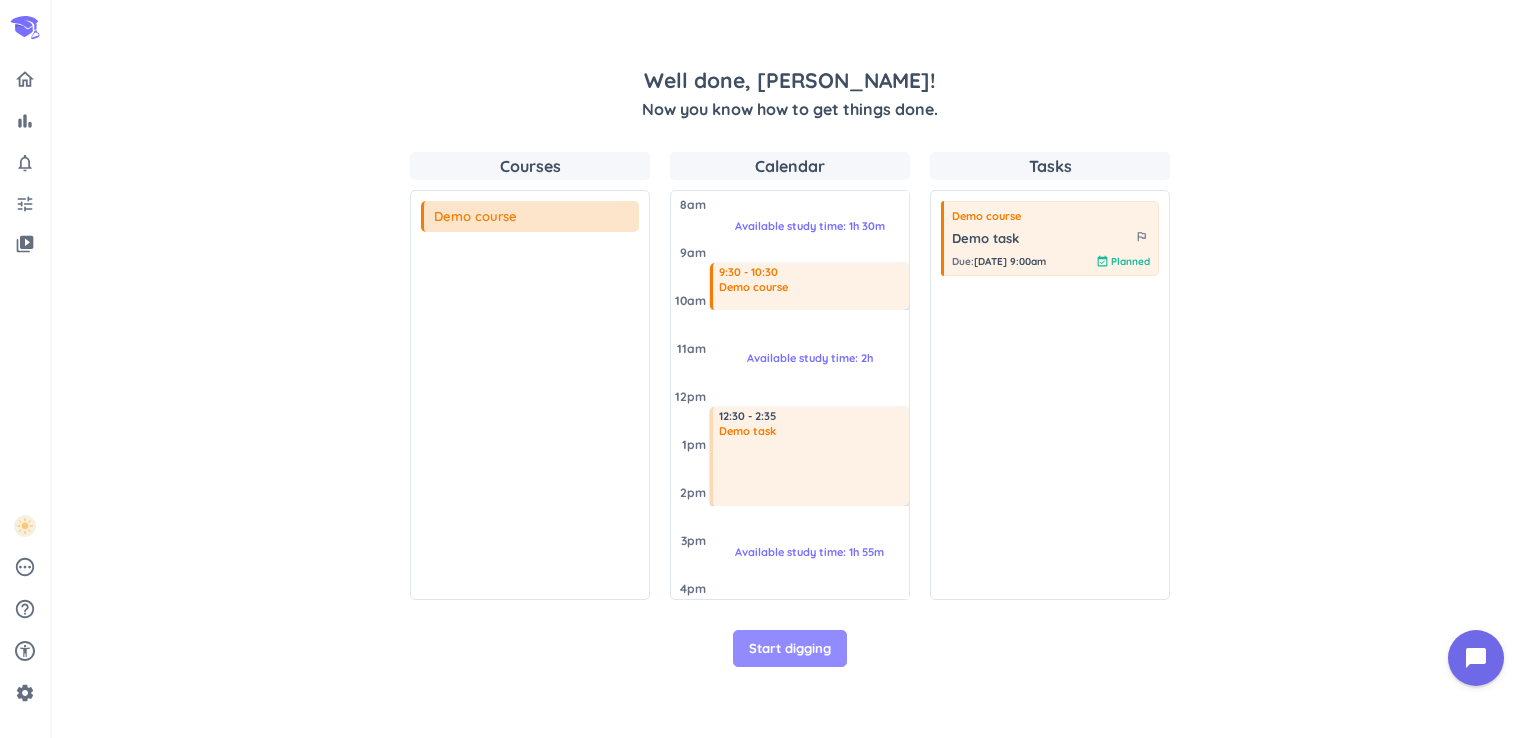 click on "Start digging" at bounding box center [790, 649] 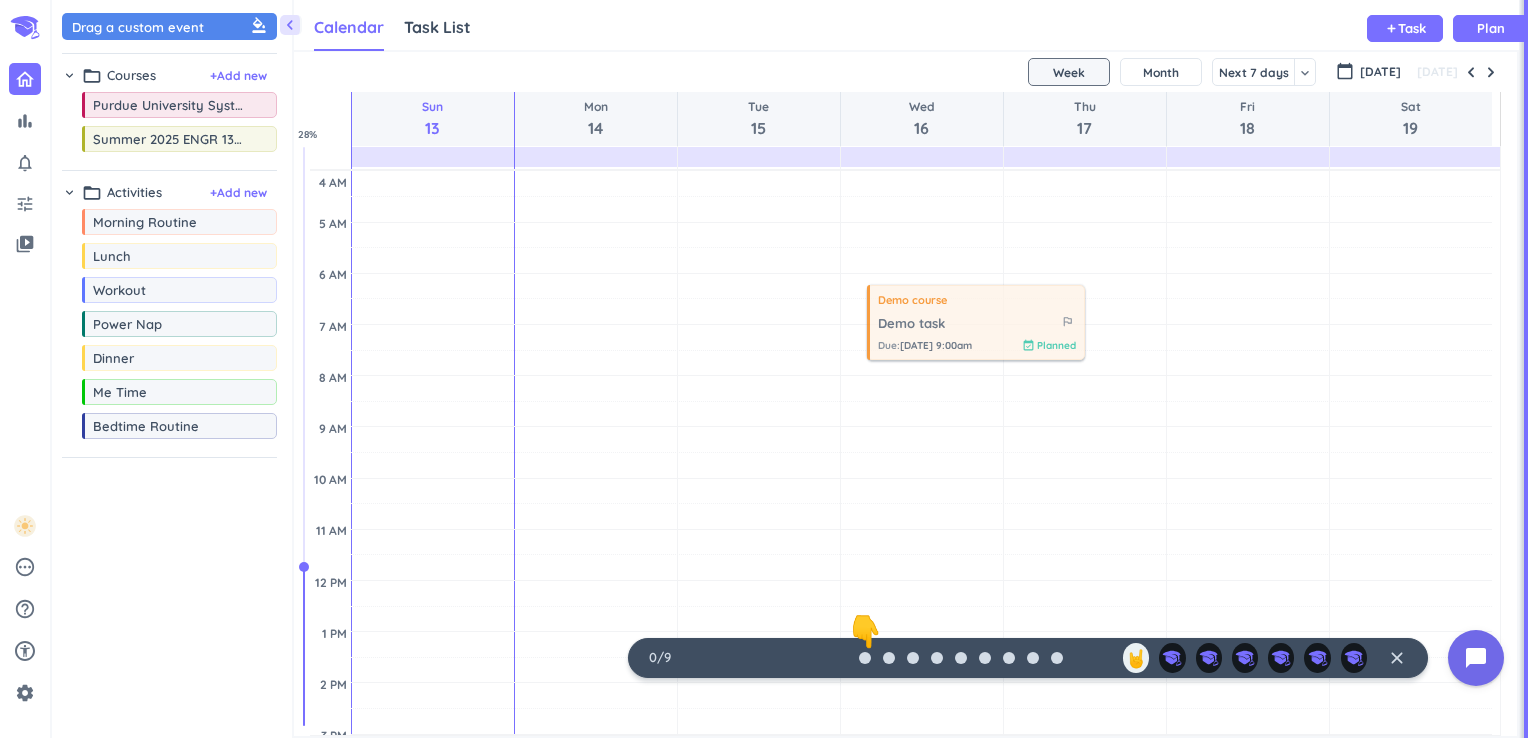 scroll, scrollTop: 8, scrollLeft: 9, axis: both 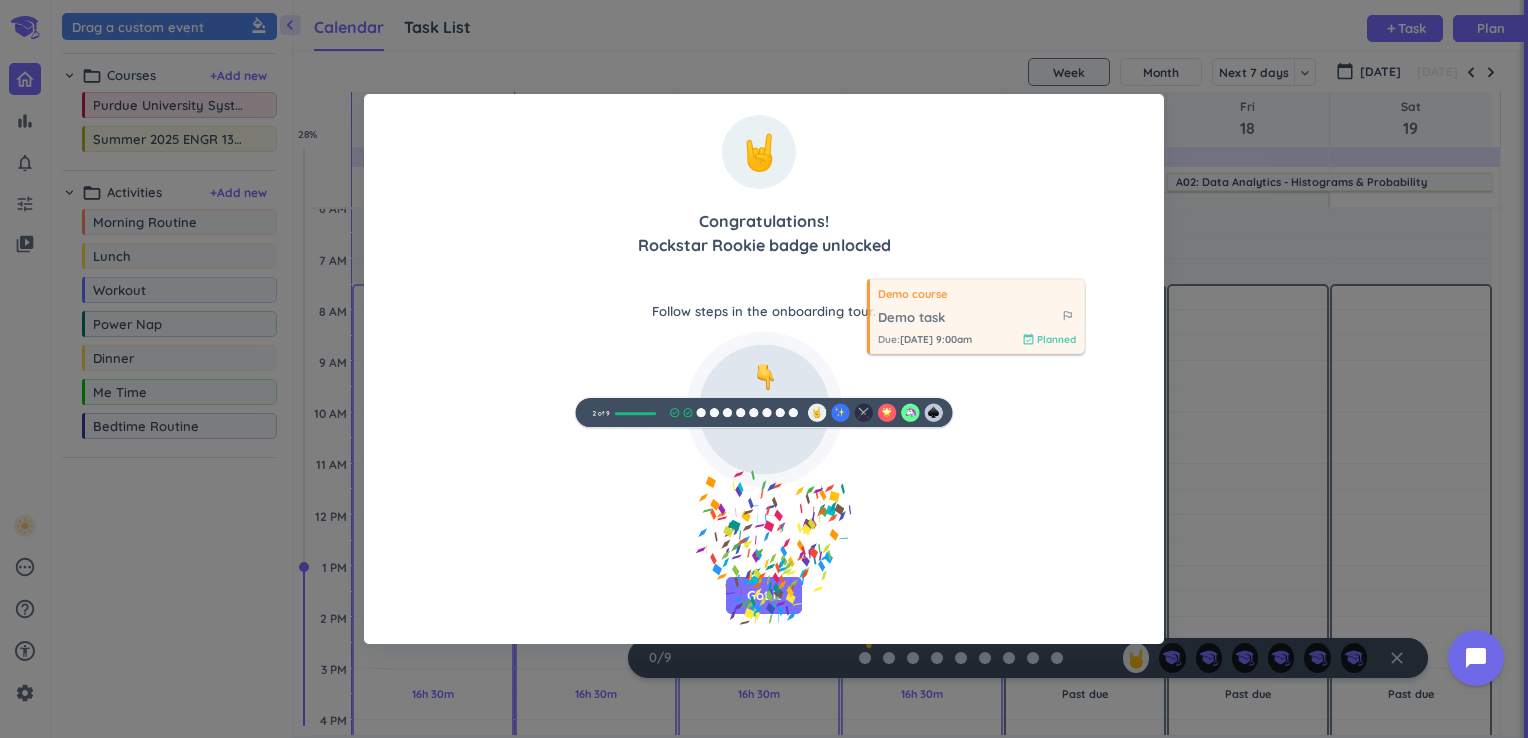 drag, startPoint x: 1019, startPoint y: 268, endPoint x: 949, endPoint y: 346, distance: 104.80458 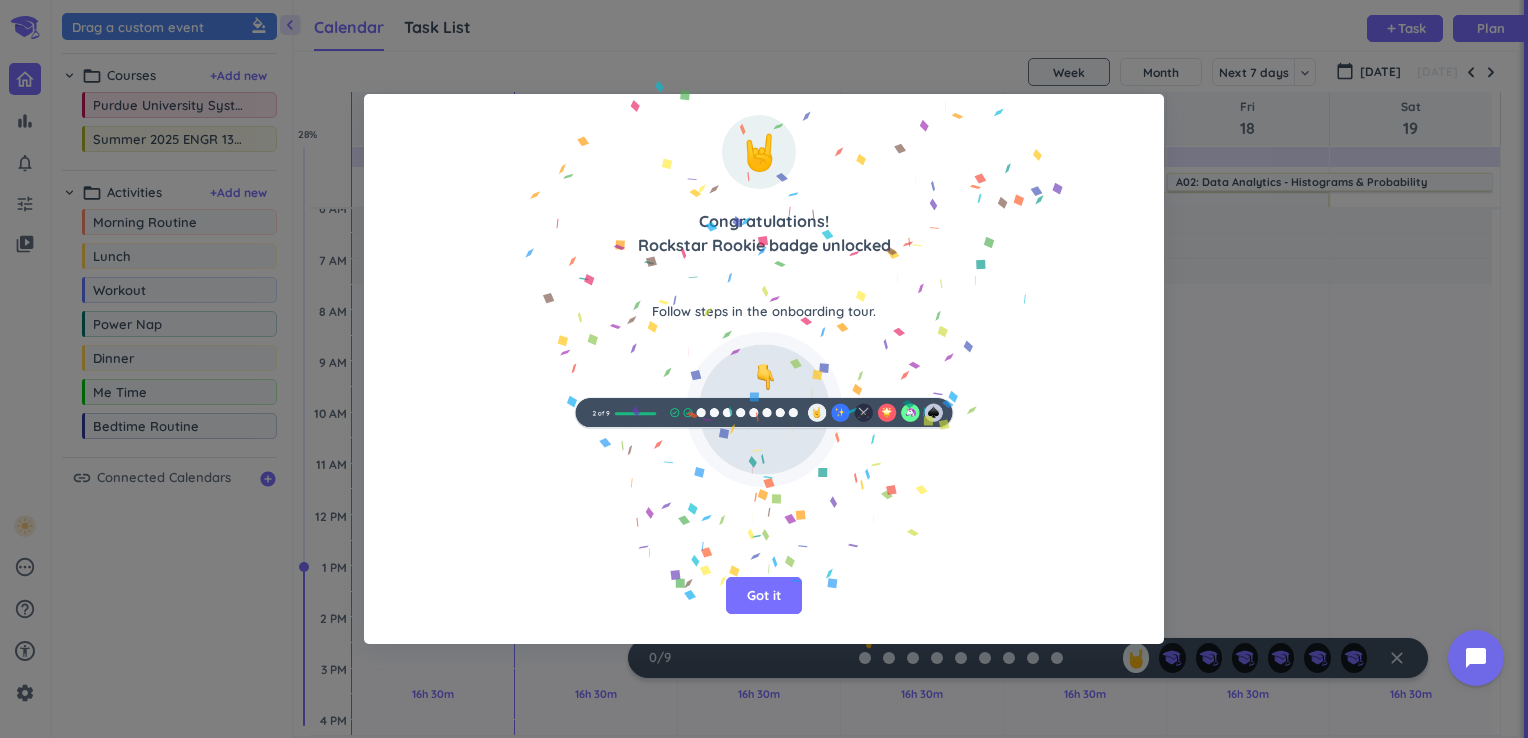 click on "🤘 Congratulations! Rockstar Rookie badge unlocked Follow steps in the onboarding tour. Got it" at bounding box center (764, 369) 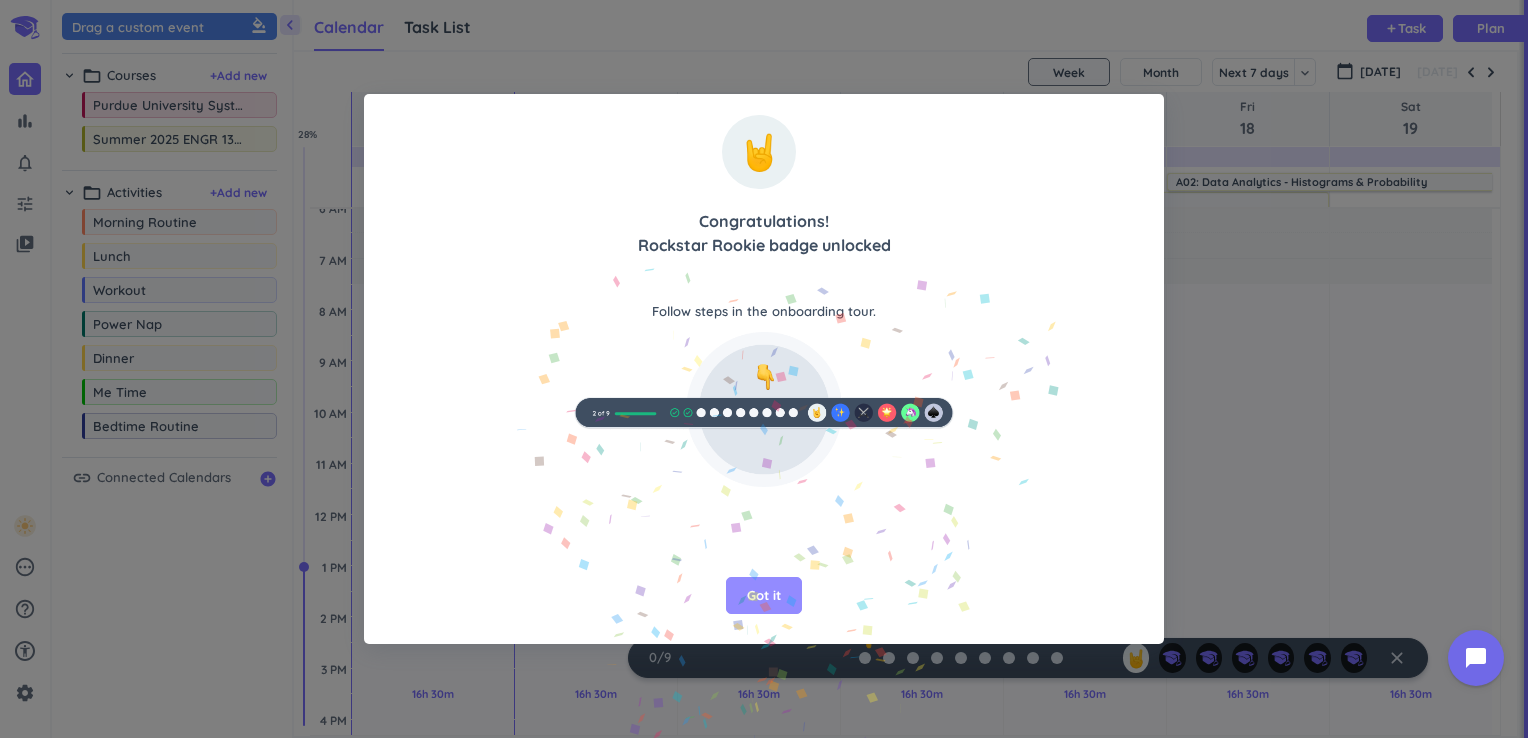 click on "Got it" at bounding box center (764, 596) 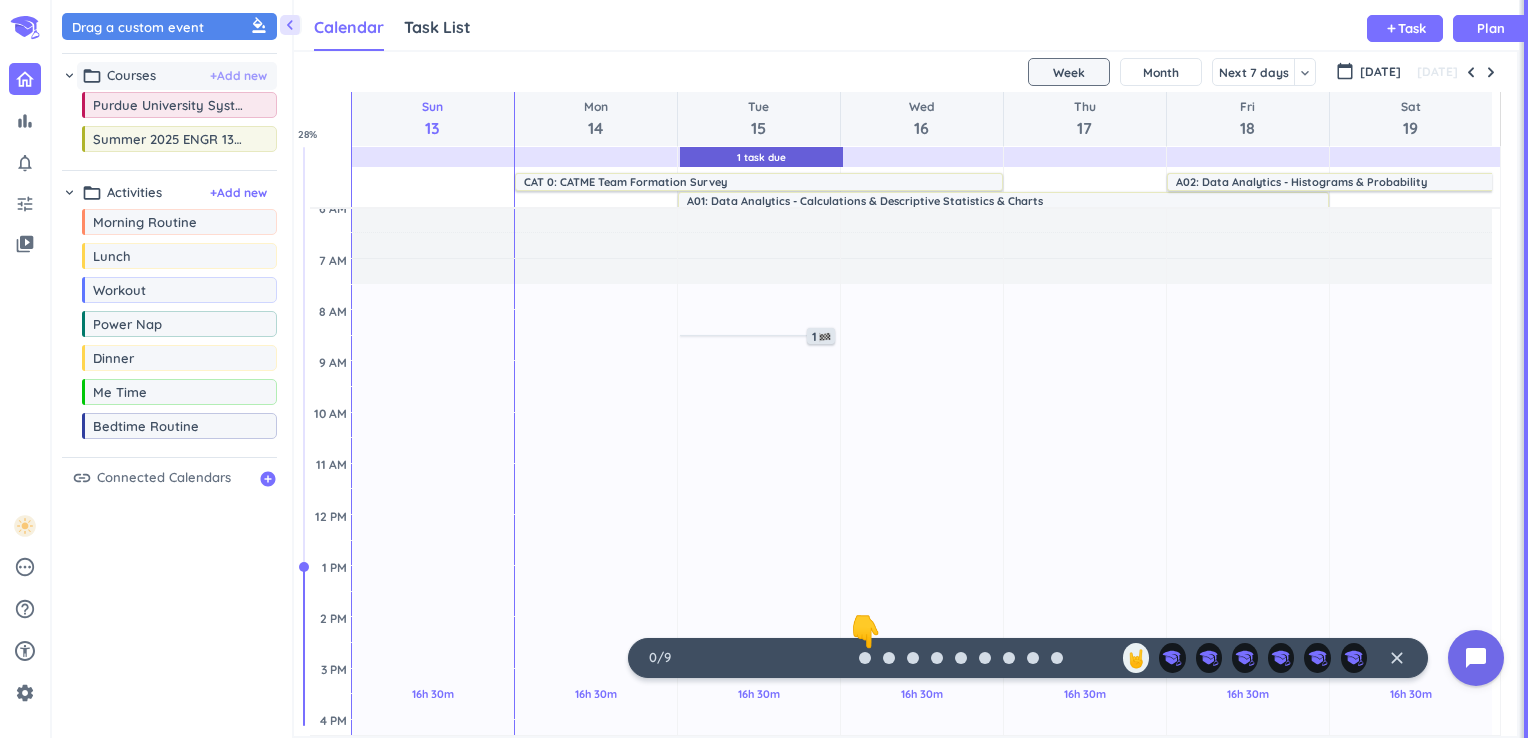 click on "+  Add new" at bounding box center [238, 76] 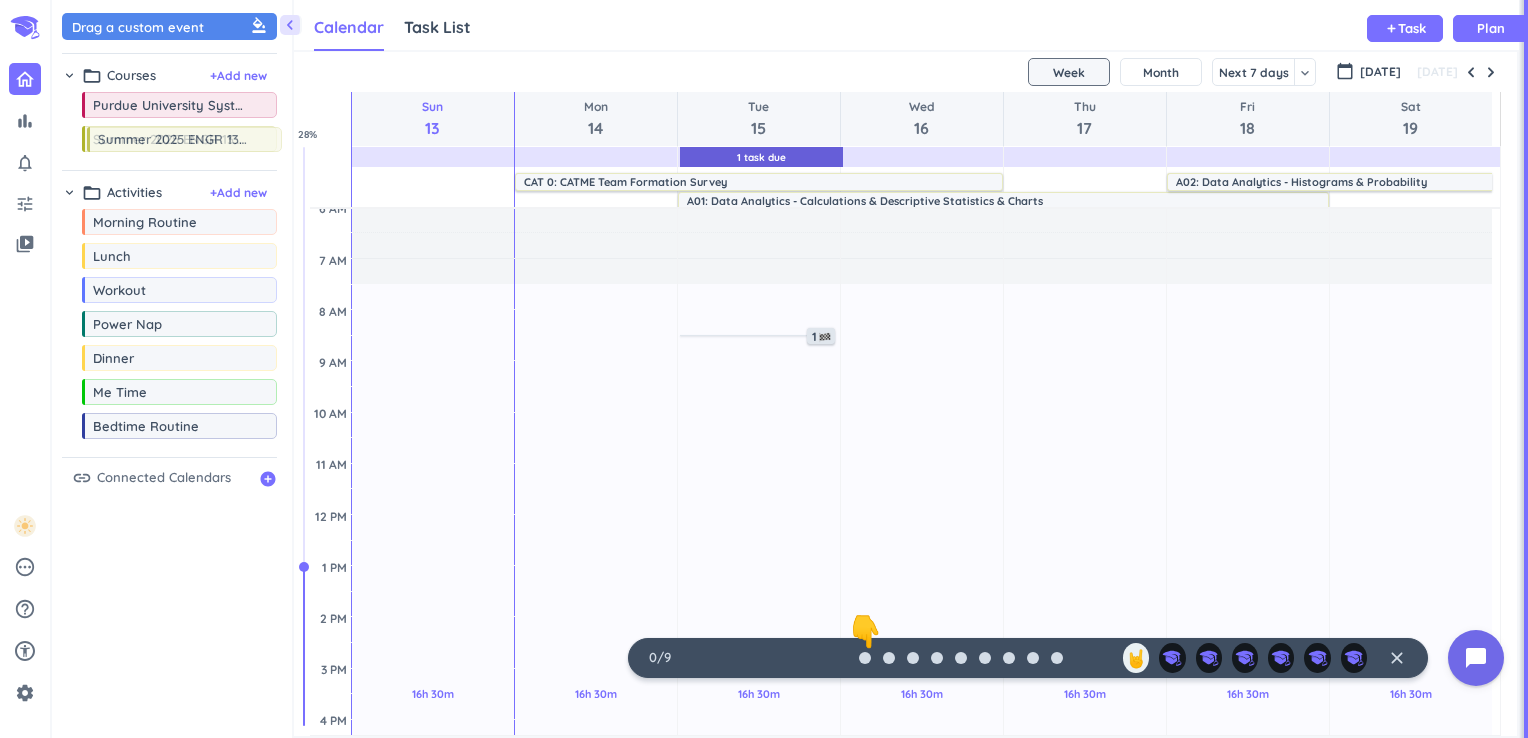 scroll, scrollTop: 3, scrollLeft: 0, axis: vertical 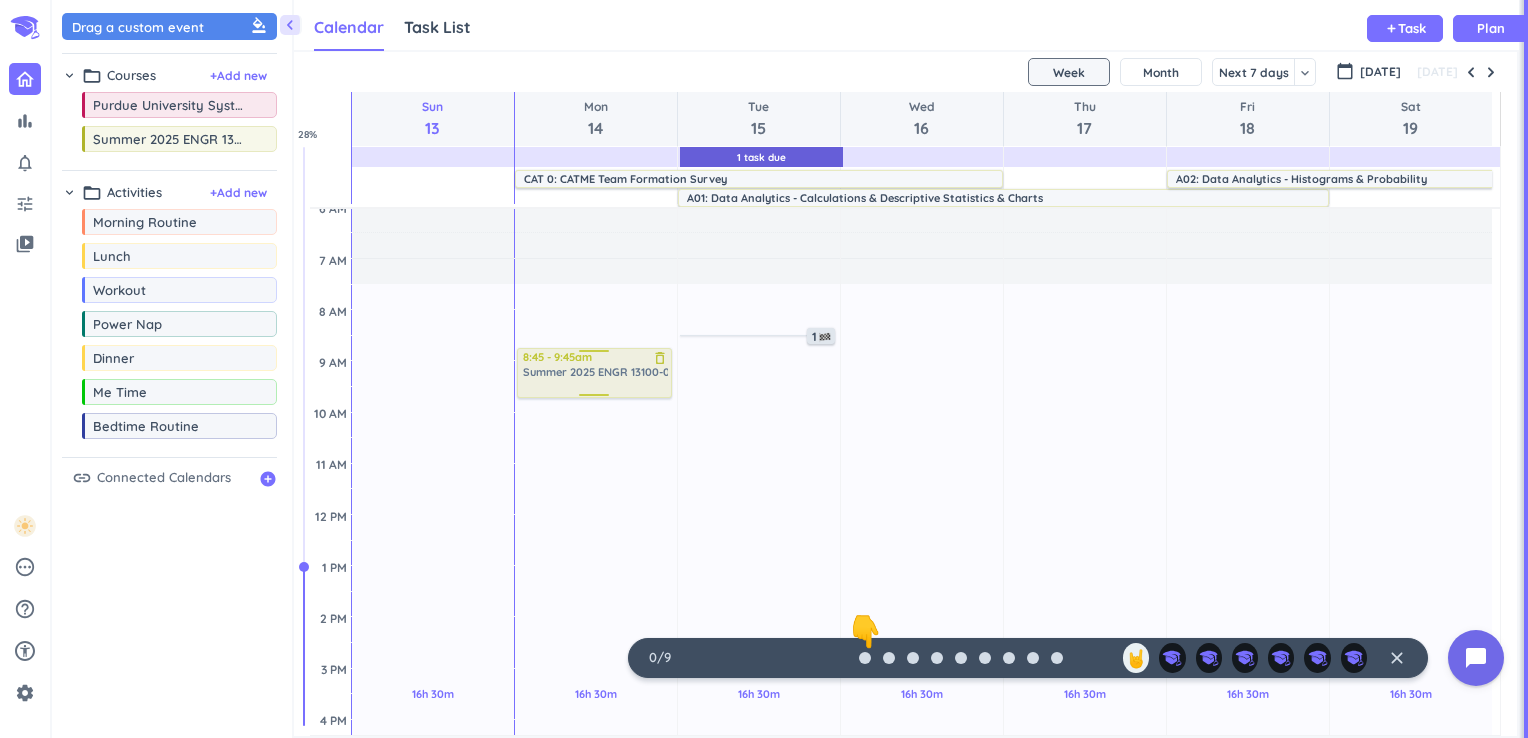 drag, startPoint x: 212, startPoint y: 150, endPoint x: 592, endPoint y: 351, distance: 429.88486 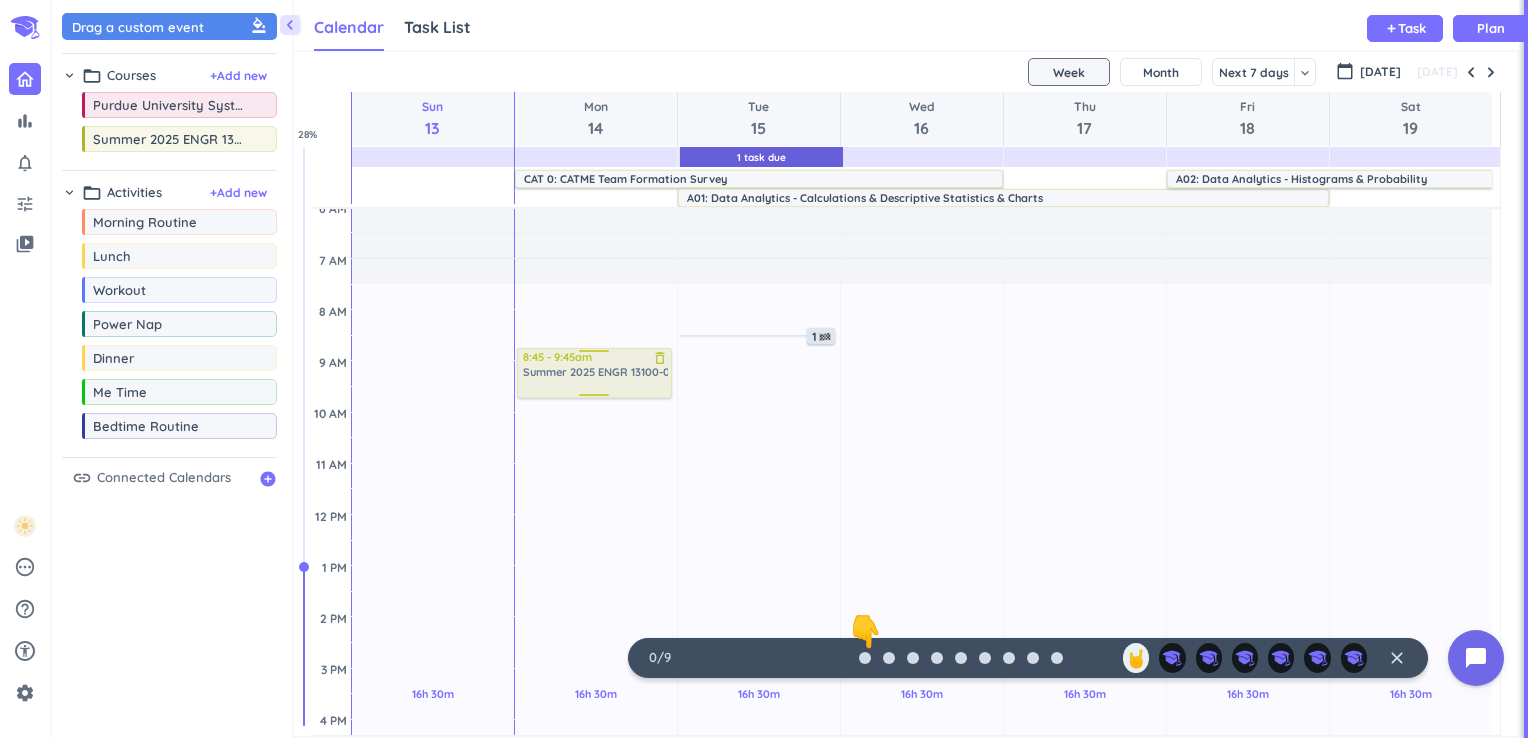 click on "chevron_left Drag a custom event format_color_fill chevron_right folder_open Courses   +  Add new drag_indicator Purdue University System more_horiz drag_indicator Summer 2025 ENGR 13100-001 SD more_horiz chevron_right folder_open Activities   +  Add new drag_indicator Morning Routine more_horiz drag_indicator Lunch more_horiz drag_indicator Workout more_horiz drag_indicator Power Nap more_horiz drag_indicator Dinner more_horiz drag_indicator Me Time more_horiz drag_indicator Bedtime Routine more_horiz link Connected Calendars add_circle Calendar Task List Calendar keyboard_arrow_down add Task Plan 1   Task   Due SHOVEL Jul 13 - Jul 19 2025 Week Month Next 7 days keyboard_arrow_down Week keyboard_arrow_down calendar_today Jul 2025 Today Sun 13 Mon 14 Tue 15 Wed 16 Thu 17 Fri 18 Sat 19 CAT 0: CATME Team Formation Survey delete_outline place Summer 2025 ENGR 13100-001 SD A01: Data Analytics - Calculations & Descriptive Statistics & Charts delete_outline place Summer 2025 ENGR 13100-001 SD delete_outline place %" at bounding box center (790, 369) 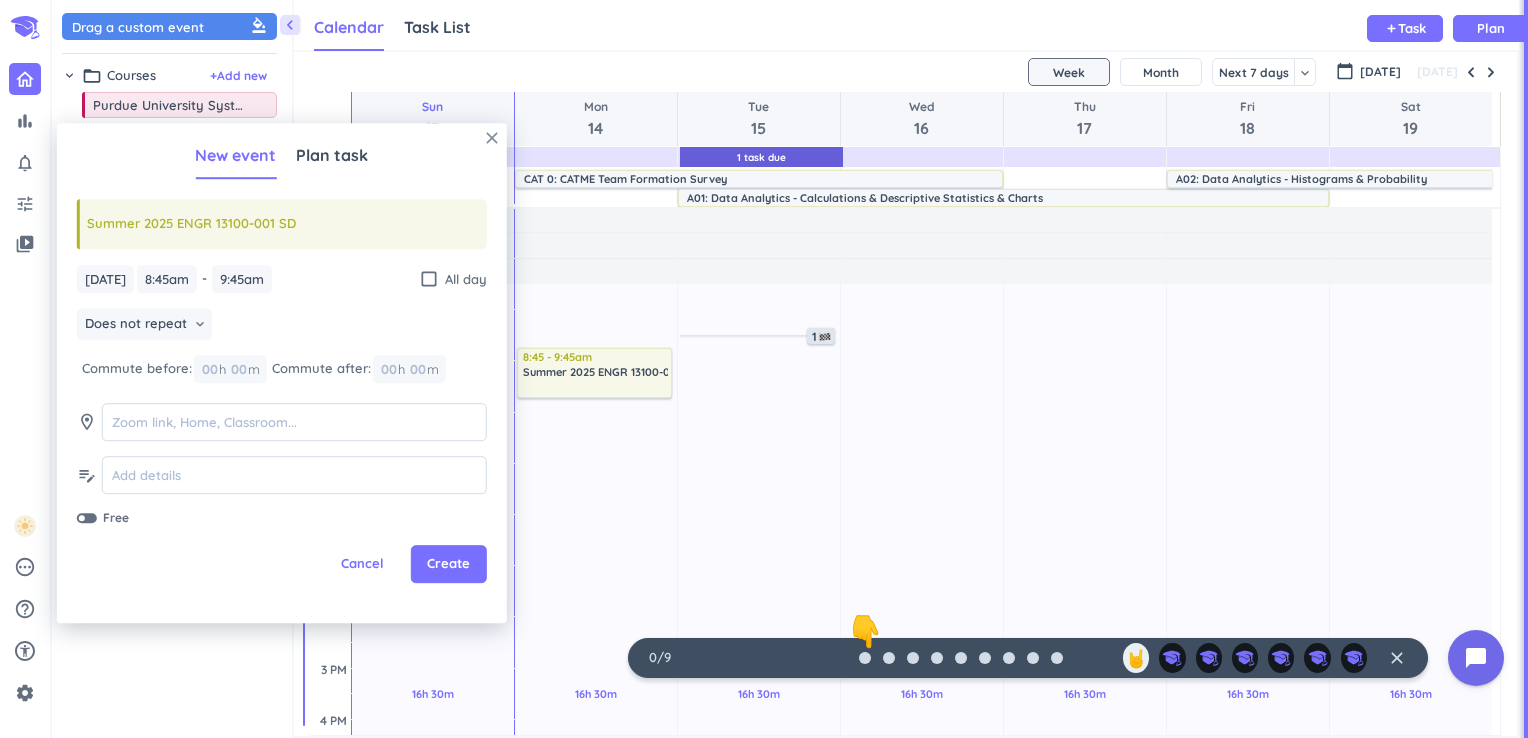 click on "close" at bounding box center (492, 138) 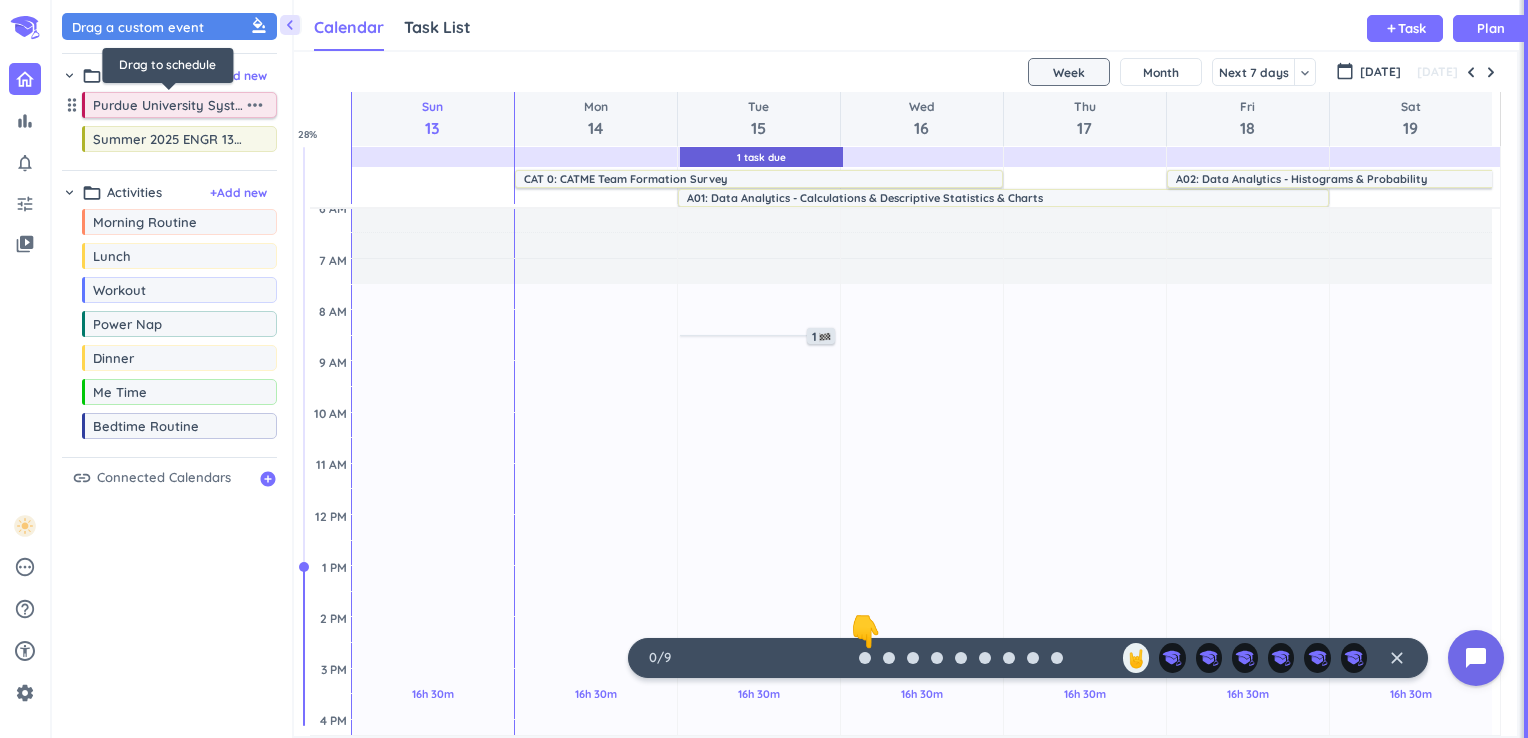 click on "Purdue University System" at bounding box center (168, 105) 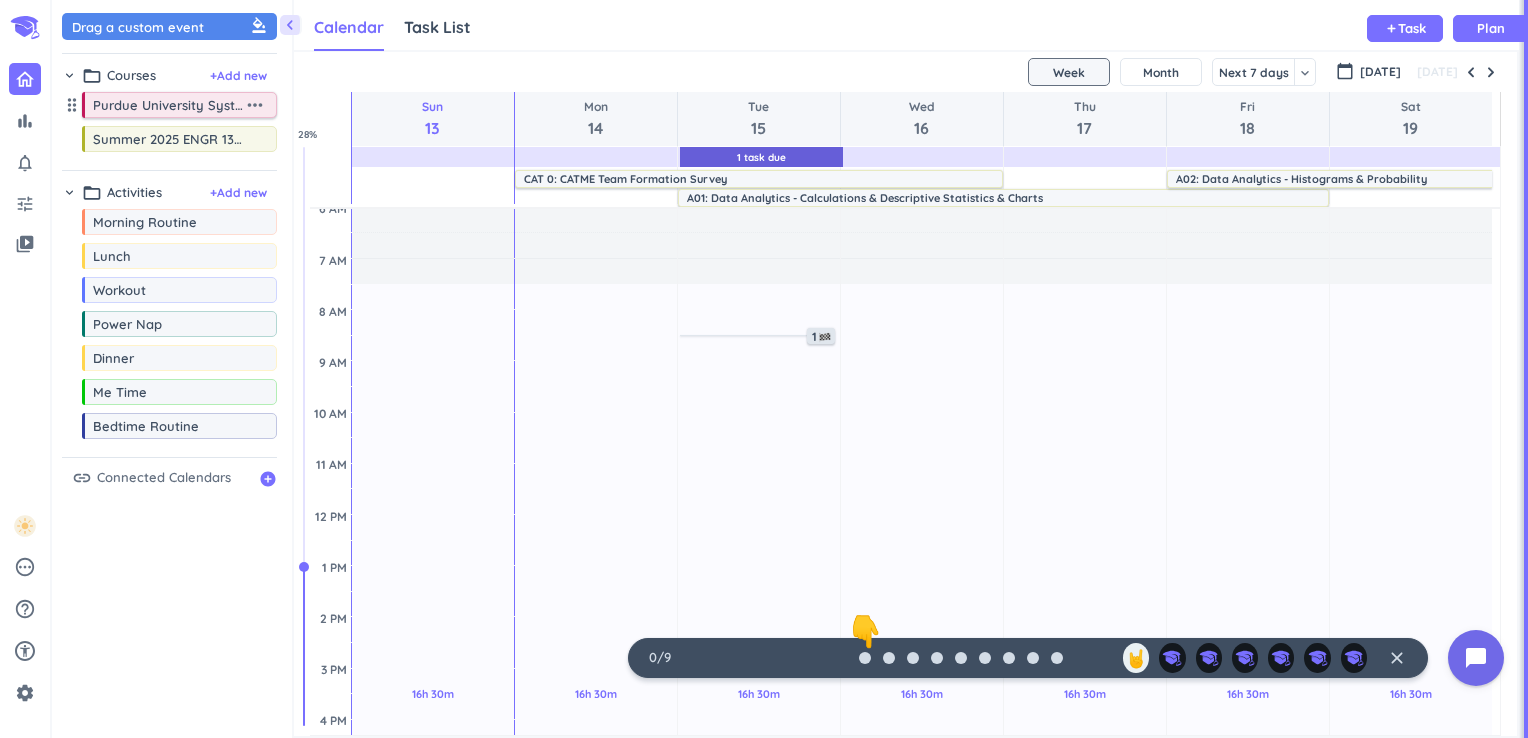 click on "Purdue University System" at bounding box center (168, 105) 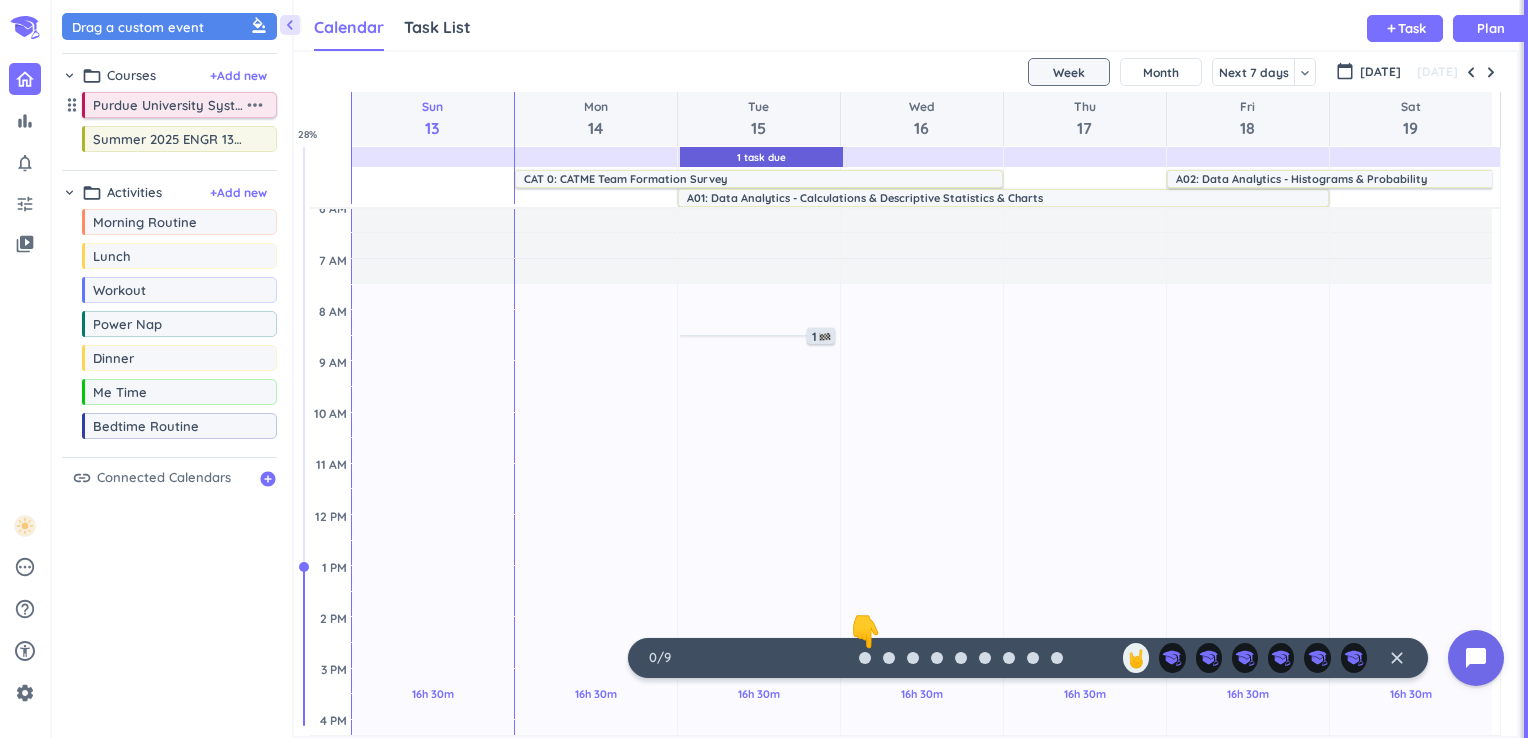 click on "Purdue University System" at bounding box center (168, 105) 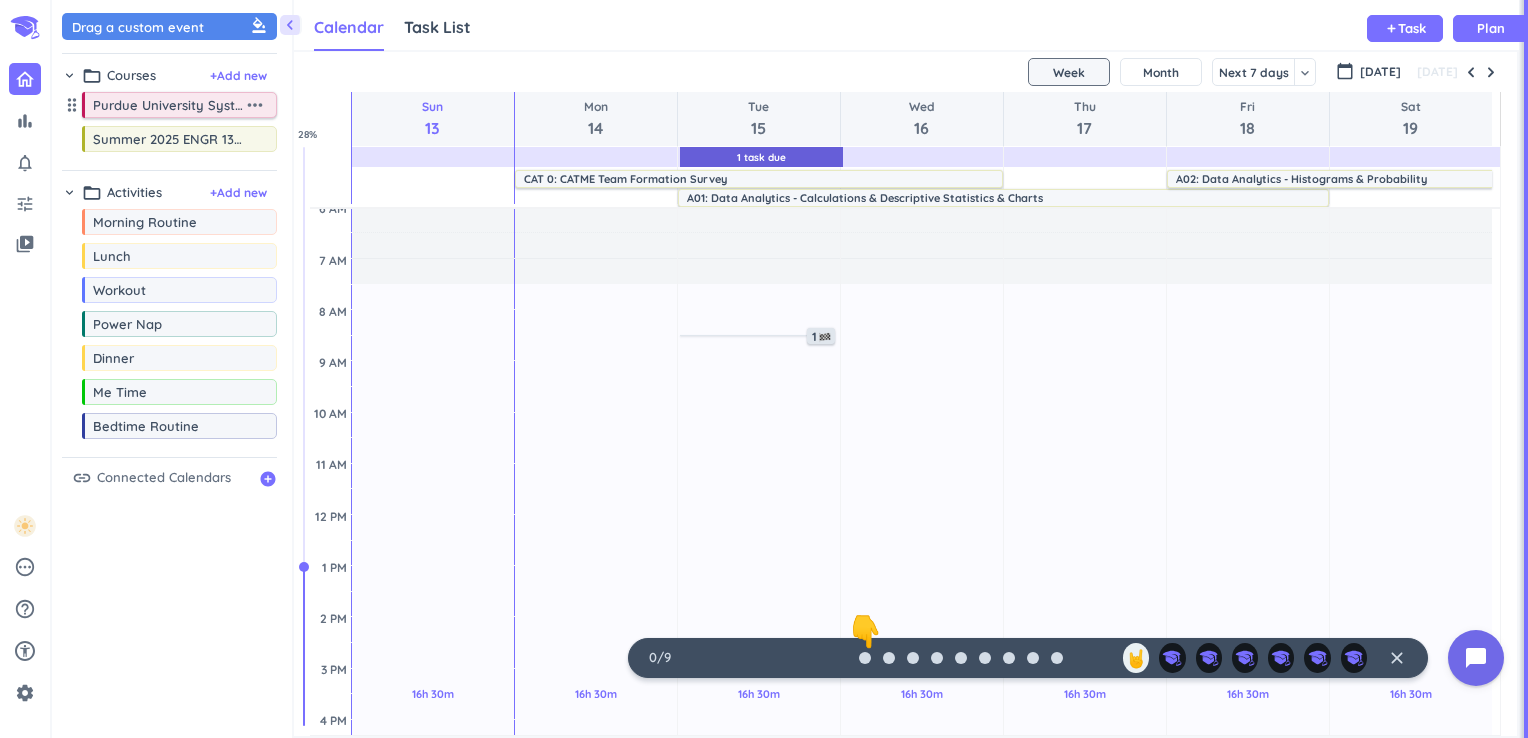 click on "more_horiz" at bounding box center [255, 105] 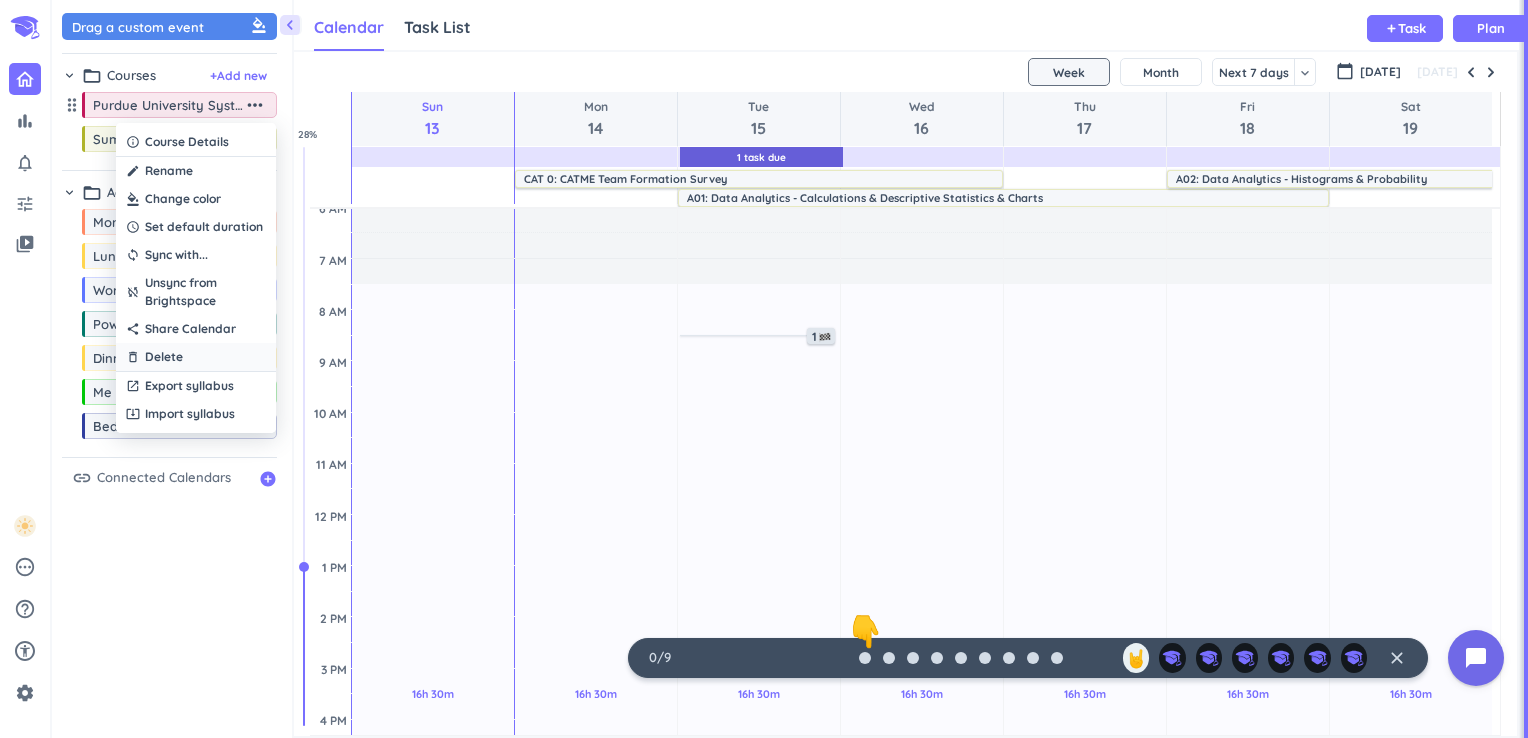 click on "delete_outline Delete" at bounding box center (196, 357) 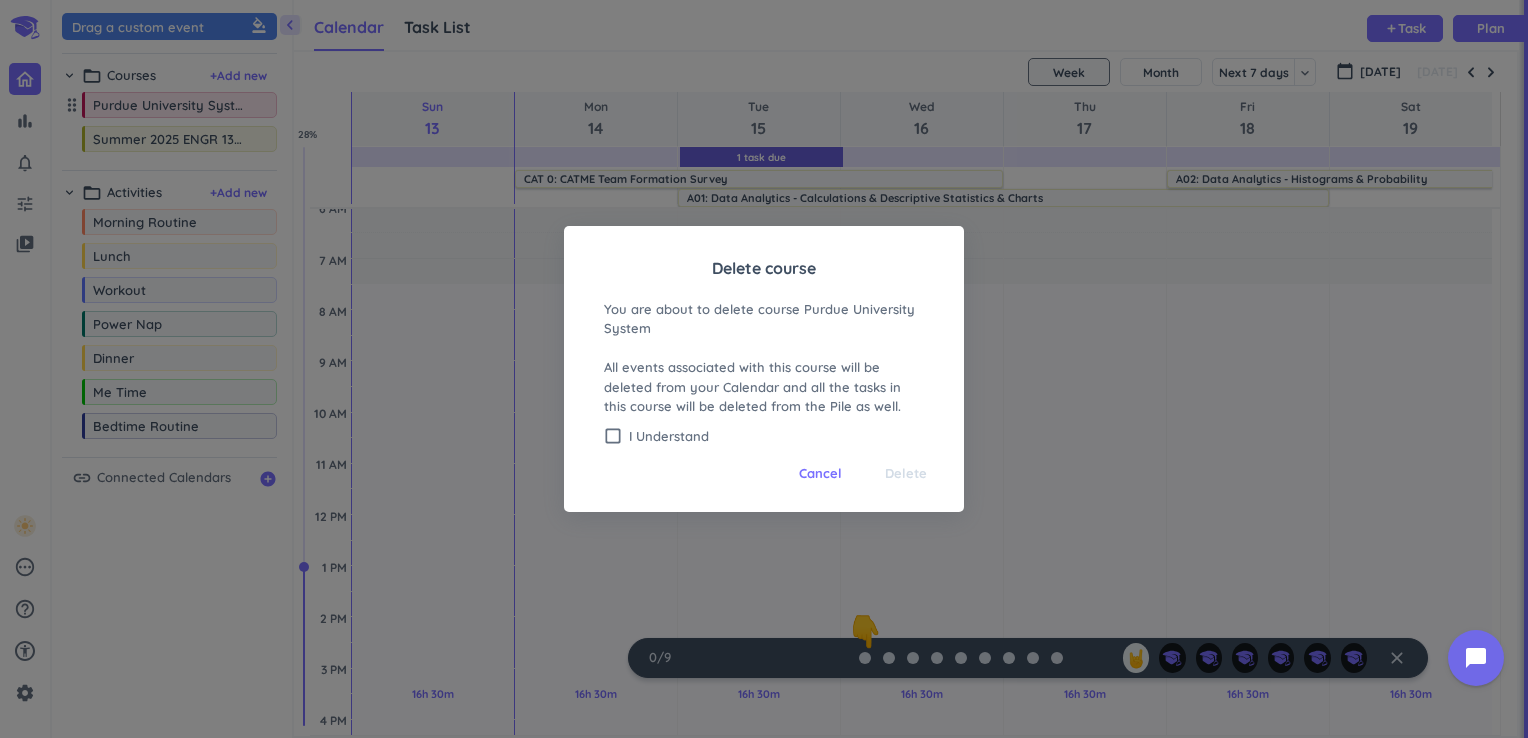 click on "Cancel Delete" at bounding box center [764, 469] 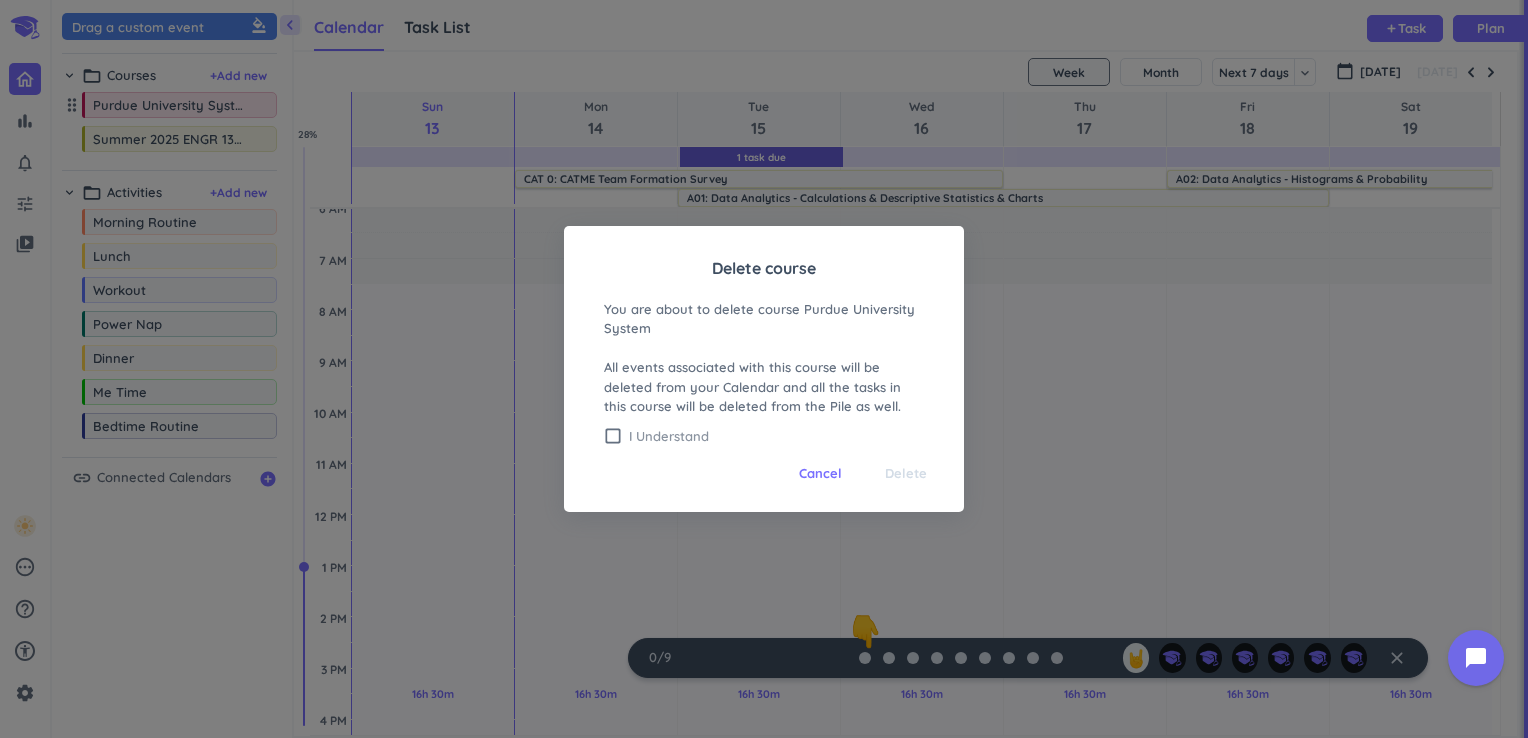 click on "I Understand" at bounding box center [776, 436] 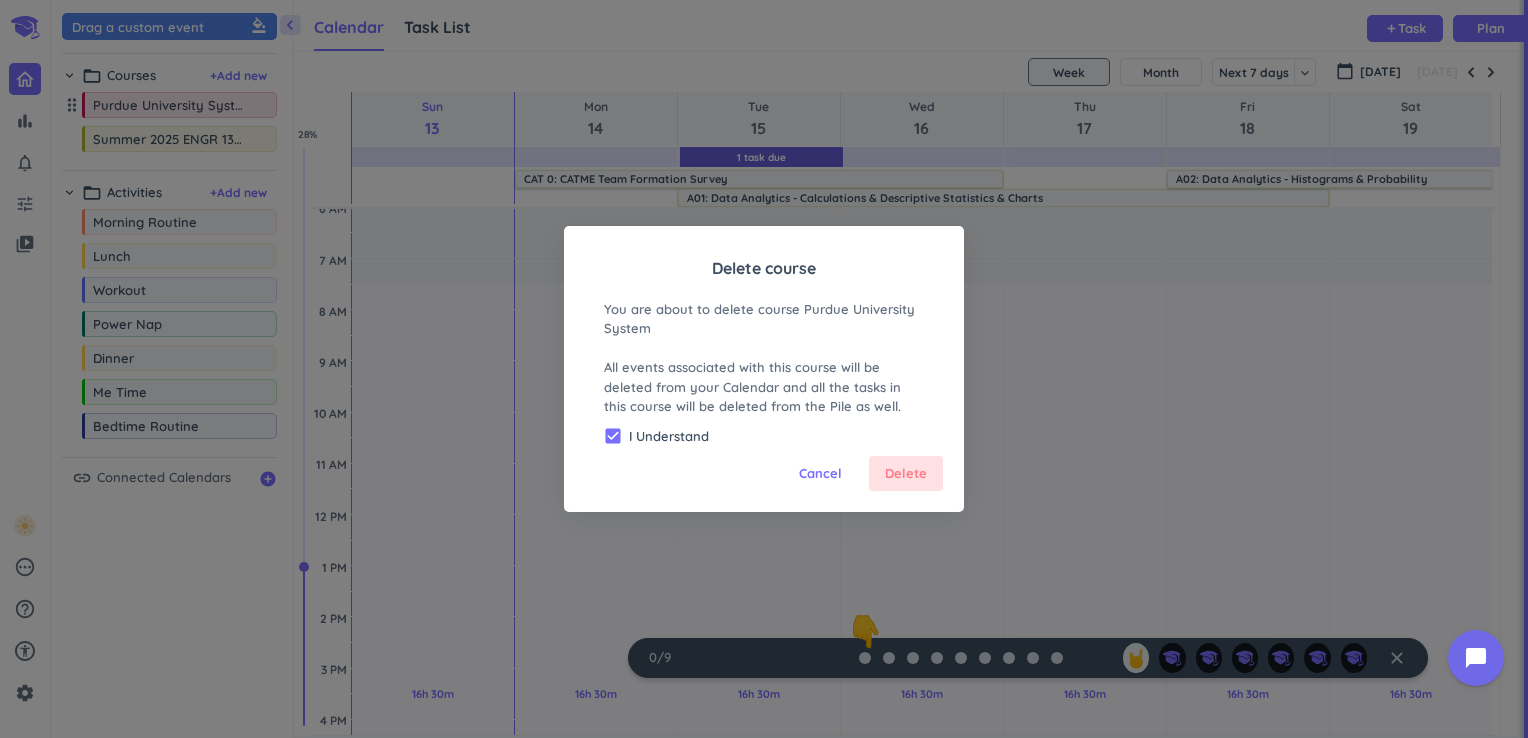 click on "Delete" at bounding box center (906, 474) 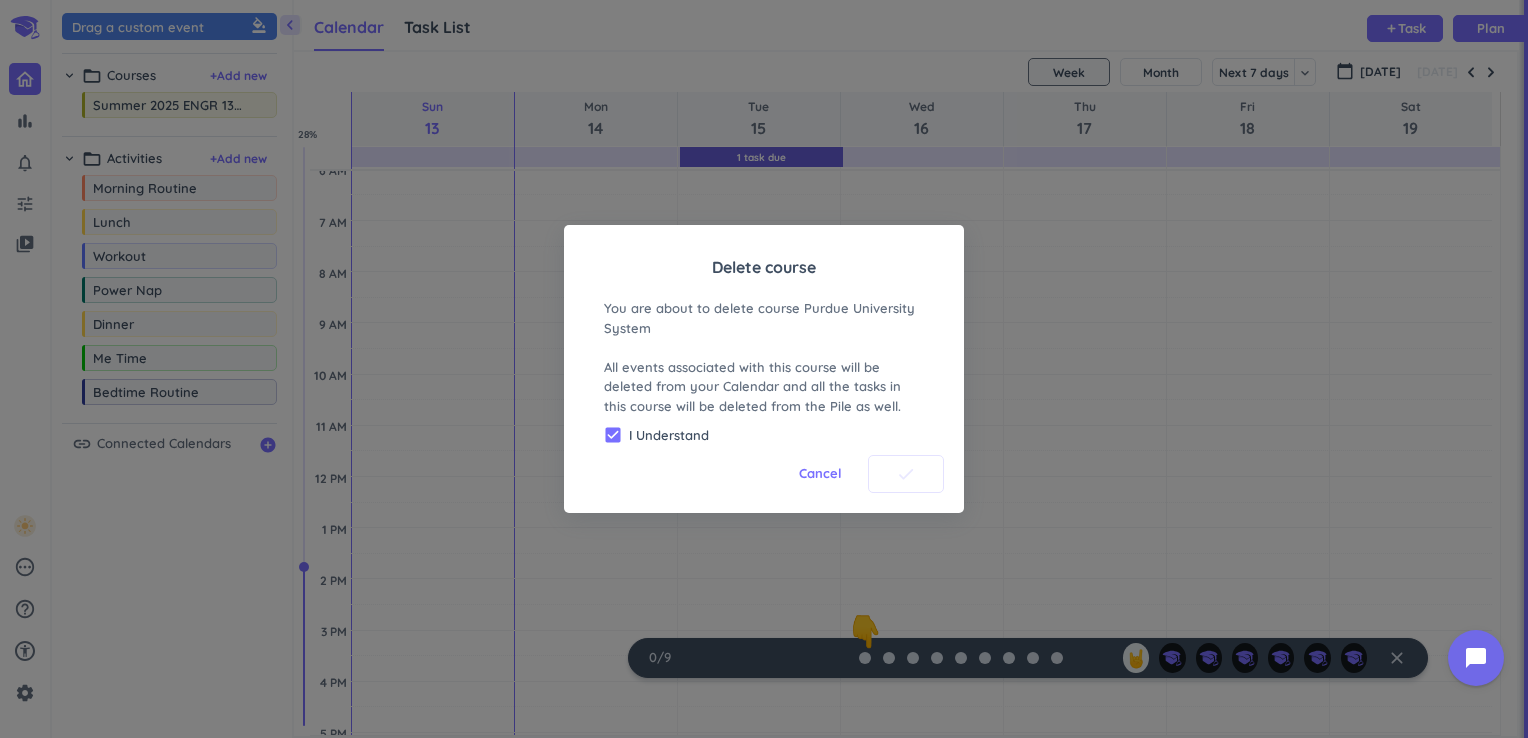 scroll, scrollTop: 0, scrollLeft: 0, axis: both 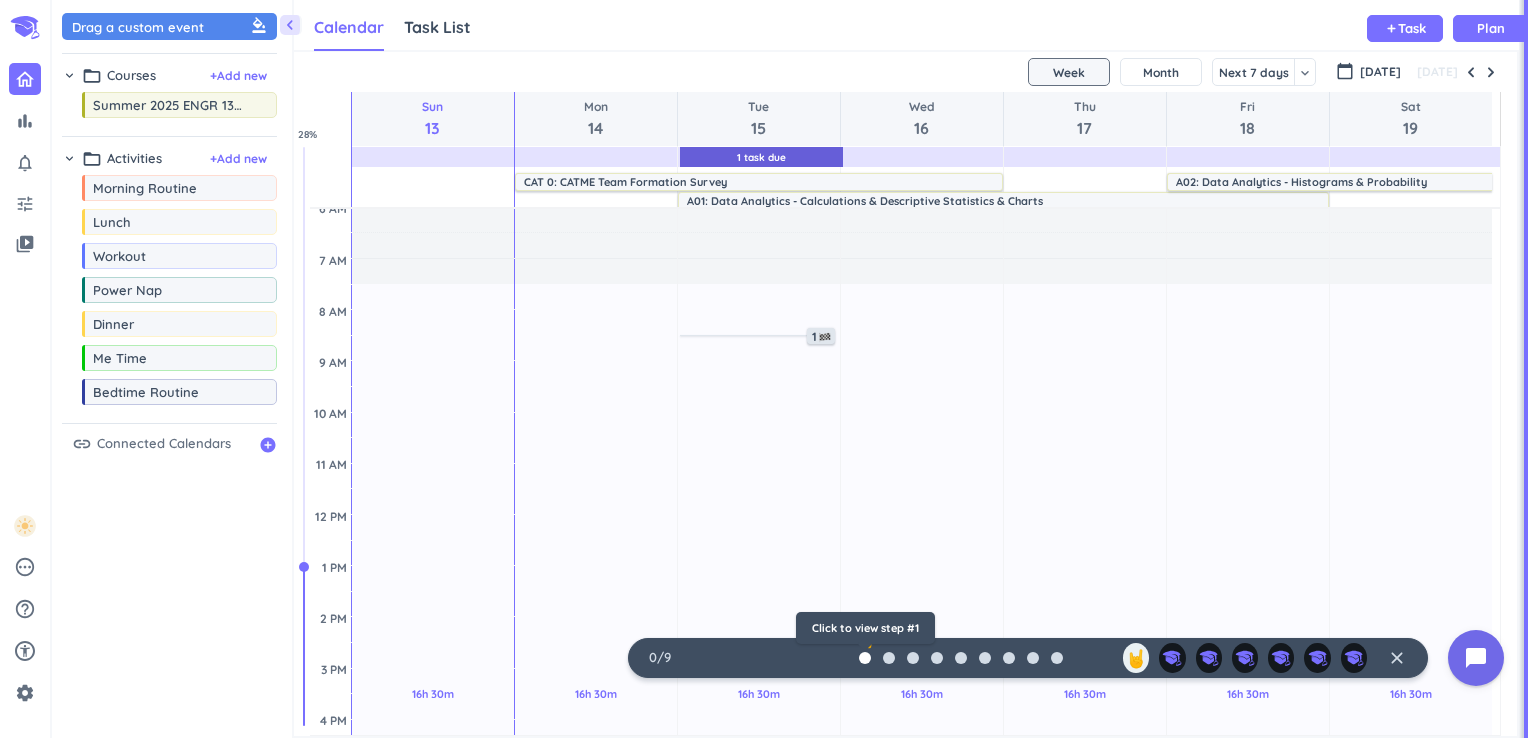 click at bounding box center [865, 658] 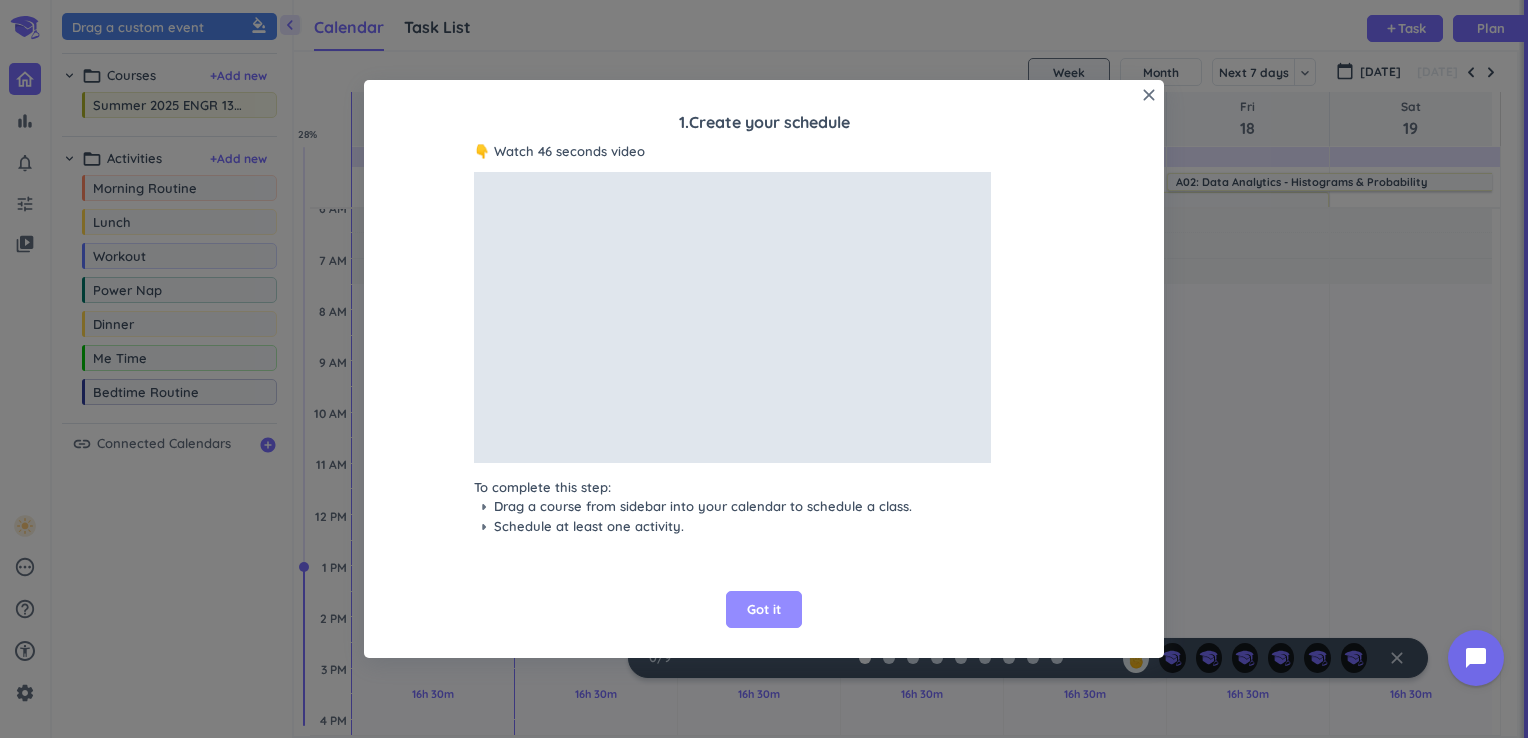 click on "Got it" at bounding box center (764, 610) 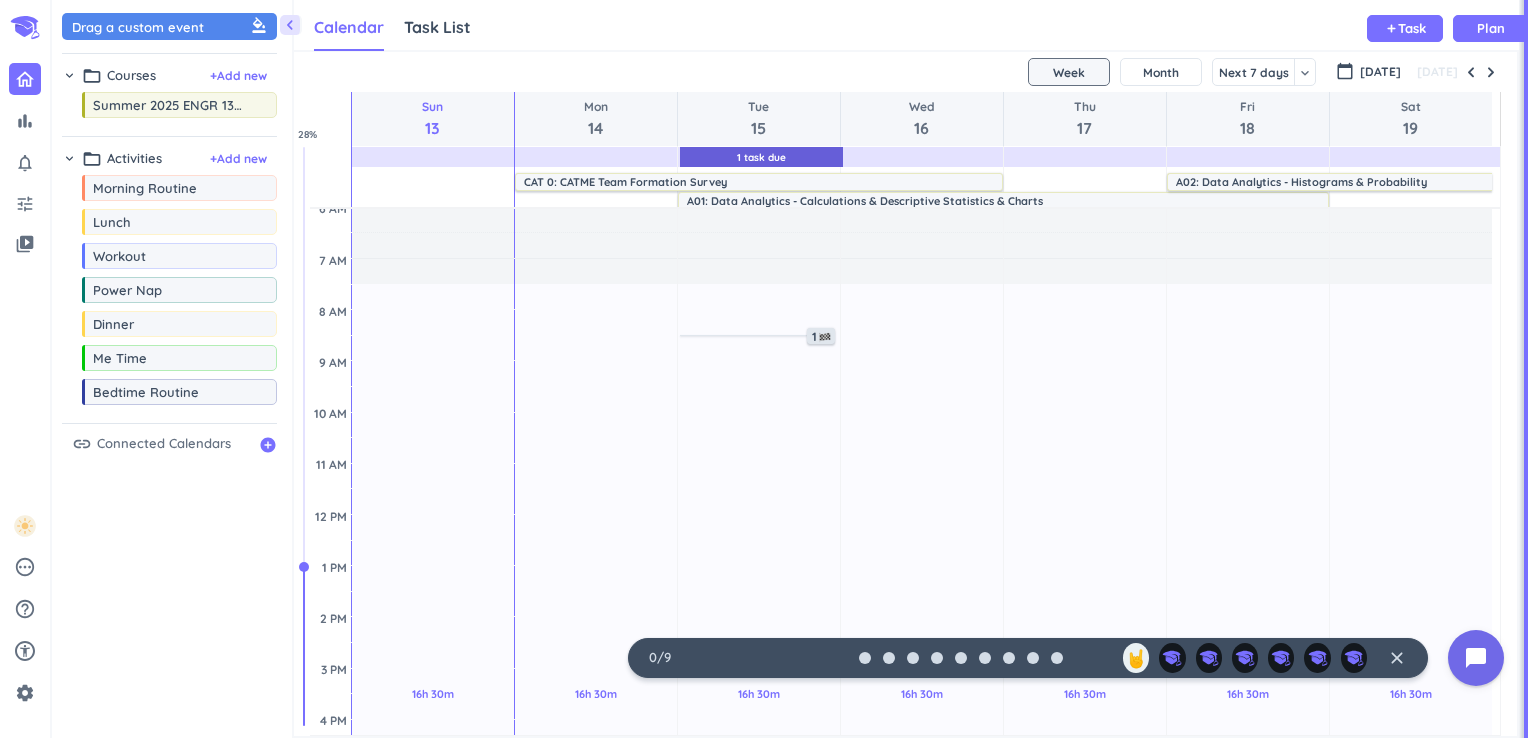 click on "Connected Calendars" at bounding box center (164, 444) 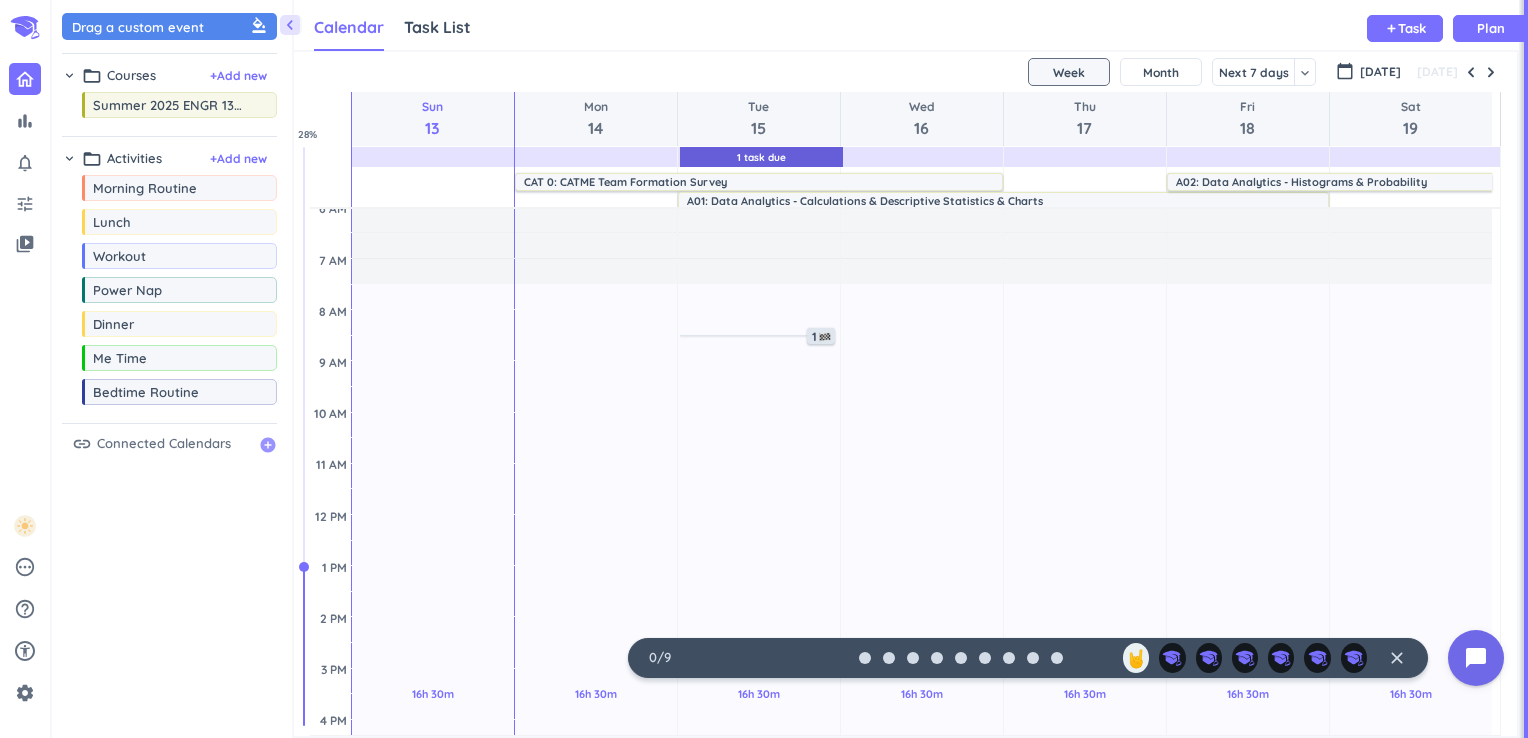 click on "add_circle" at bounding box center [268, 445] 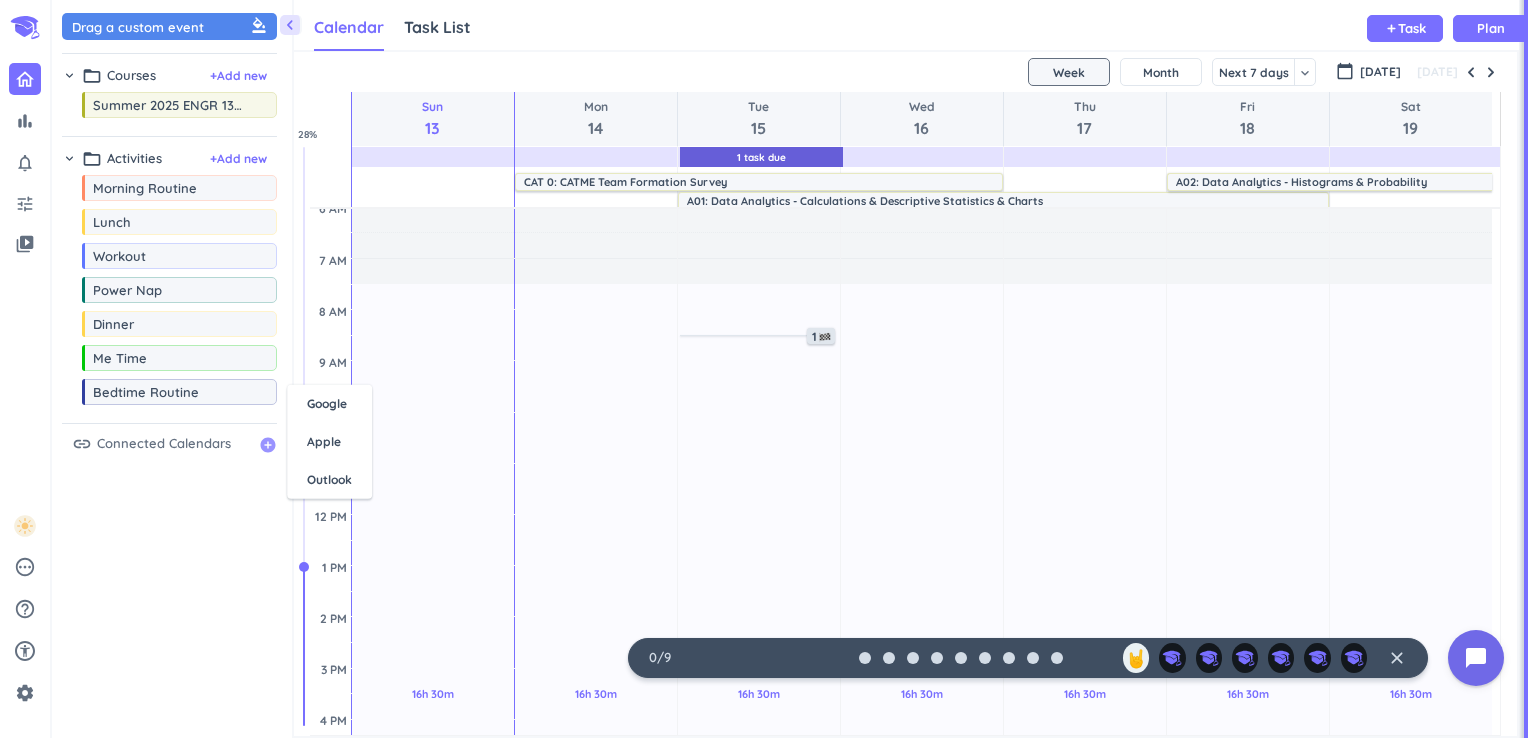 click on "add_circle" at bounding box center [268, 445] 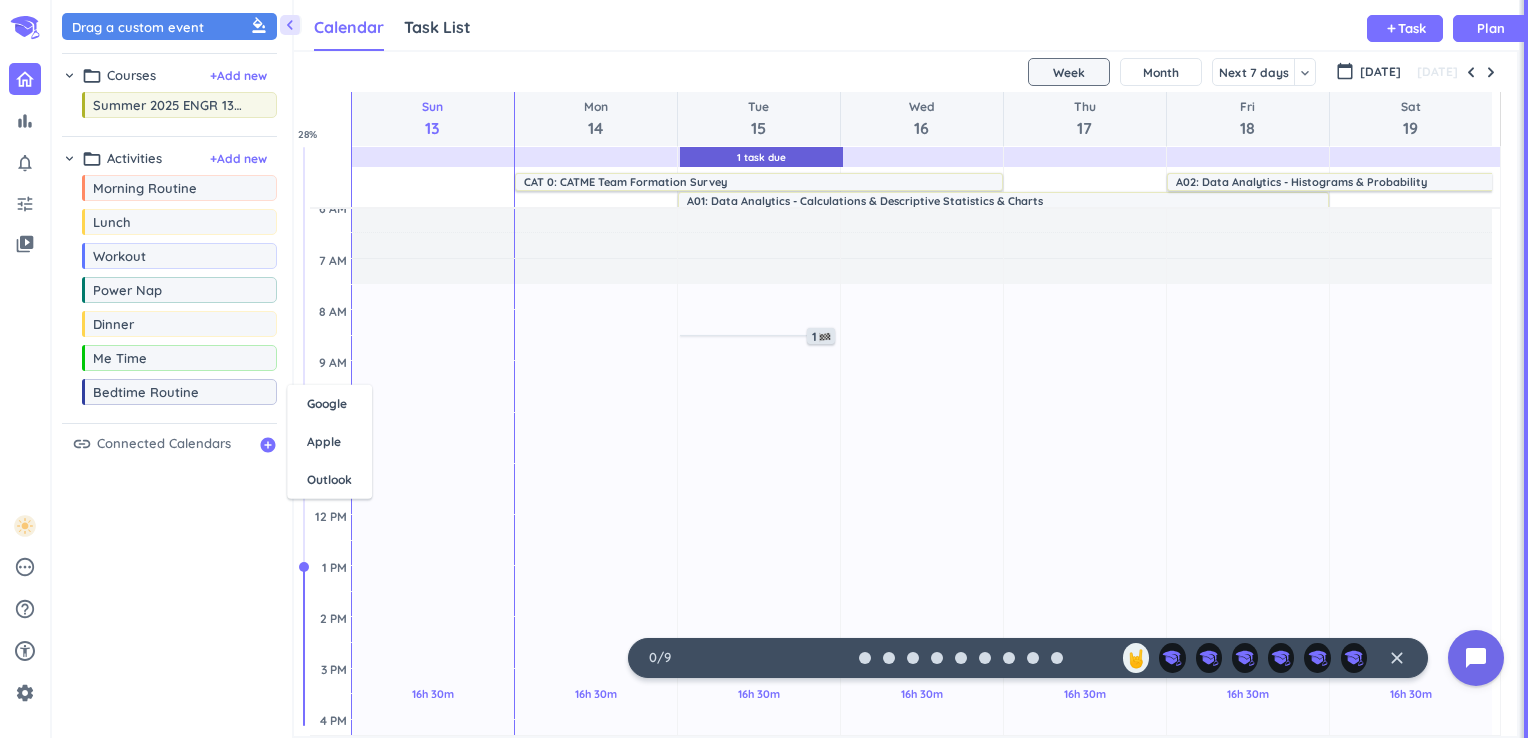 click on "link Connected Calendars add_circle" at bounding box center [169, 449] 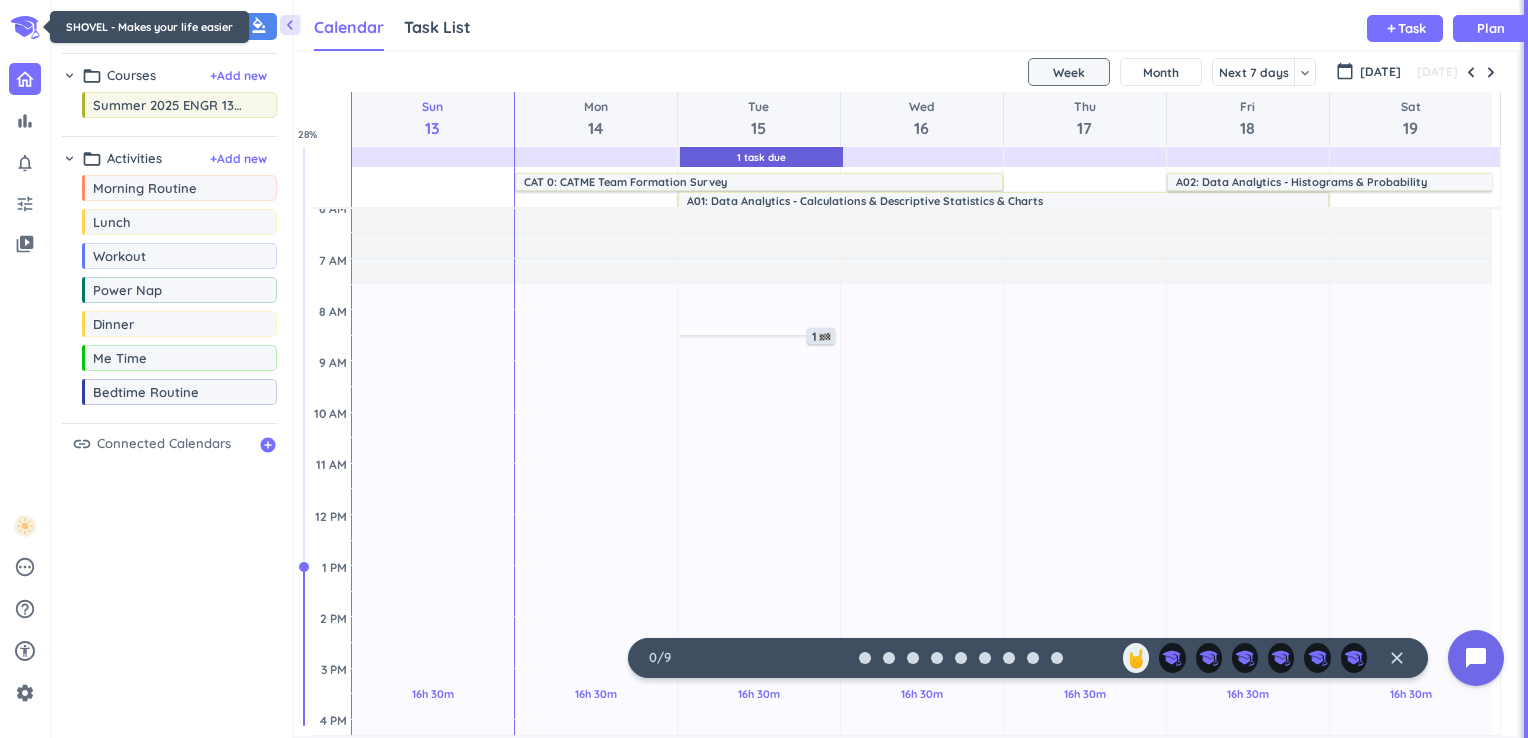 click 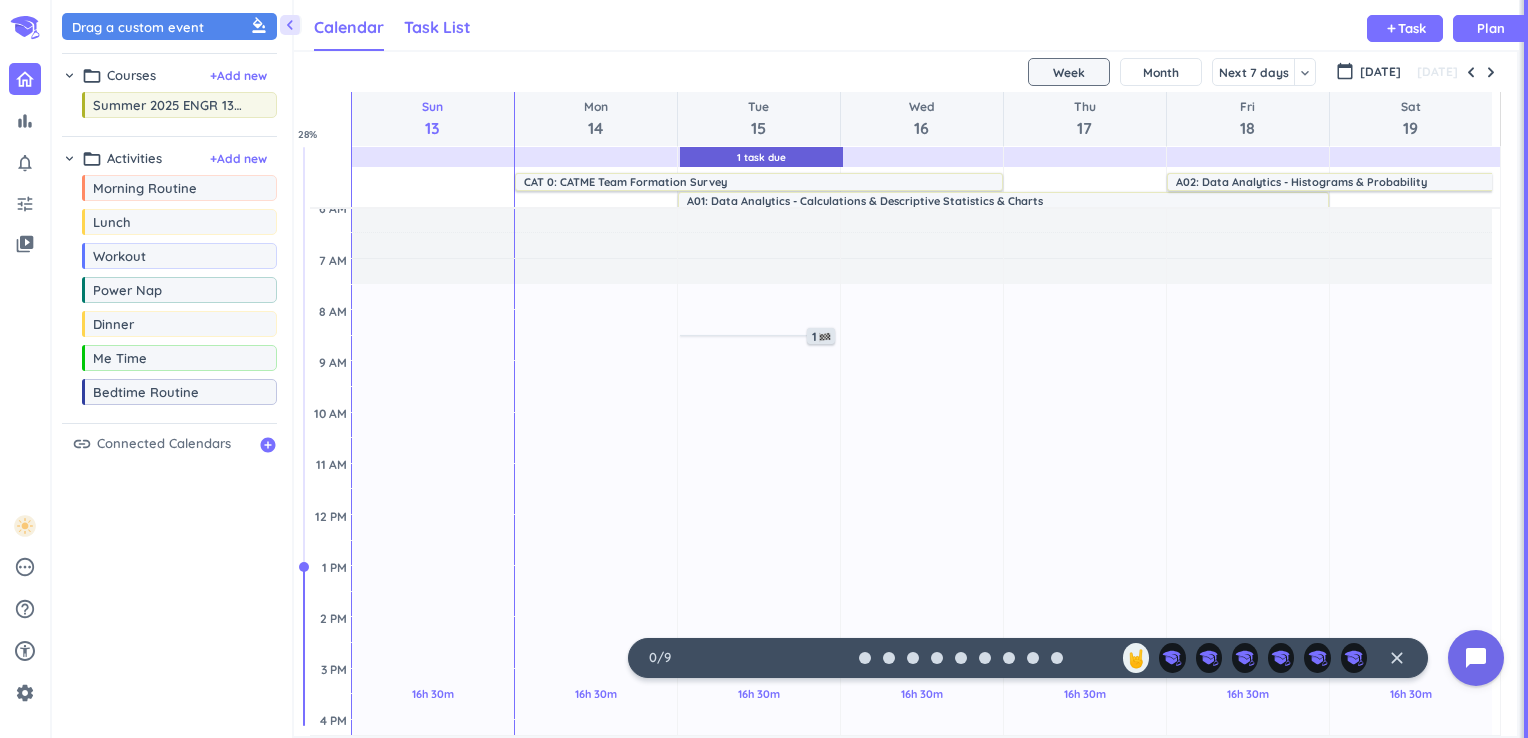 click on "Task List" at bounding box center (437, 28) 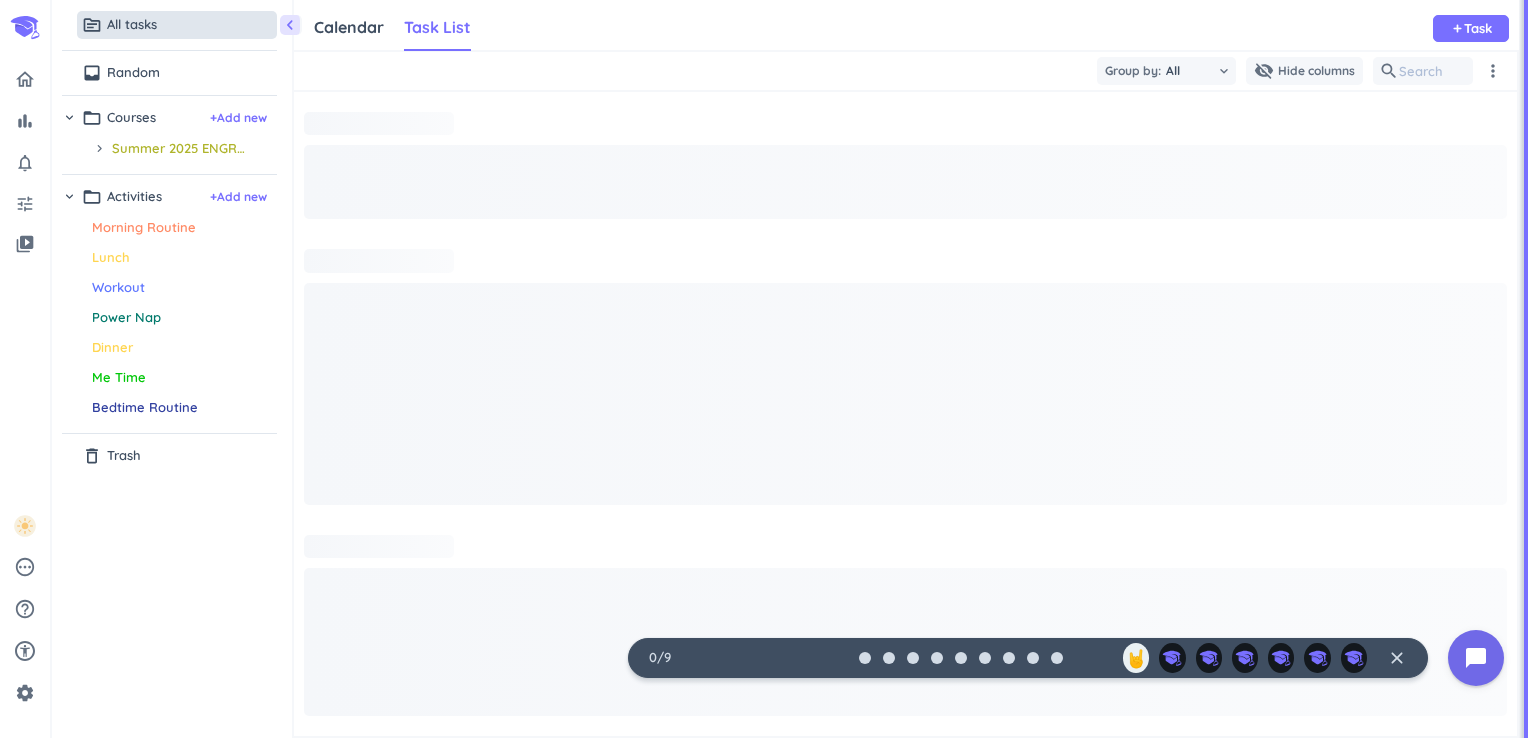 scroll, scrollTop: 8, scrollLeft: 9, axis: both 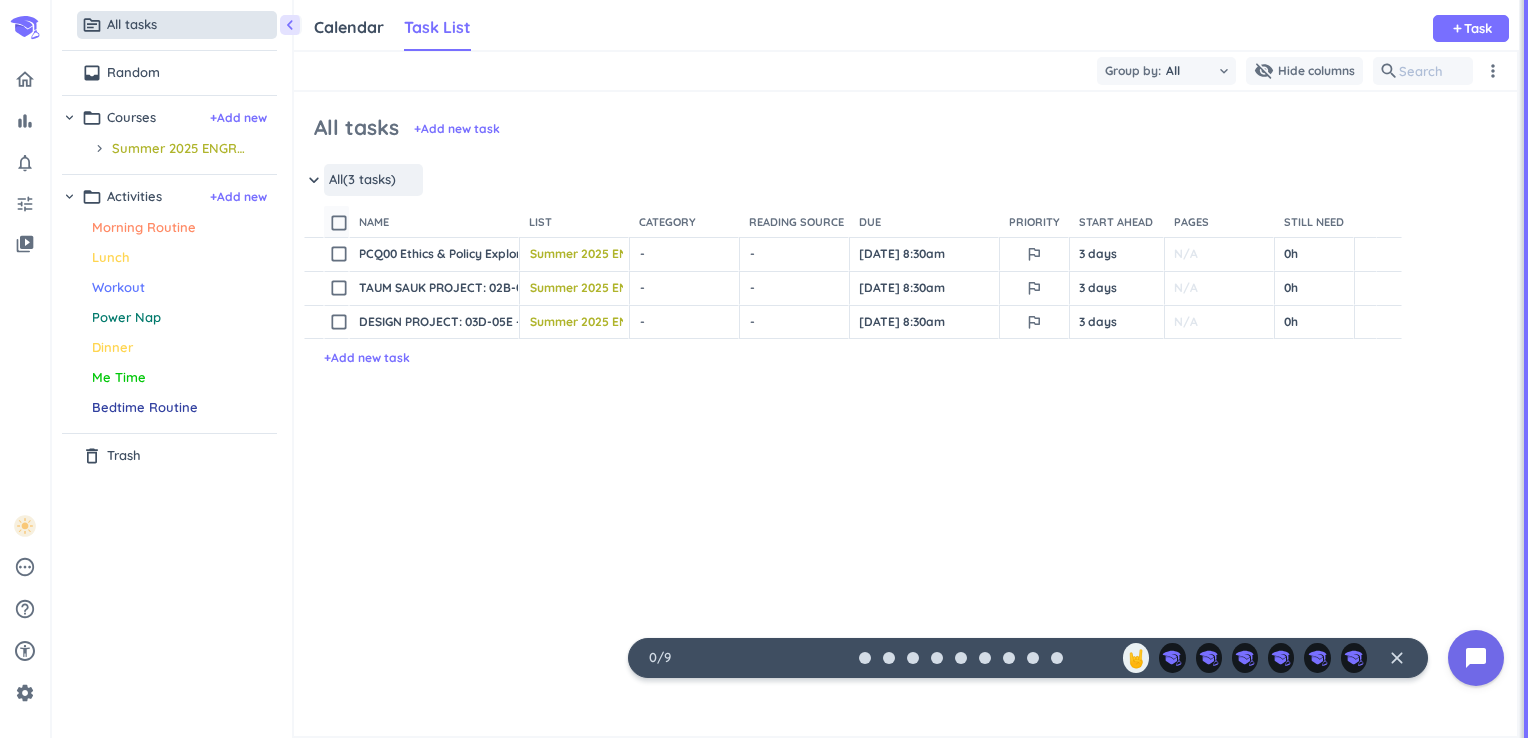 click on "check_box_outline_blank" at bounding box center (339, 223) 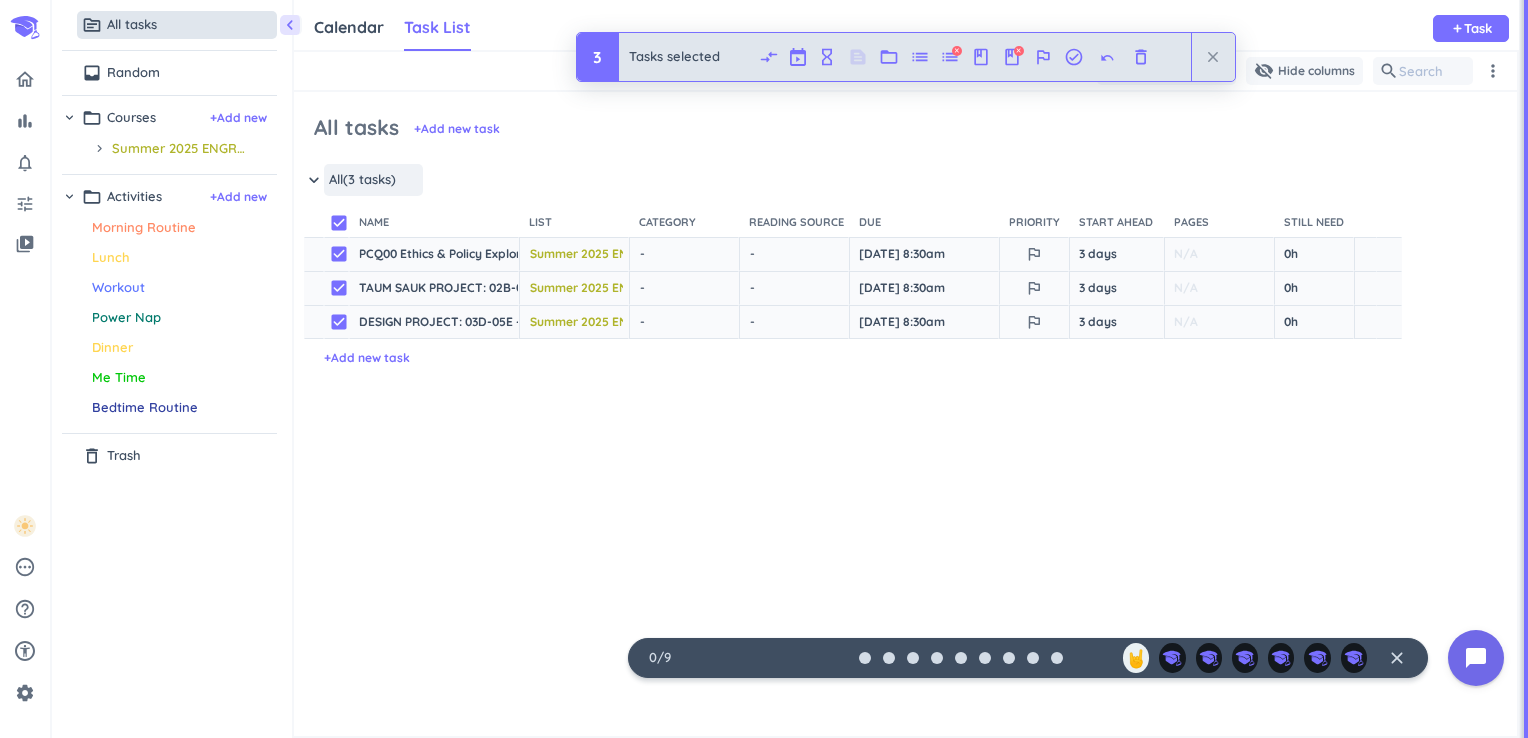 click on "close" at bounding box center (1213, 57) 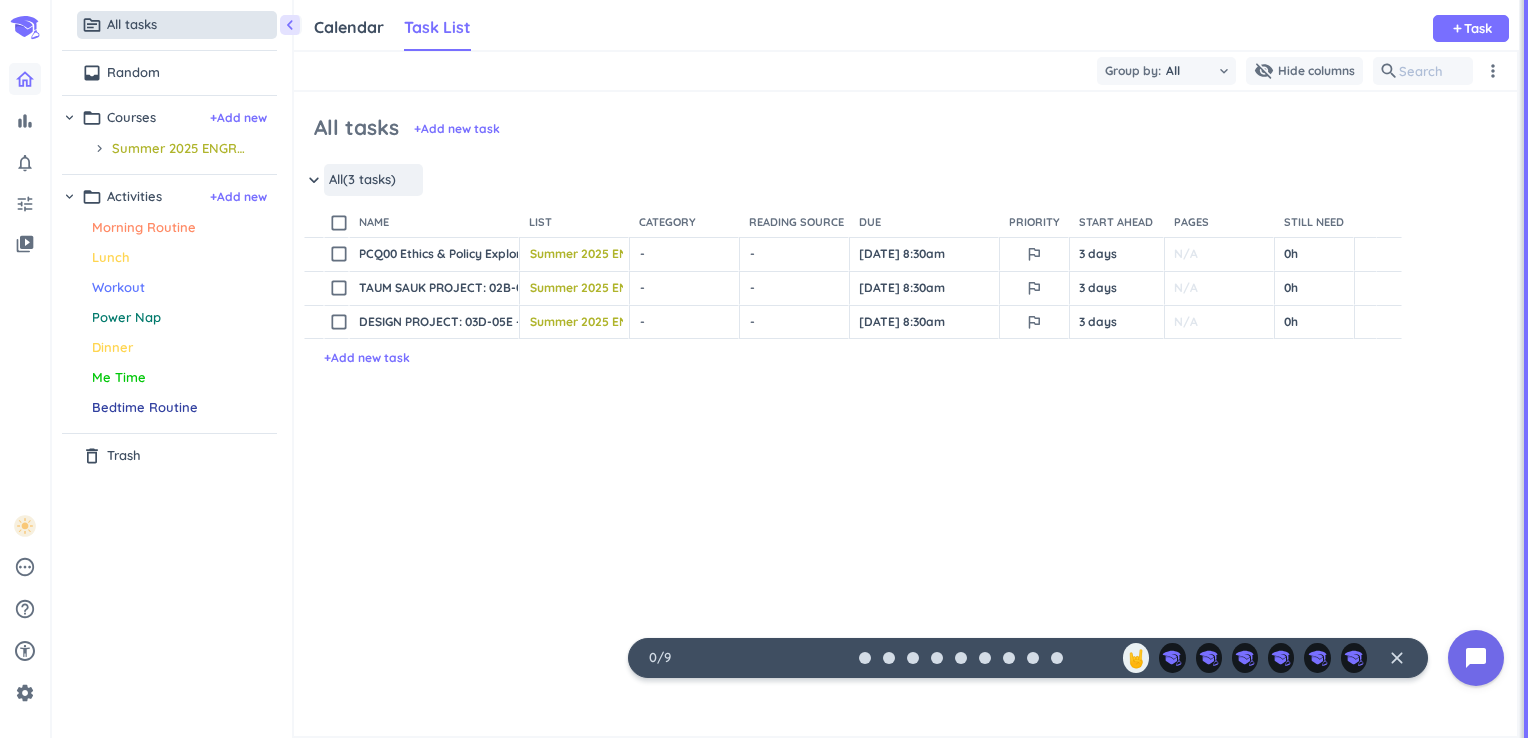 click 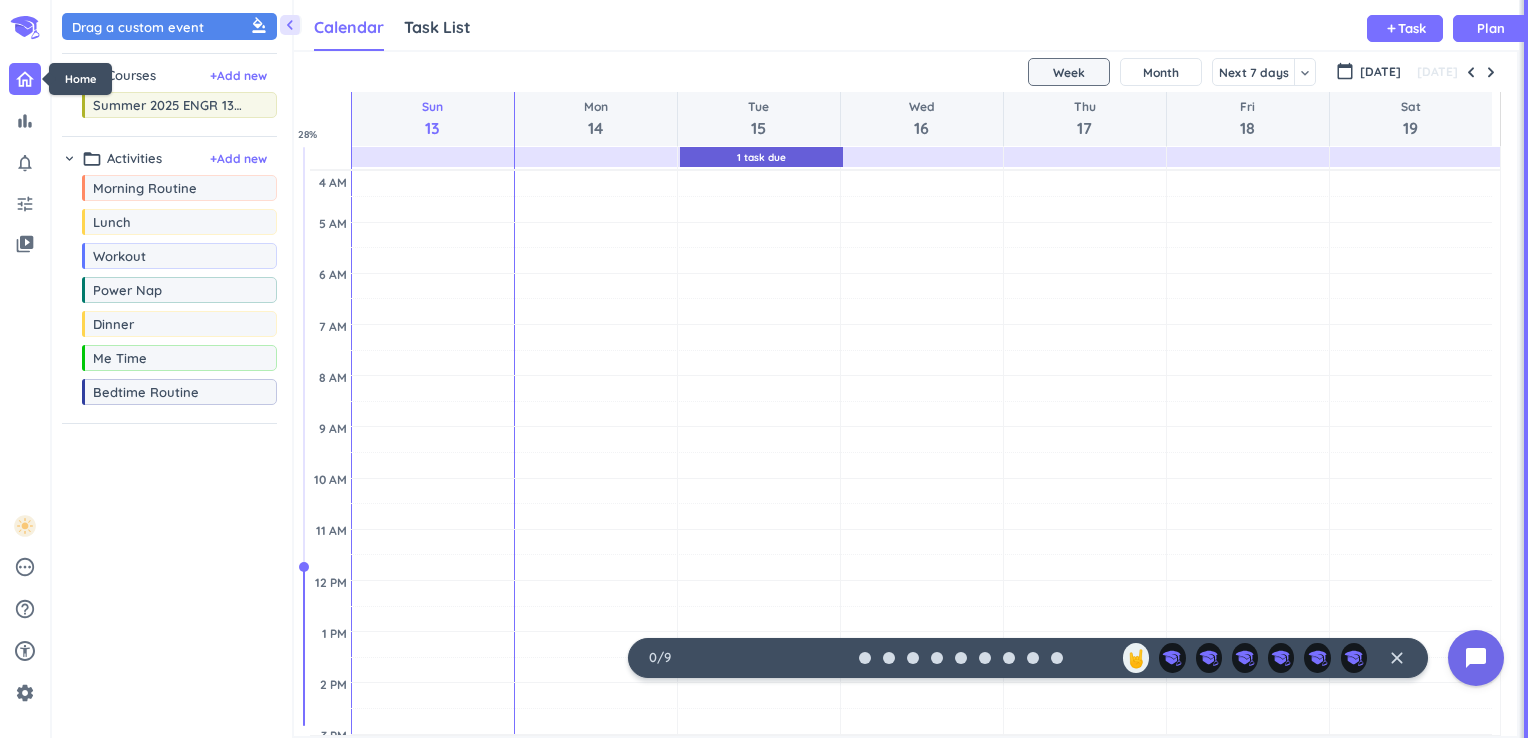 scroll, scrollTop: 8, scrollLeft: 9, axis: both 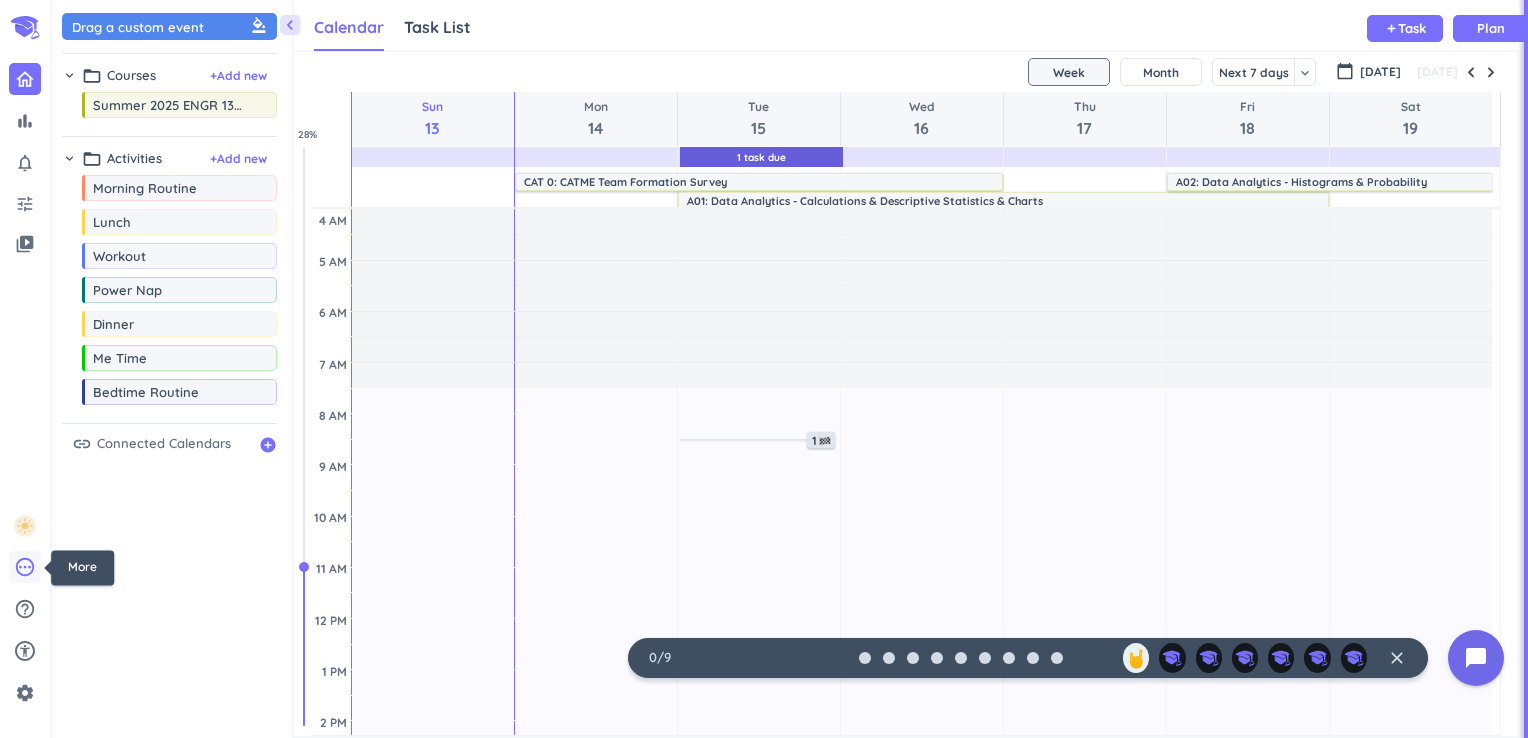 click on "pending" at bounding box center (25, 567) 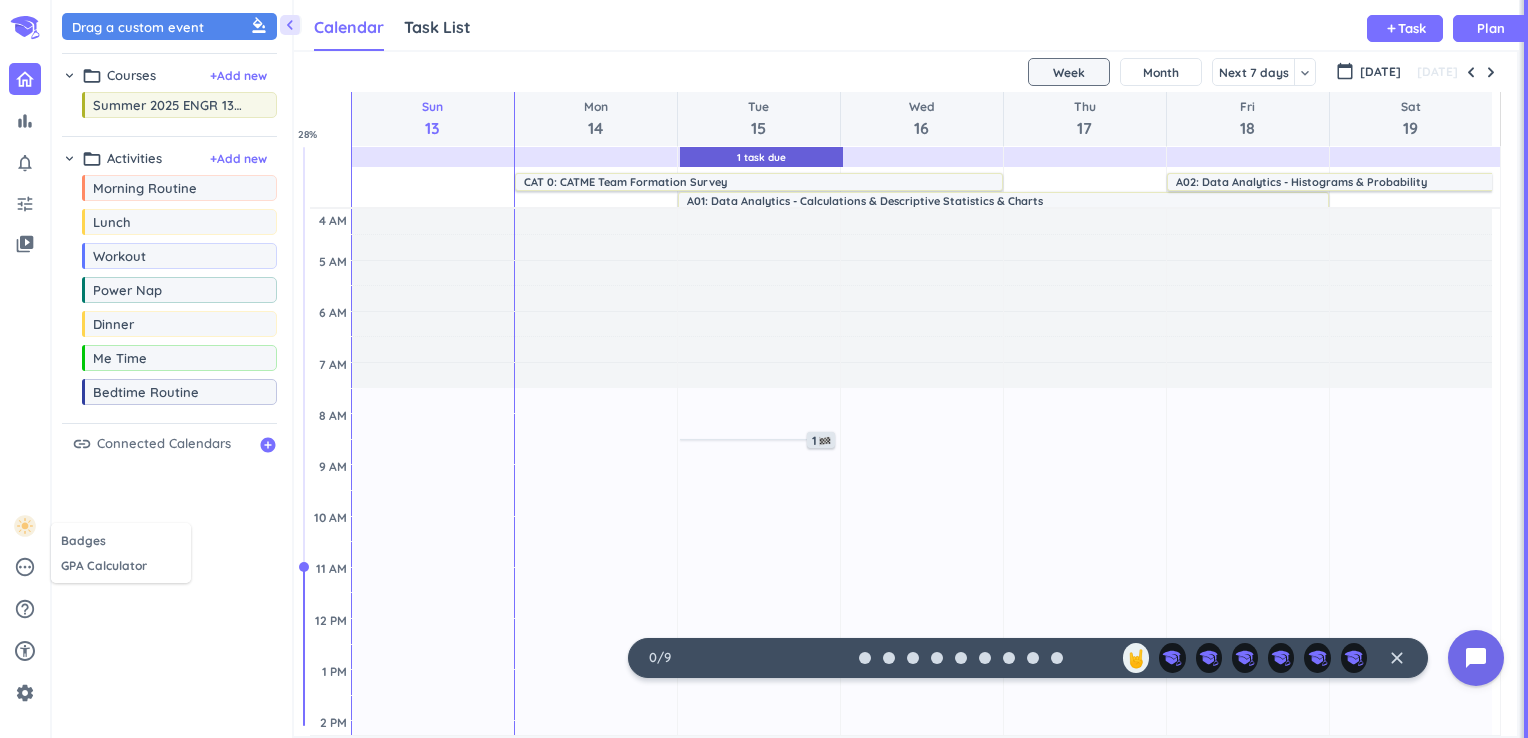 click at bounding box center (764, 369) 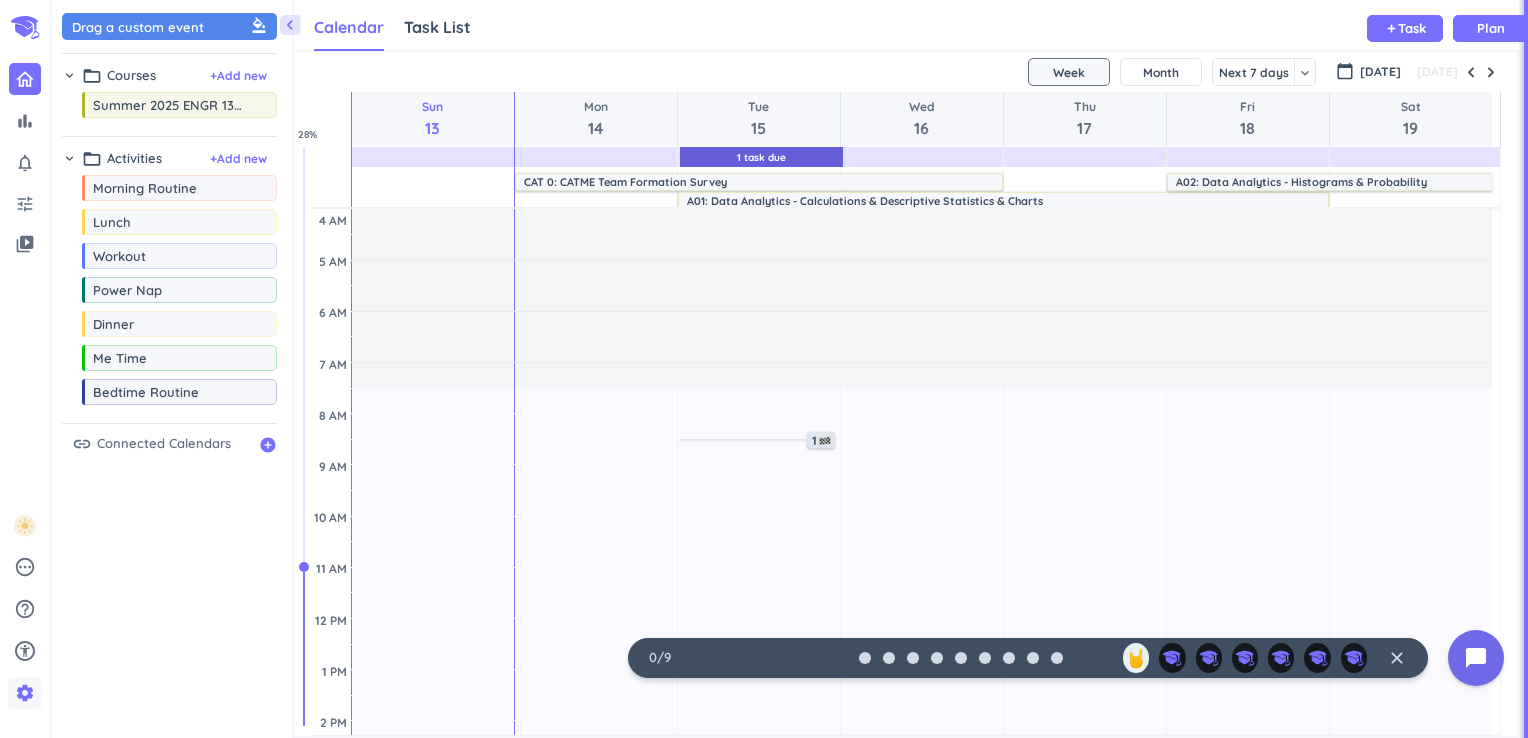 click on "settings" at bounding box center [25, 693] 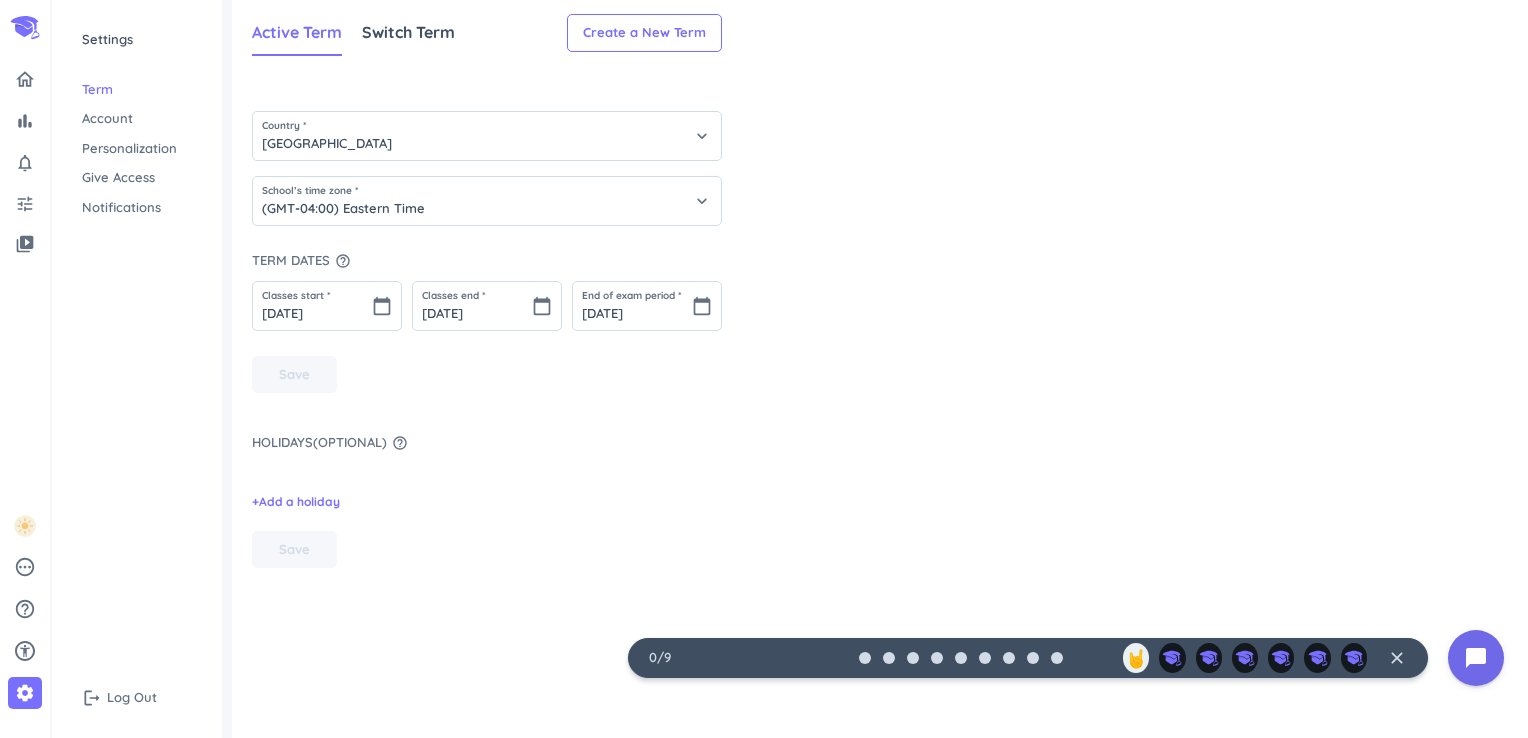 click on "Personalization" at bounding box center (137, 149) 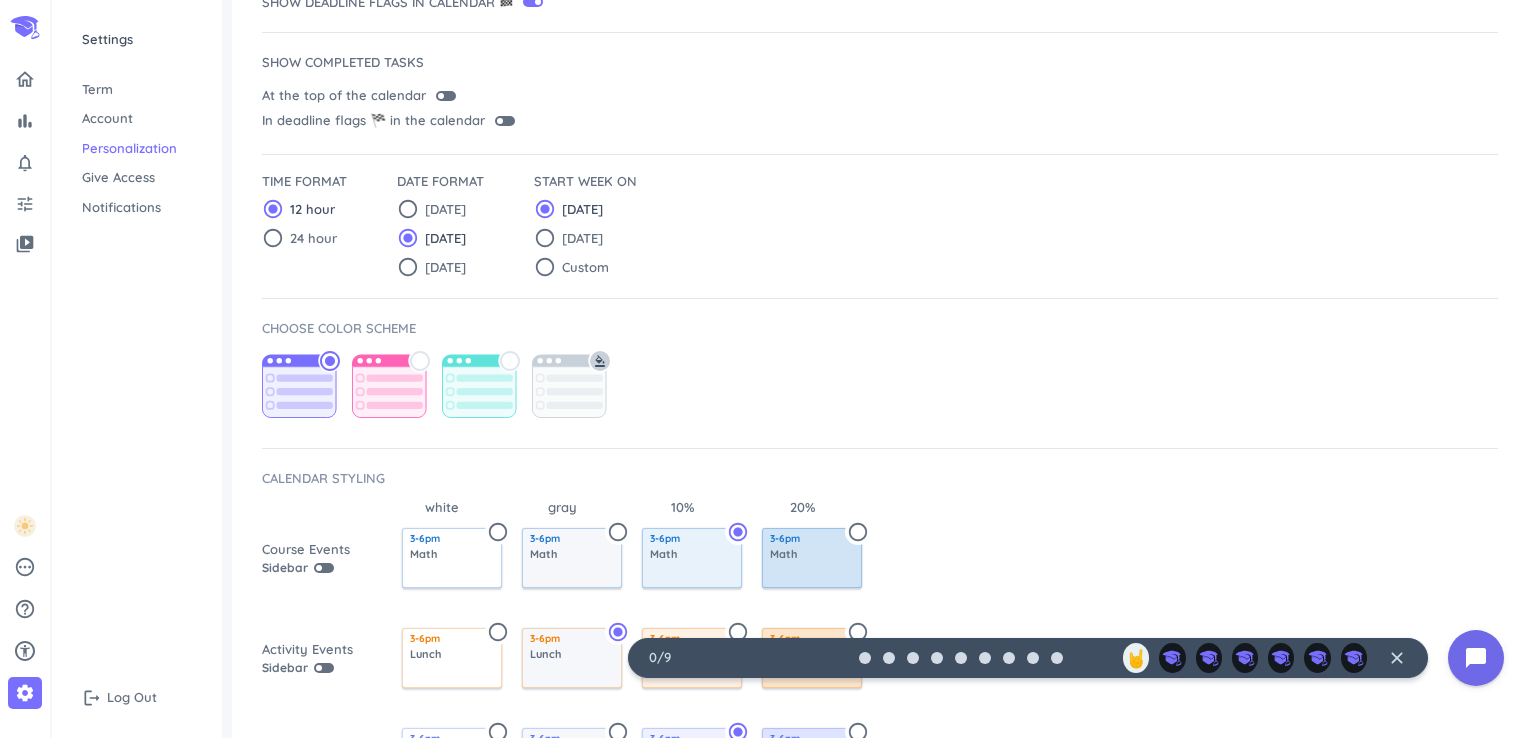 scroll, scrollTop: 304, scrollLeft: 0, axis: vertical 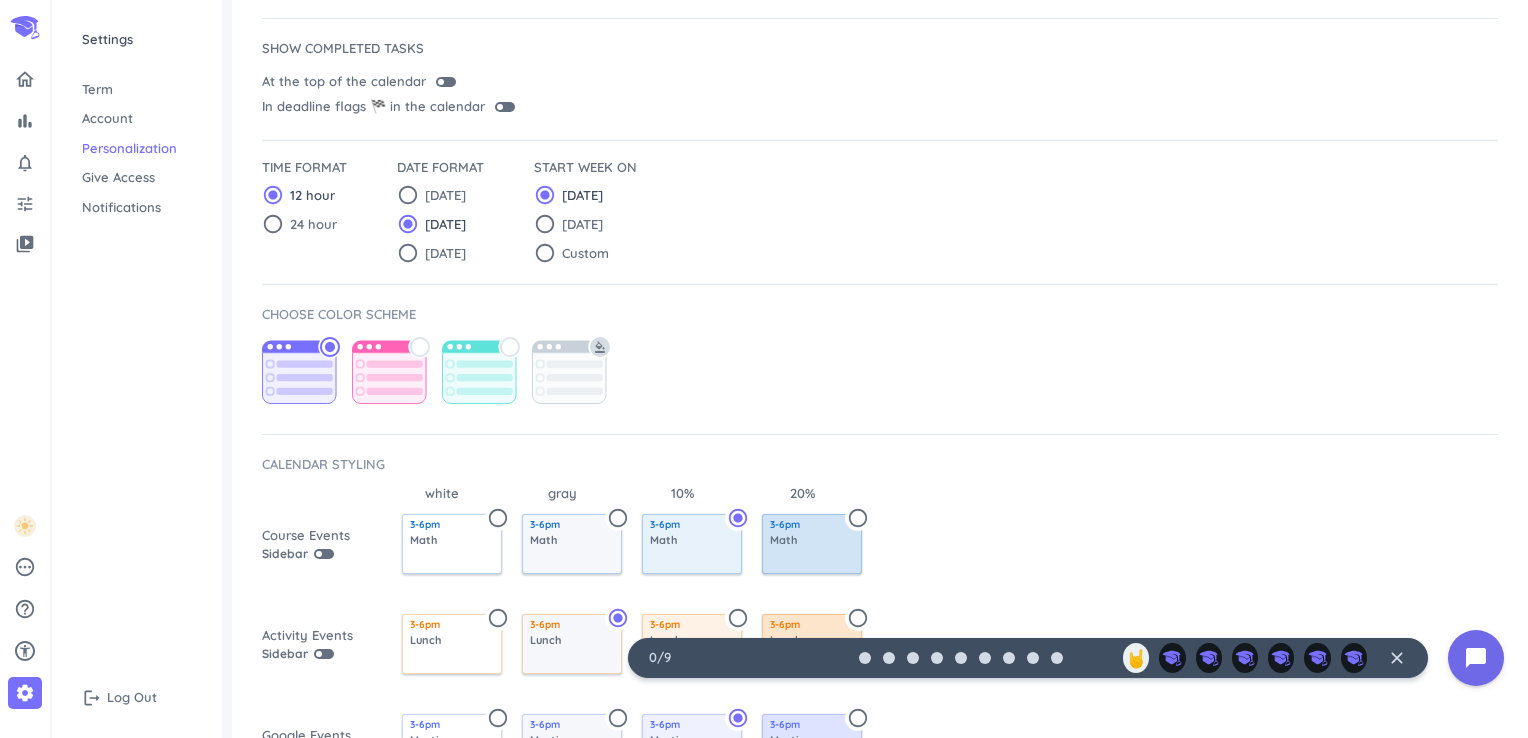 click at bounding box center [572, 374] 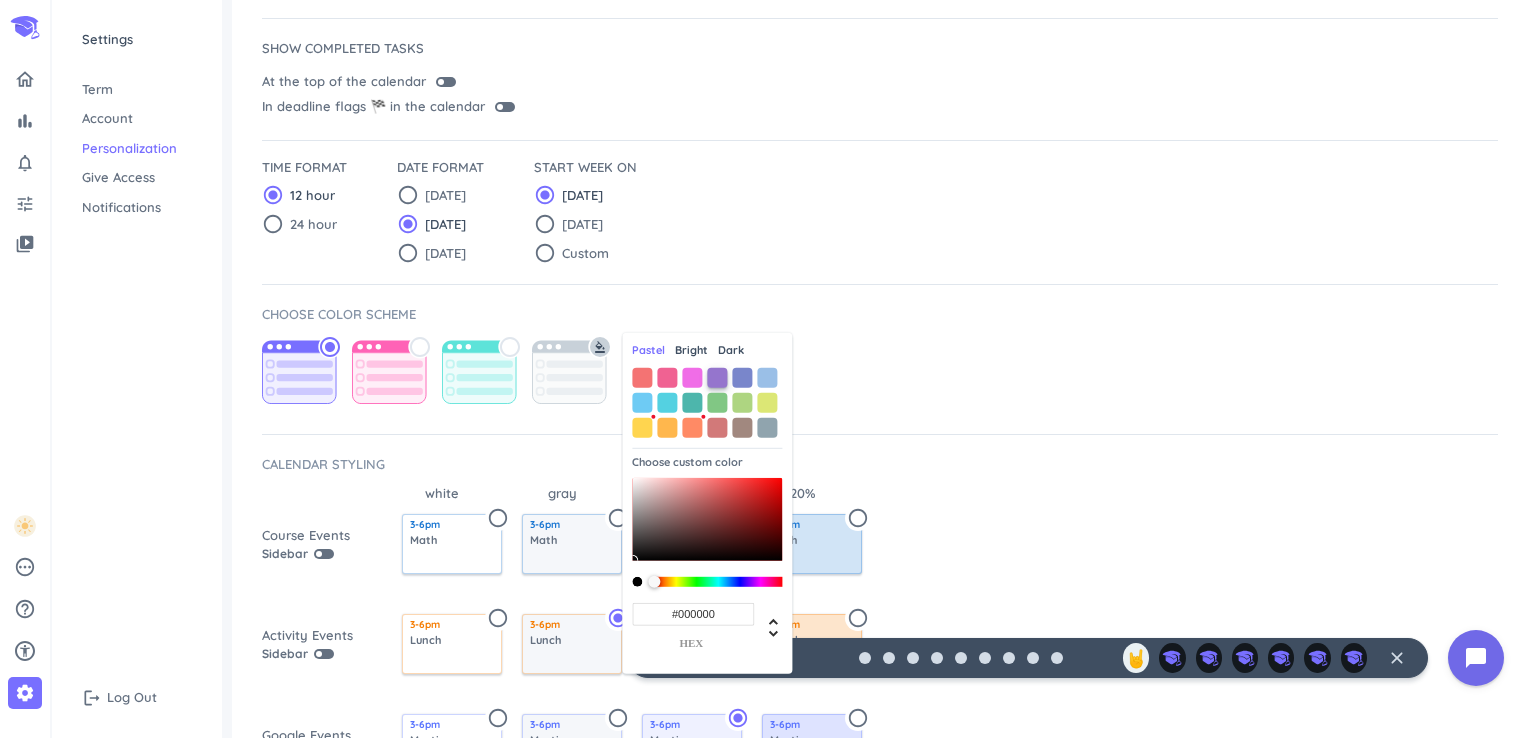 click at bounding box center (717, 377) 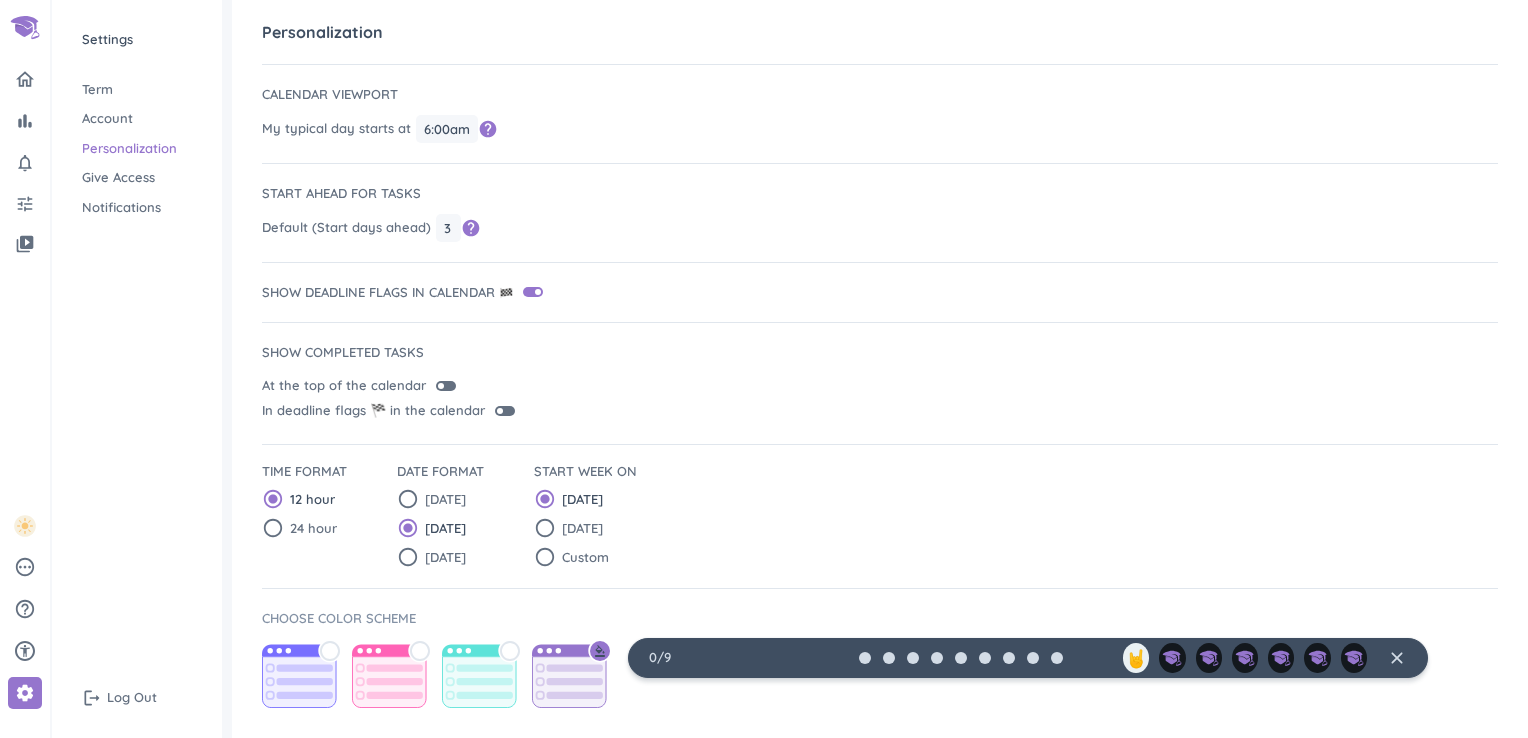 scroll, scrollTop: 0, scrollLeft: 0, axis: both 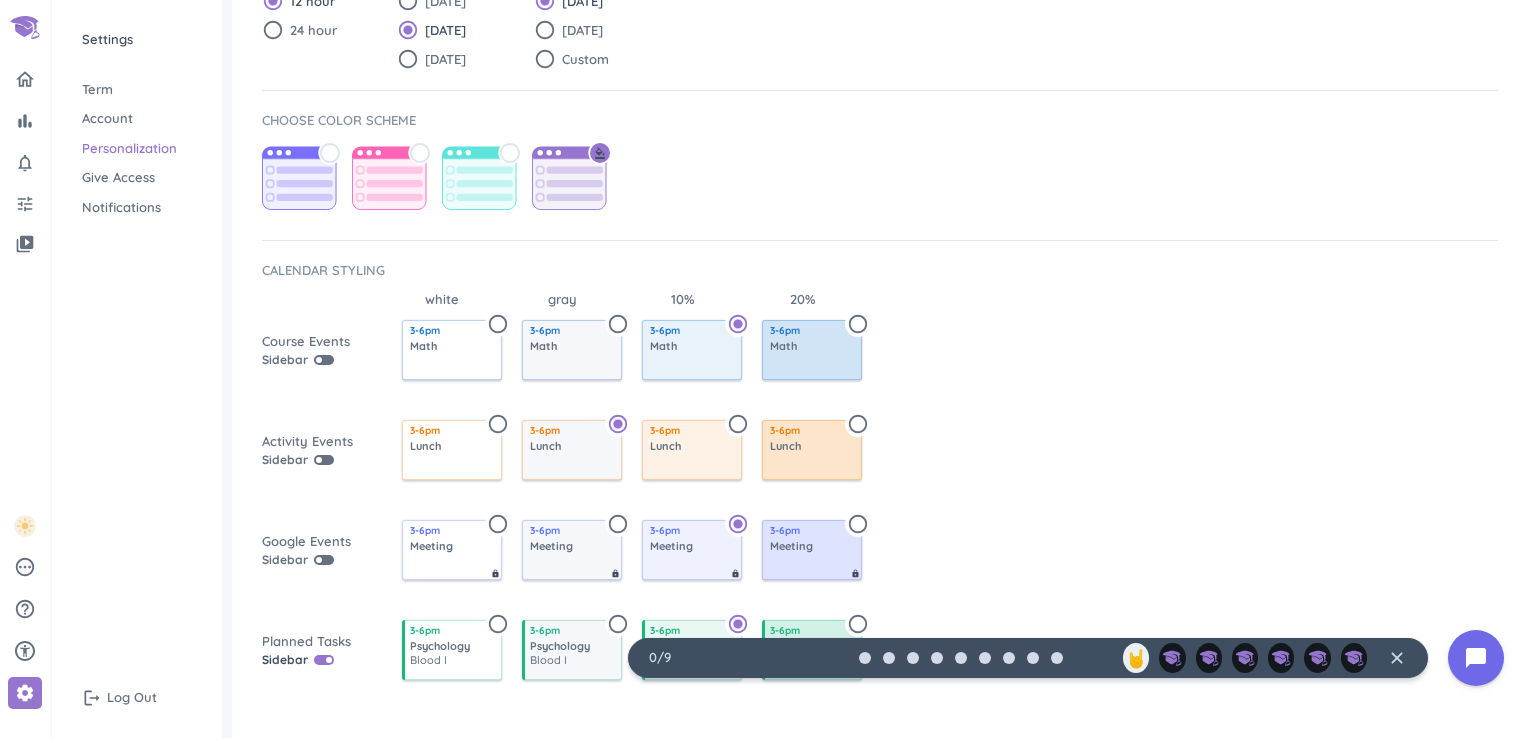 click on "Give Access" at bounding box center (137, 178) 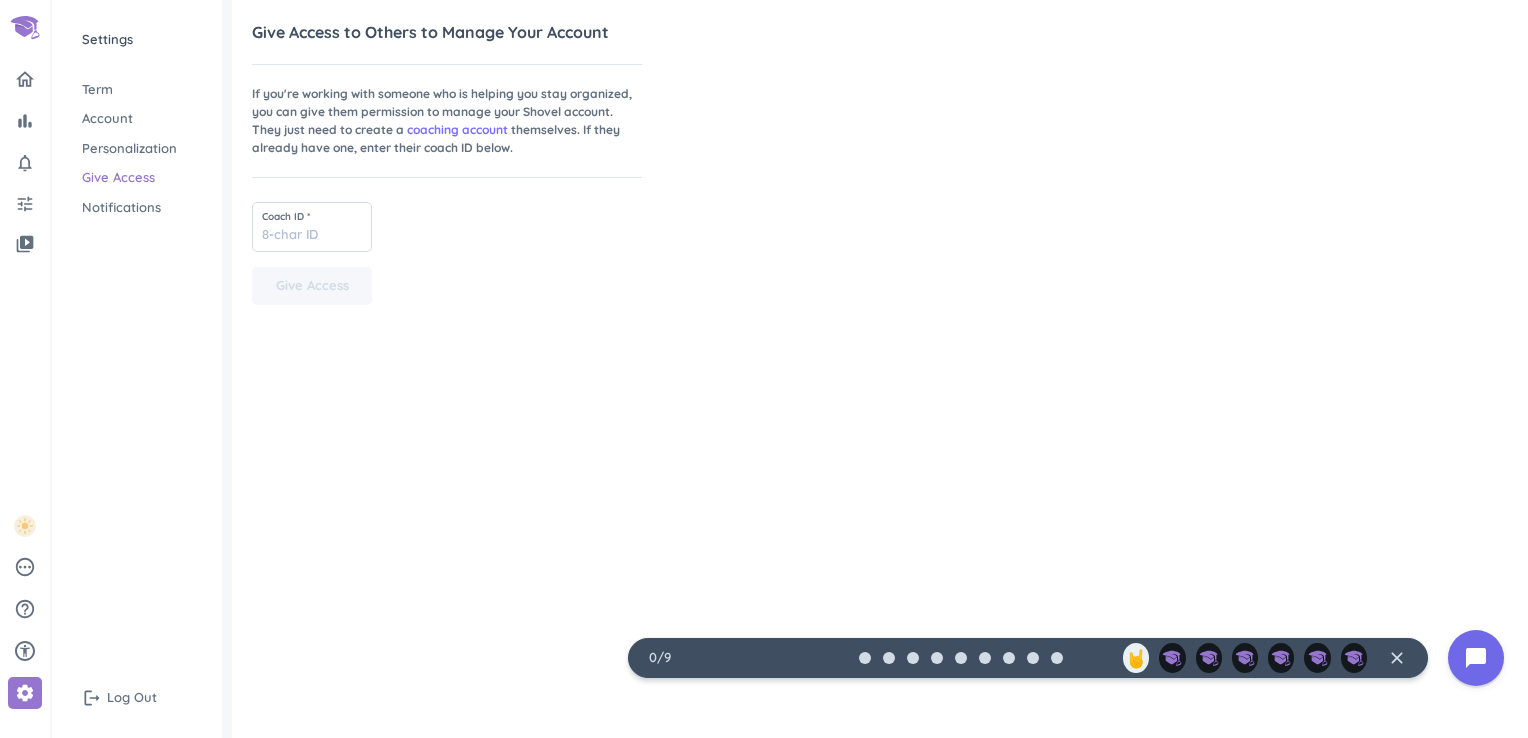 click on "Term" at bounding box center (137, 90) 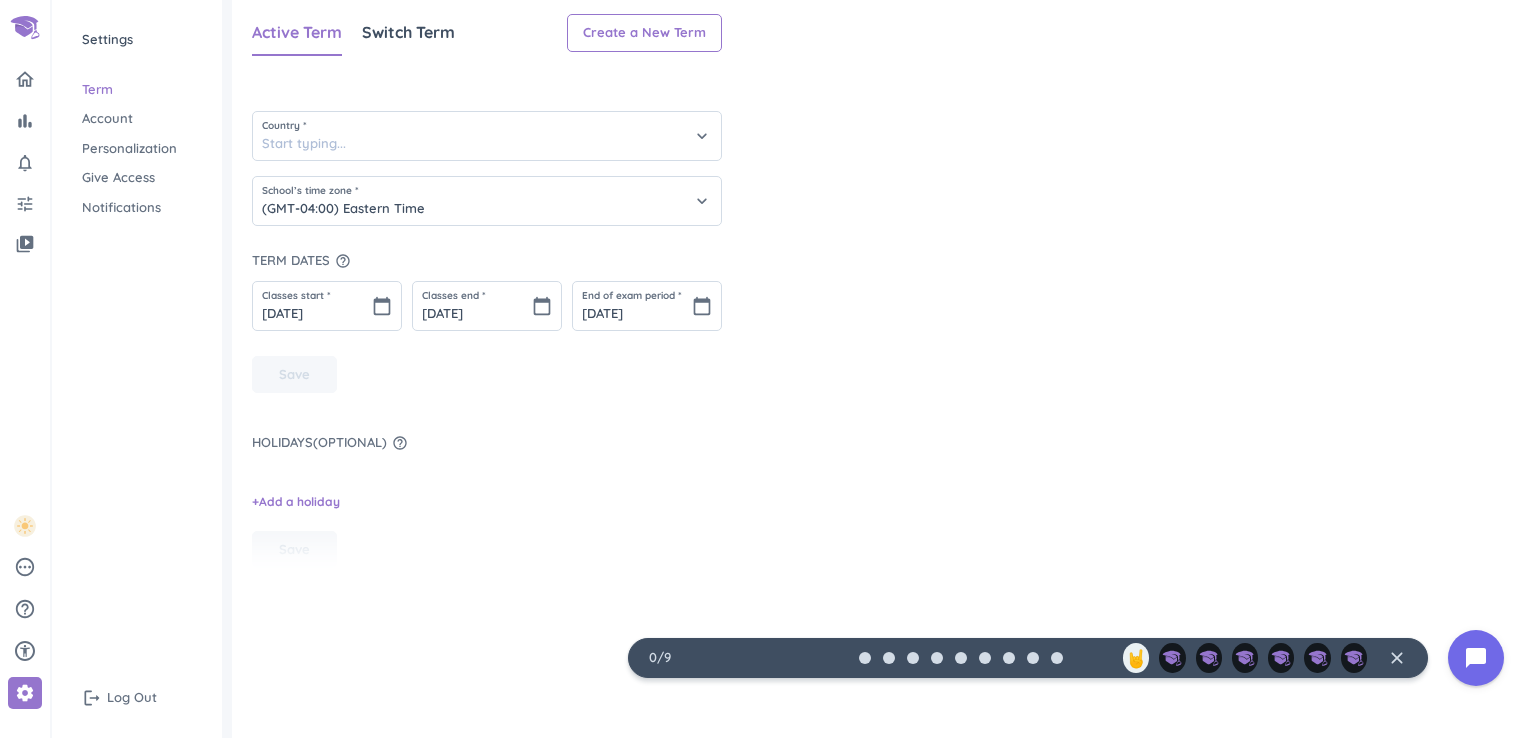 type on "[GEOGRAPHIC_DATA]" 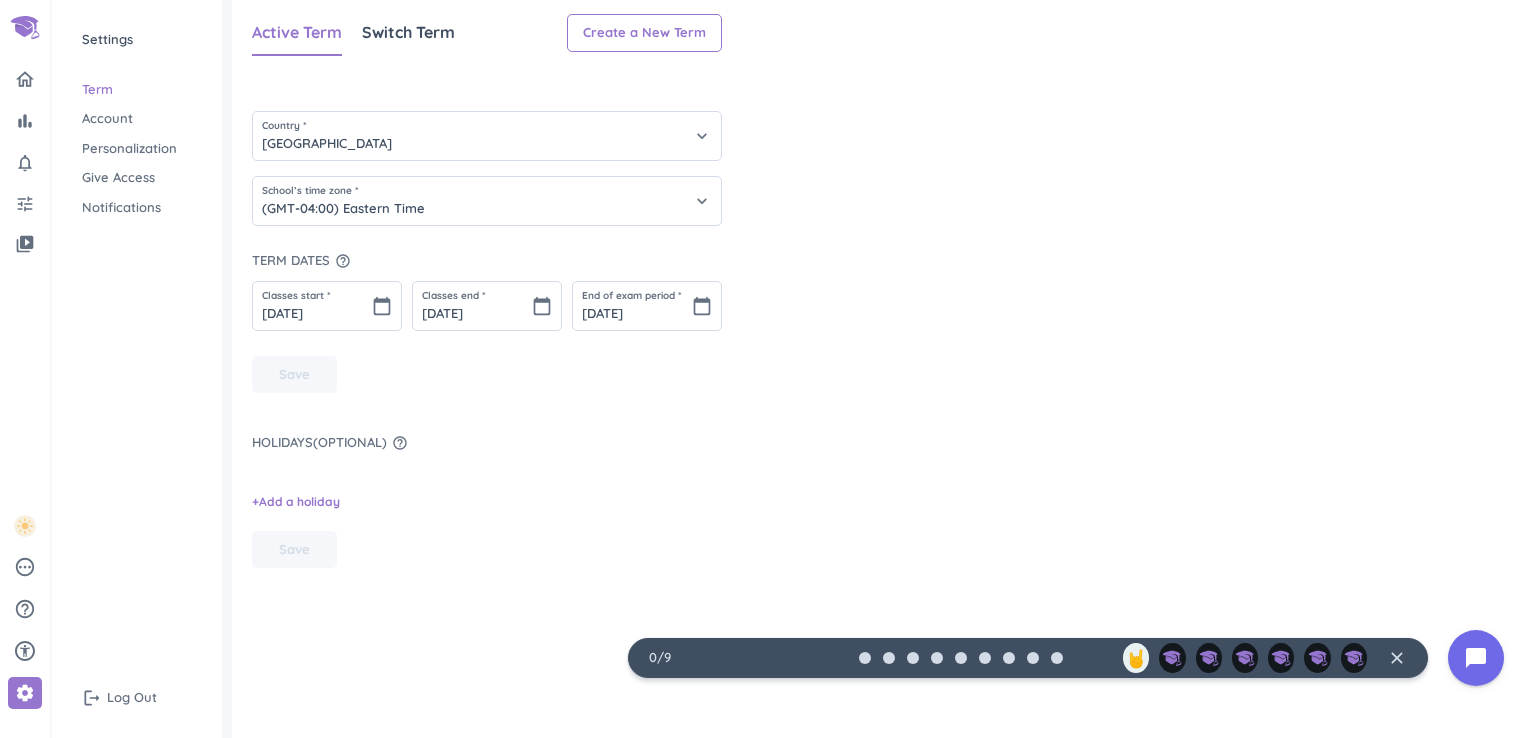 click on "bar_chart notifications_none tune video_library pending help_outline settings" at bounding box center [25, 381] 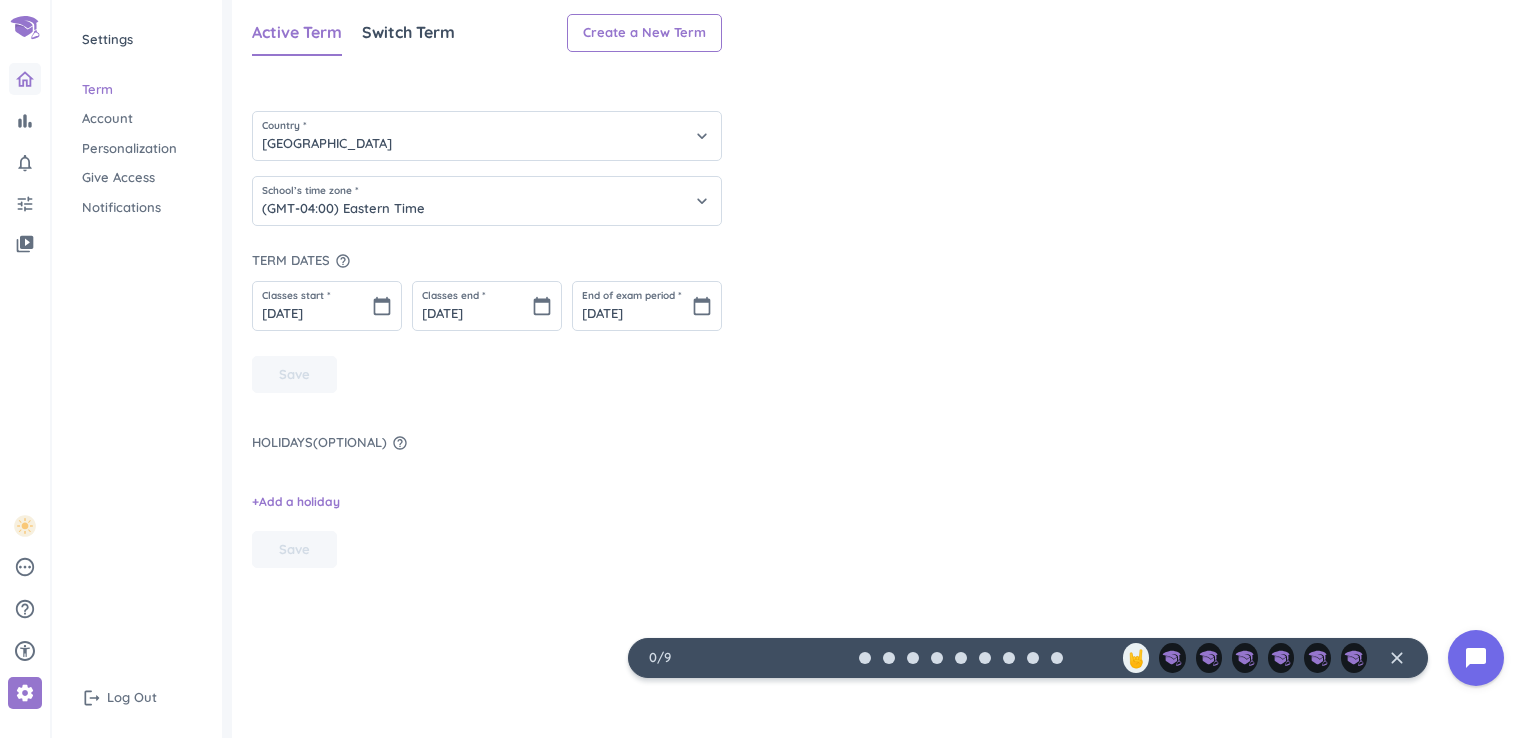 click 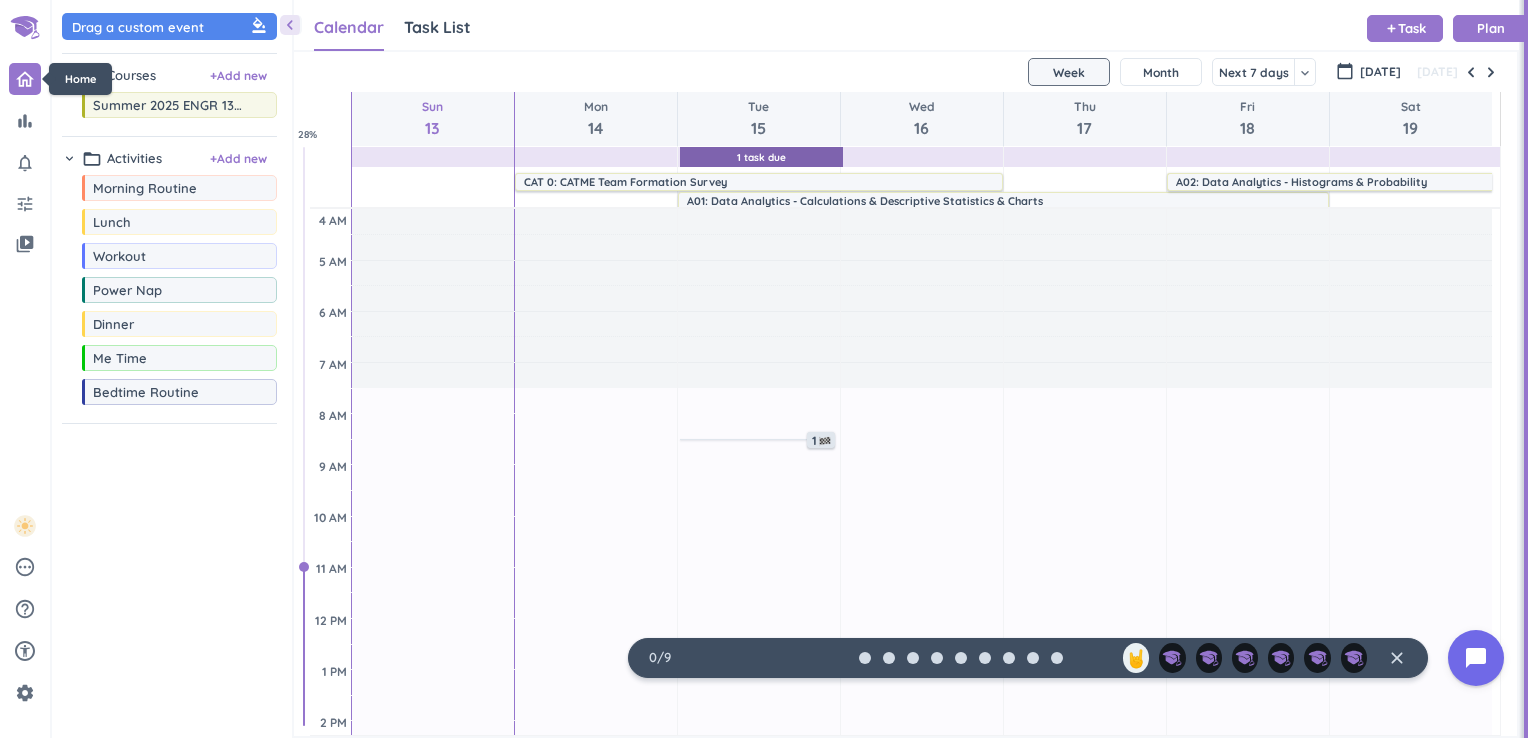 scroll, scrollTop: 8, scrollLeft: 8, axis: both 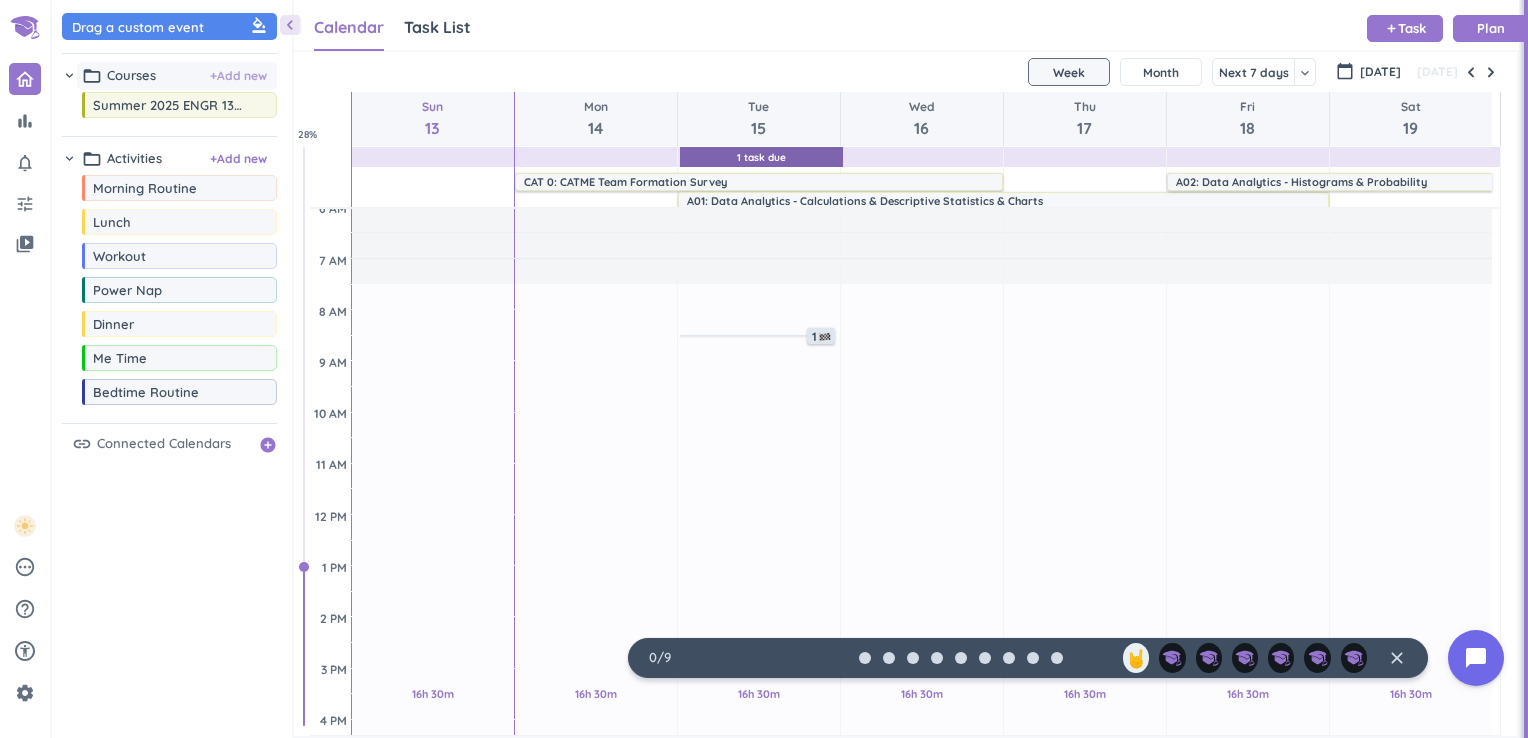 click on "+  Add new" at bounding box center (238, 76) 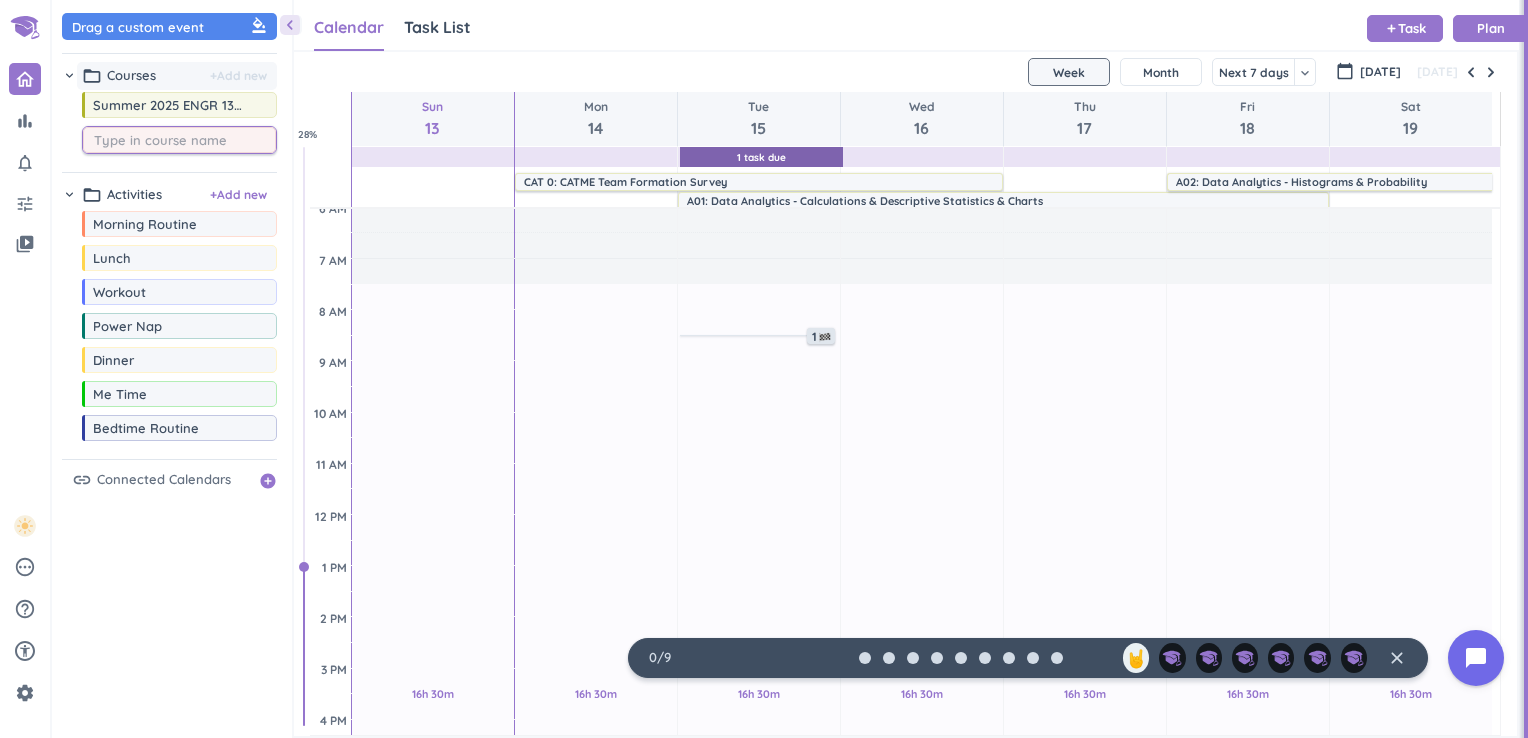 click on "folder_open Courses   +  Add new" at bounding box center [177, 76] 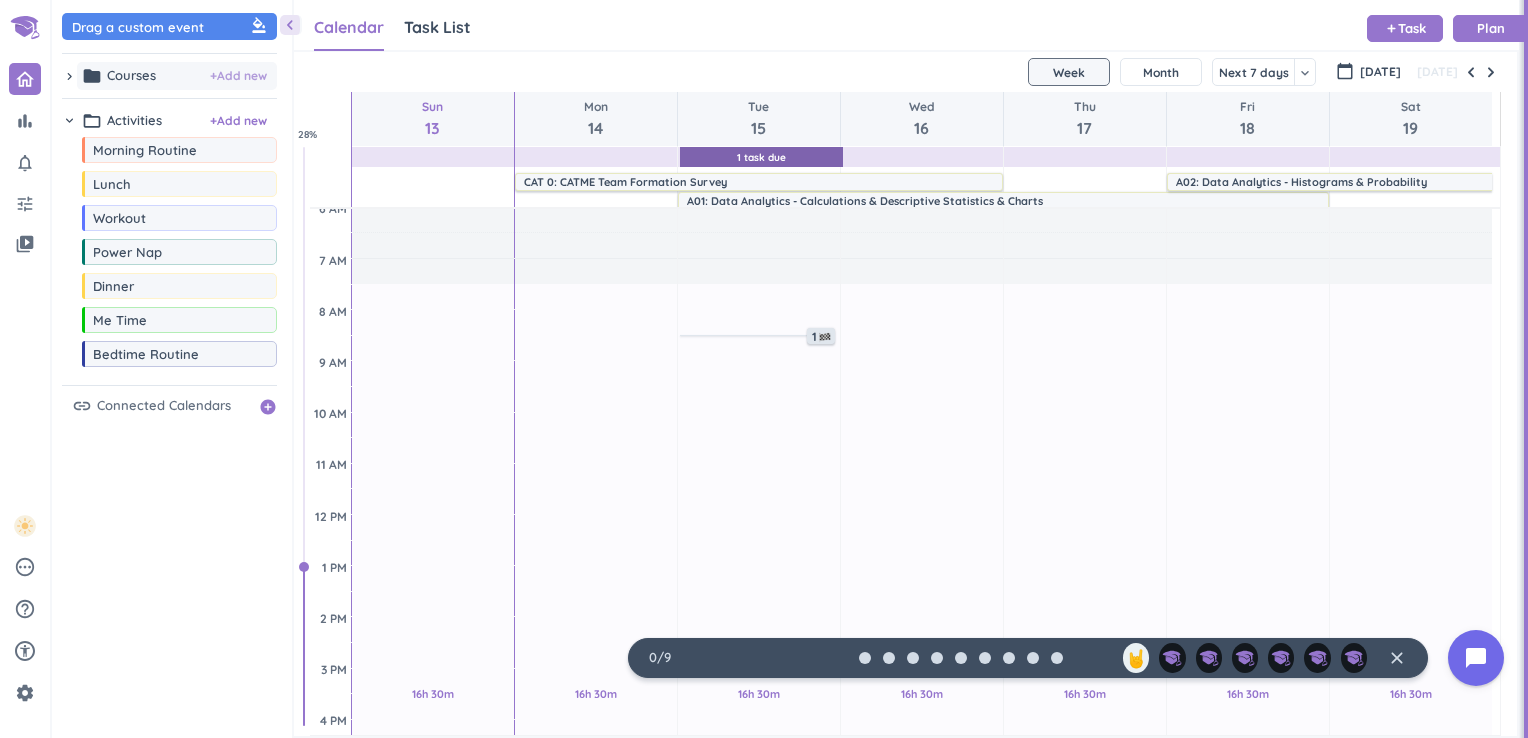 click on "+  Add new" at bounding box center [238, 76] 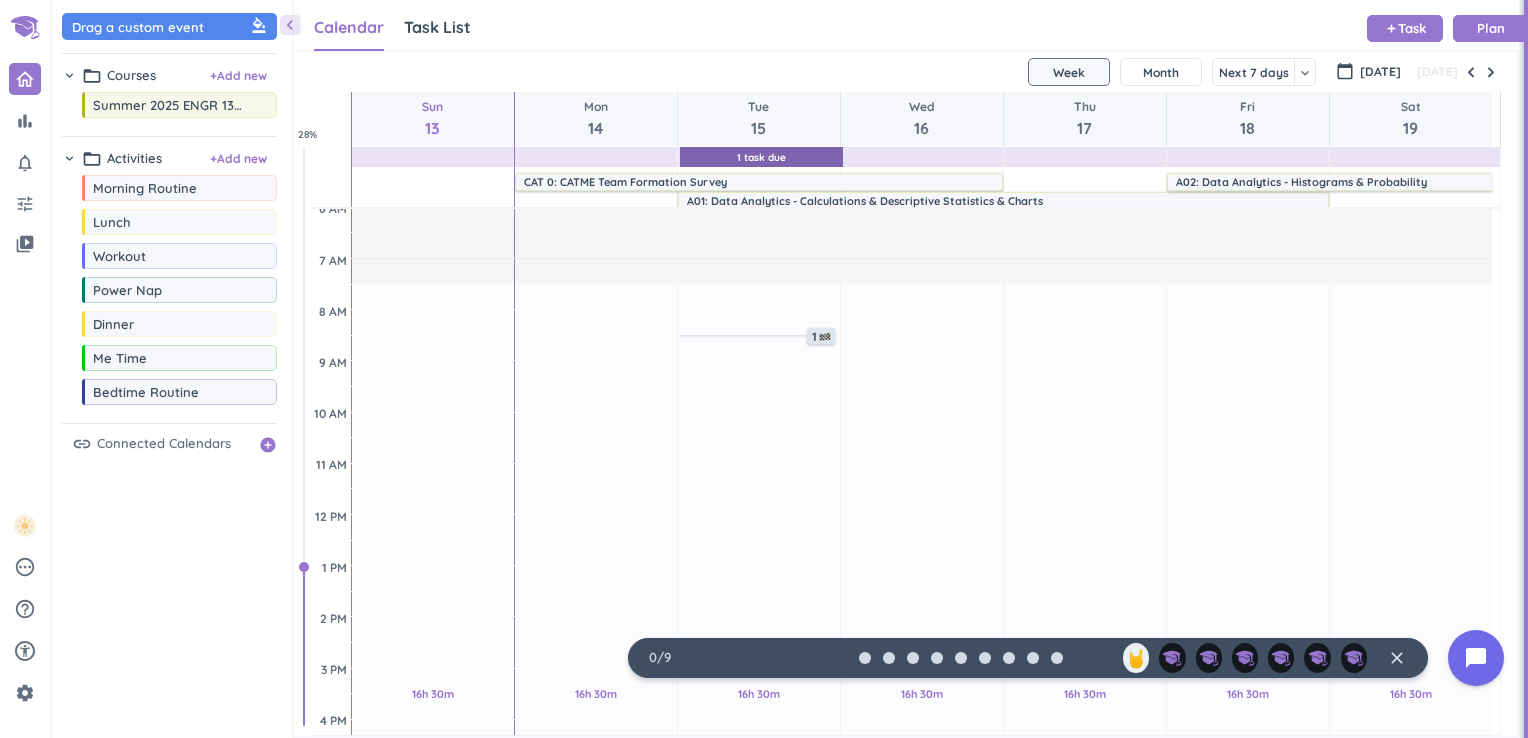 click on "Drag a custom event format_color_fill chevron_right folder_open Courses   +  Add new drag_indicator Summer 2025 ENGR 13100-001 SD more_horiz chevron_right folder_open Activities   +  Add new drag_indicator Morning Routine more_horiz drag_indicator Lunch more_horiz drag_indicator Workout more_horiz drag_indicator Power Nap more_horiz drag_indicator Dinner more_horiz drag_indicator Me Time more_horiz drag_indicator Bedtime Routine more_horiz link Connected Calendars add_circle" at bounding box center (172, 374) 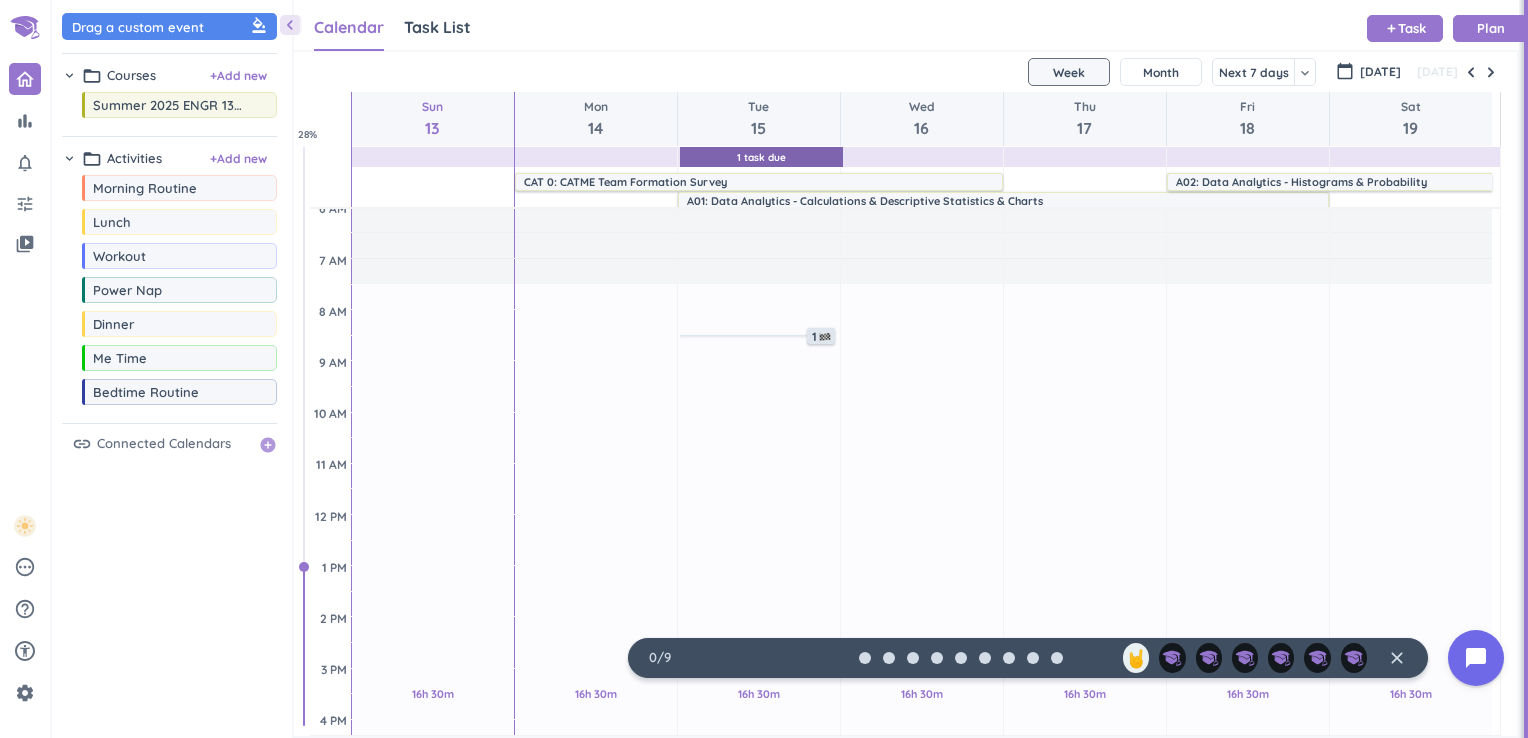 click on "add_circle" at bounding box center [268, 445] 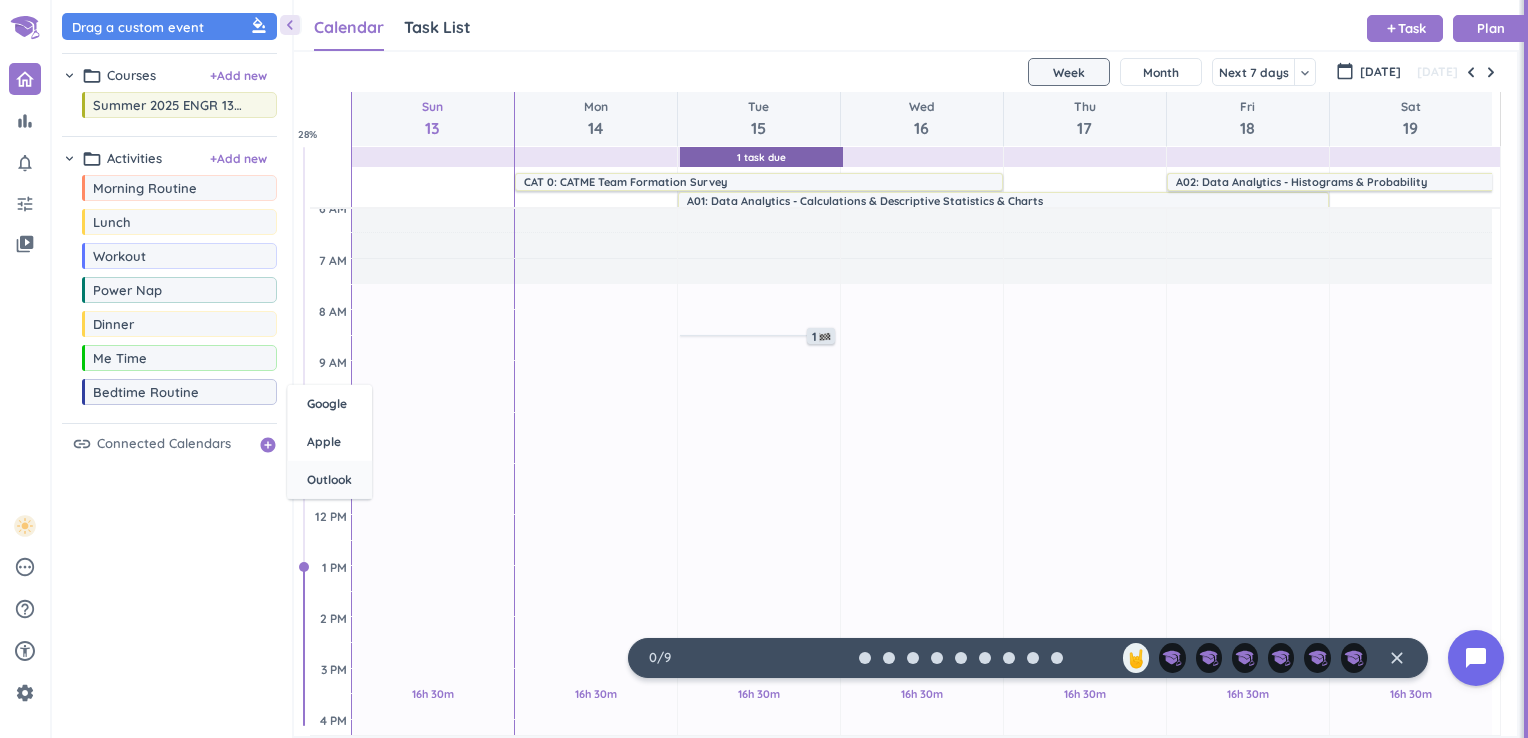 click on "Outlook" at bounding box center (329, 480) 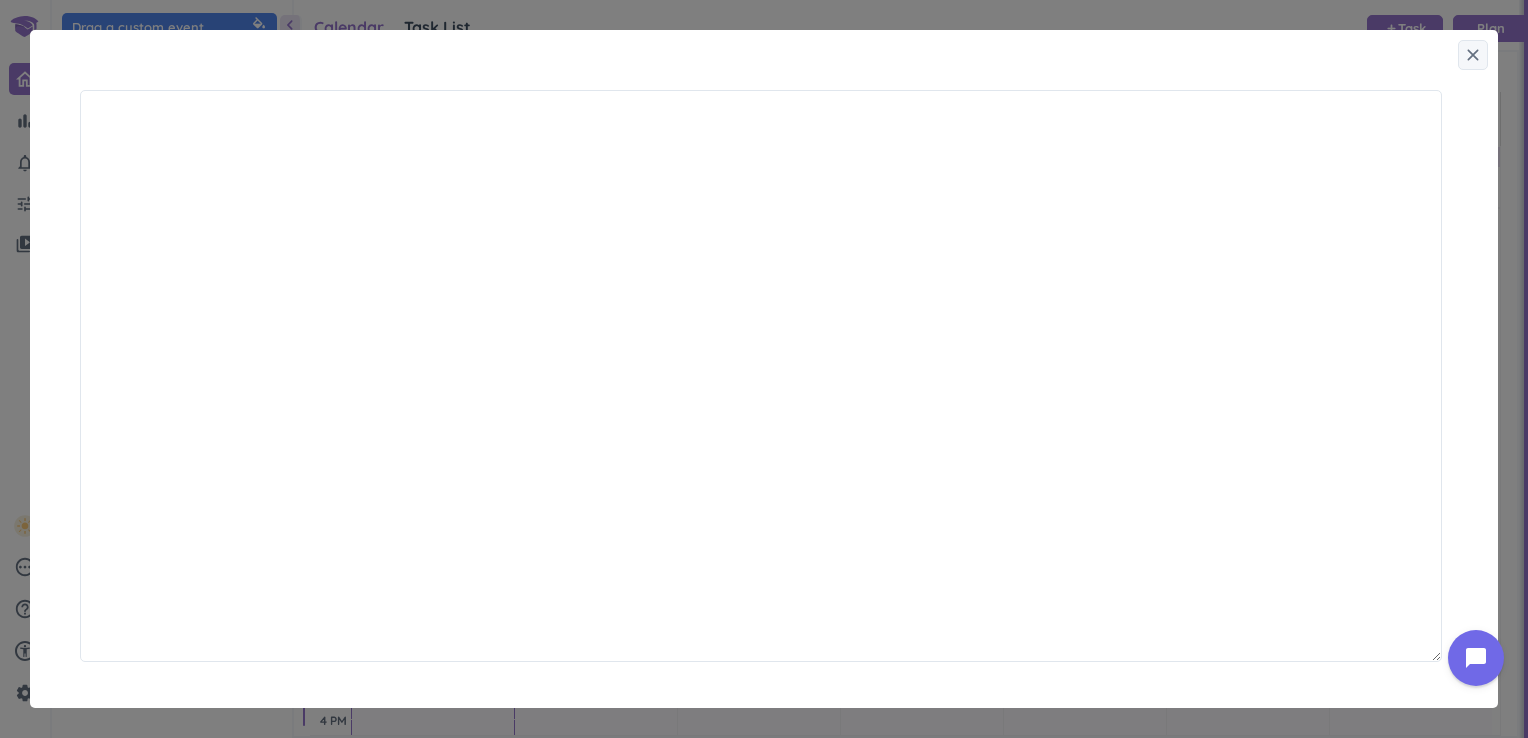 scroll, scrollTop: 8, scrollLeft: 8, axis: both 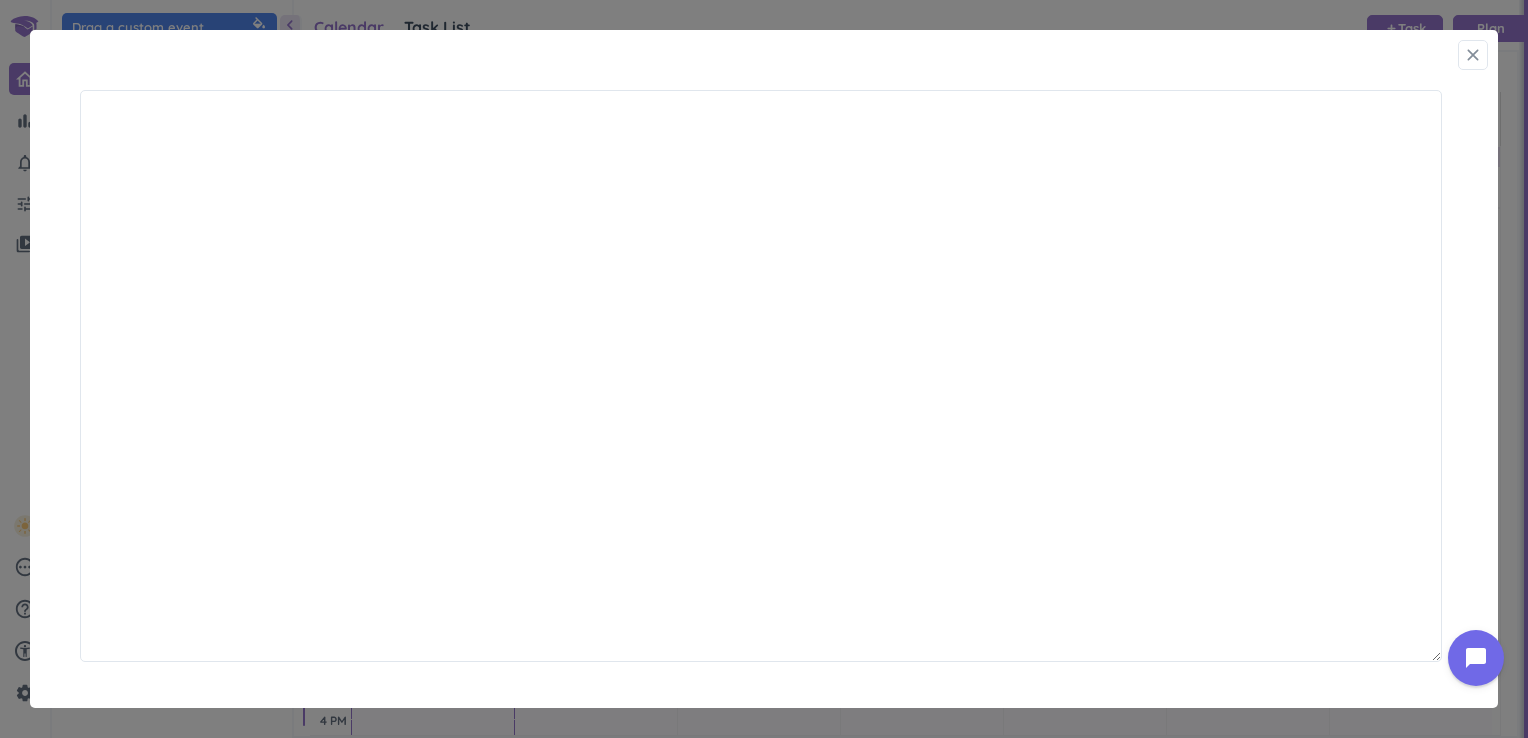 click on "close" at bounding box center [1473, 55] 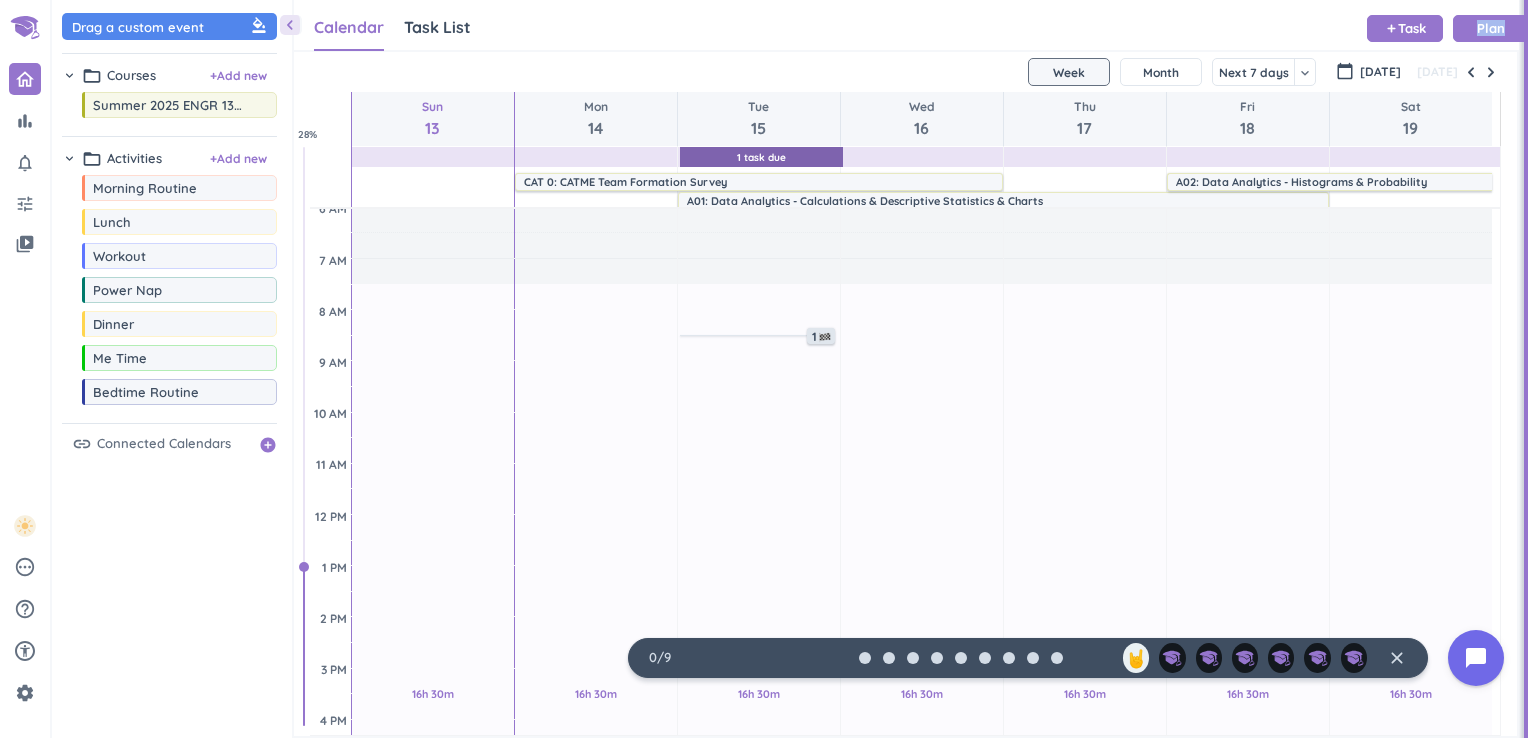 click on "Calendar Task List Calendar keyboard_arrow_down add Task Plan" at bounding box center (906, 25) 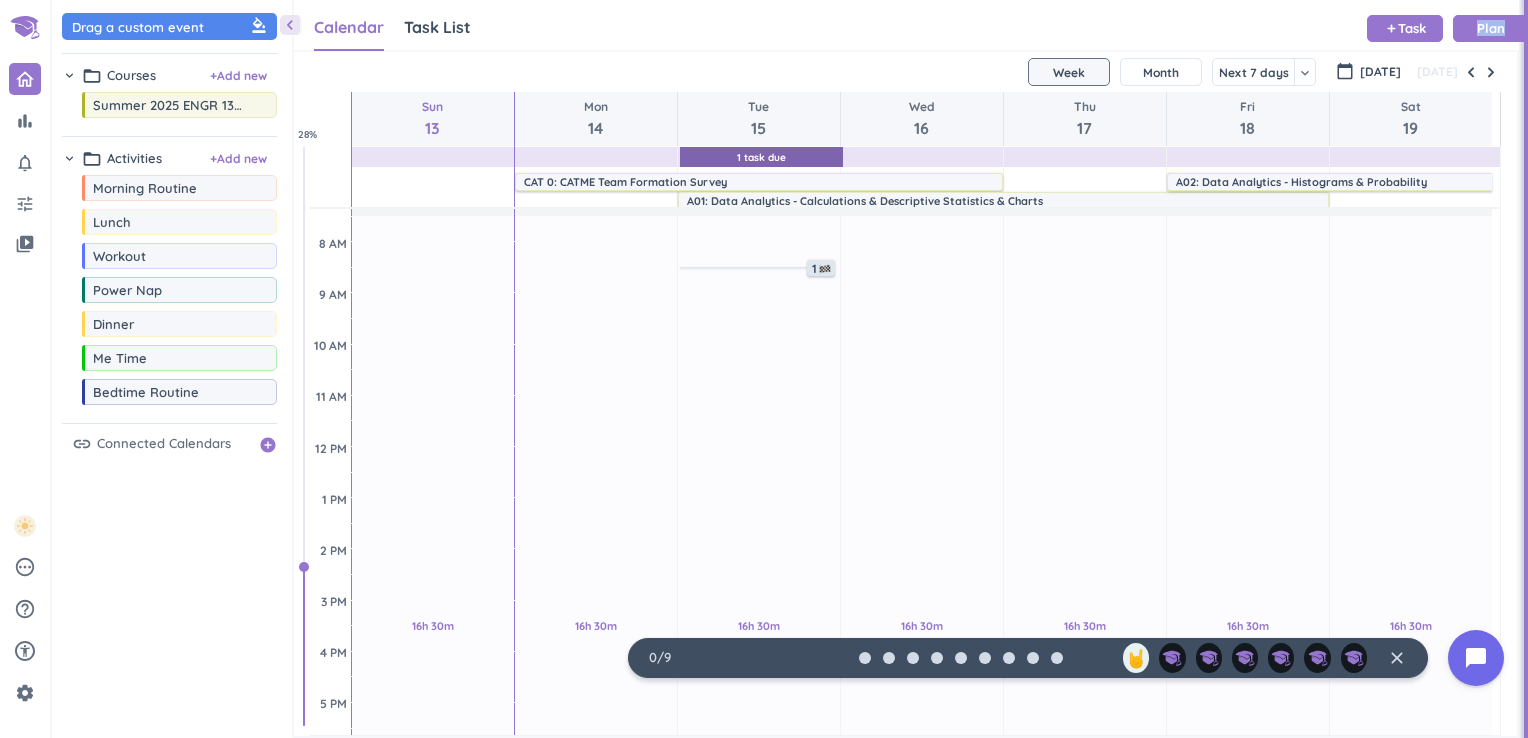 scroll, scrollTop: 184, scrollLeft: 0, axis: vertical 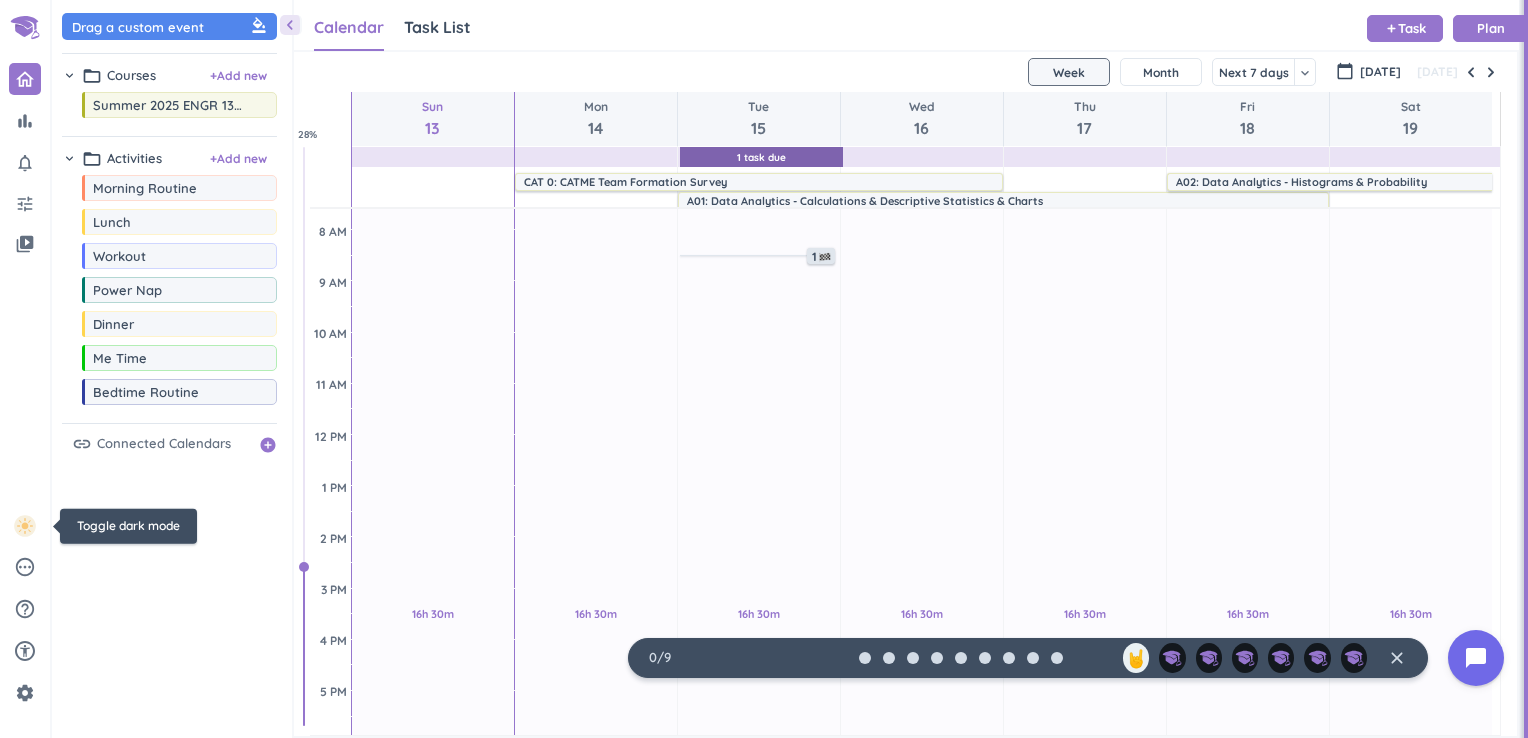 click 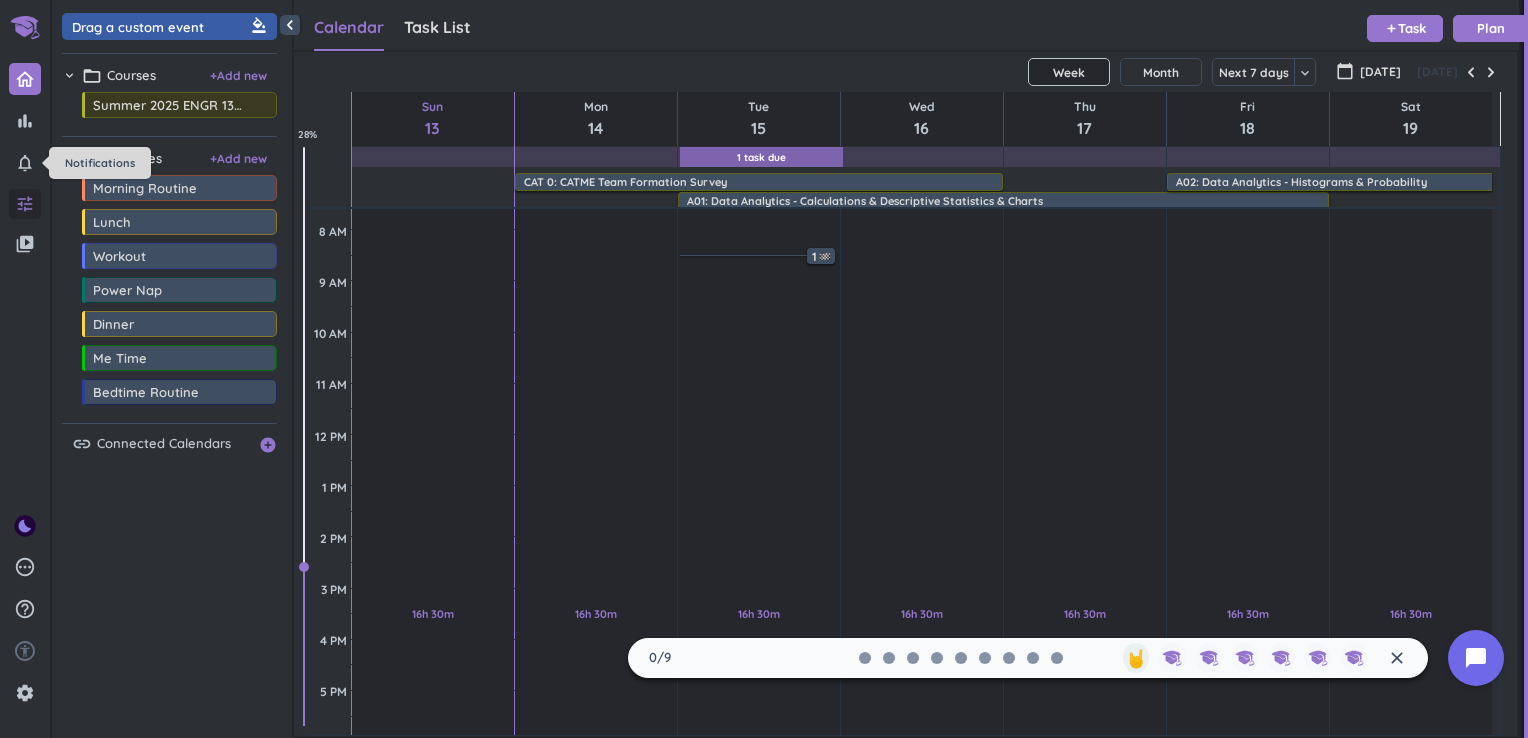 click on "tune" at bounding box center (25, 204) 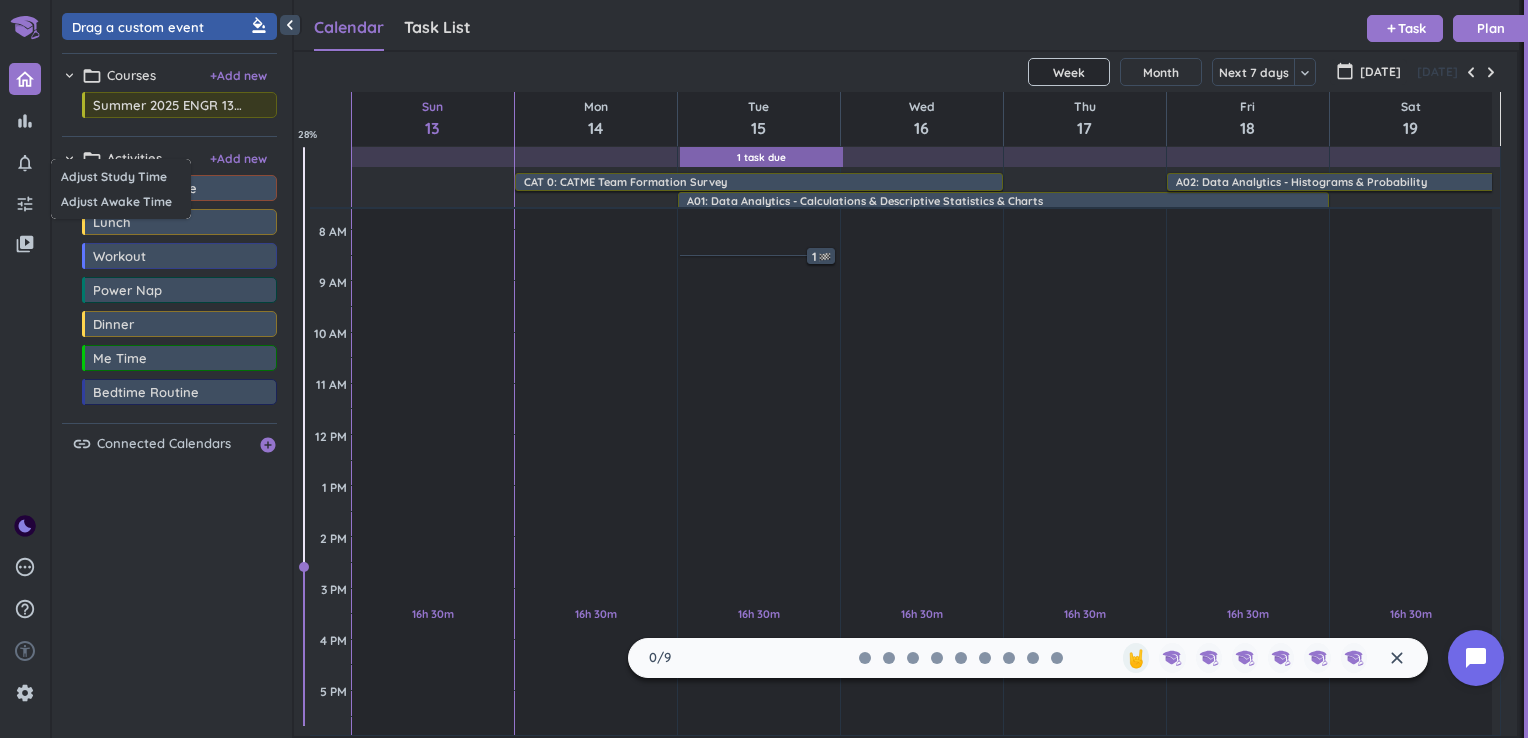 click at bounding box center (764, 369) 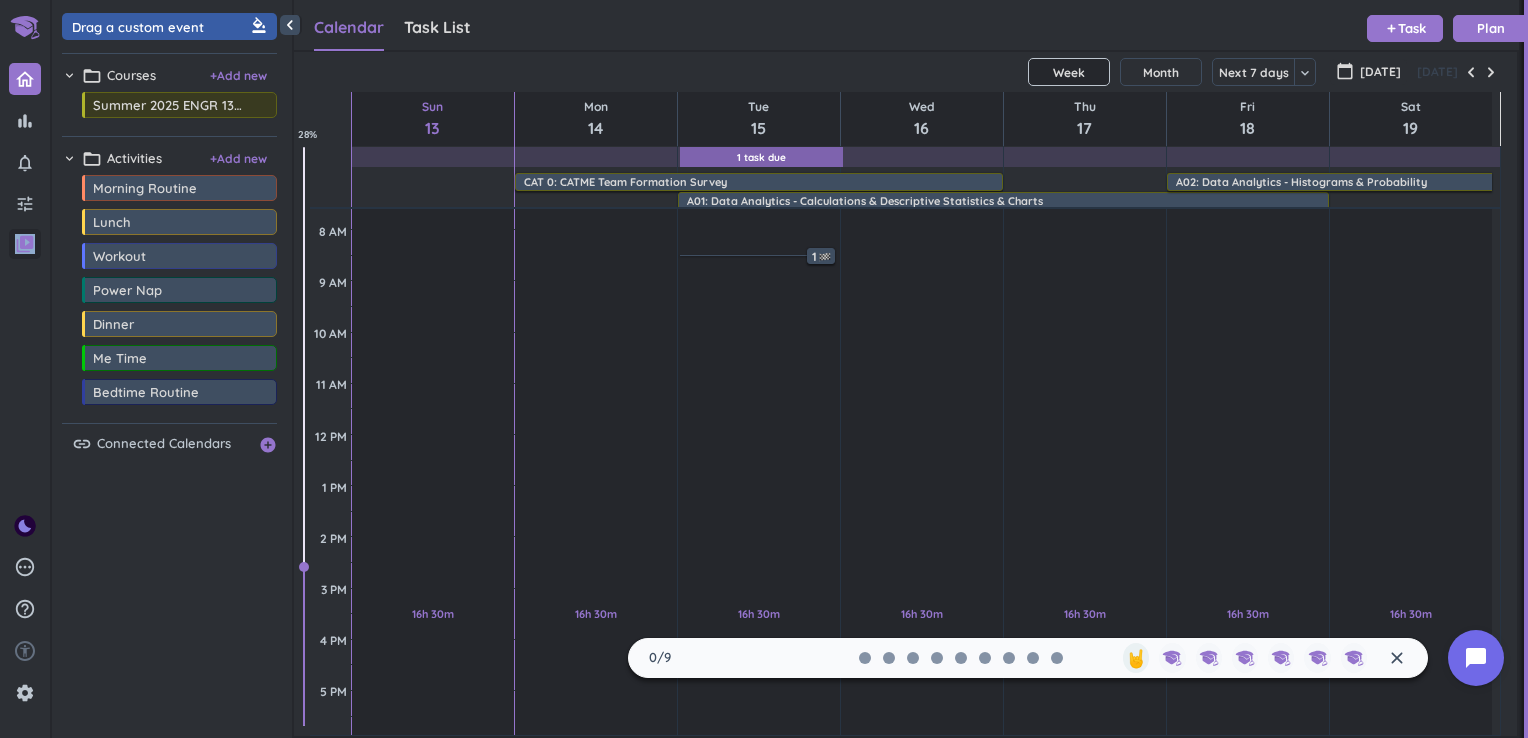 click on "video_library" at bounding box center [25, 244] 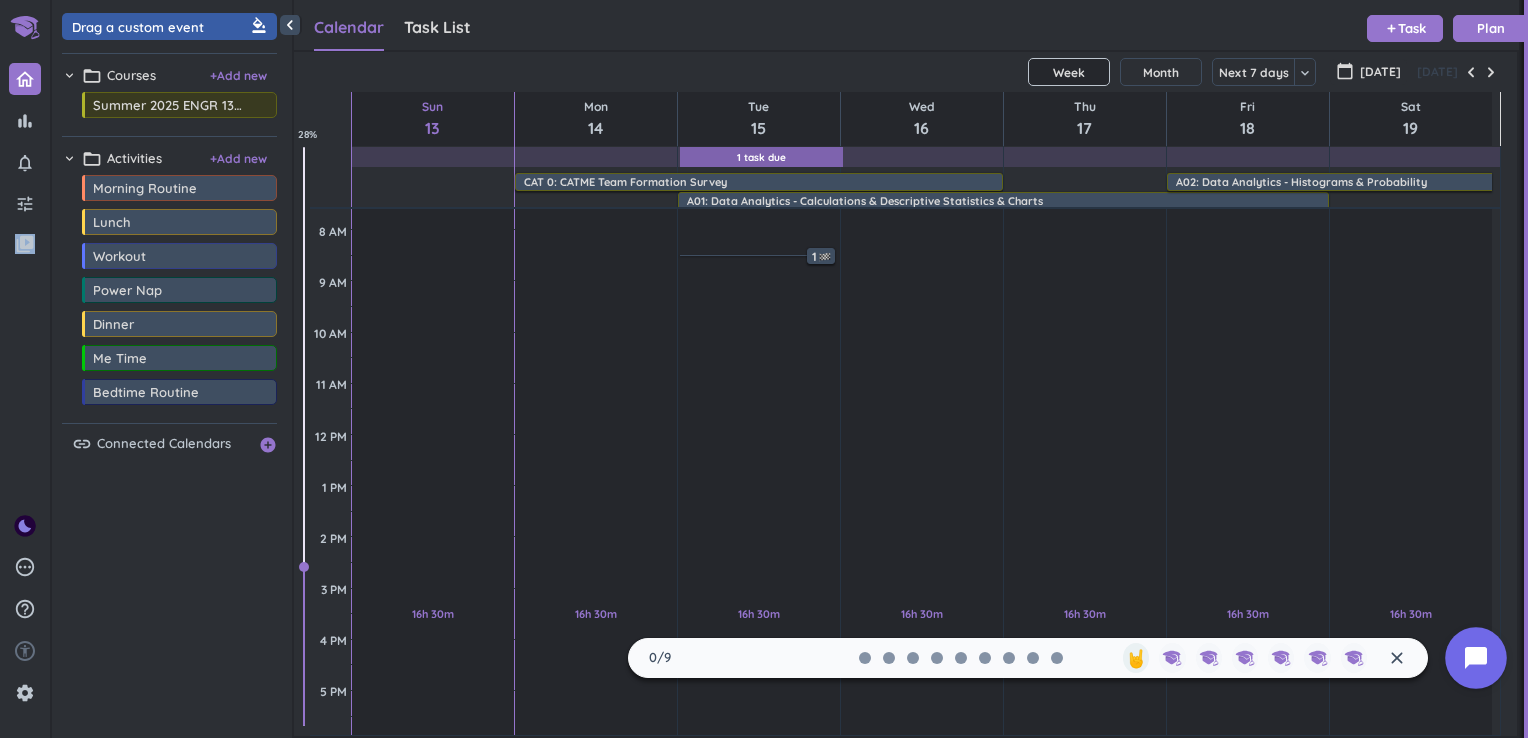 click 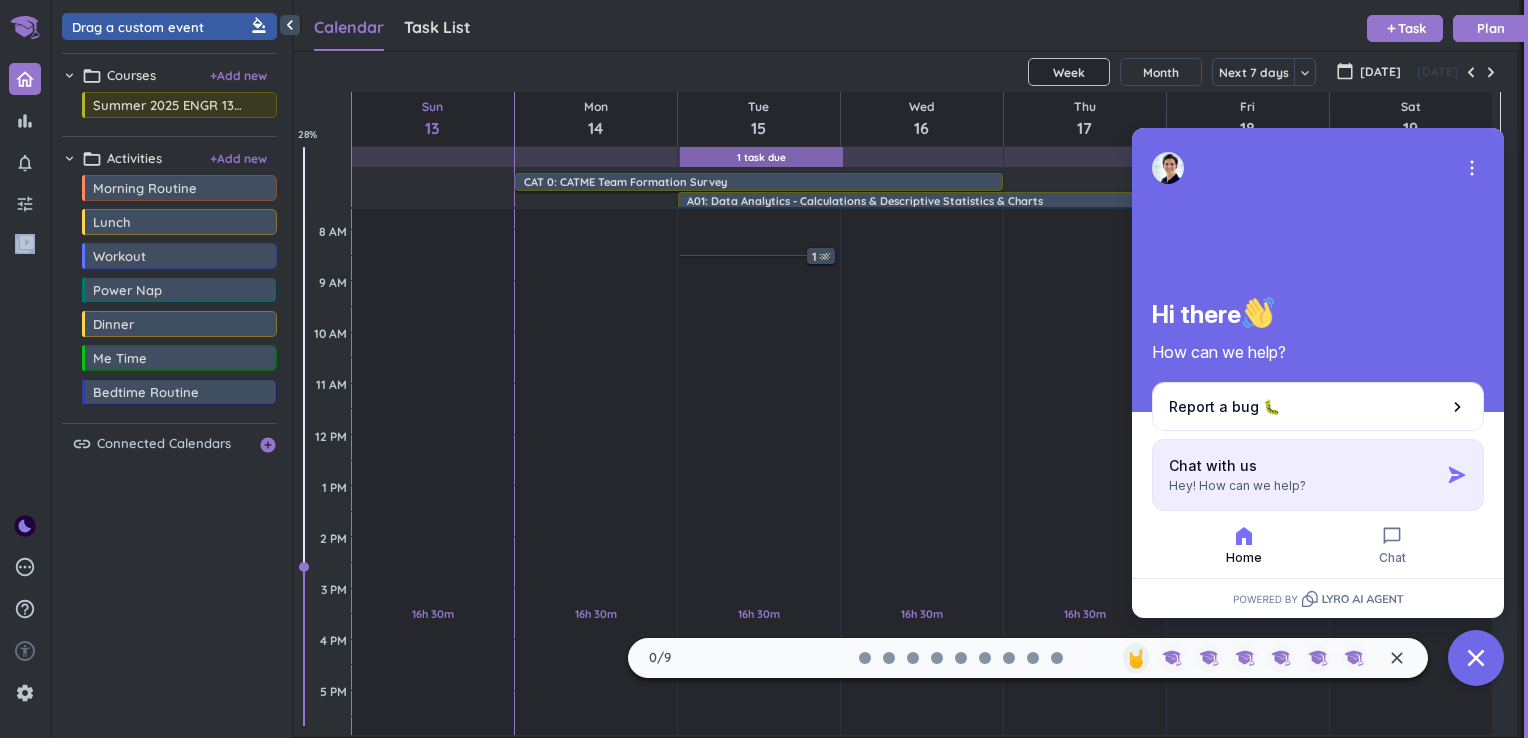 click on "Chat with us Hey! How can we help?" at bounding box center (1304, 475) 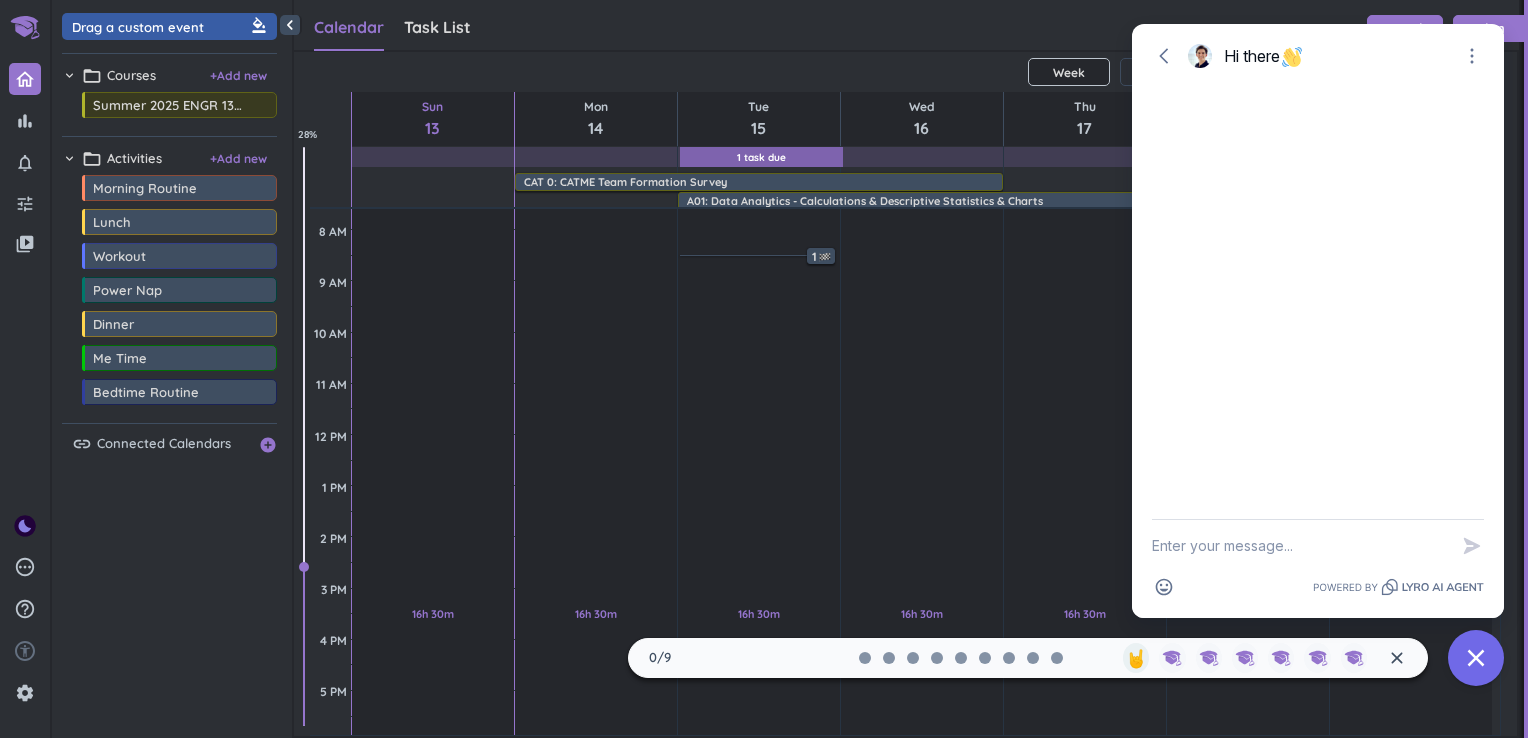 click at bounding box center [1300, 546] 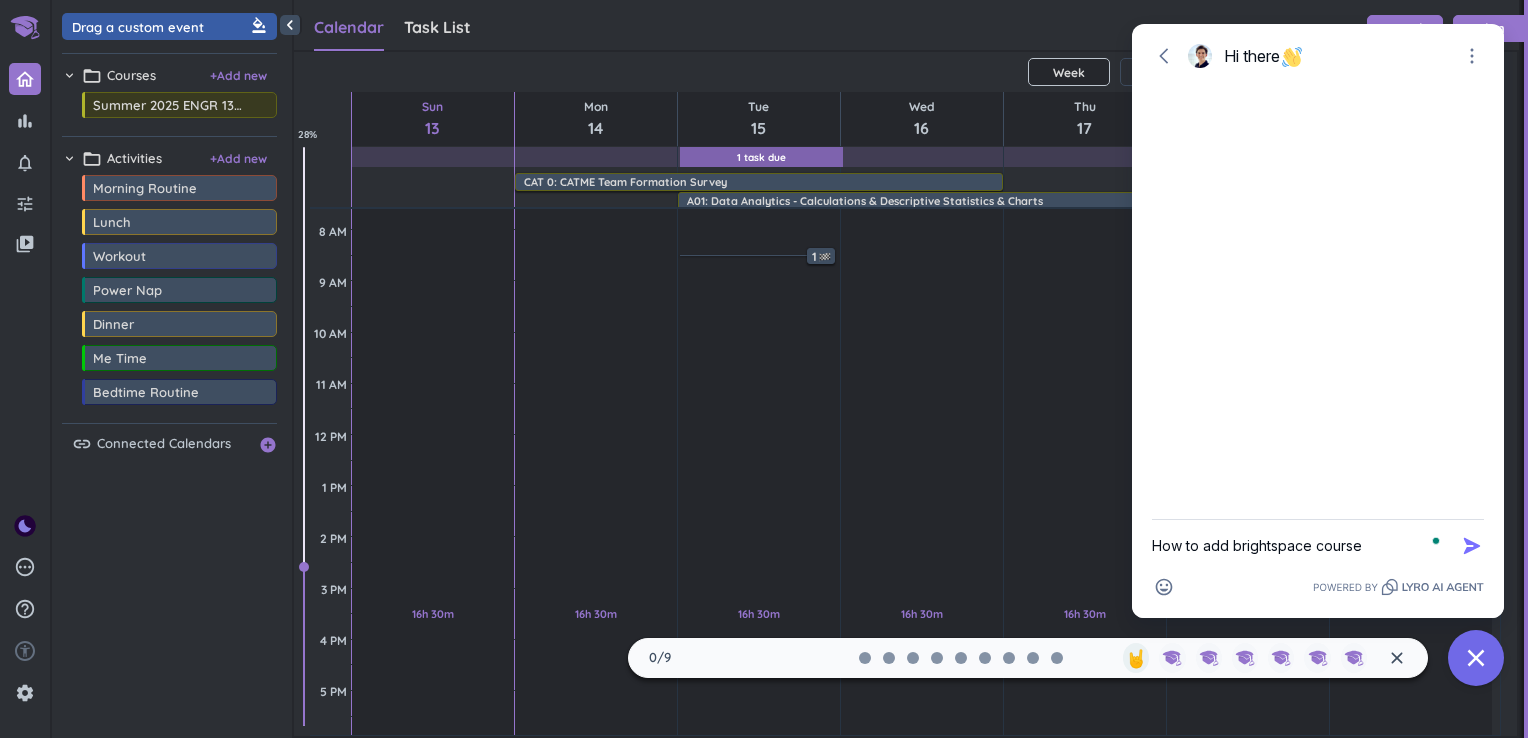 type on "How to add brightspace courses" 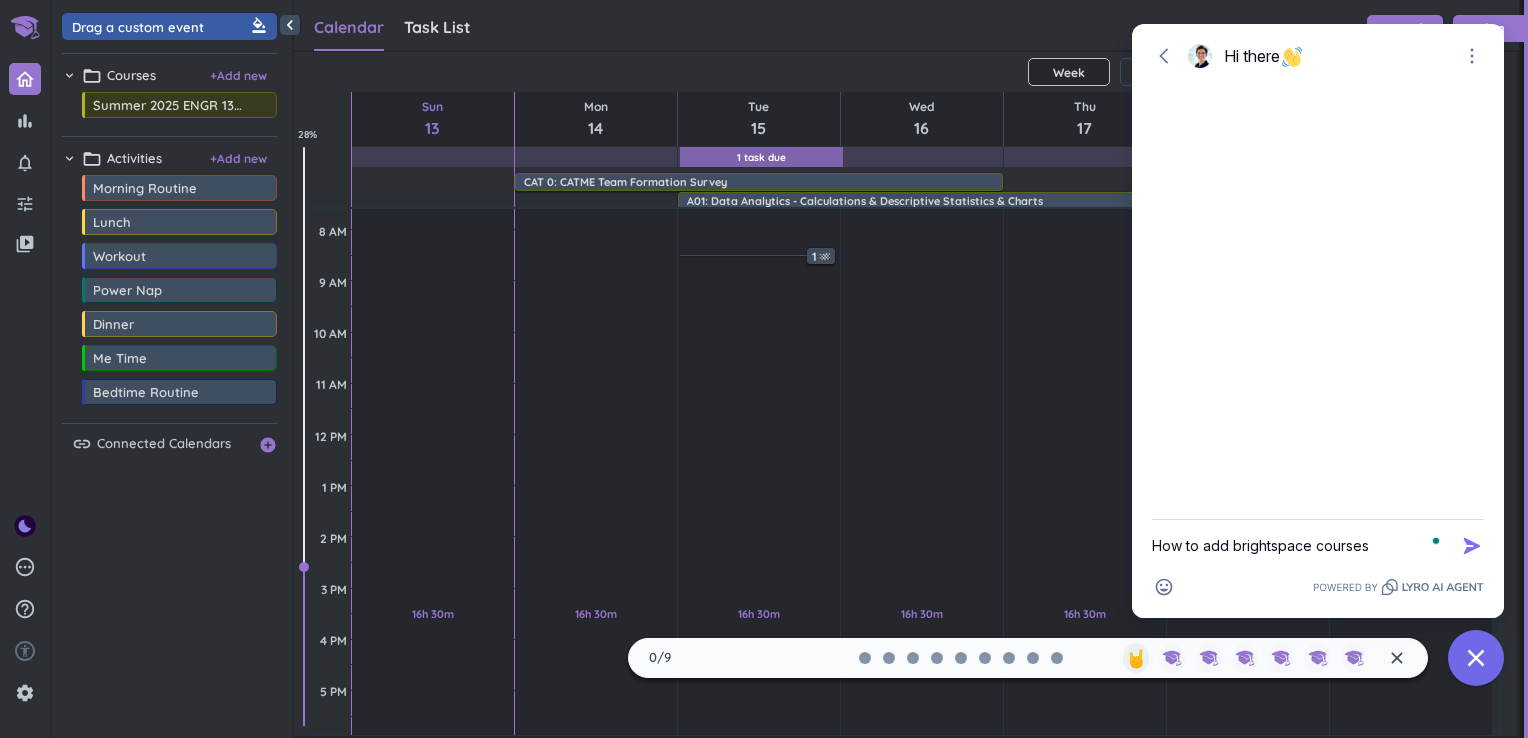 type 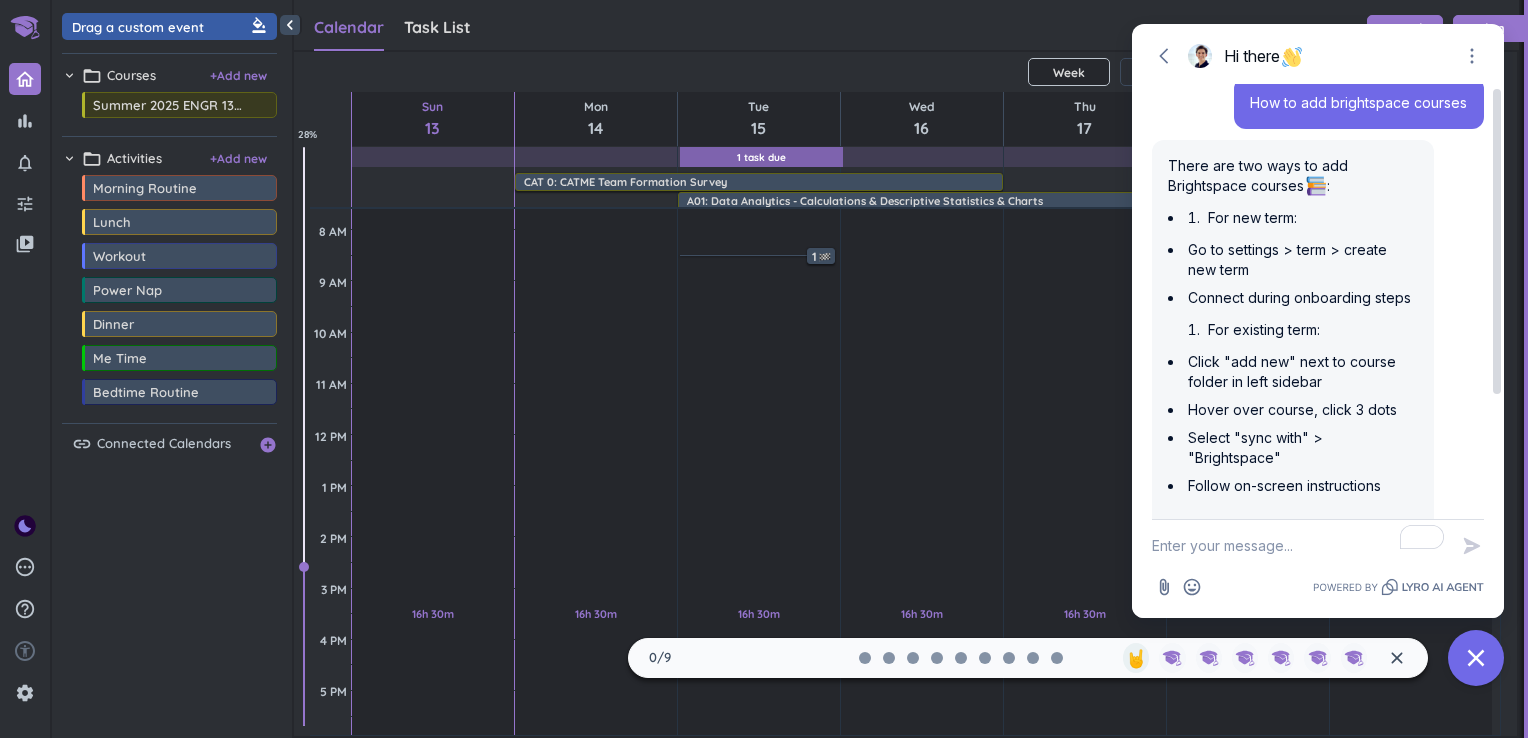 scroll, scrollTop: 7, scrollLeft: 0, axis: vertical 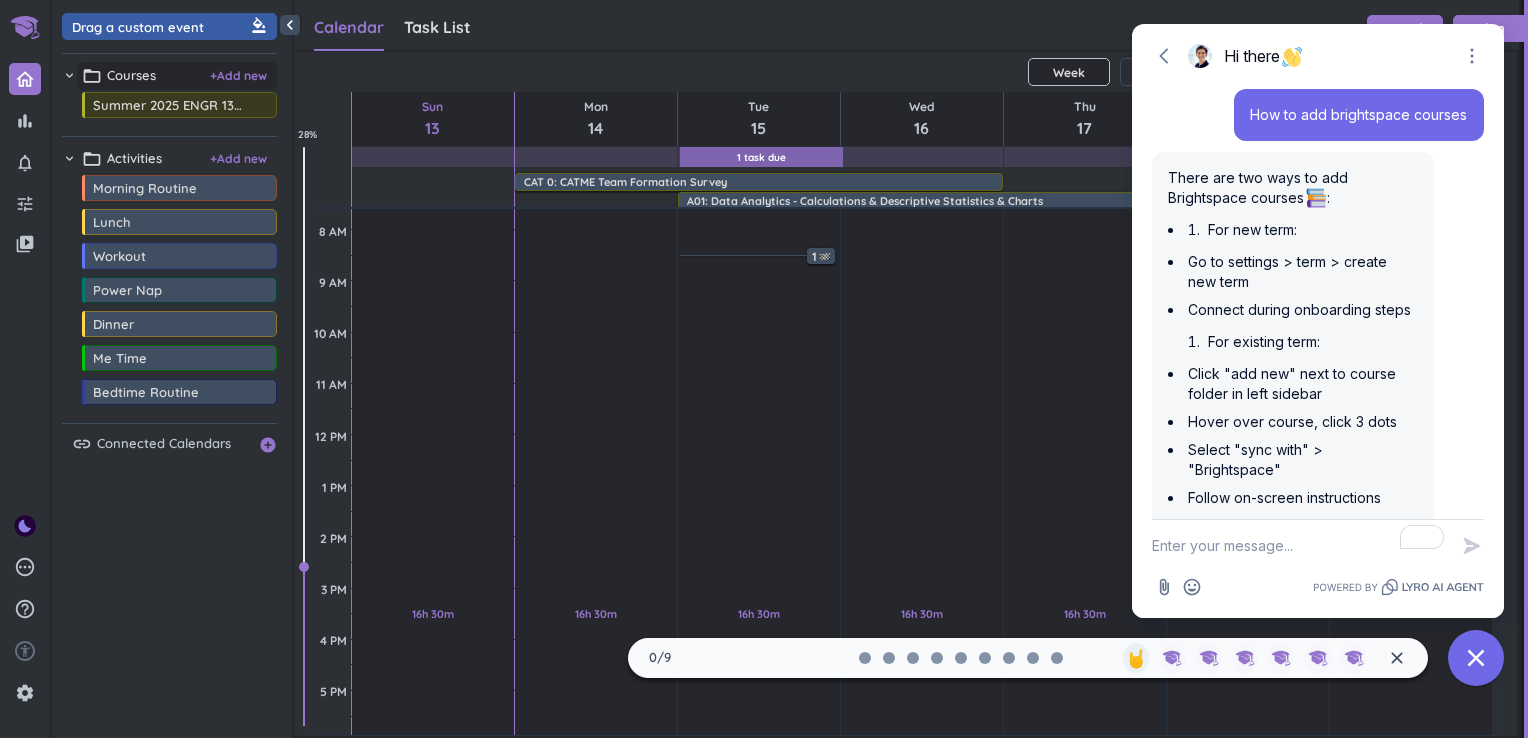 click on "folder_open Courses   +  Add new" at bounding box center [177, 76] 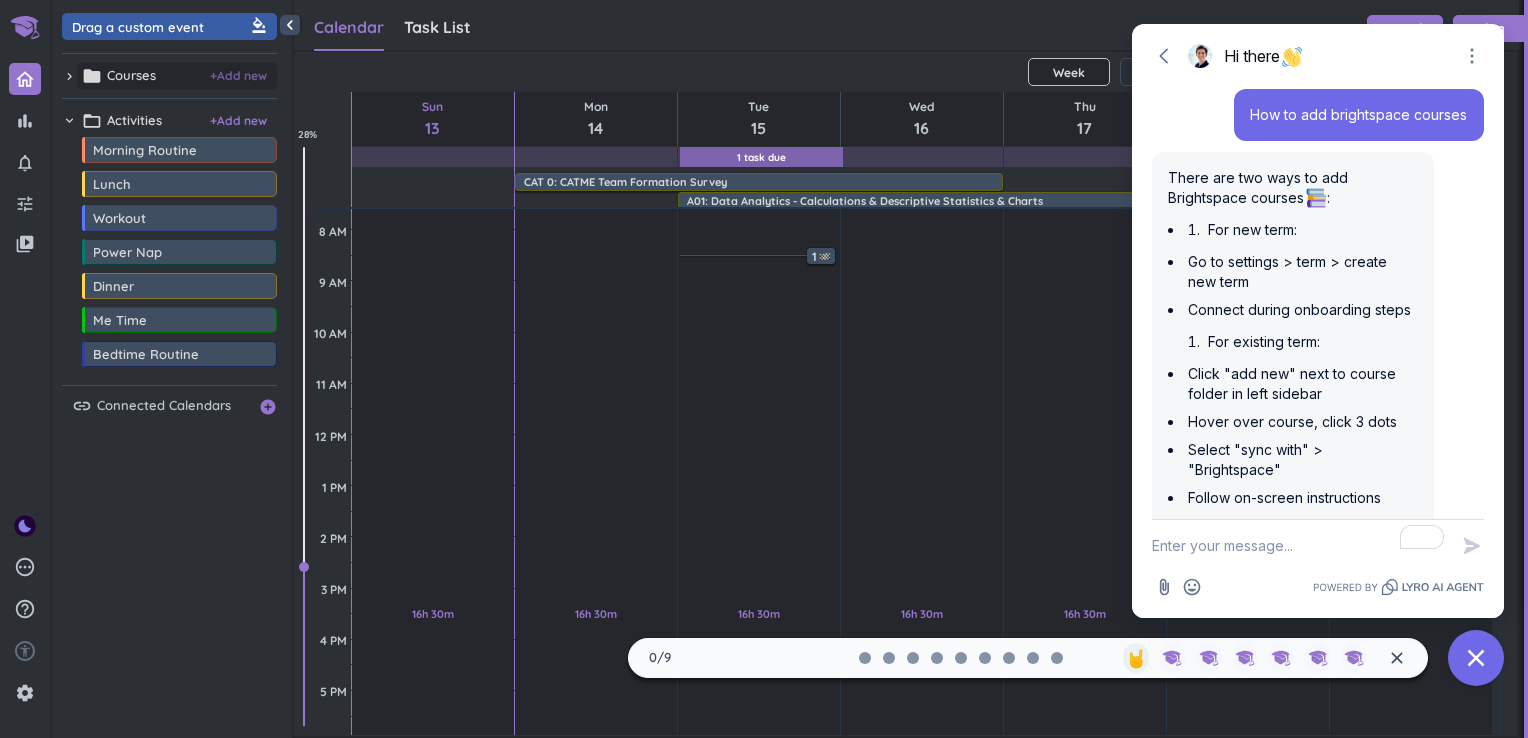 click on "+  Add new" at bounding box center (238, 76) 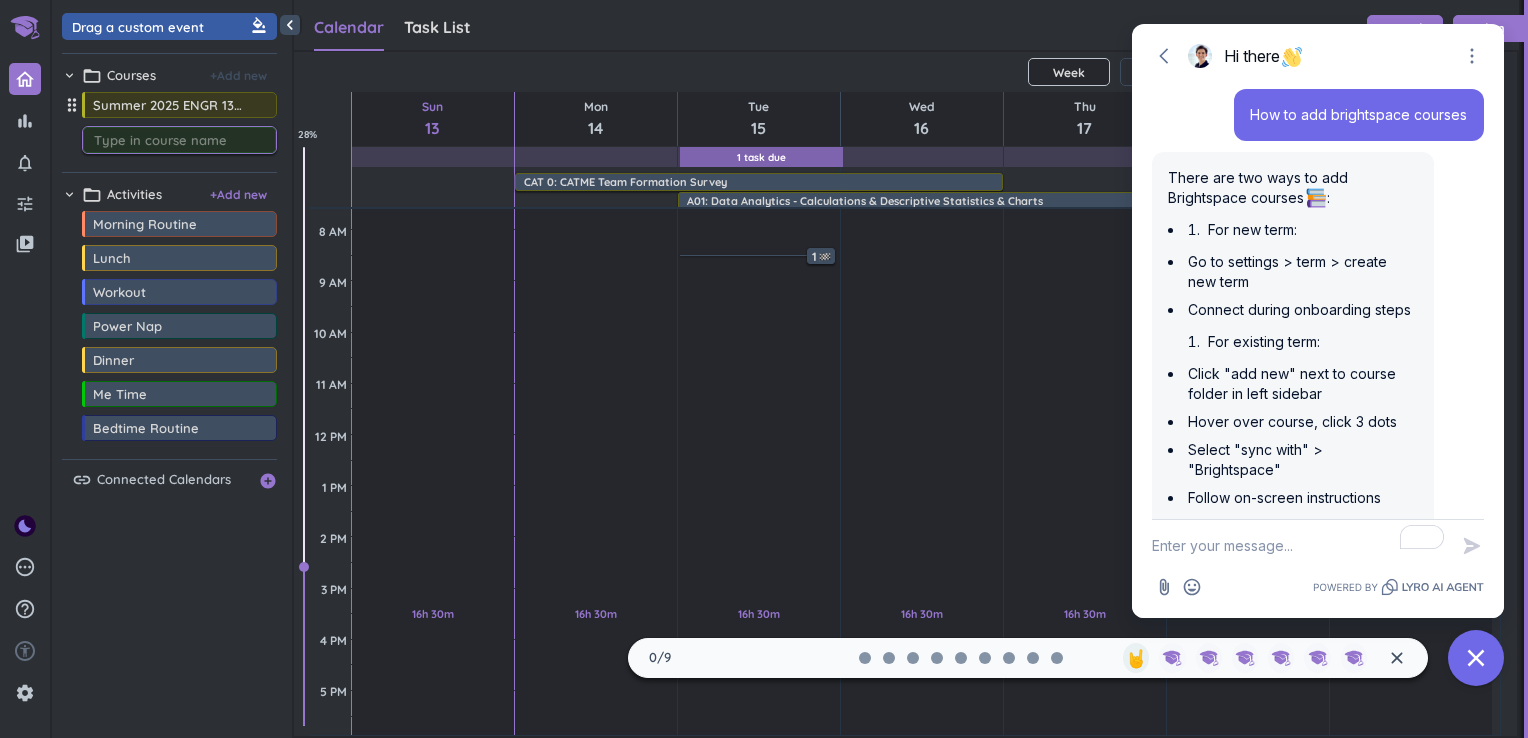 click on "drag_indicator" at bounding box center (72, 105) 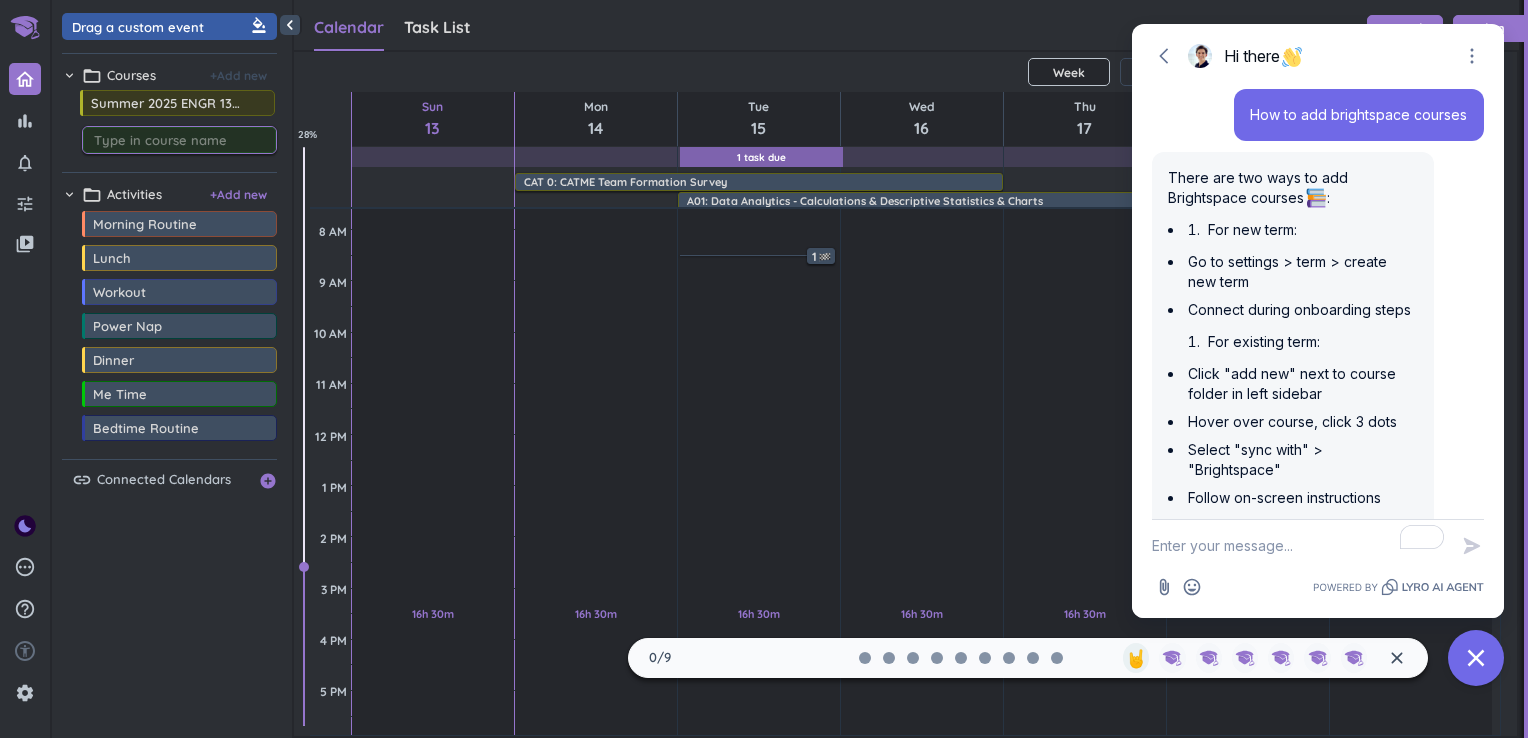 click on "drag_indicator Summer 2025 ENGR 13100-001 SD more_horiz" at bounding box center (169, 105) 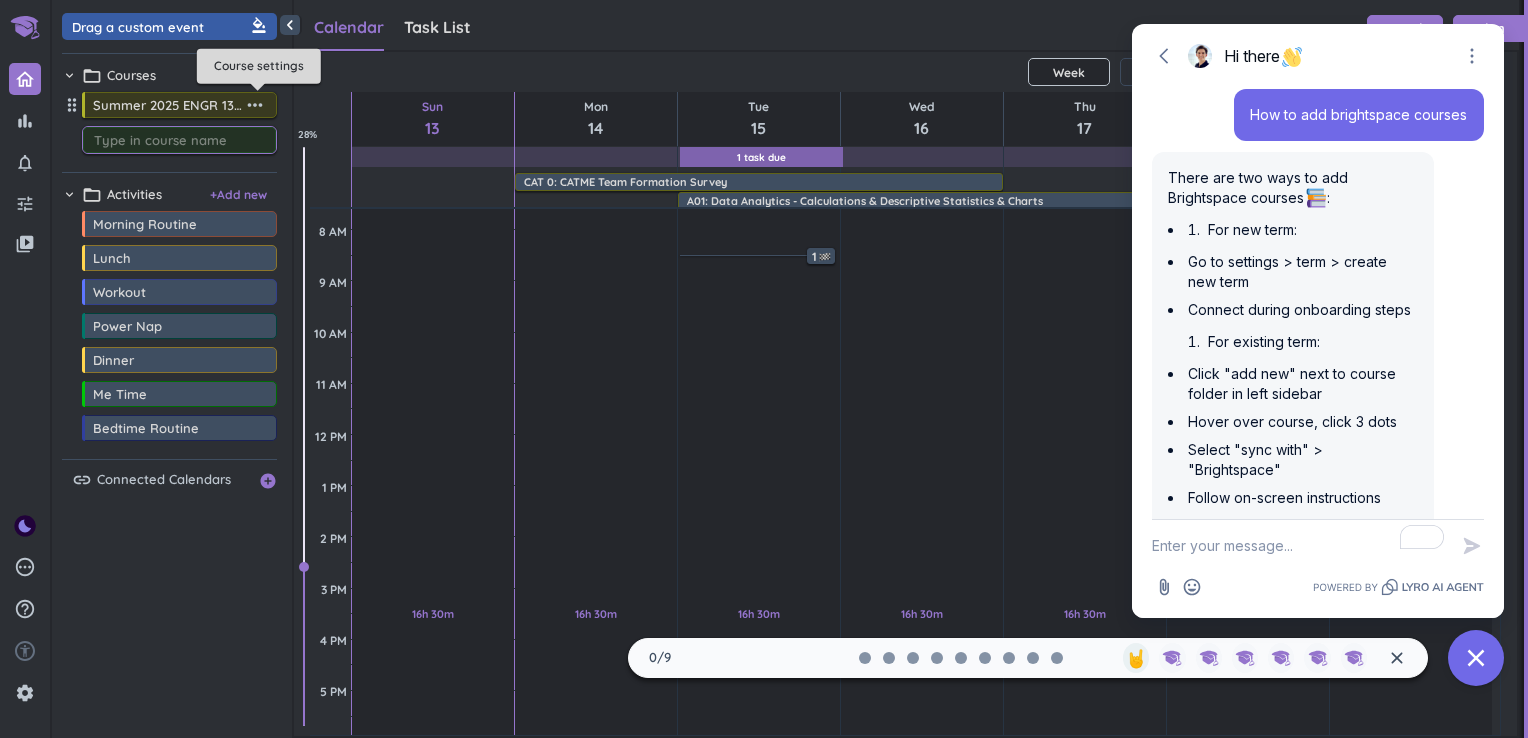 click on "more_horiz" at bounding box center (255, 105) 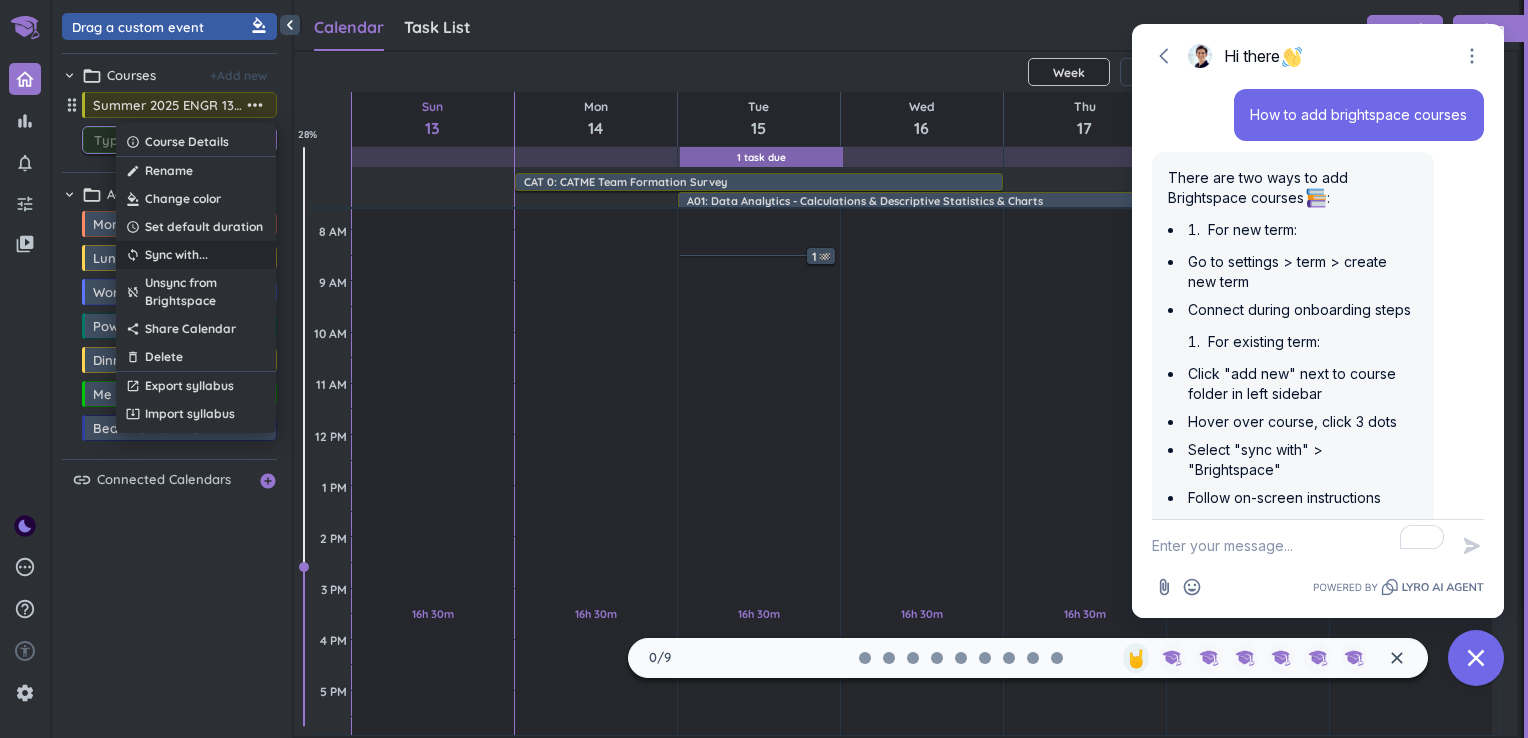 click on "sync Sync with ..." at bounding box center [196, 255] 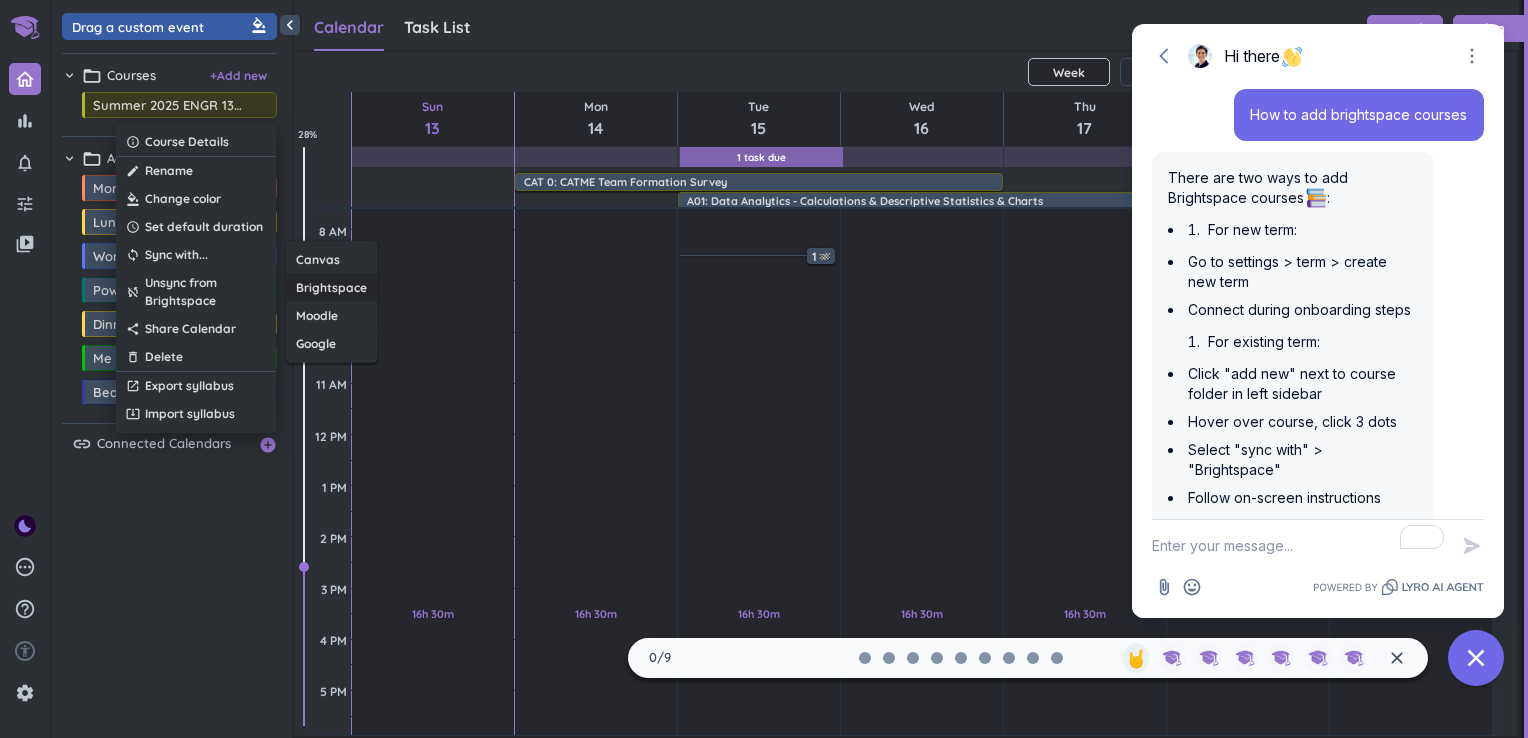 click on "Brightspace" at bounding box center [331, 288] 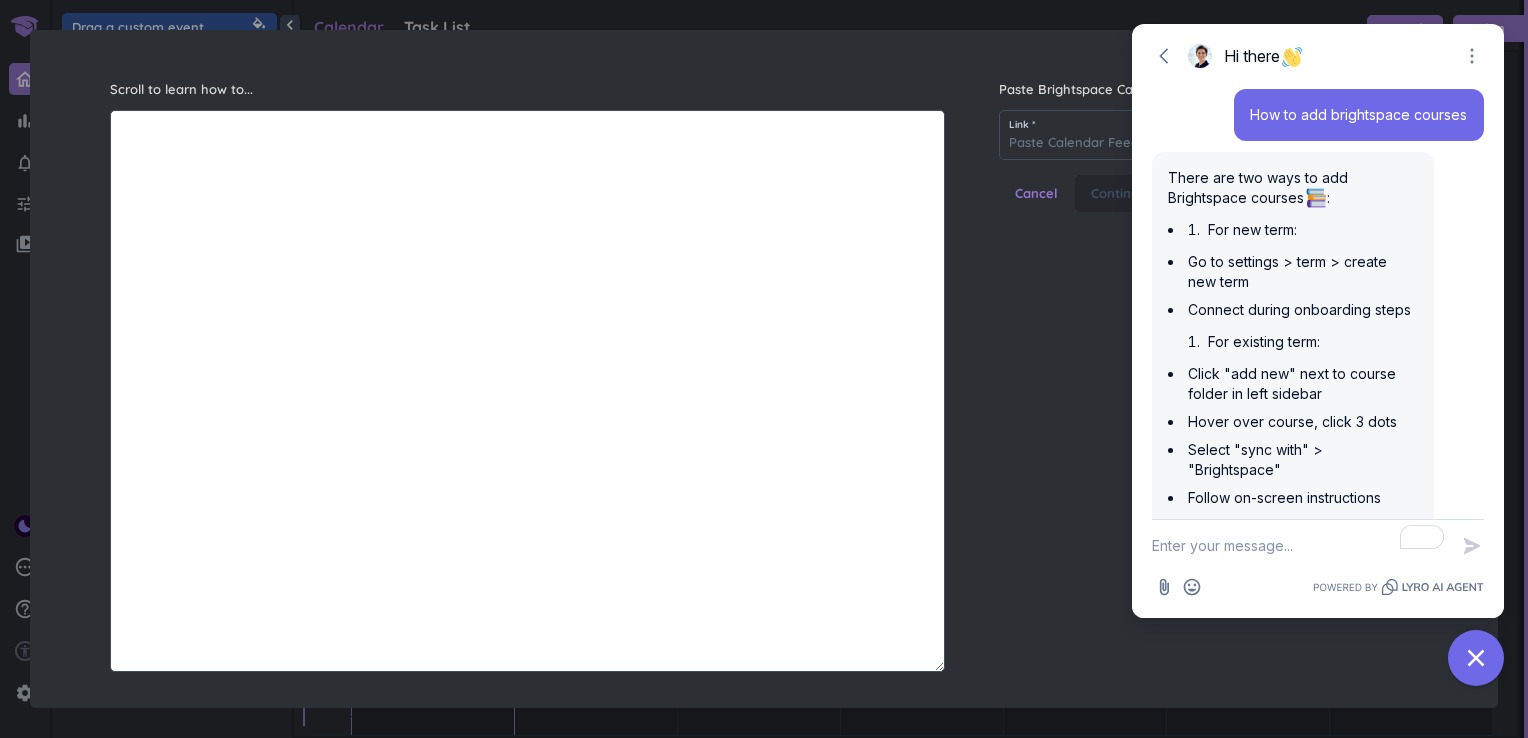 scroll, scrollTop: 8, scrollLeft: 8, axis: both 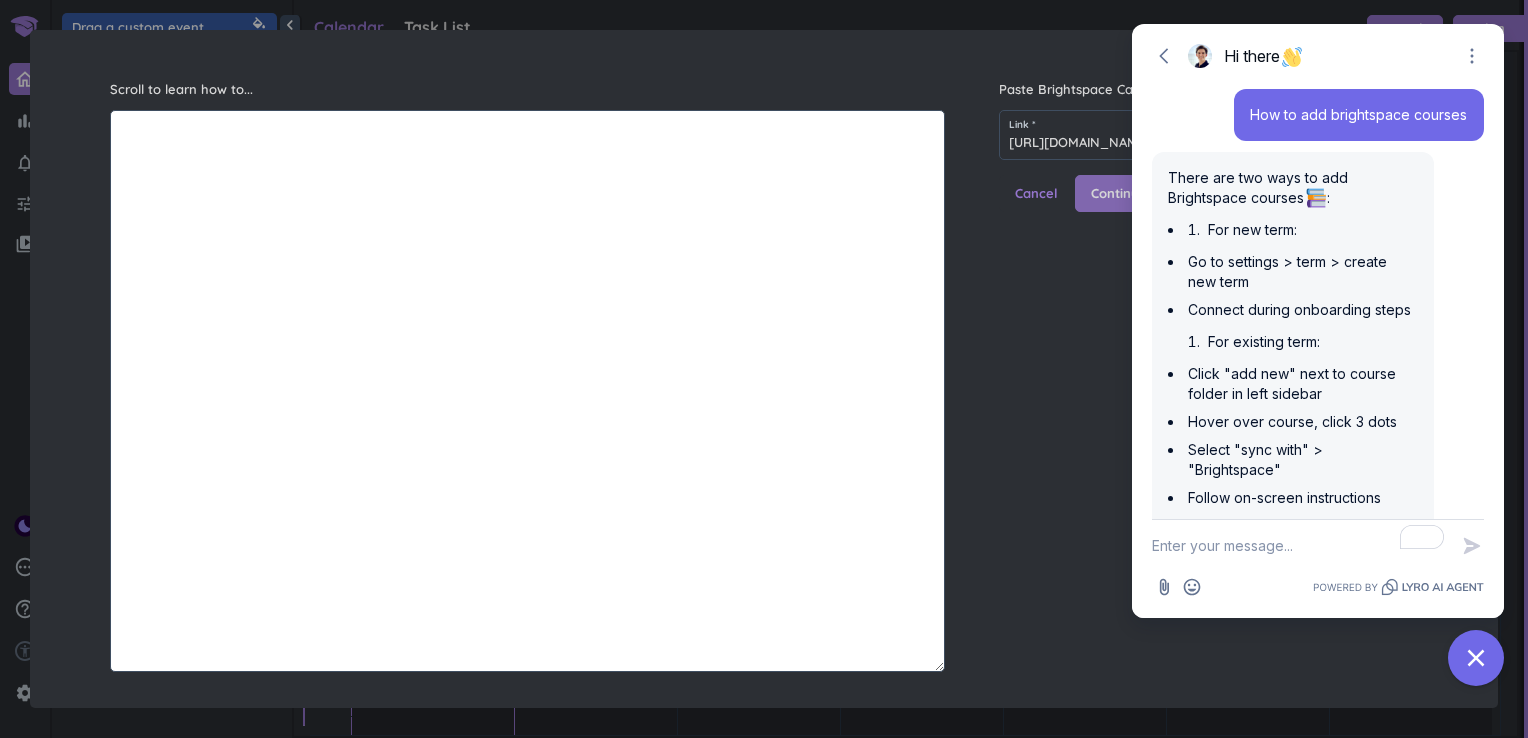 type on "[URL][DOMAIN_NAME]" 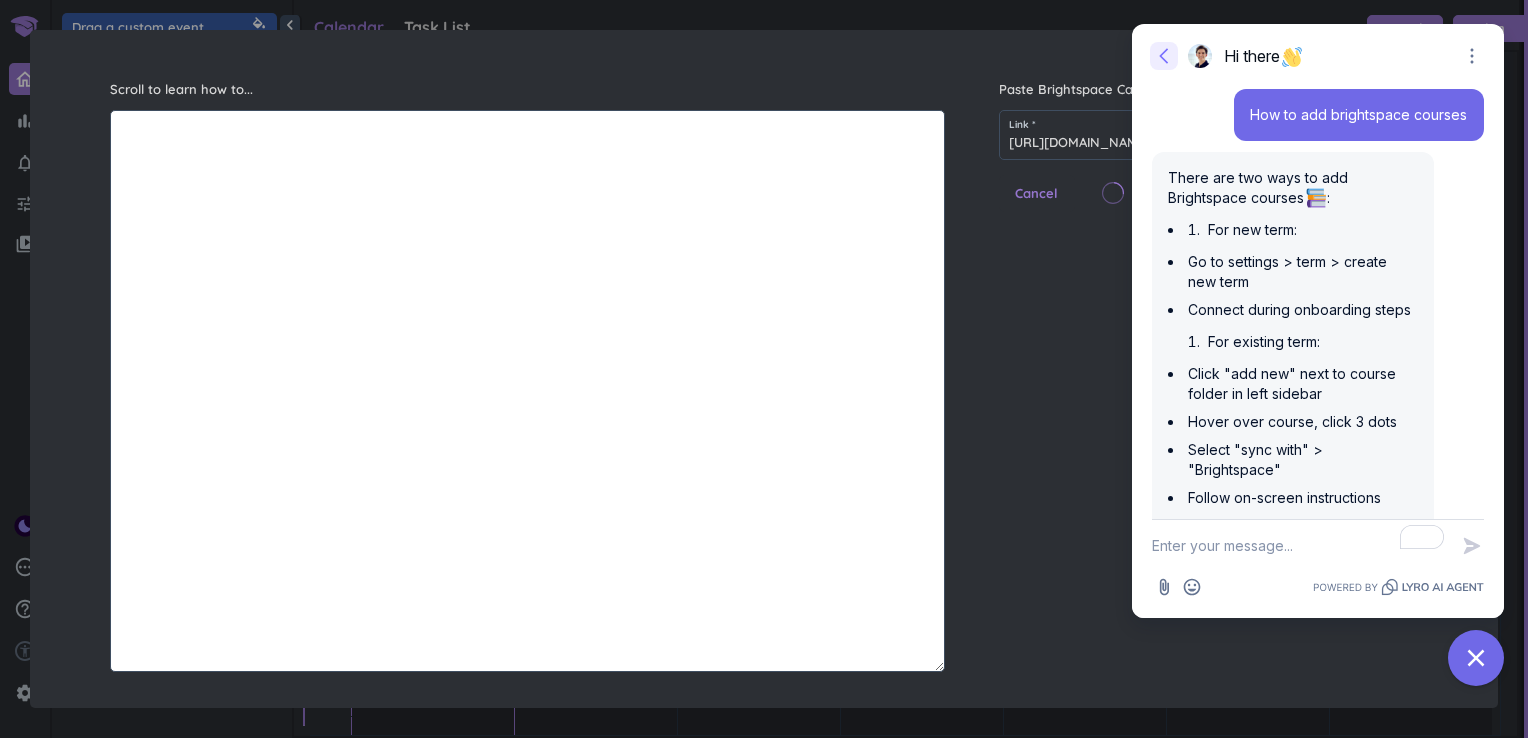 click 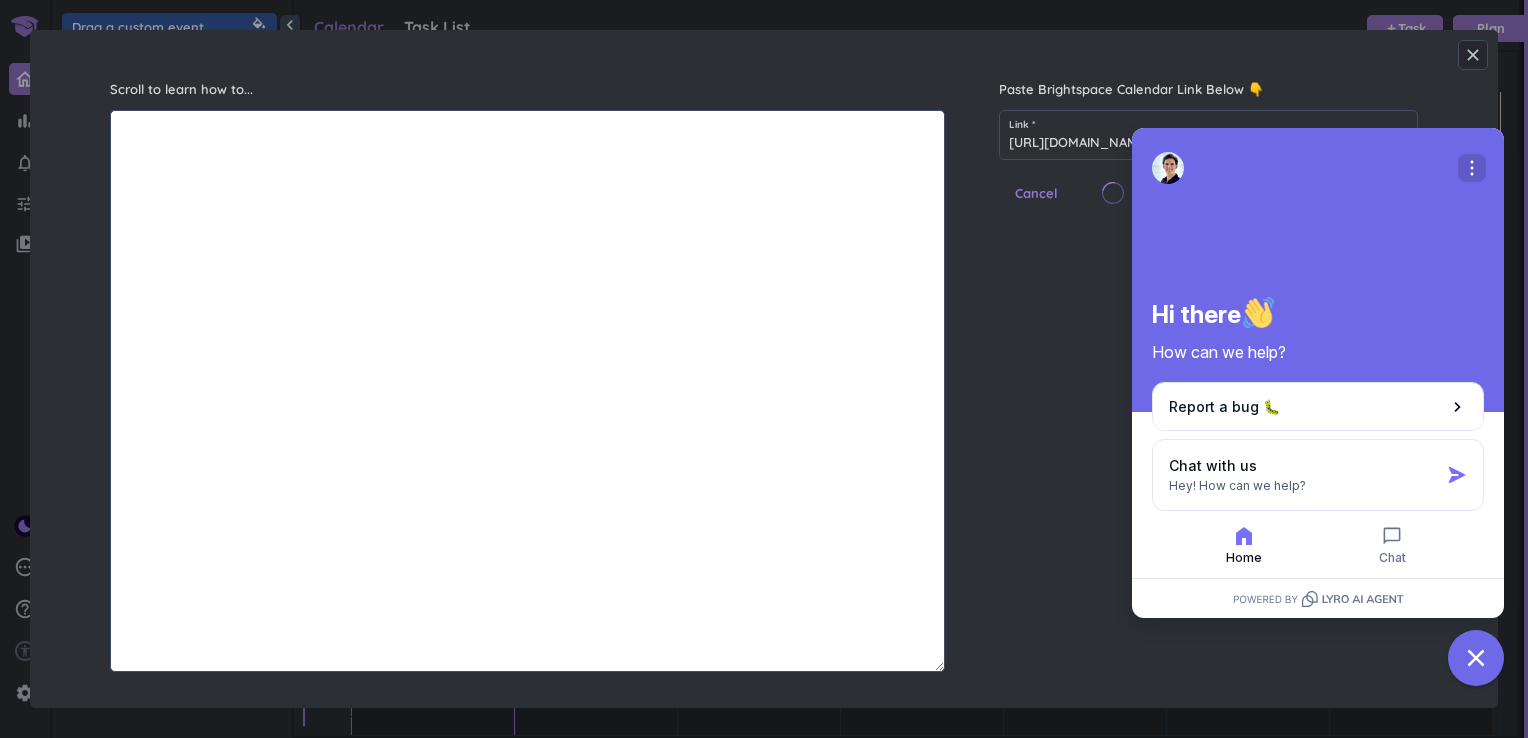 click 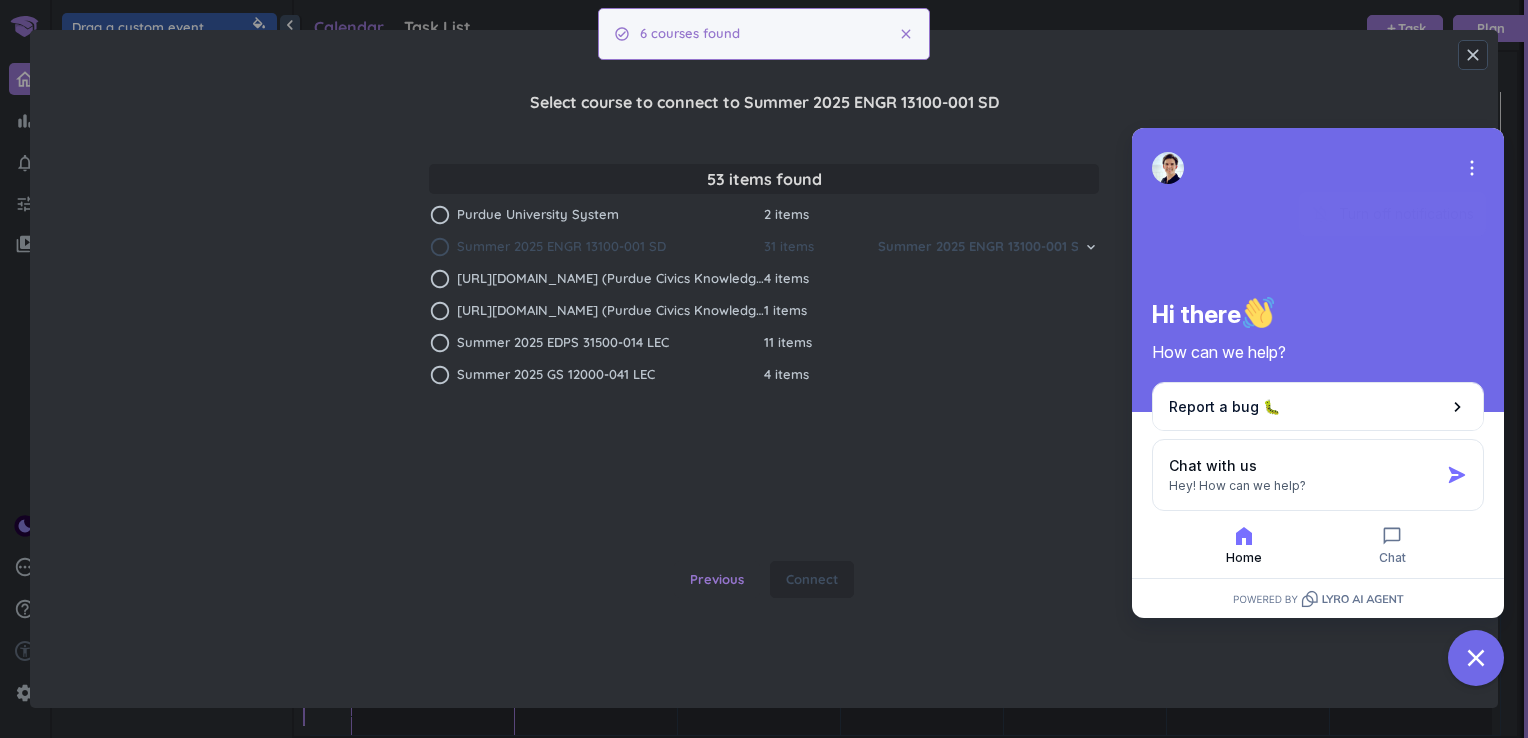 click on "close Select course to connect to Summer 2025 ENGR 13100-001 SD 53   items   found radio_button_unchecked Purdue University System 2   items radio_button_unchecked Summer 2025 ENGR 13100-001 SD 31   items Summer 2025 ENGR 13100-001 SD keyboard_arrow_down radio_button_unchecked [URL][DOMAIN_NAME] (Purdue Civics Knowledge Test) 4   items radio_button_unchecked [URL][DOMAIN_NAME] (Purdue Civics Knowledge Test) 1   items radio_button_unchecked Summer 2025 EDPS 31500-014 LEC 11   items radio_button_unchecked Summer 2025 GS 12000-041 LEC 4   items Previous Connect" at bounding box center (764, 369) 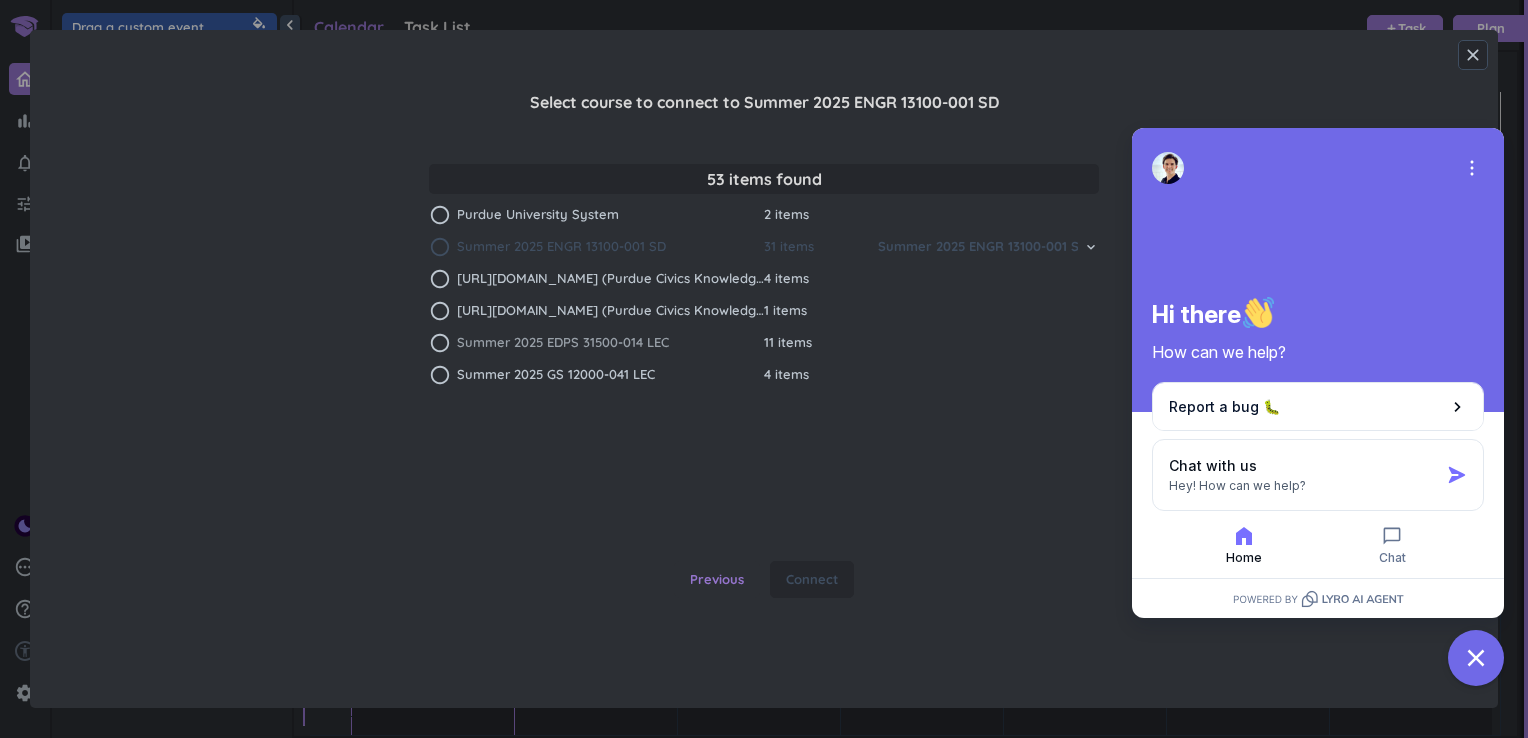 click on "Summer 2025 EDPS 31500-014 LEC" at bounding box center [563, 343] 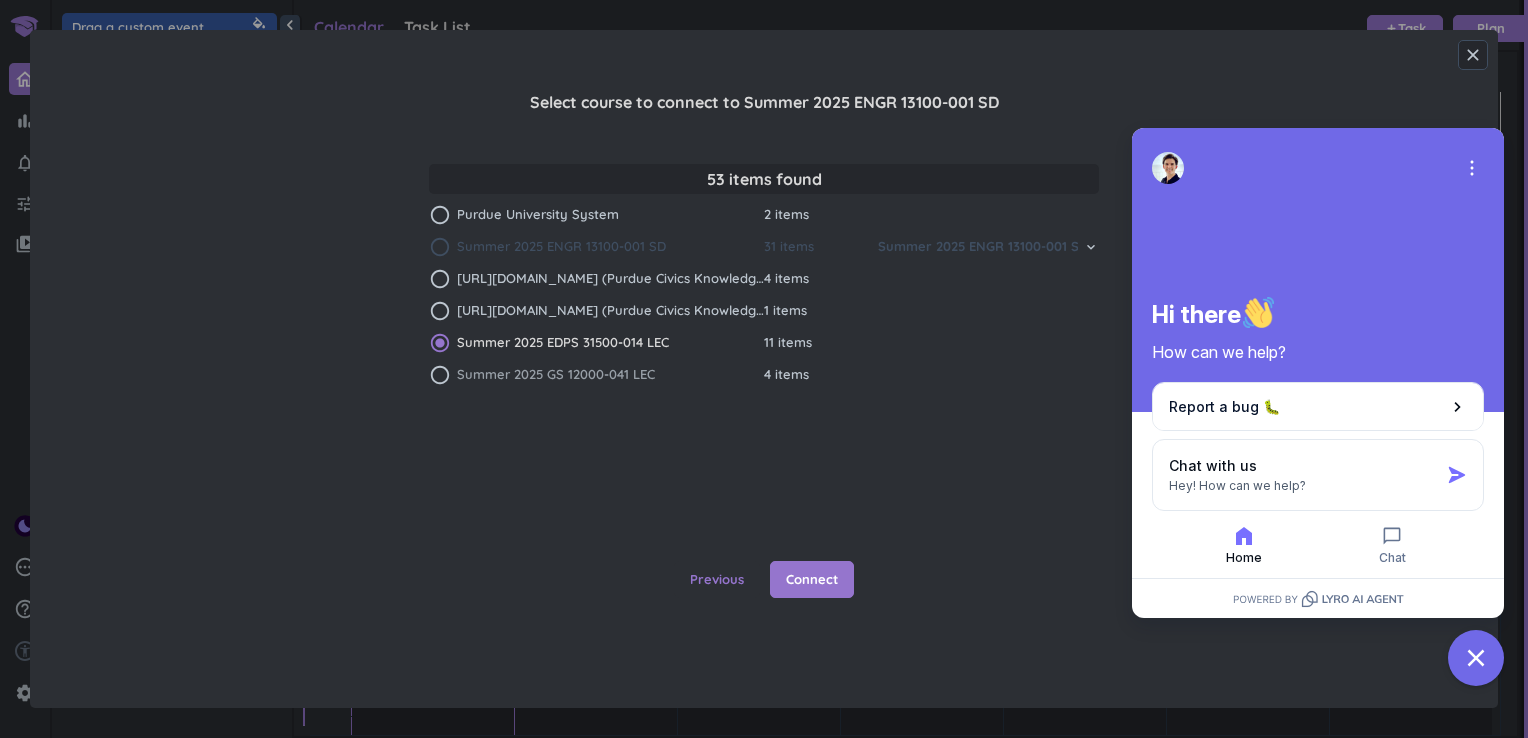 click on "Summer 2025 GS 12000-041 LEC" at bounding box center [556, 375] 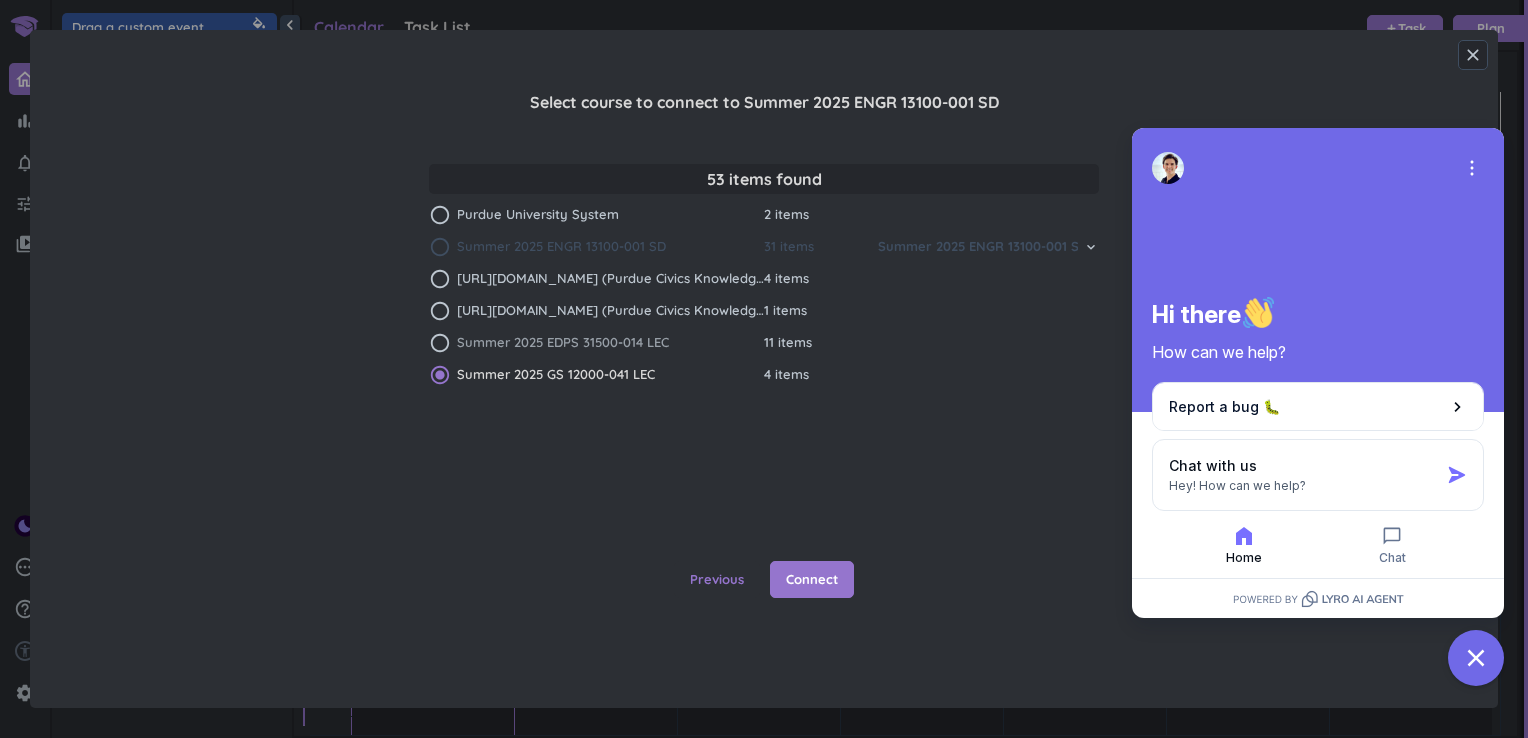 click on "radio_button_unchecked" at bounding box center [440, 343] 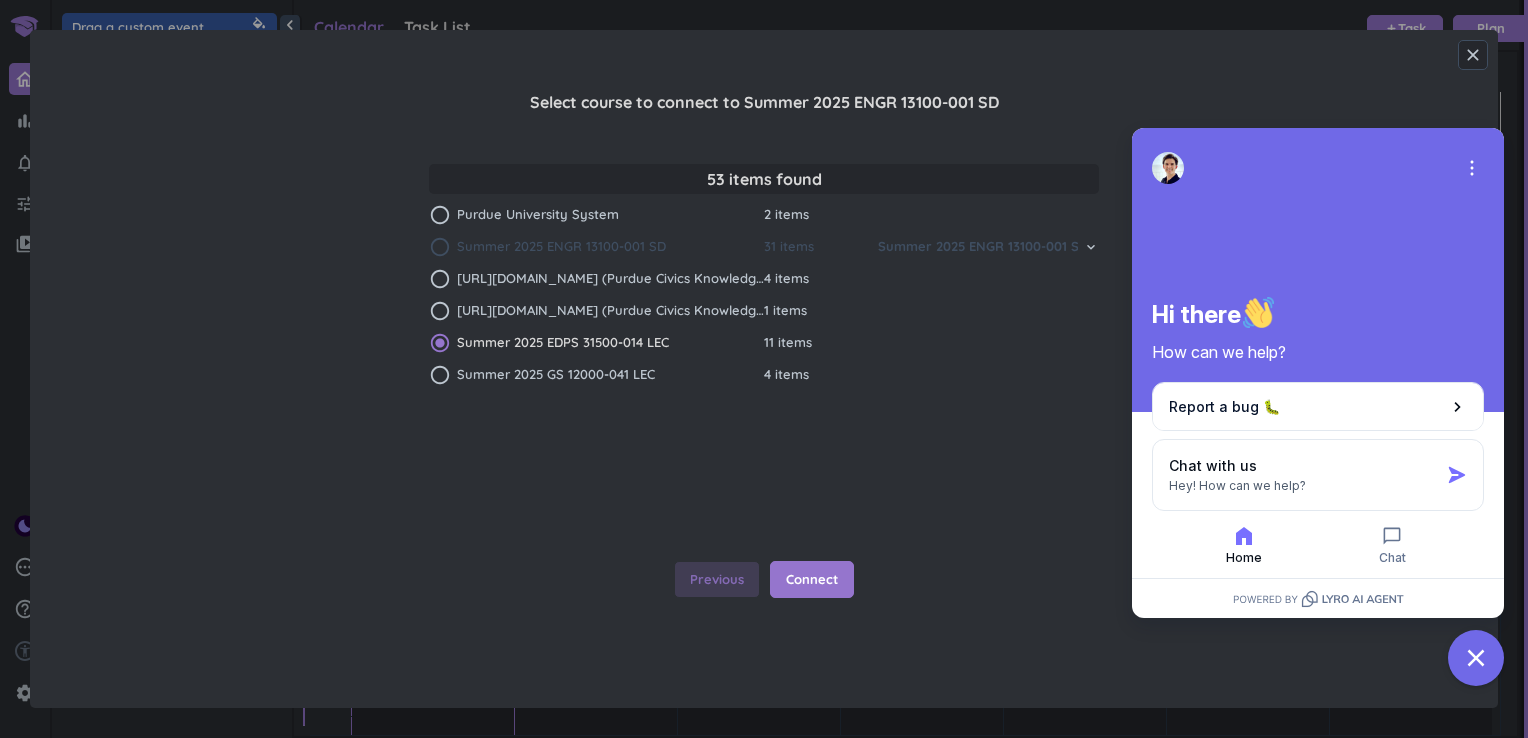 click on "Previous" at bounding box center [717, 580] 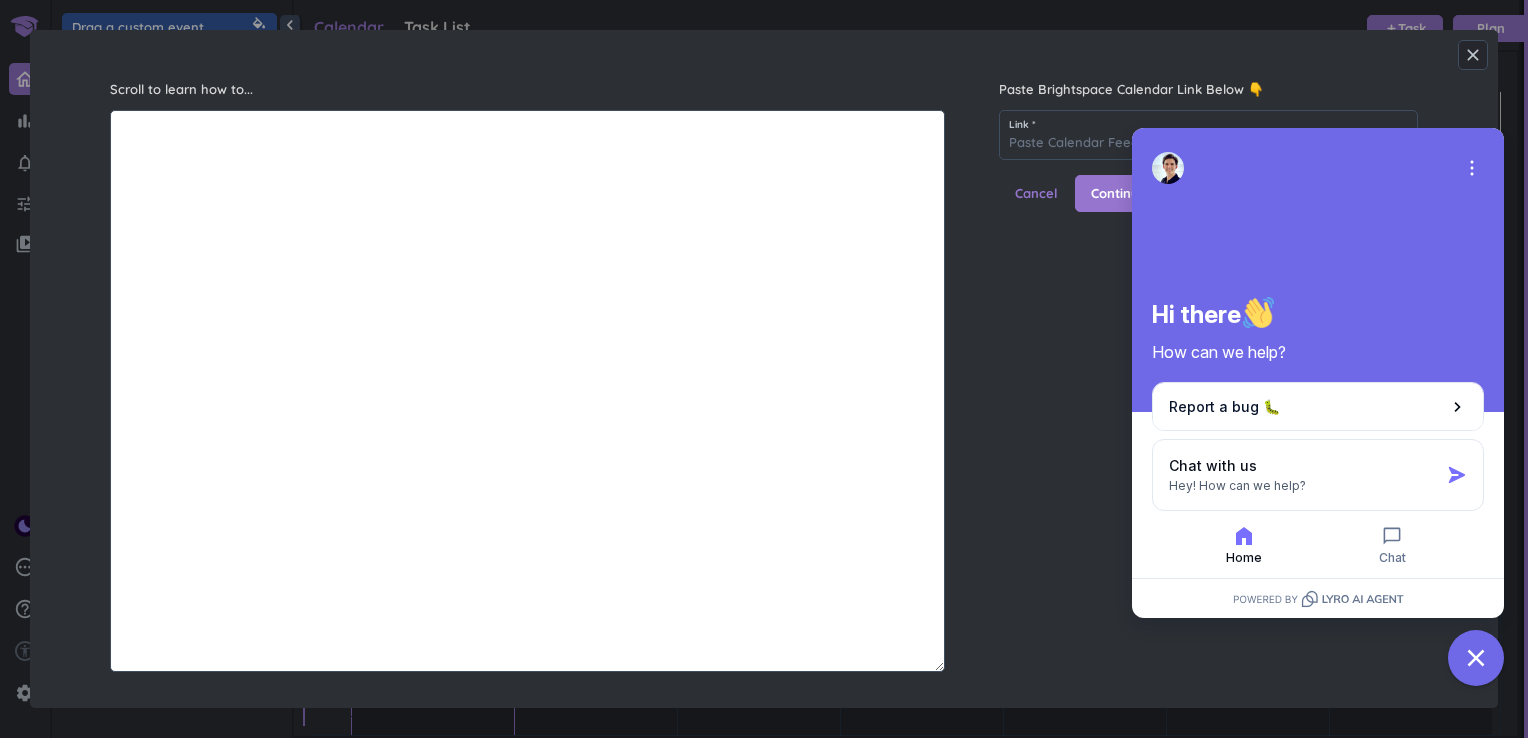 scroll, scrollTop: 8, scrollLeft: 8, axis: both 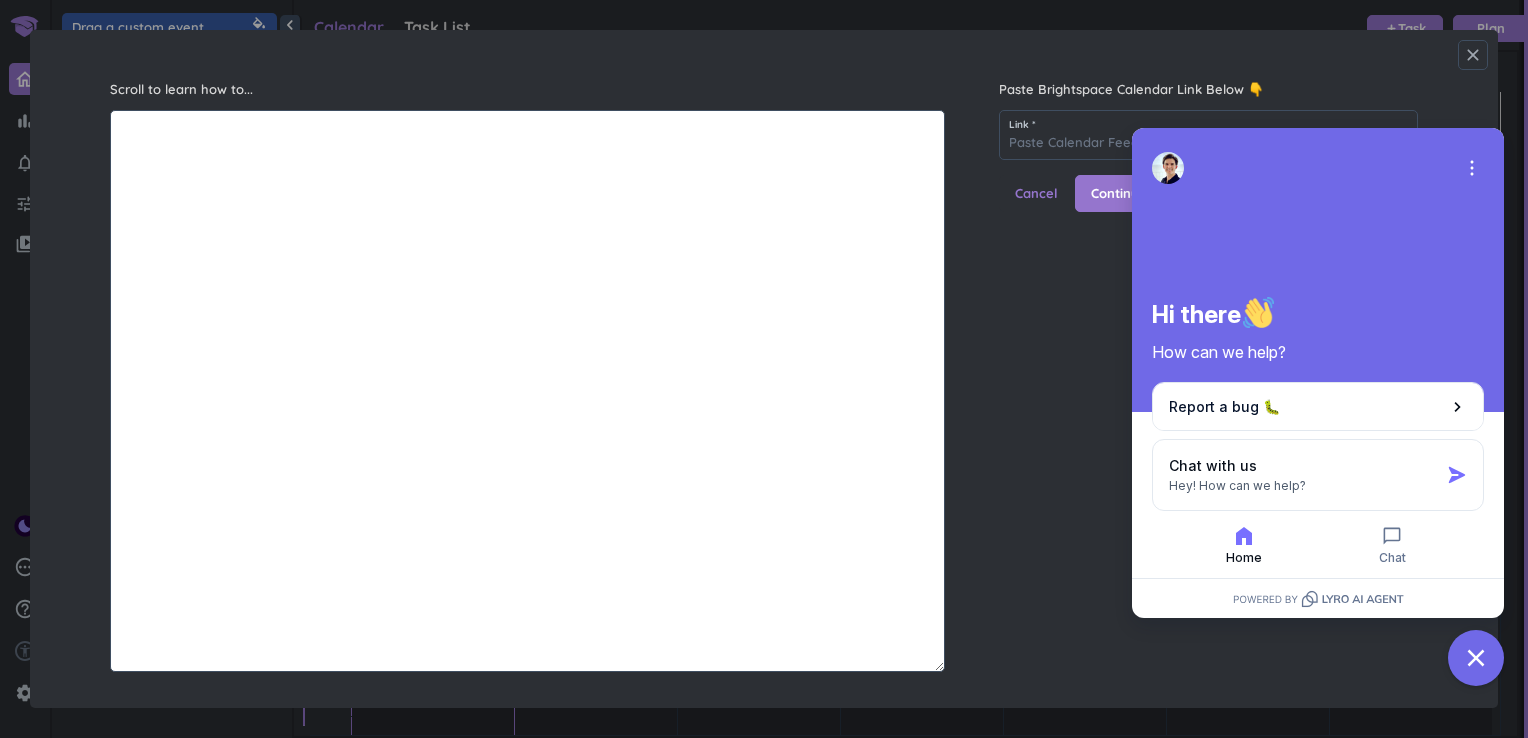 click on "close" at bounding box center [1473, 55] 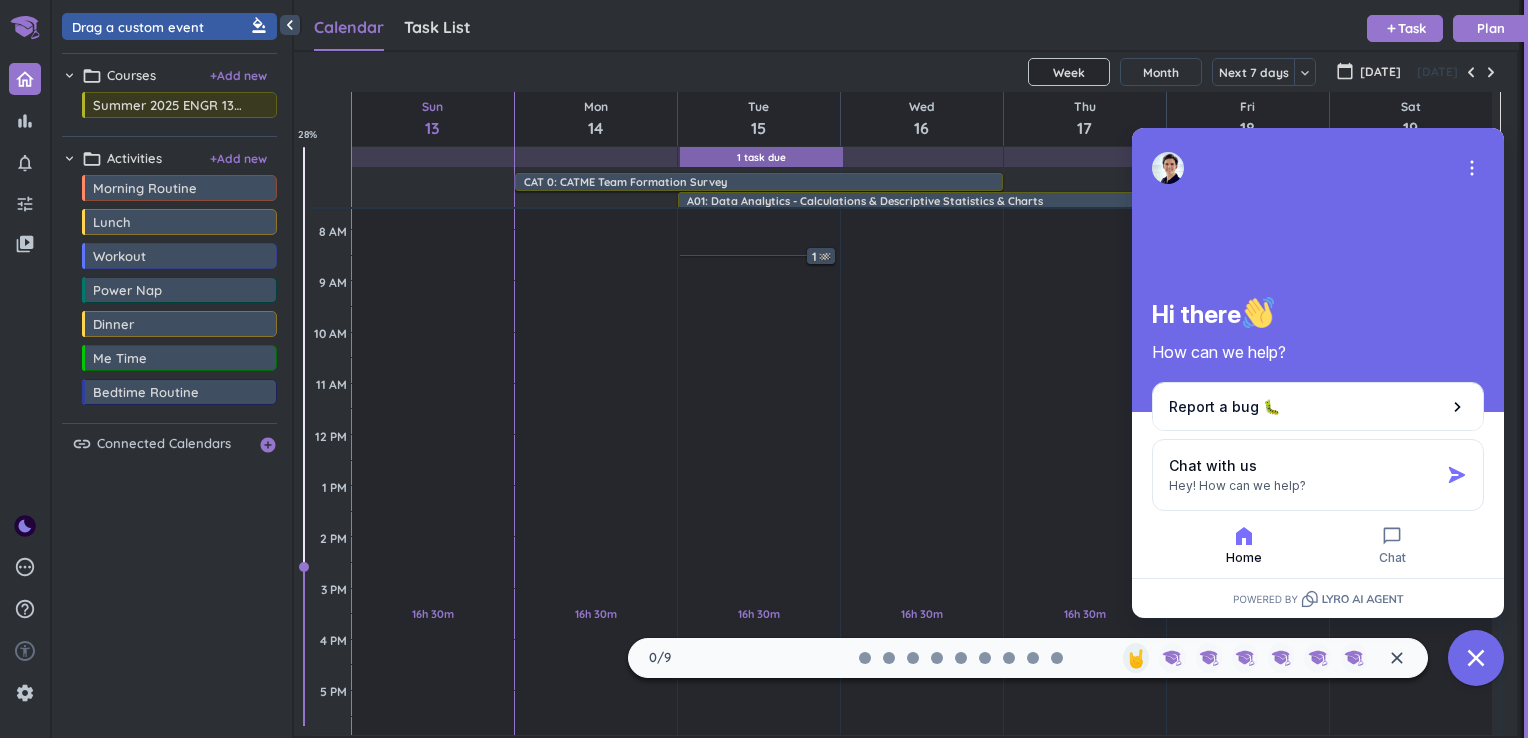 click on "chevron_right folder_open Courses   +  Add new" at bounding box center (169, 73) 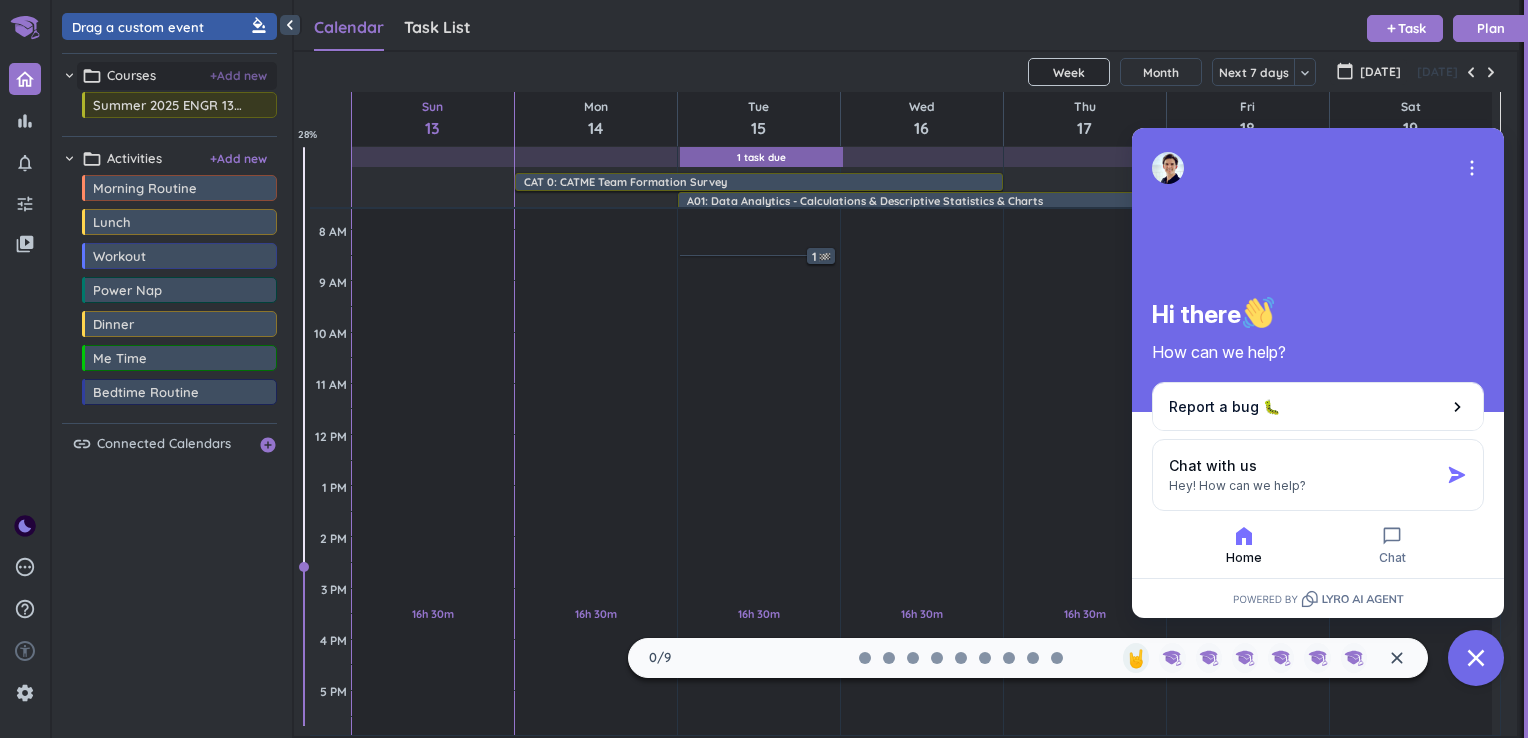 click on "+  Add new" at bounding box center [238, 76] 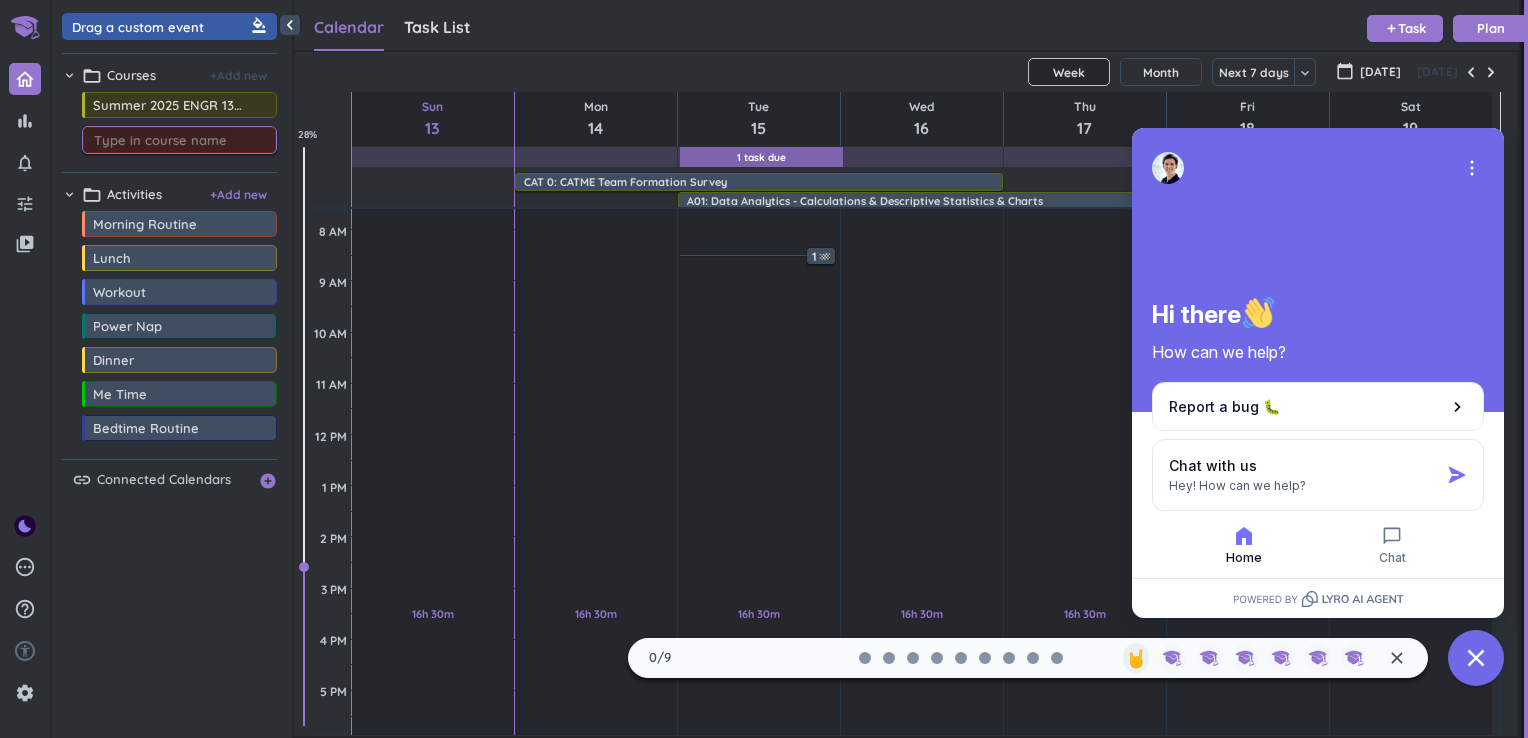 type on "d" 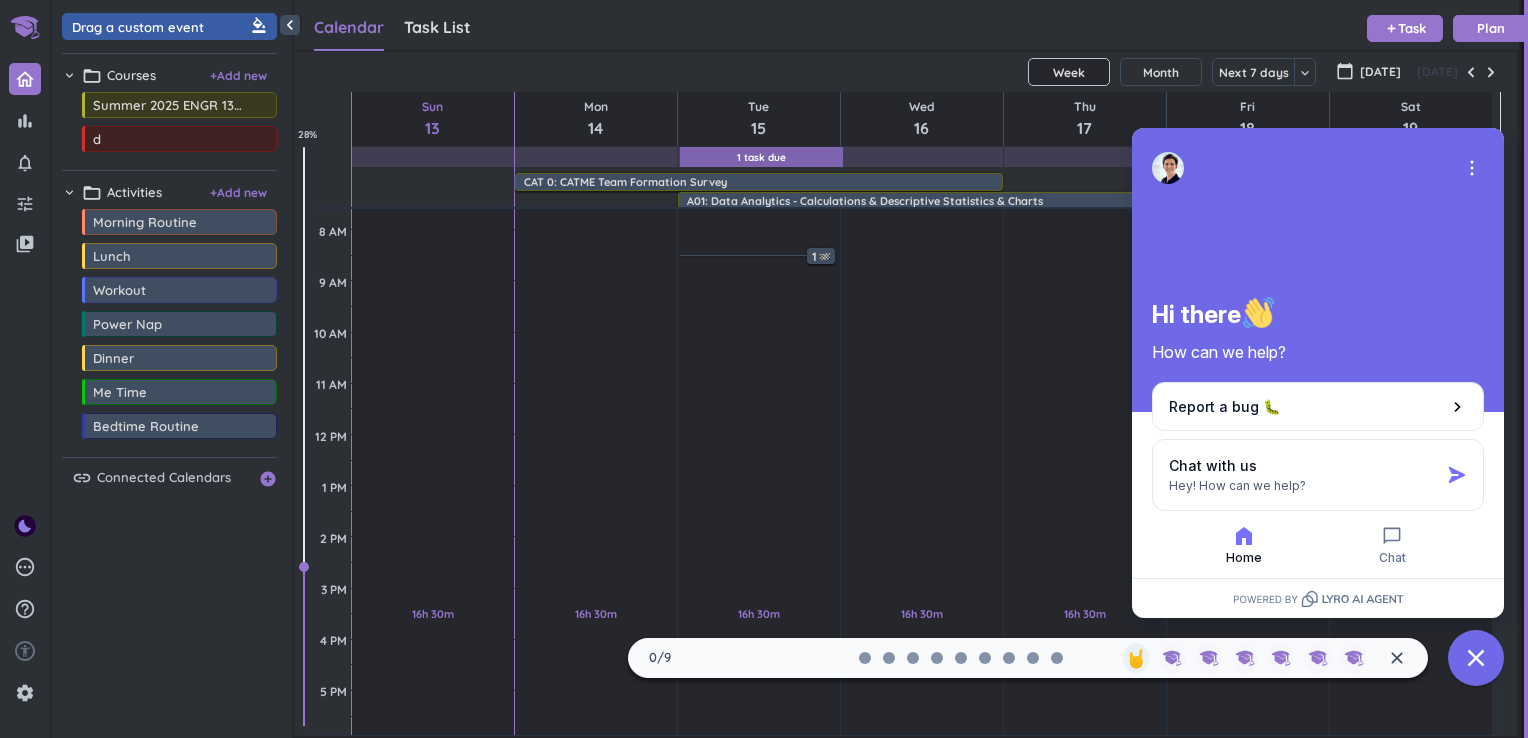 click on "Drag a custom event format_color_fill chevron_right folder_open Courses   +  Add new drag_indicator Summer 2025 ENGR 13100-001 SD more_horiz drag_indicator d more_horiz chevron_right folder_open Activities   +  Add new drag_indicator Morning Routine more_horiz drag_indicator Lunch more_horiz drag_indicator Workout more_horiz drag_indicator Power Nap more_horiz drag_indicator Dinner more_horiz drag_indicator Me Time more_horiz drag_indicator Bedtime Routine more_horiz link Connected Calendars add_circle" at bounding box center [172, 374] 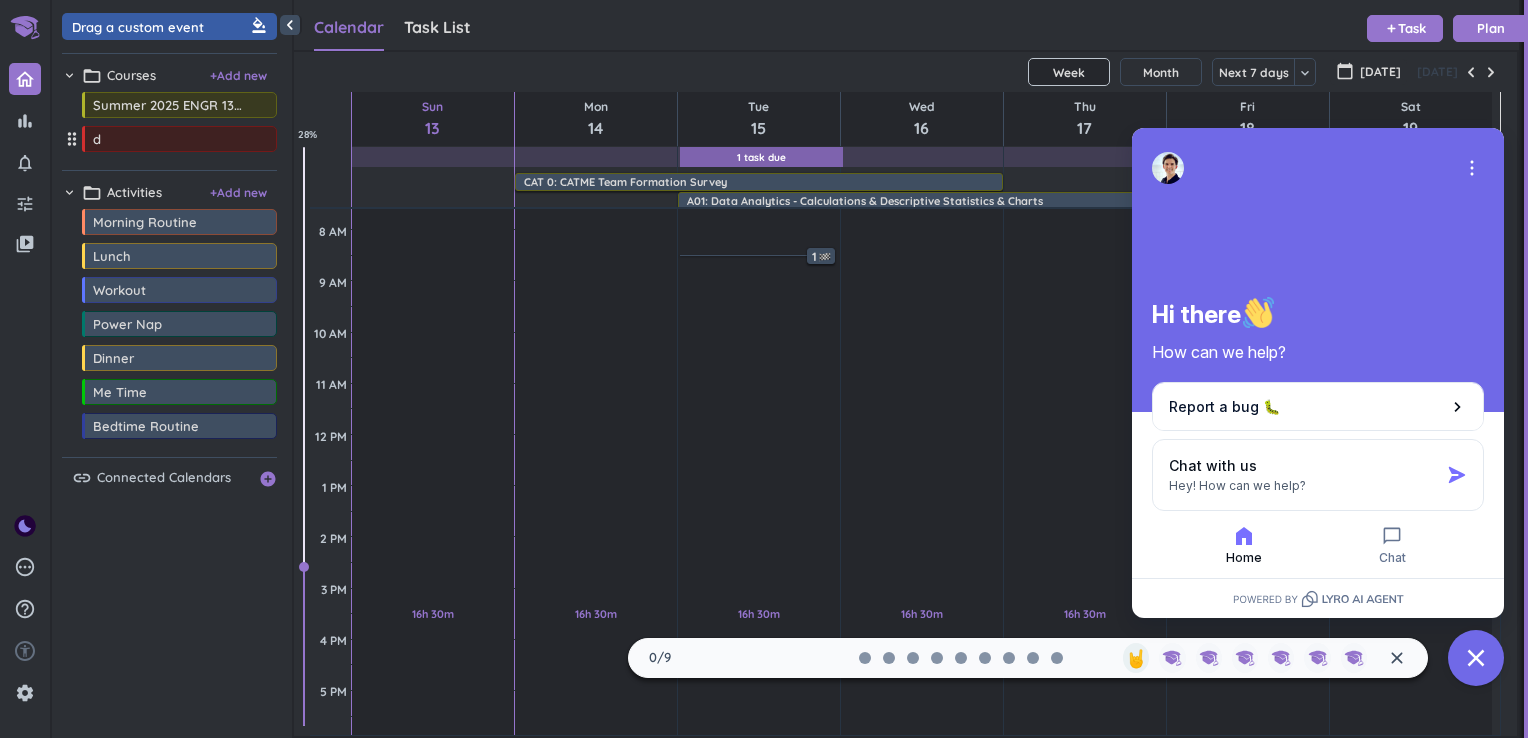 click on "drag_indicator" at bounding box center (72, 139) 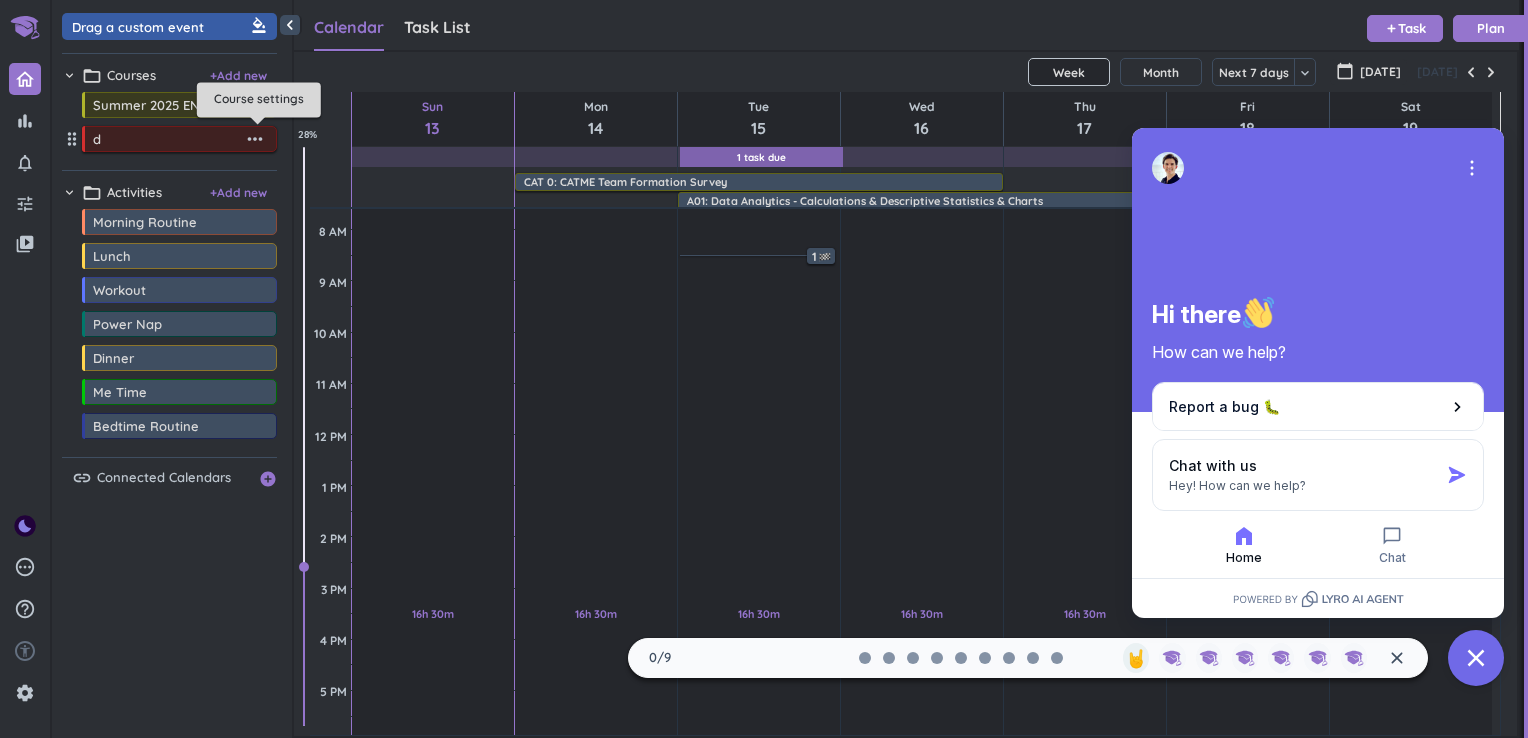 click on "more_horiz" at bounding box center (255, 139) 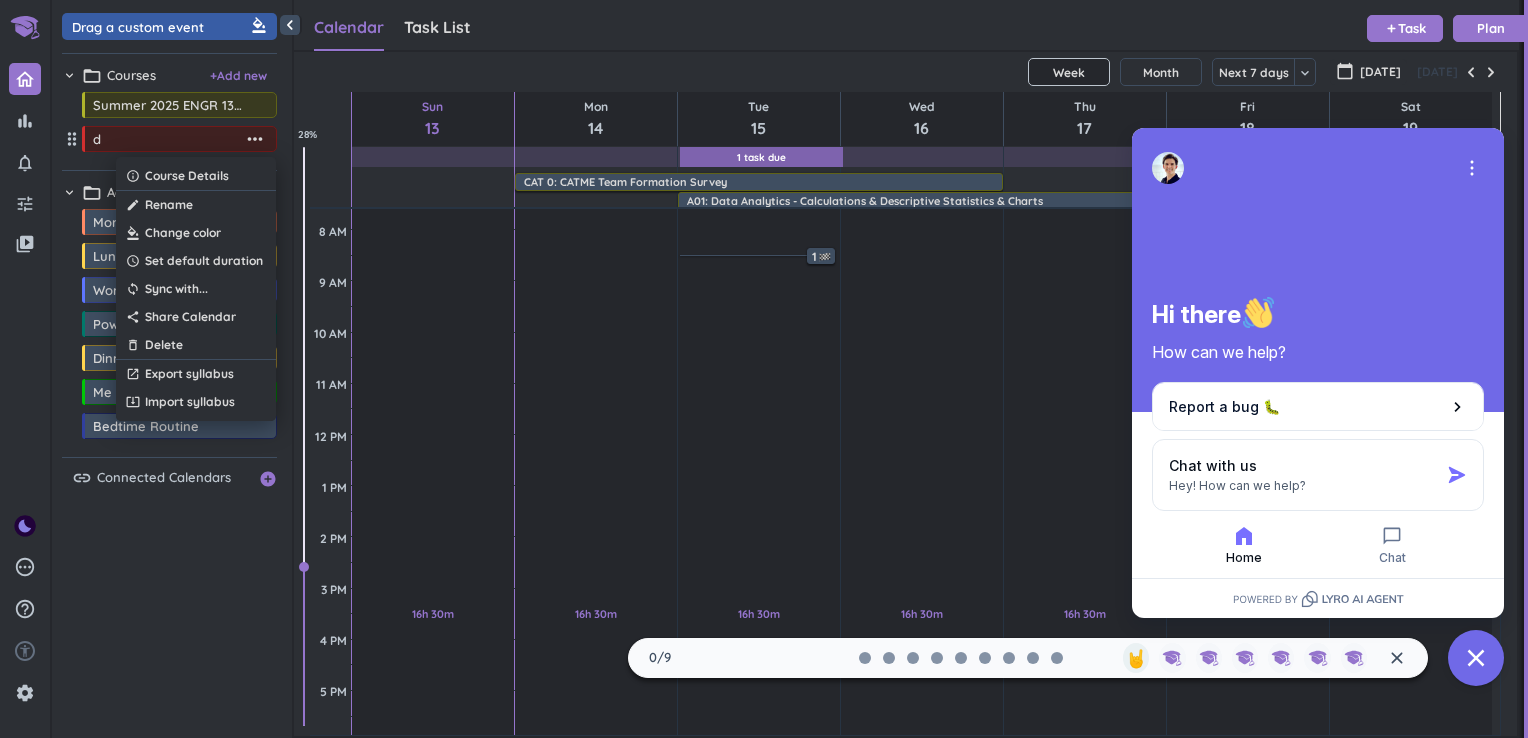 click at bounding box center (764, 369) 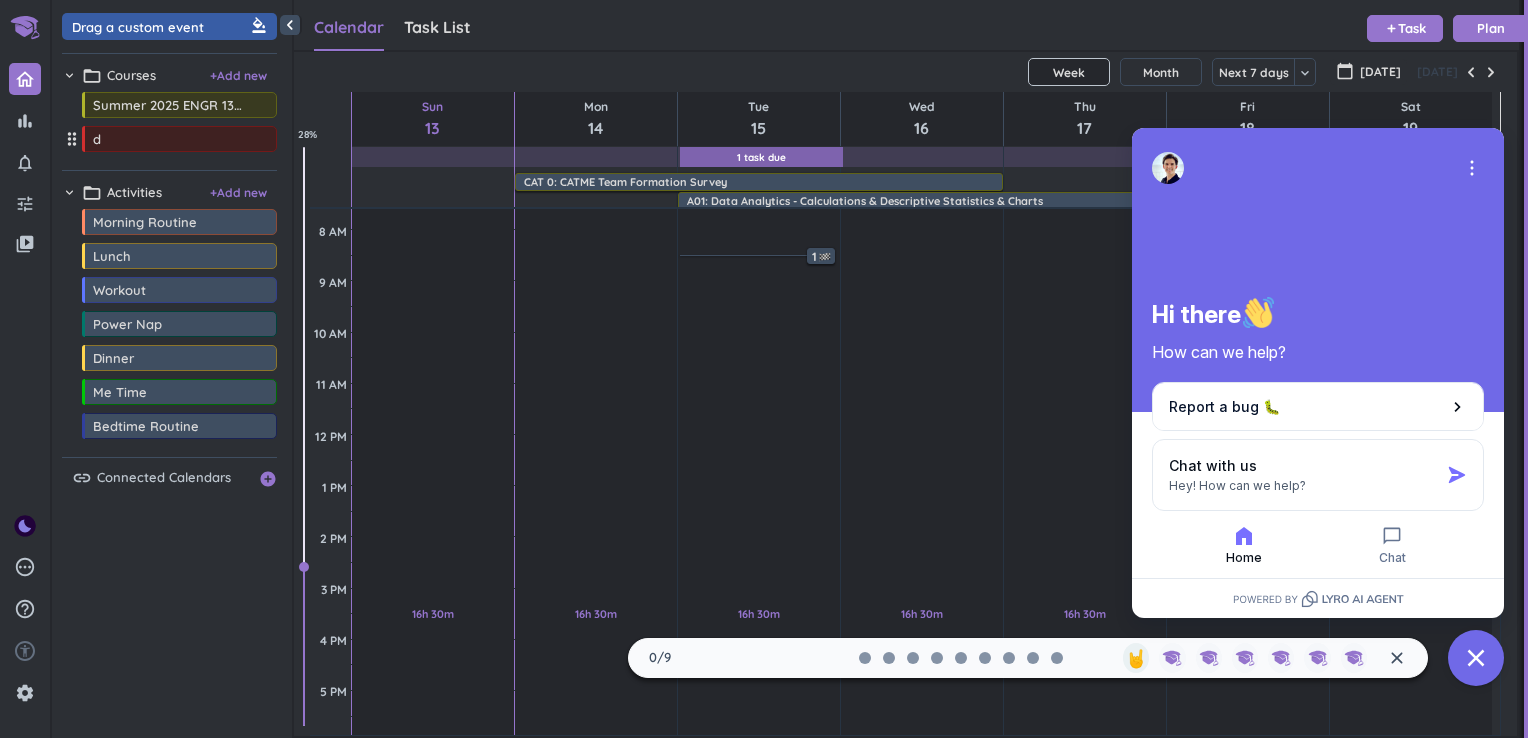 click on "drag_indicator" at bounding box center [72, 139] 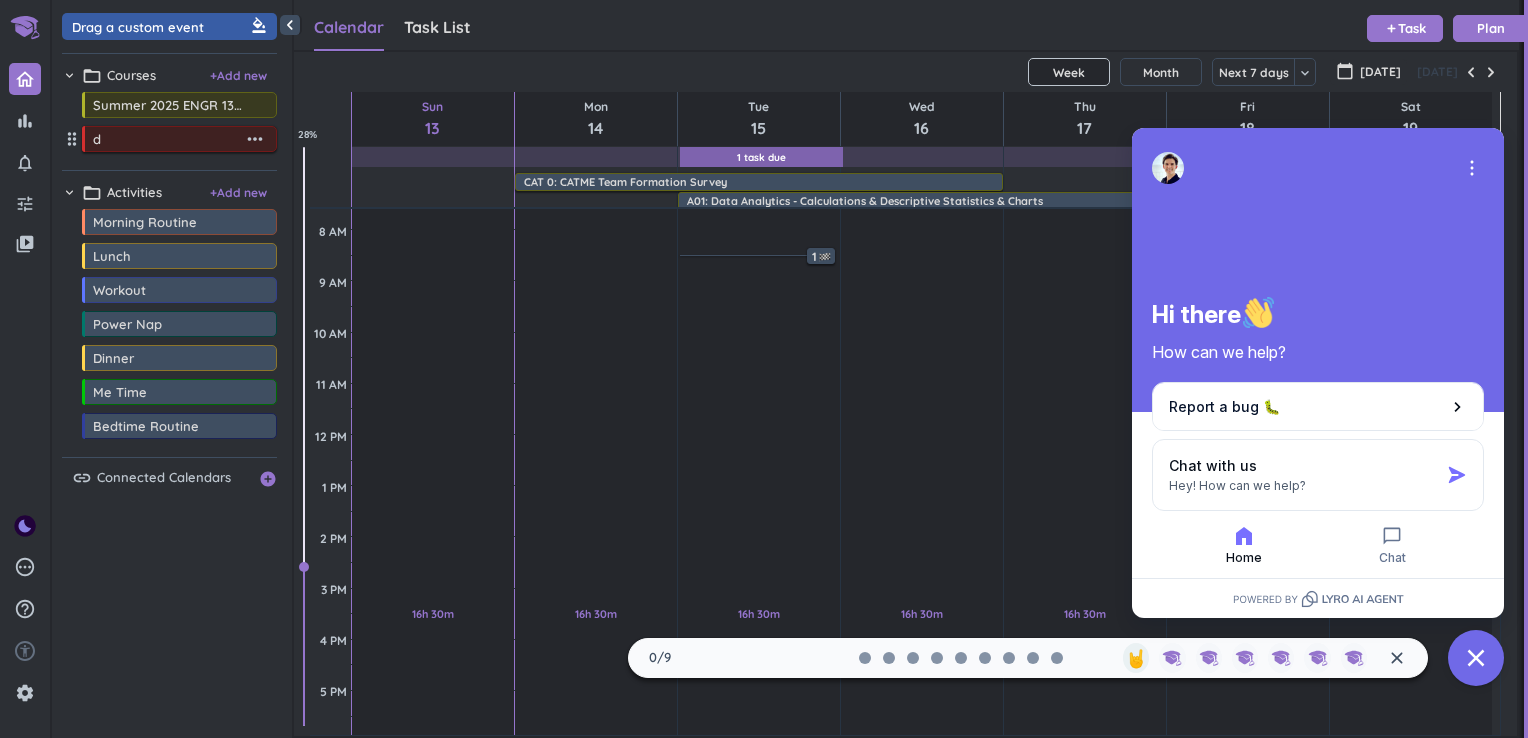 drag, startPoint x: 72, startPoint y: 142, endPoint x: 145, endPoint y: 142, distance: 73 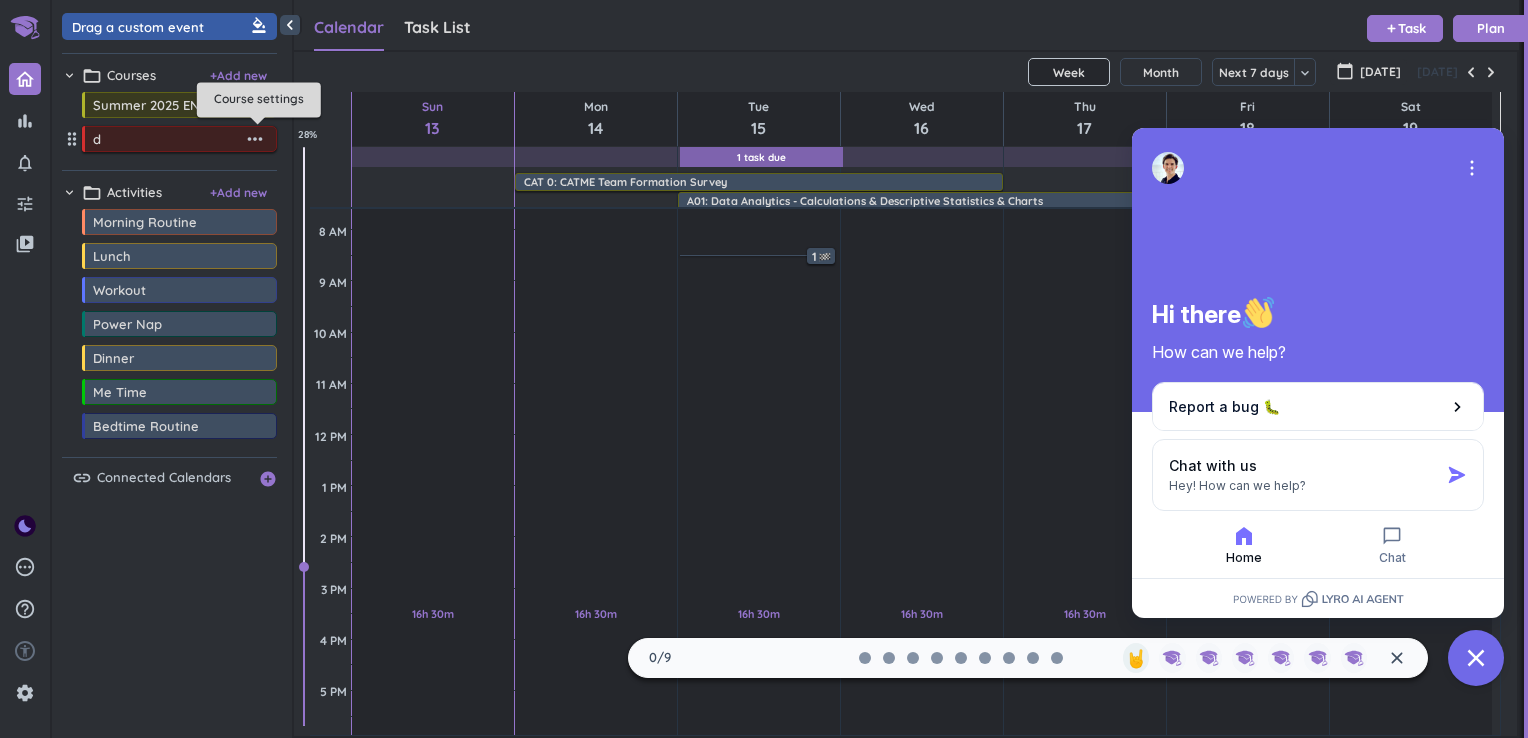 click on "more_horiz" at bounding box center [255, 139] 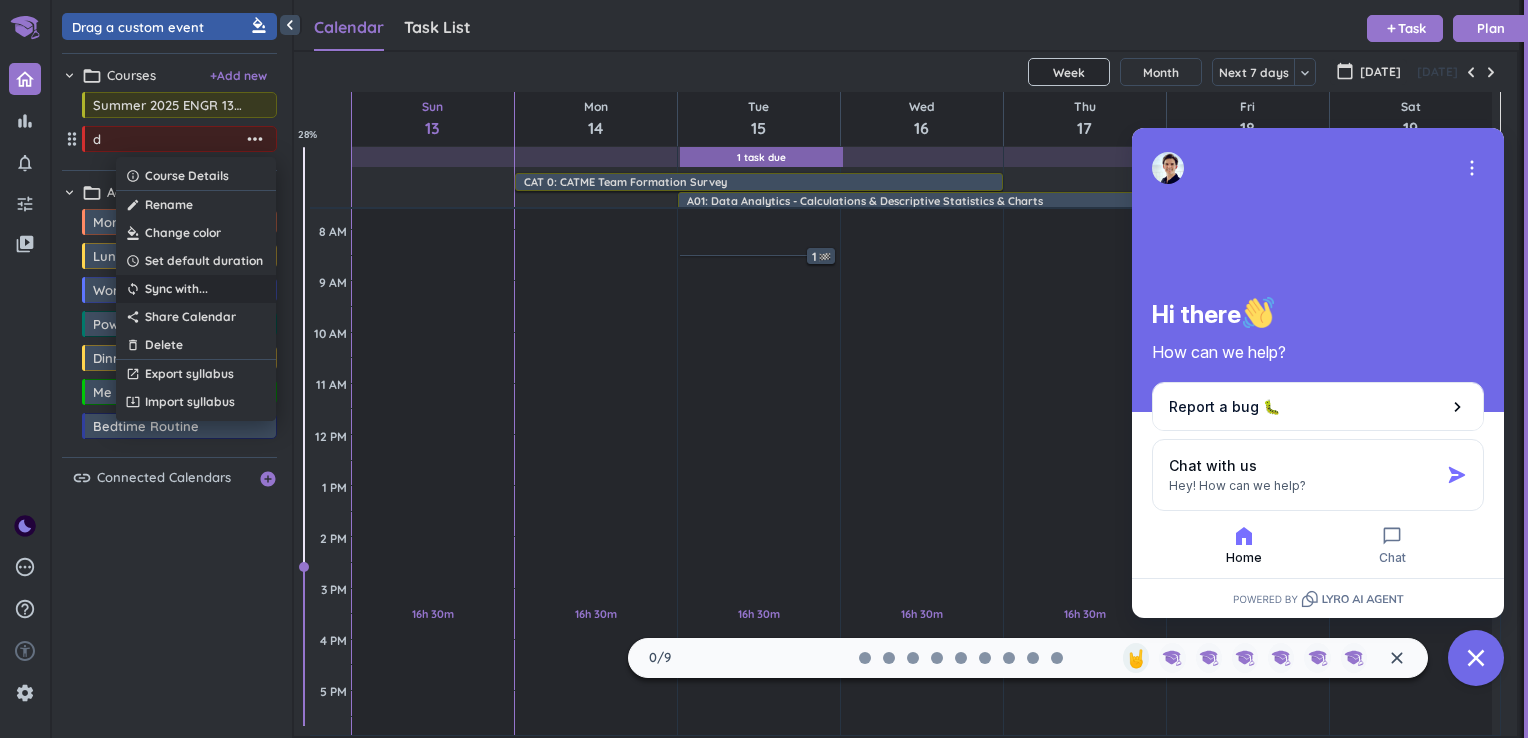 click on "sync Sync with ..." at bounding box center [196, 289] 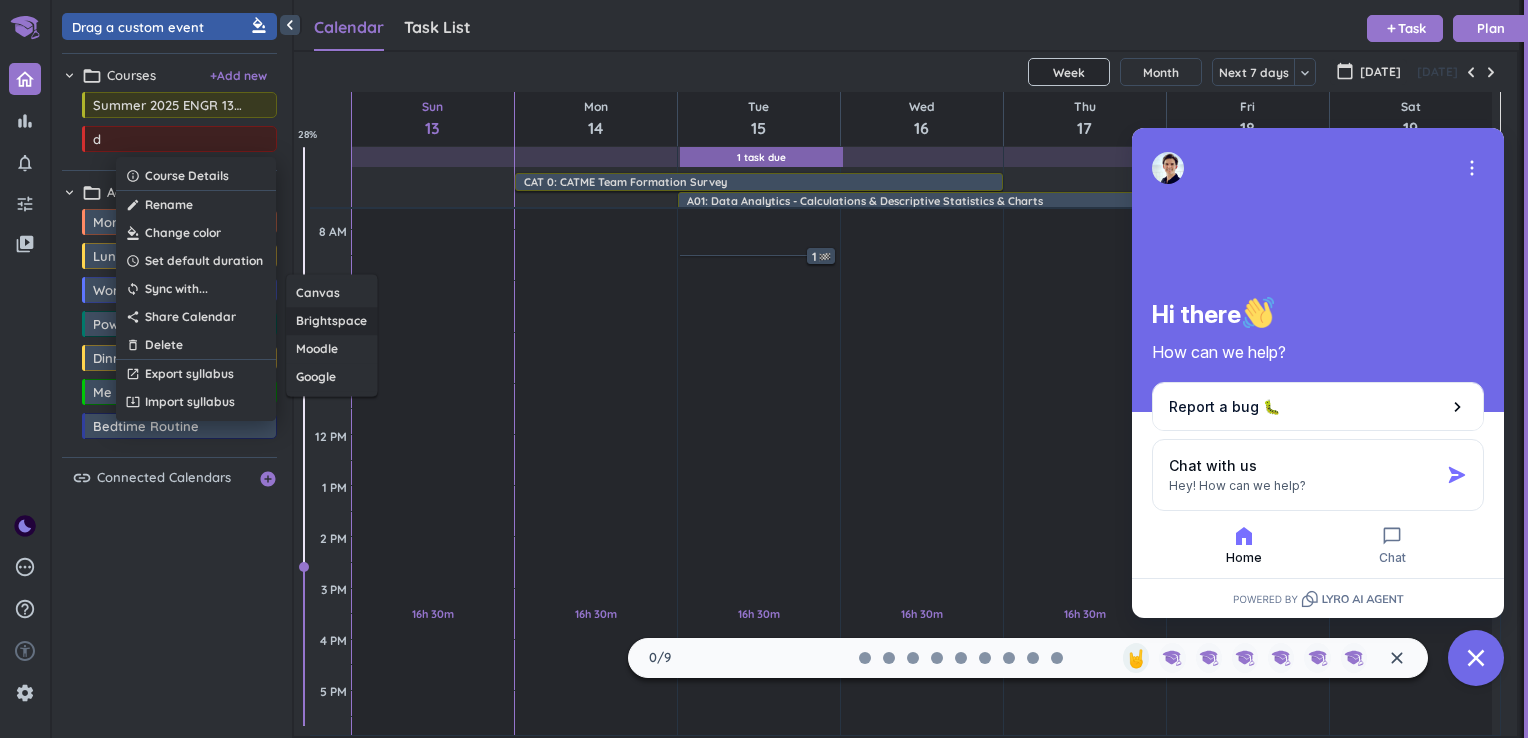 click on "Brightspace" at bounding box center [331, 321] 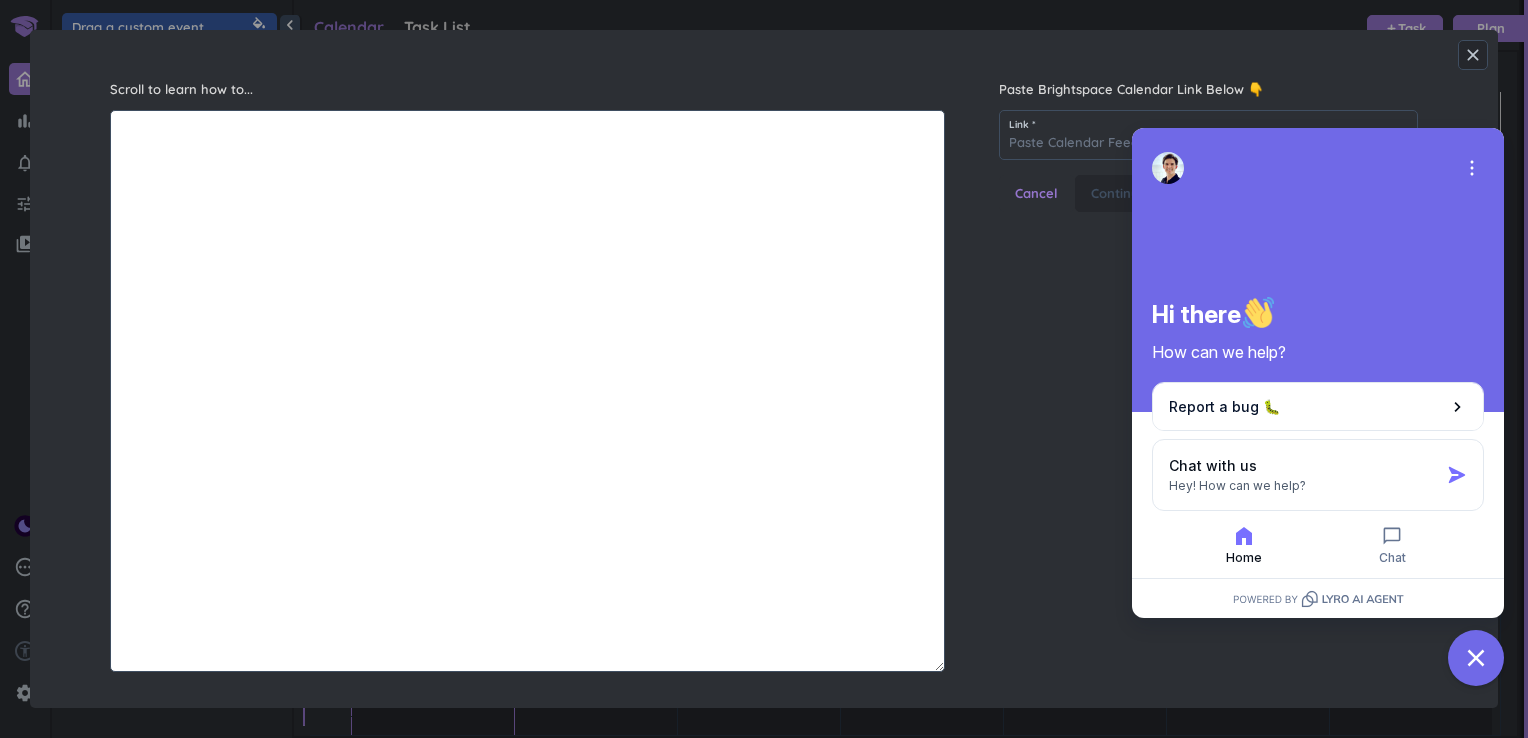 scroll, scrollTop: 8, scrollLeft: 8, axis: both 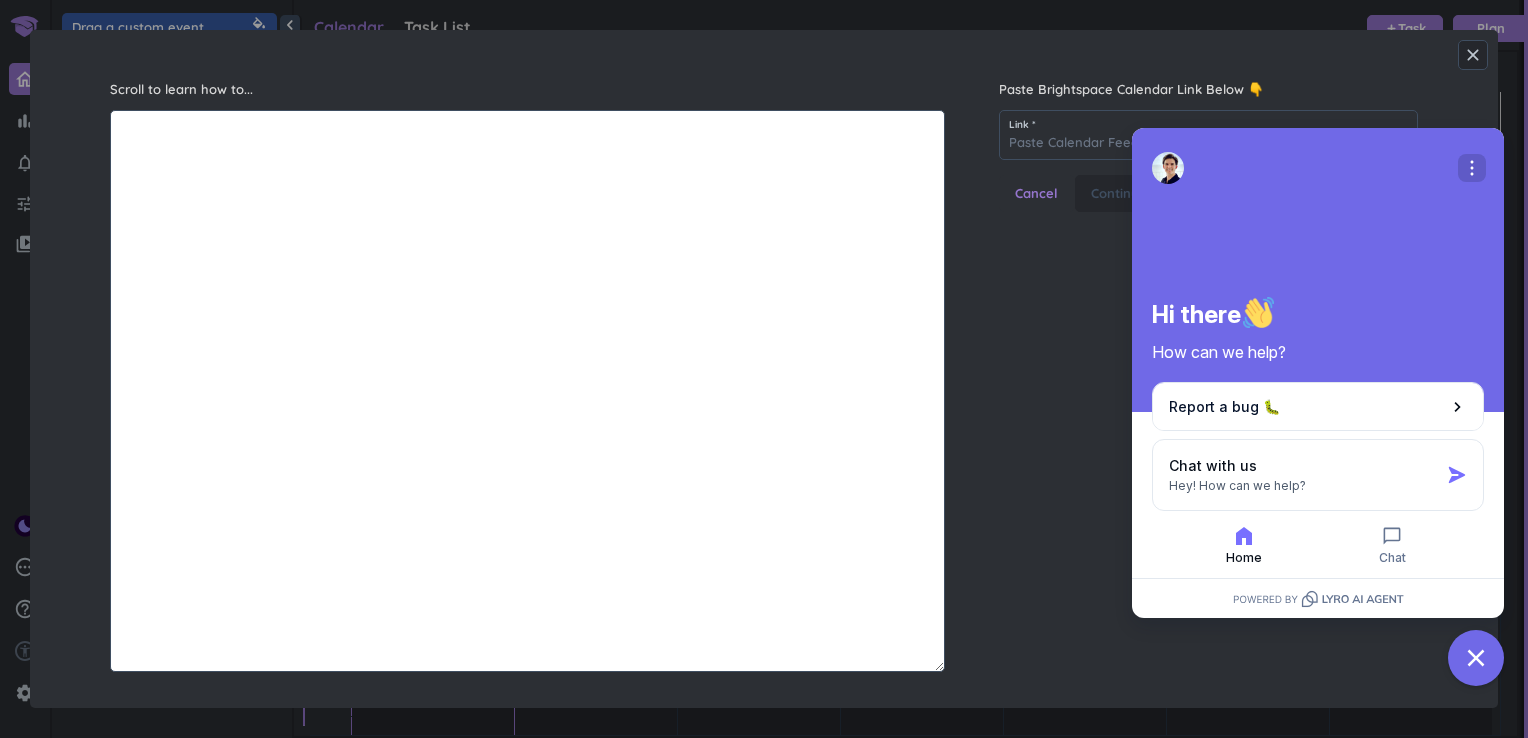 click 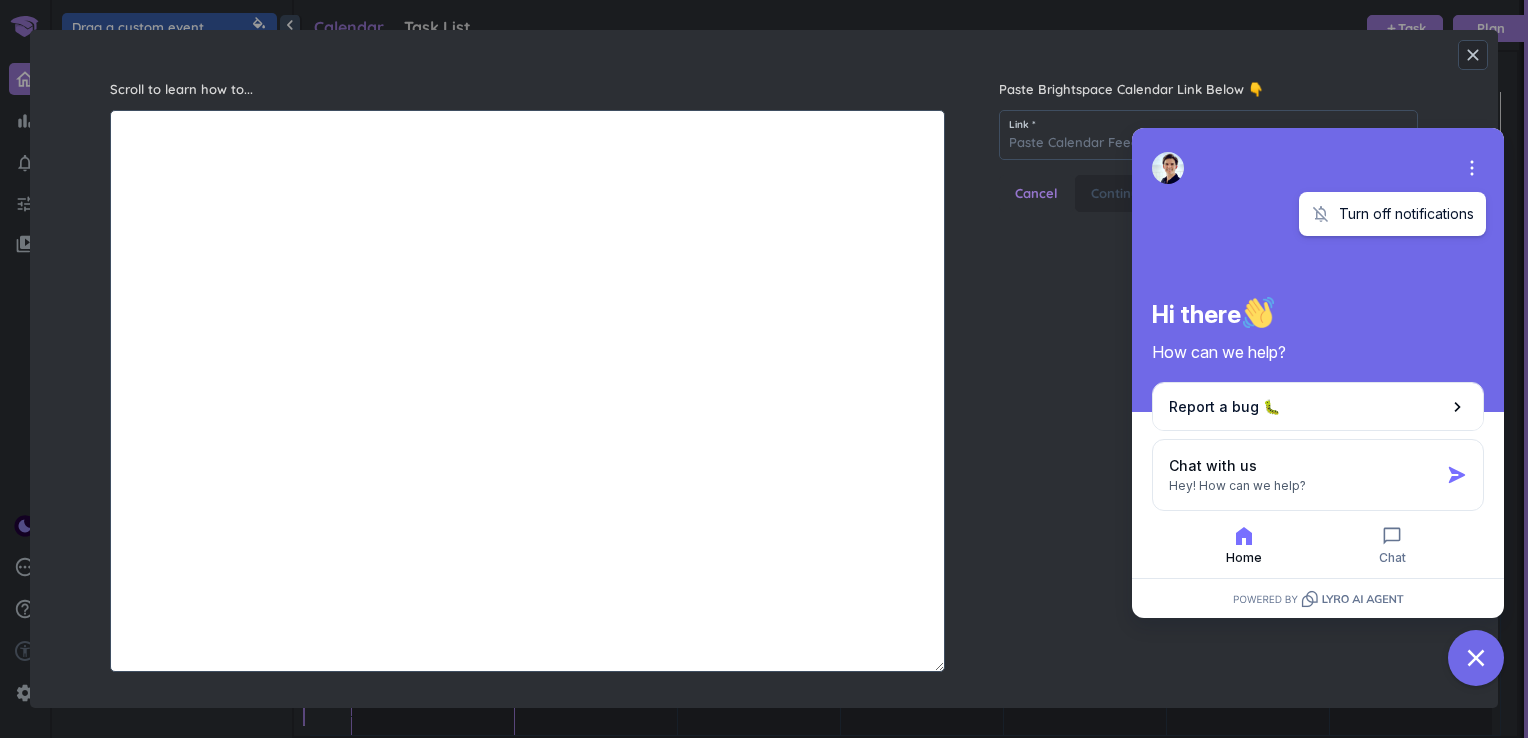 click on "Hi there" at bounding box center [1318, 313] 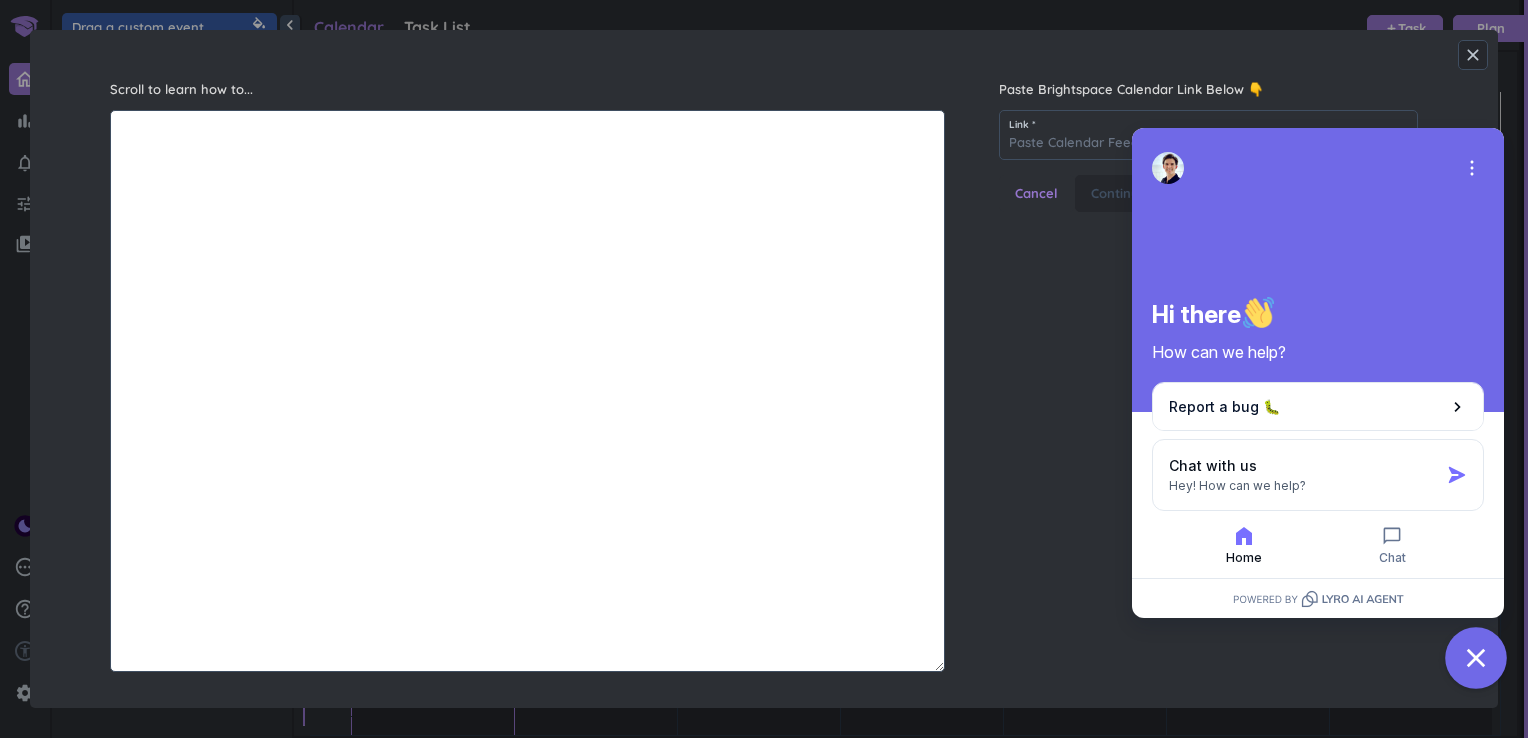 click 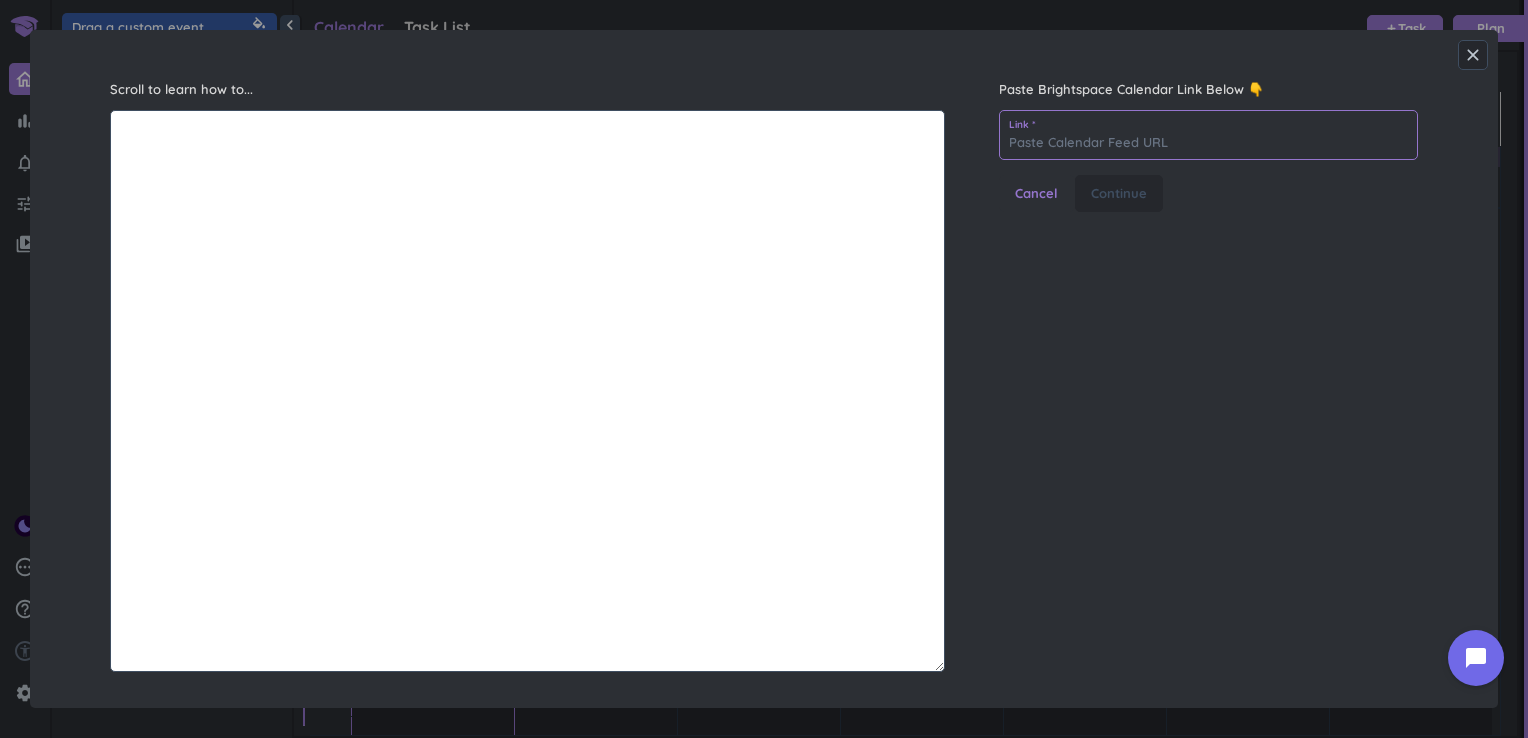 click at bounding box center [1208, 135] 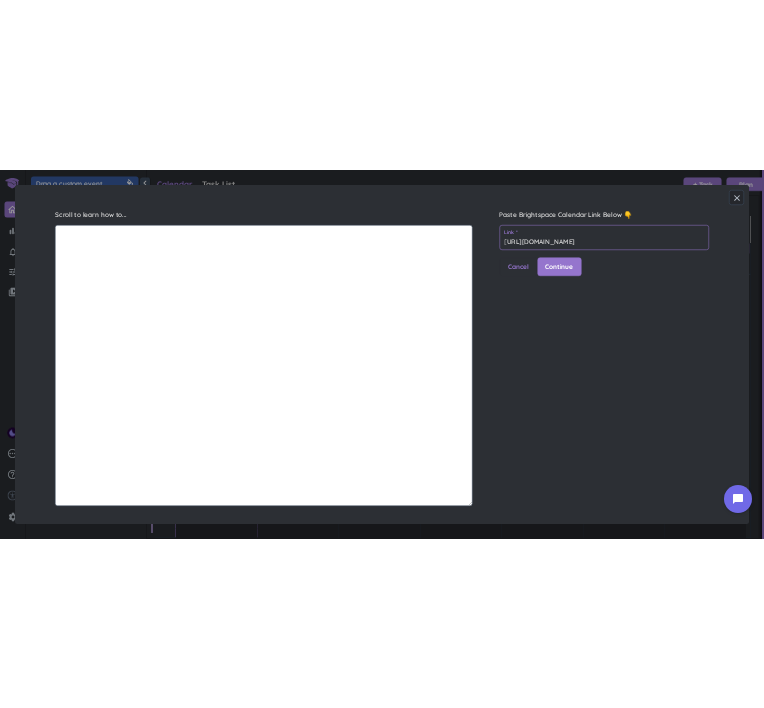 scroll, scrollTop: 0, scrollLeft: 239, axis: horizontal 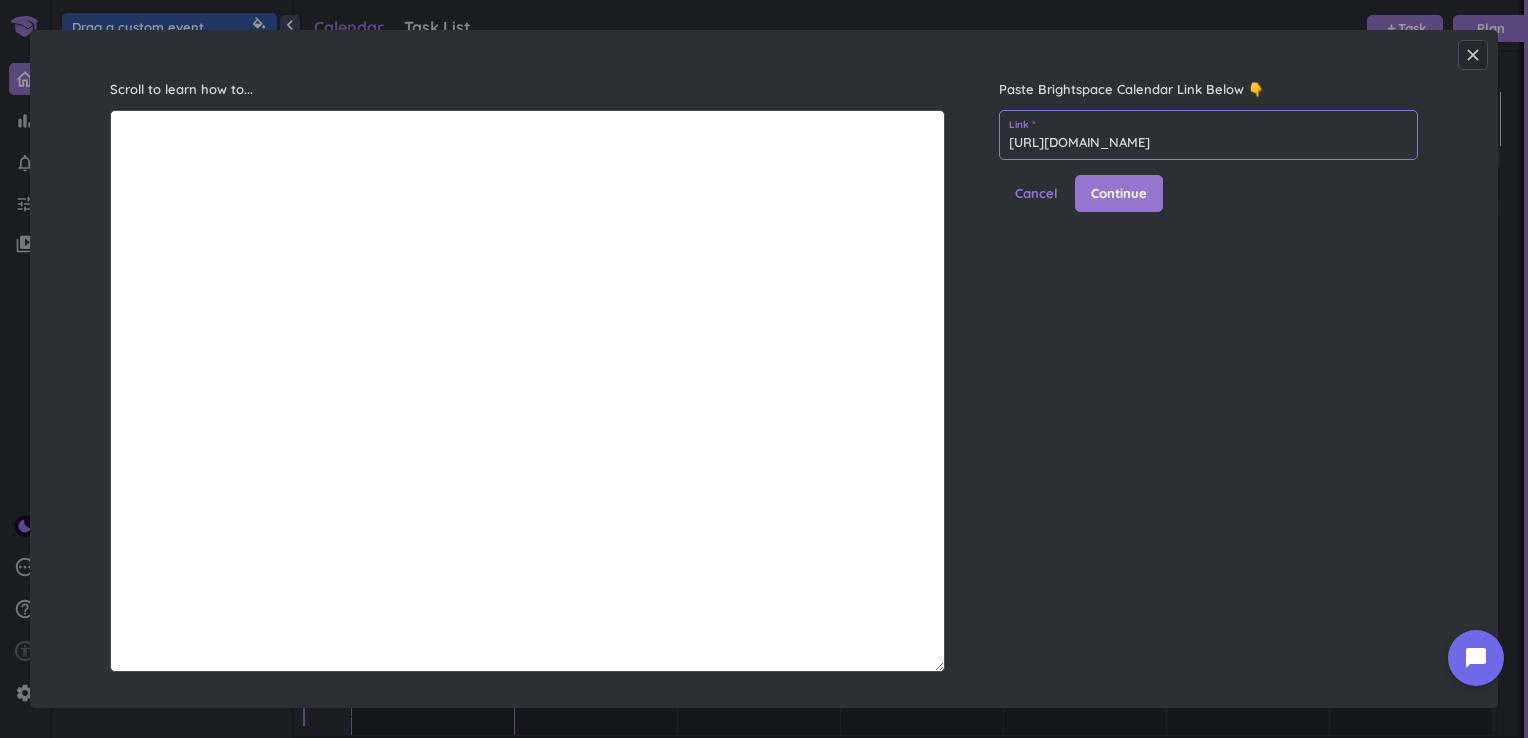 type on "[URL][DOMAIN_NAME]" 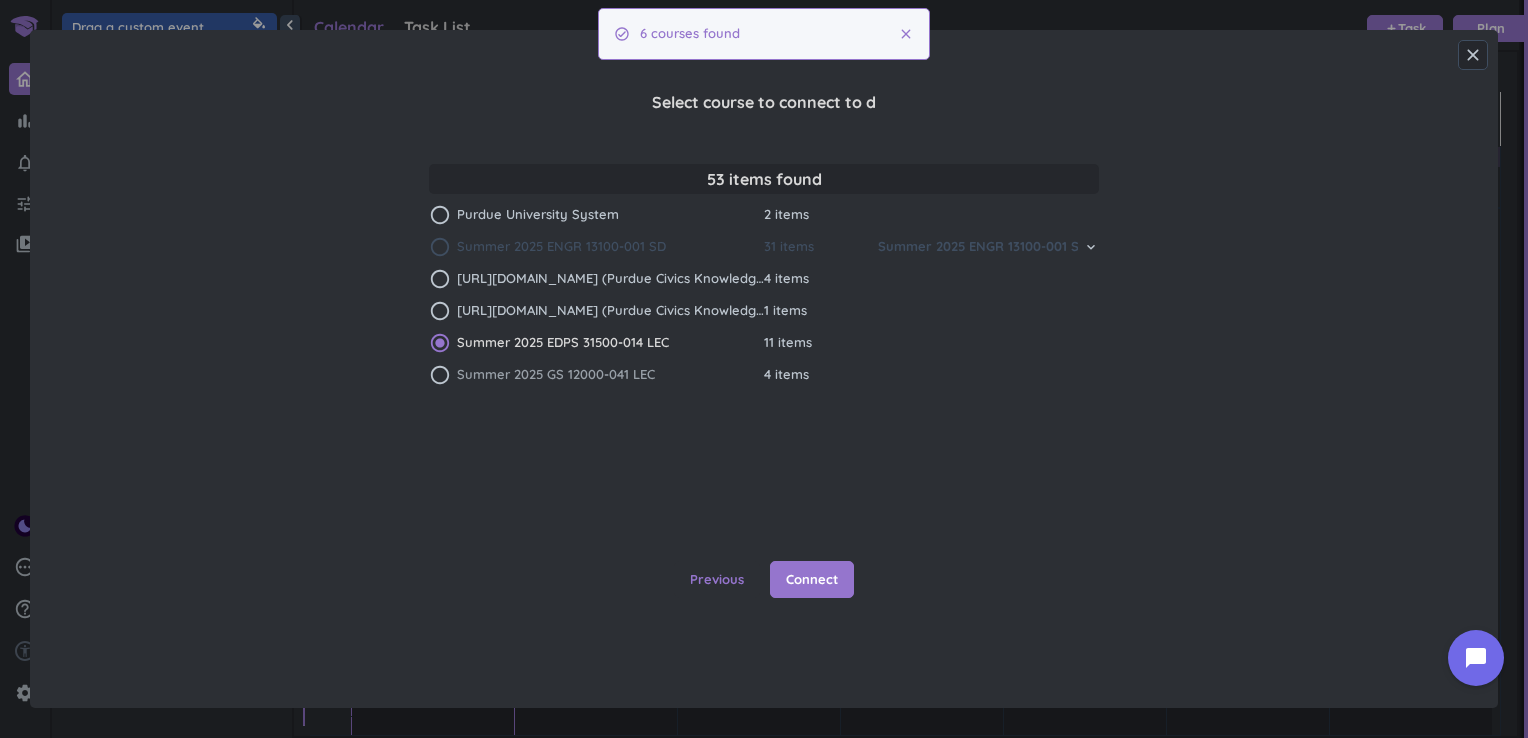 click on "Summer 2025 GS 12000-041 LEC" at bounding box center (556, 375) 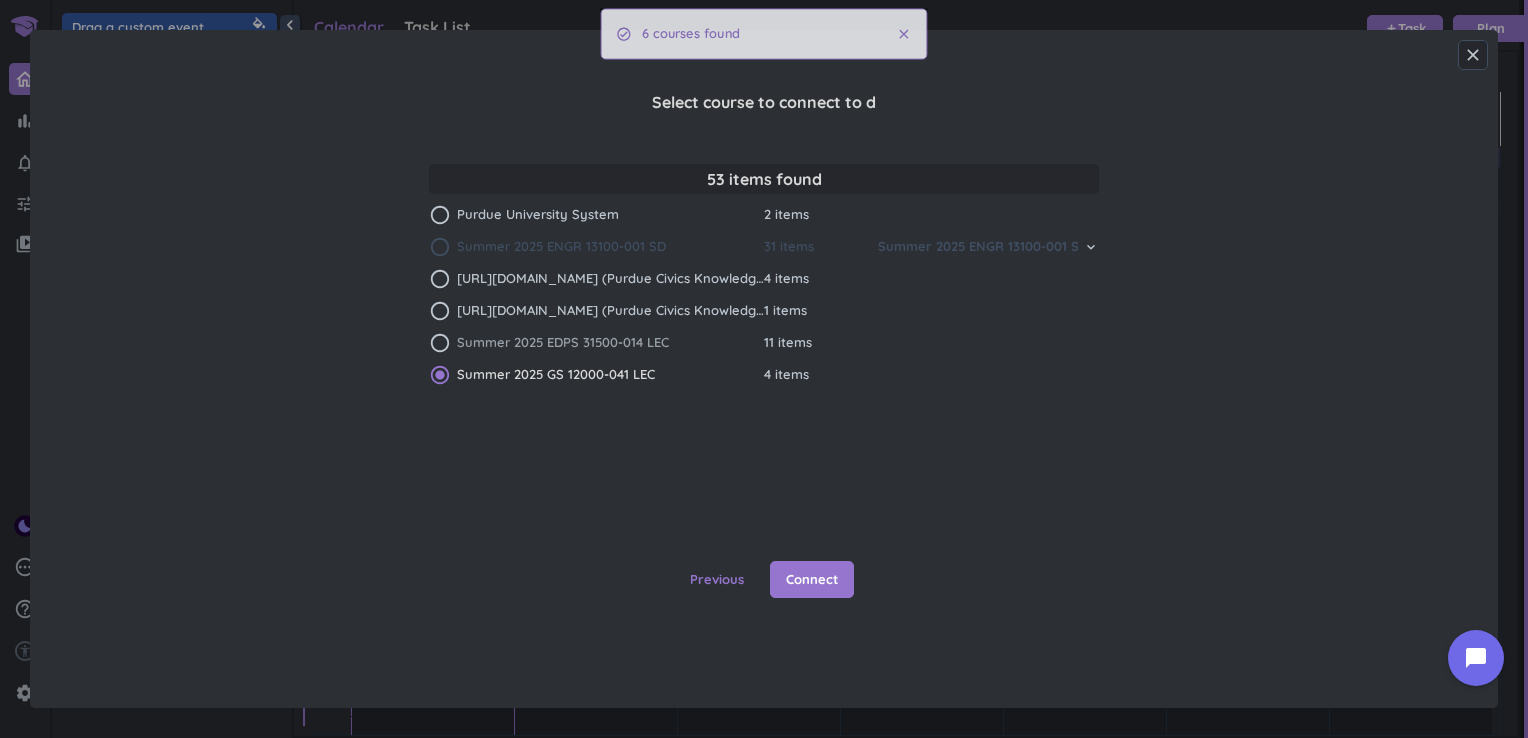 click on "Summer 2025 EDPS 31500-014 LEC" at bounding box center (563, 343) 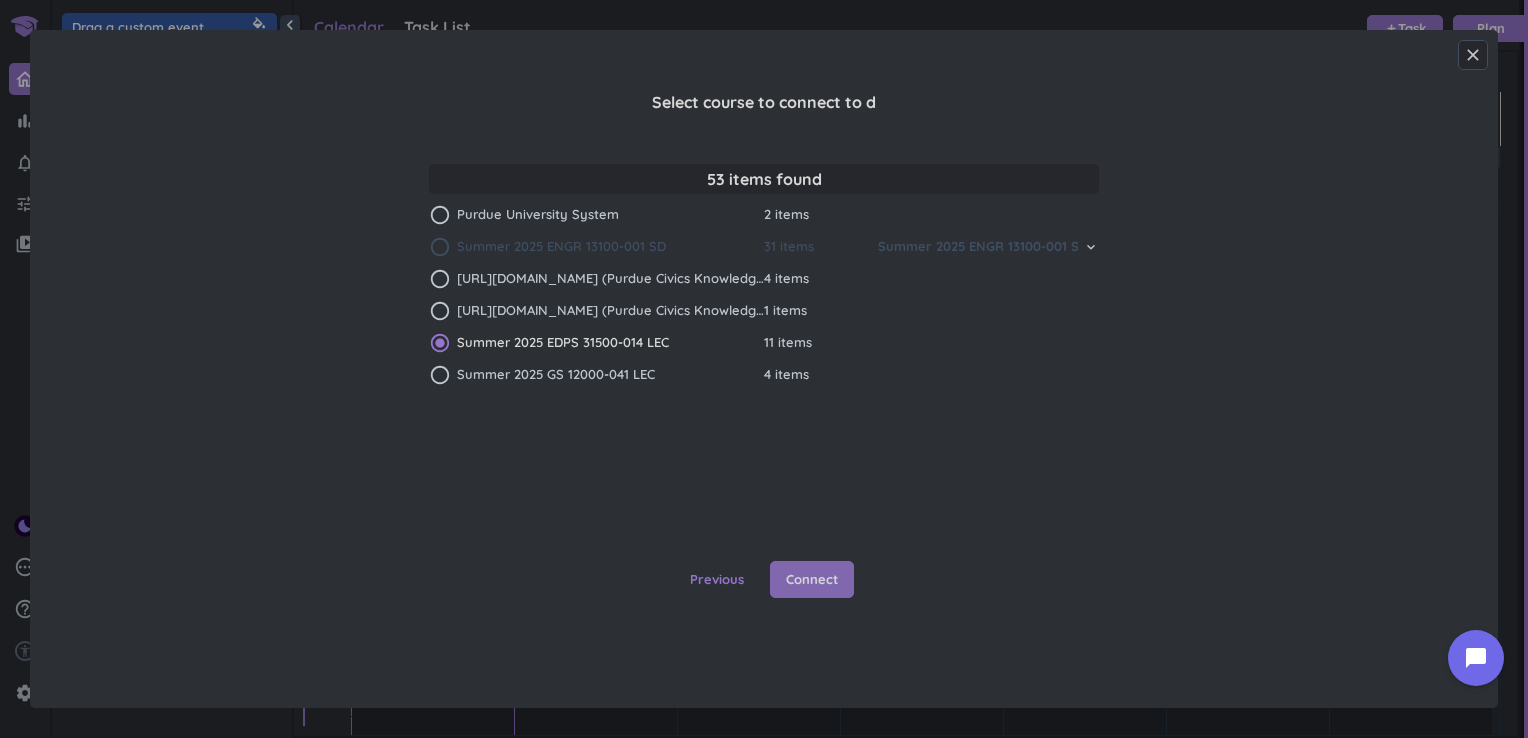 click on "Connect" at bounding box center (812, 580) 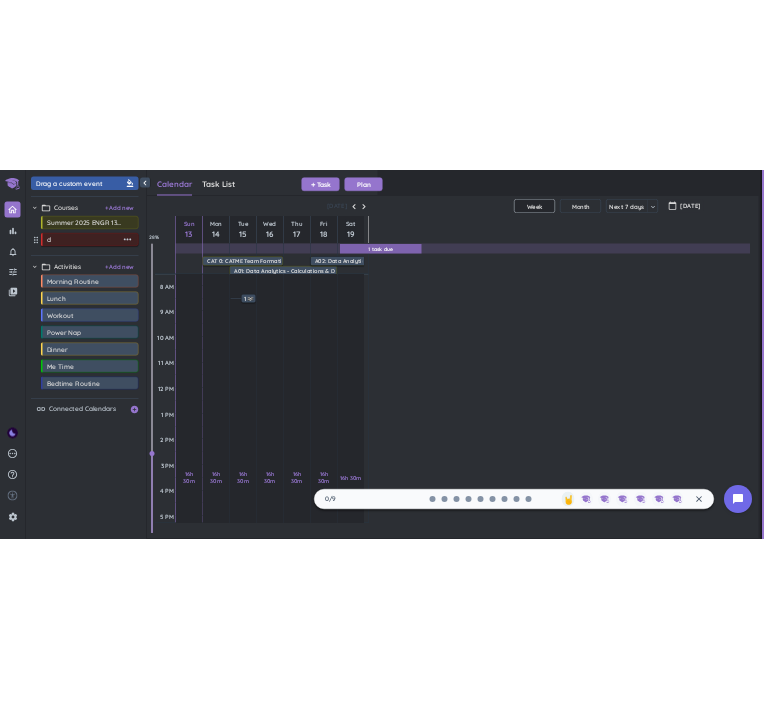 scroll, scrollTop: 41, scrollLeft: 453, axis: both 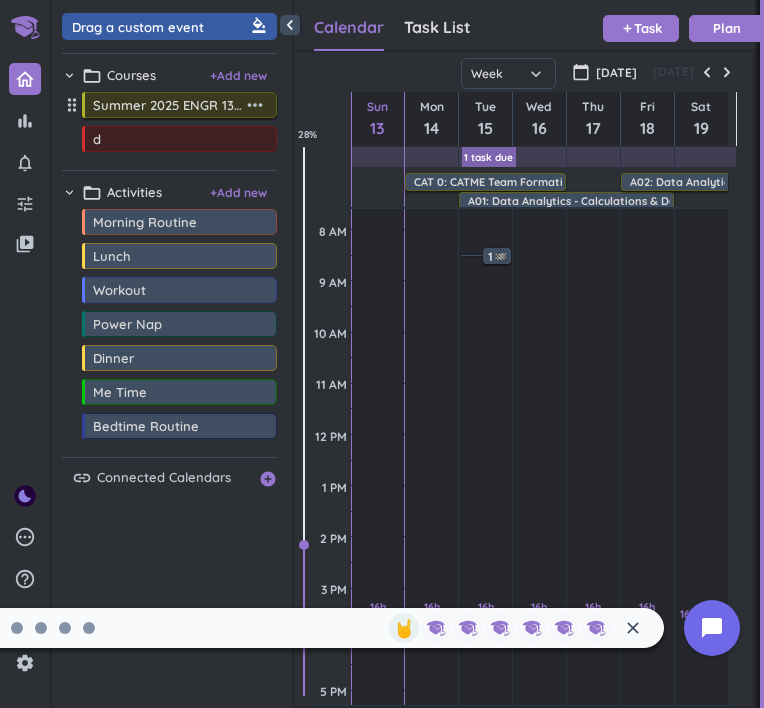 click on "more_horiz" at bounding box center [255, 105] 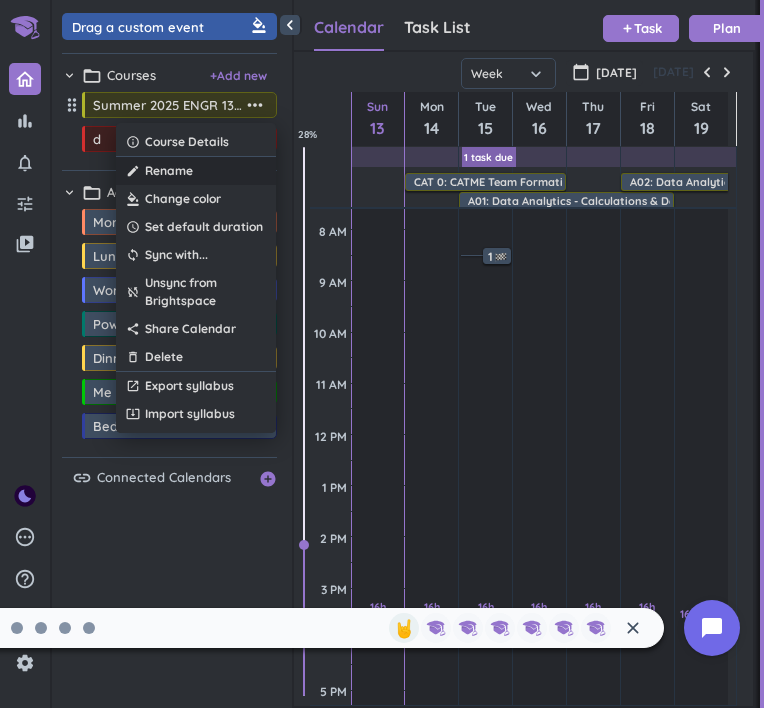 click on "create Rename" at bounding box center [196, 171] 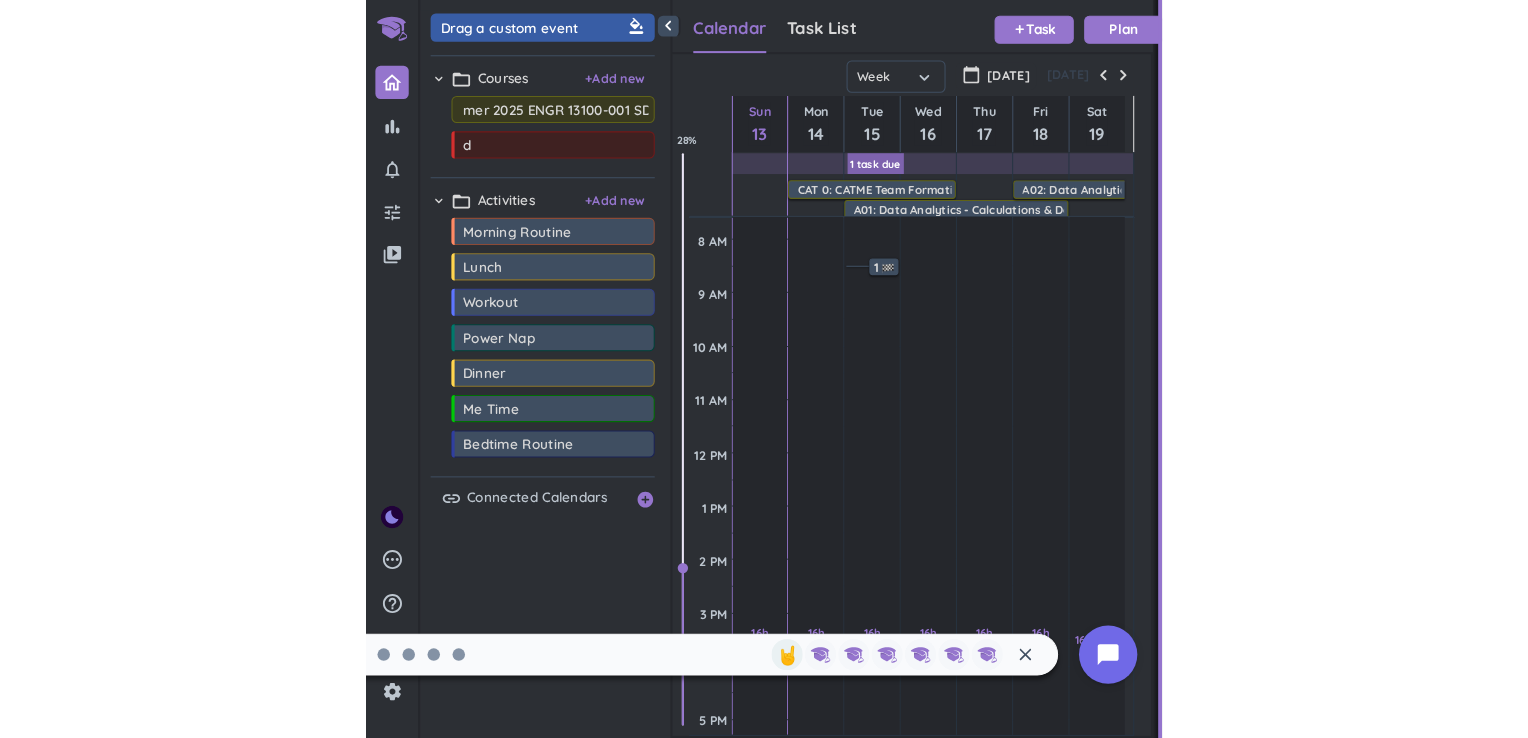 scroll, scrollTop: 0, scrollLeft: 0, axis: both 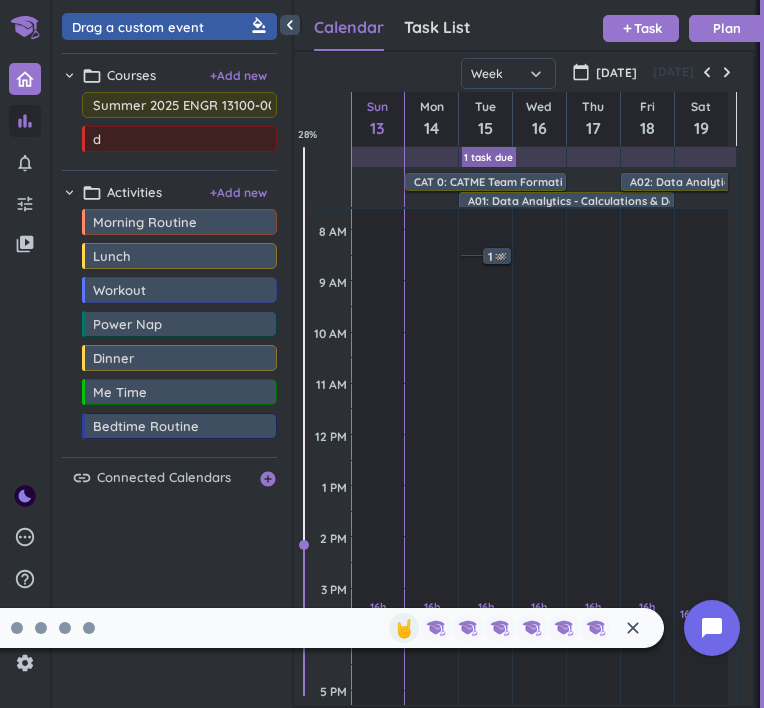 drag, startPoint x: 149, startPoint y: 104, endPoint x: 36, endPoint y: 107, distance: 113.03982 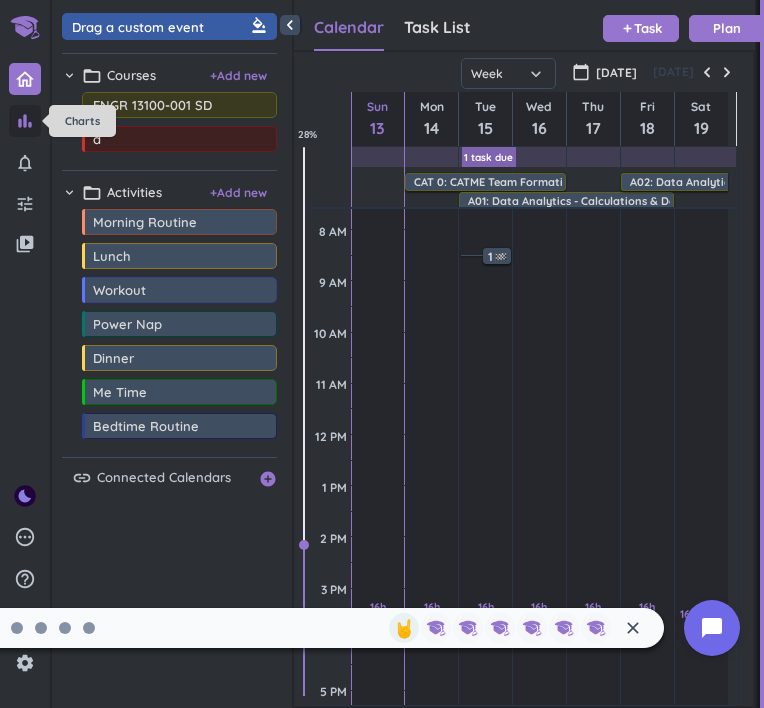 type on "ENGR 13100-001 SD" 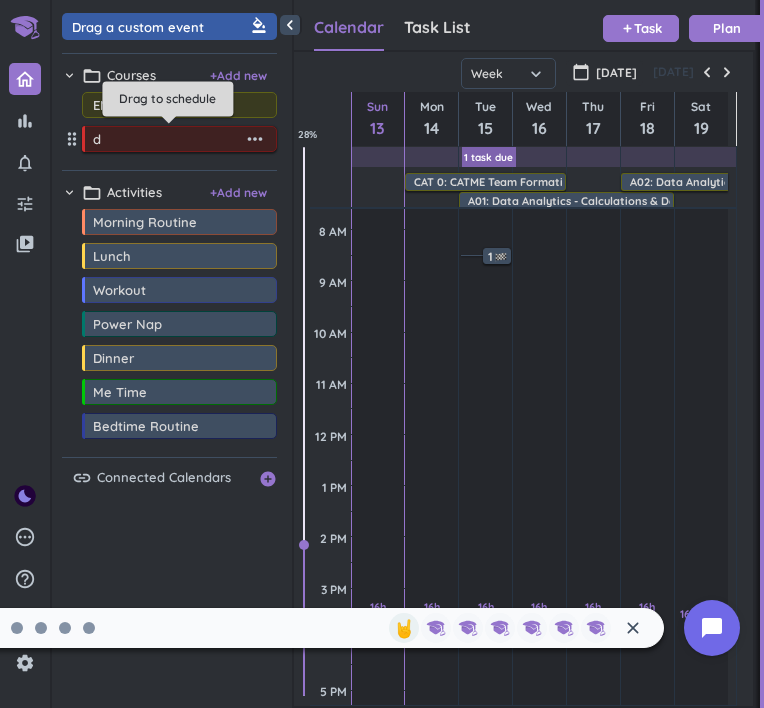 click on "d" at bounding box center [168, 139] 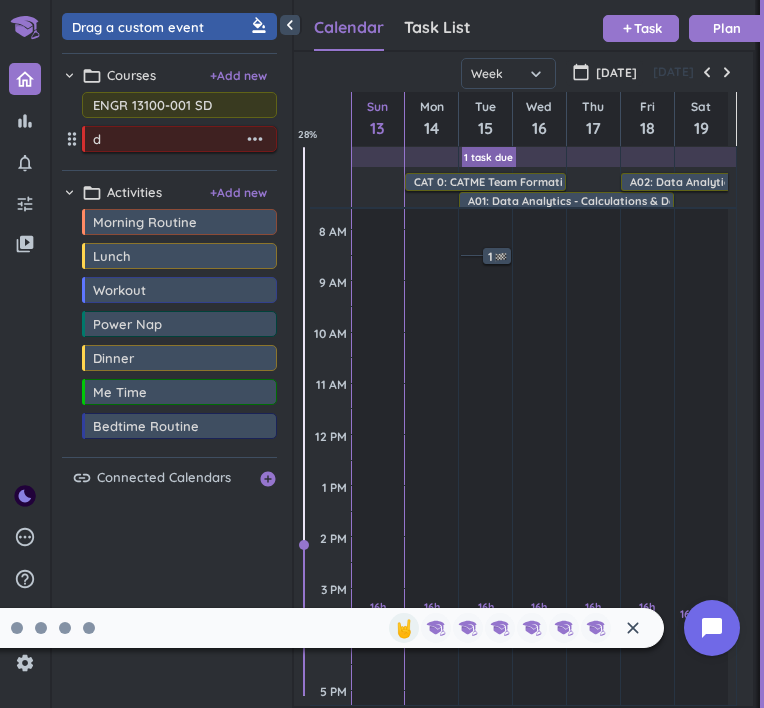 click on "d" at bounding box center [168, 139] 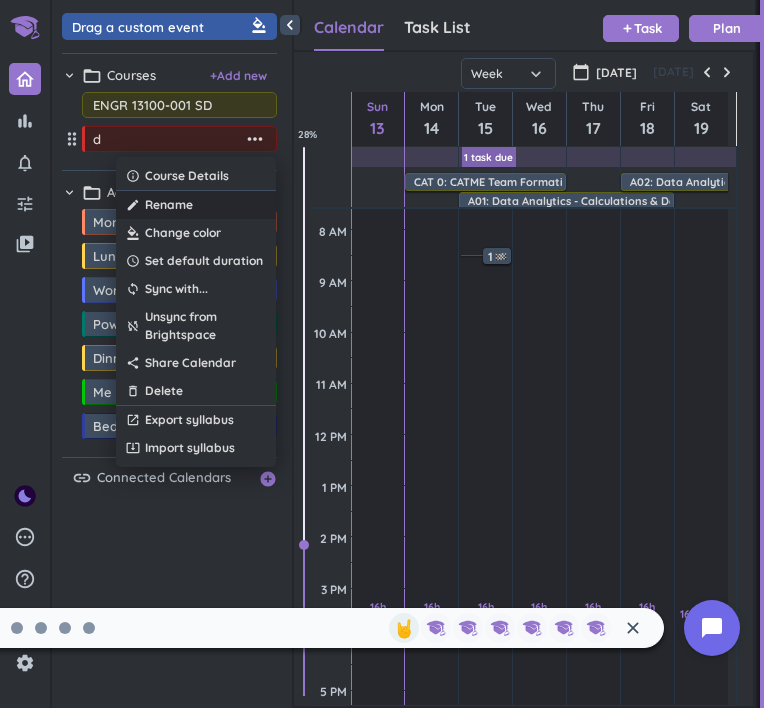 click on "create Rename" at bounding box center (196, 205) 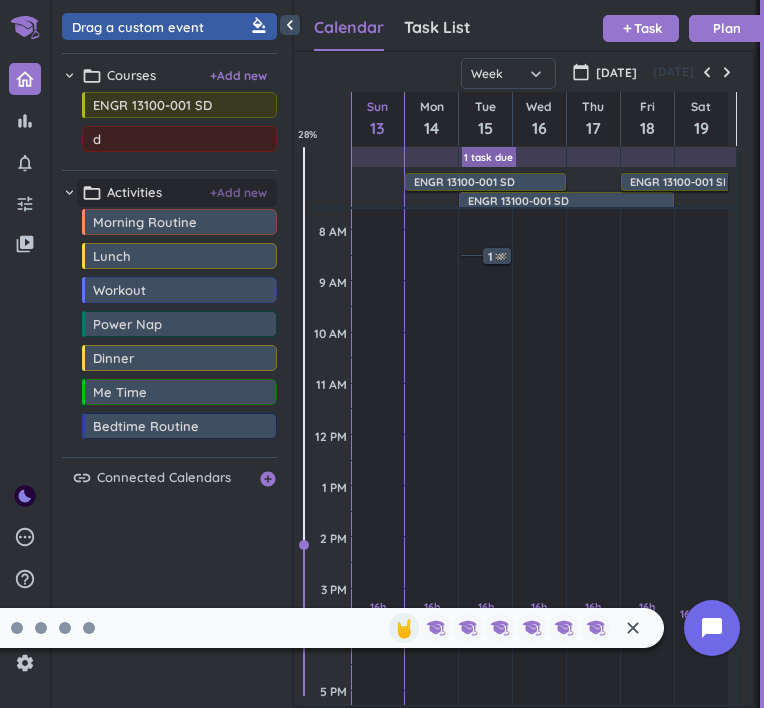 type 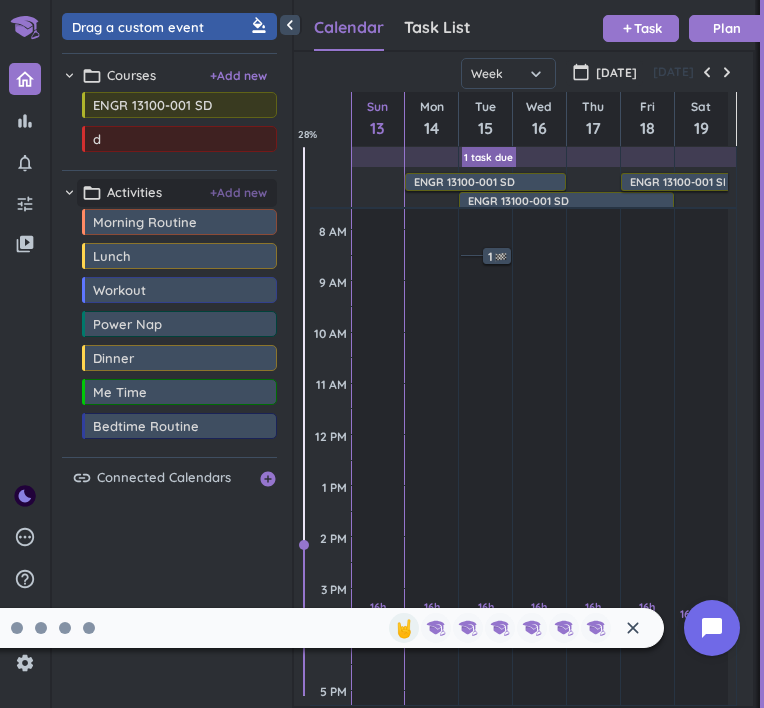 click on "+  Add new" at bounding box center [238, 193] 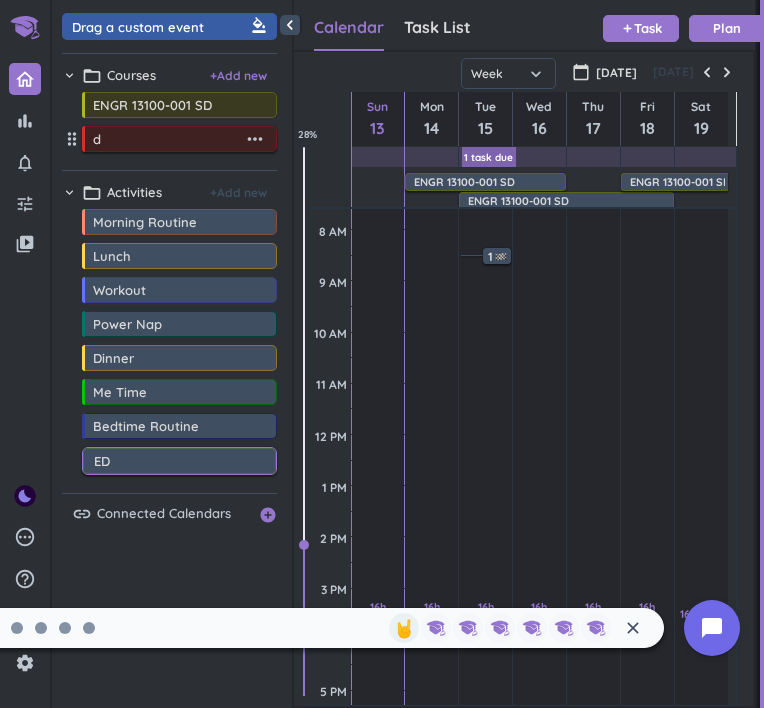 click on "more_horiz" at bounding box center (255, 139) 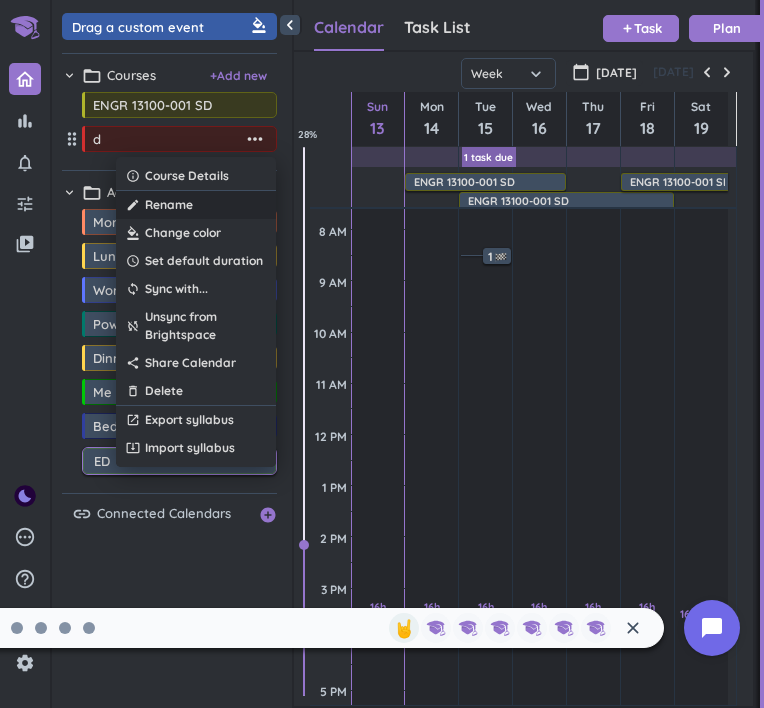 type on "ED" 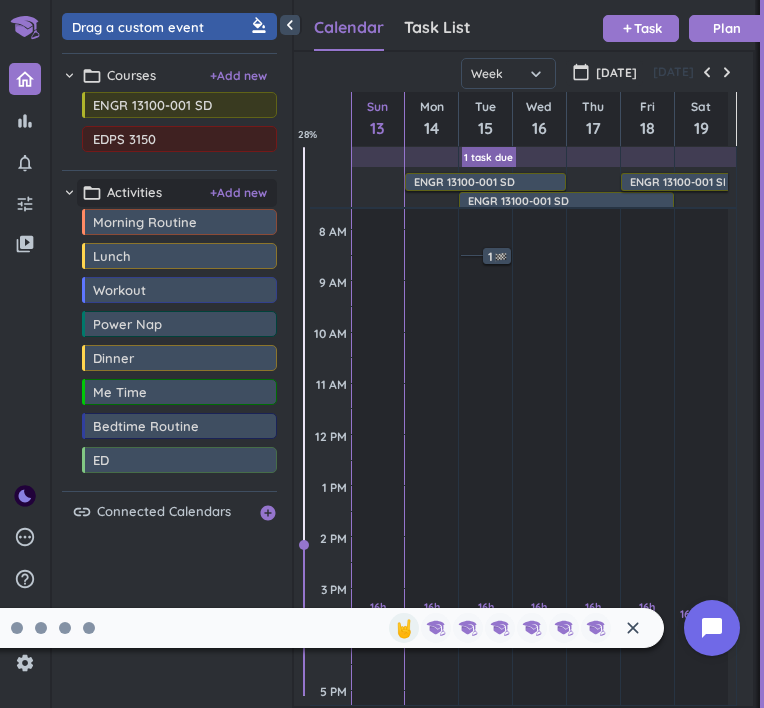 type on "EDPS 31500" 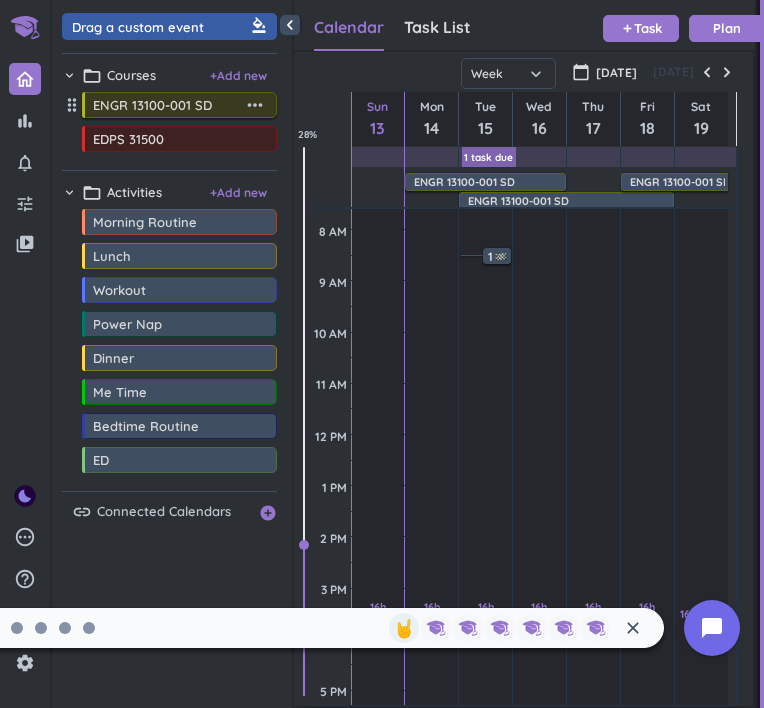click on "more_horiz" at bounding box center (255, 105) 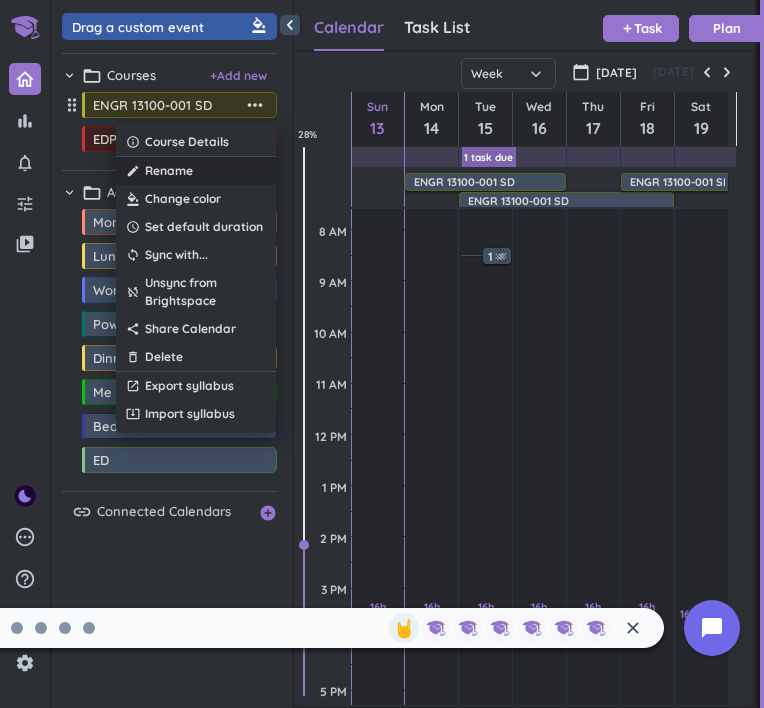 click on "create Rename" at bounding box center [196, 171] 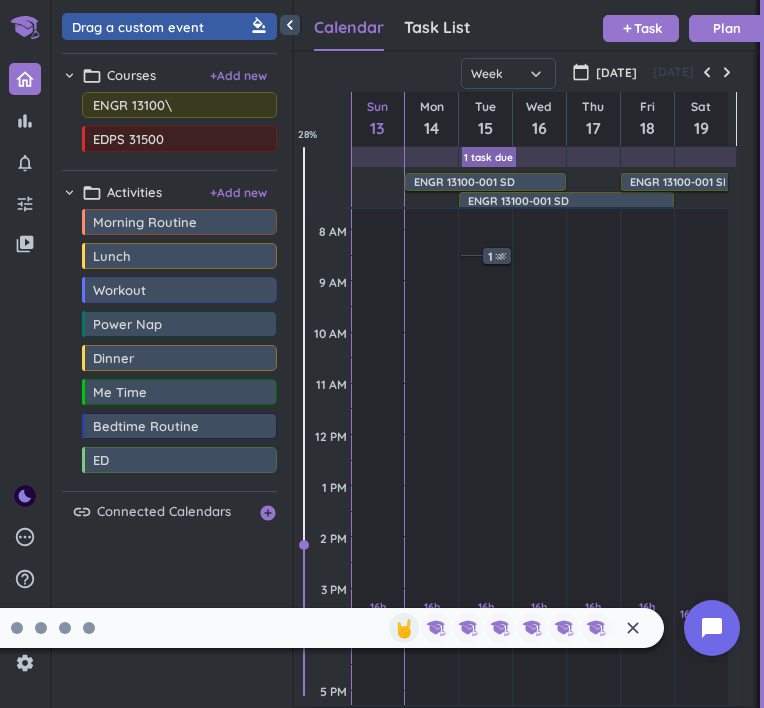 type on "ENGR 13100" 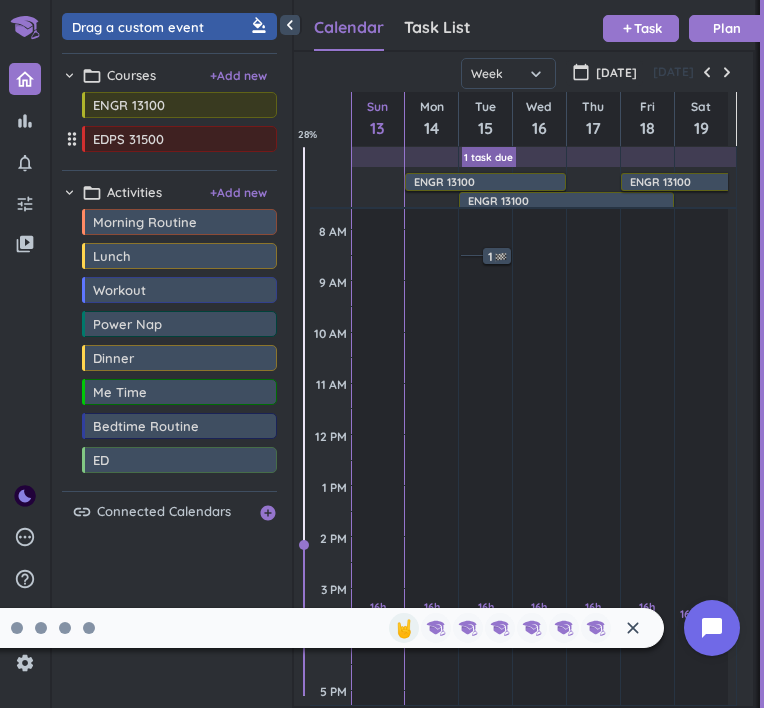 click on "drag_indicator" at bounding box center (72, 139) 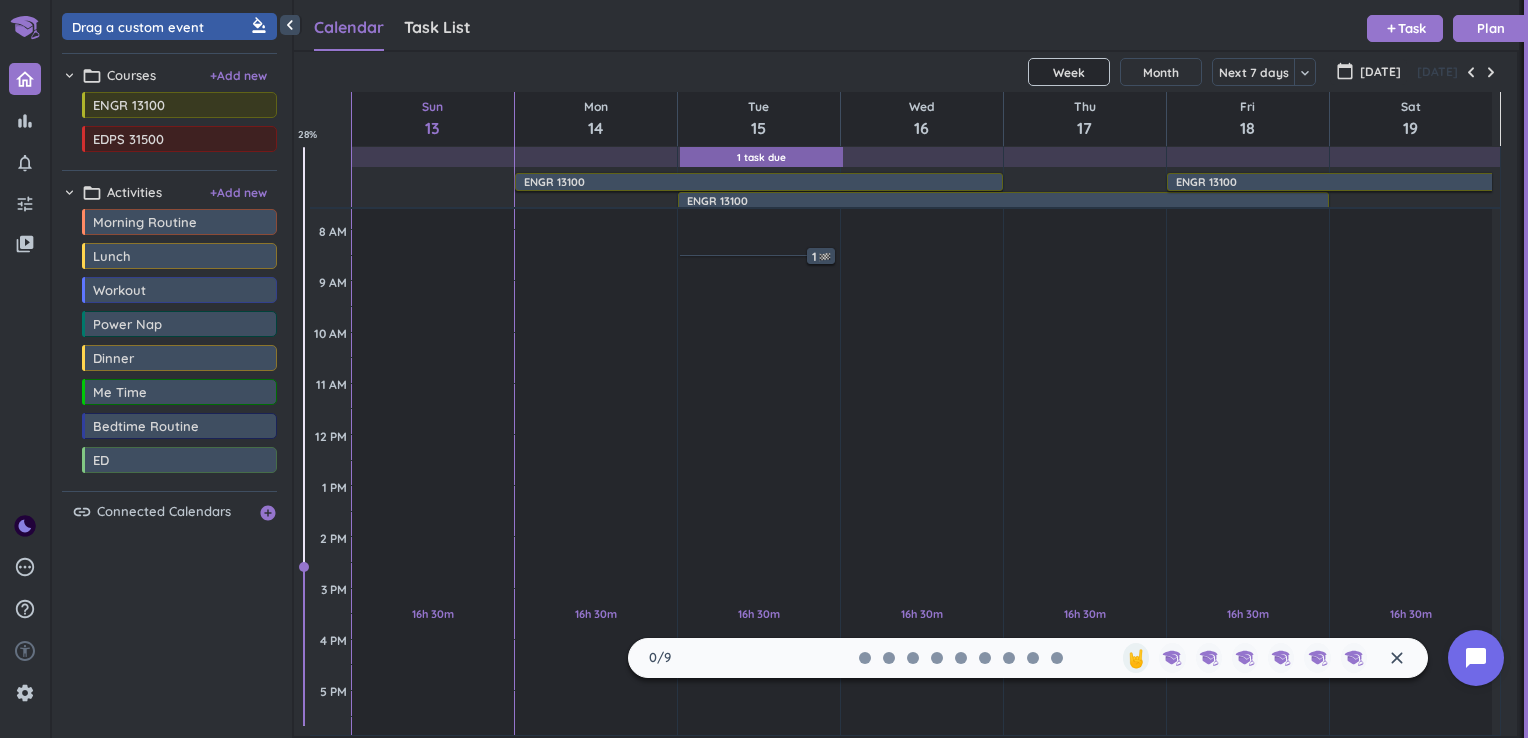 scroll, scrollTop: 8, scrollLeft: 9, axis: both 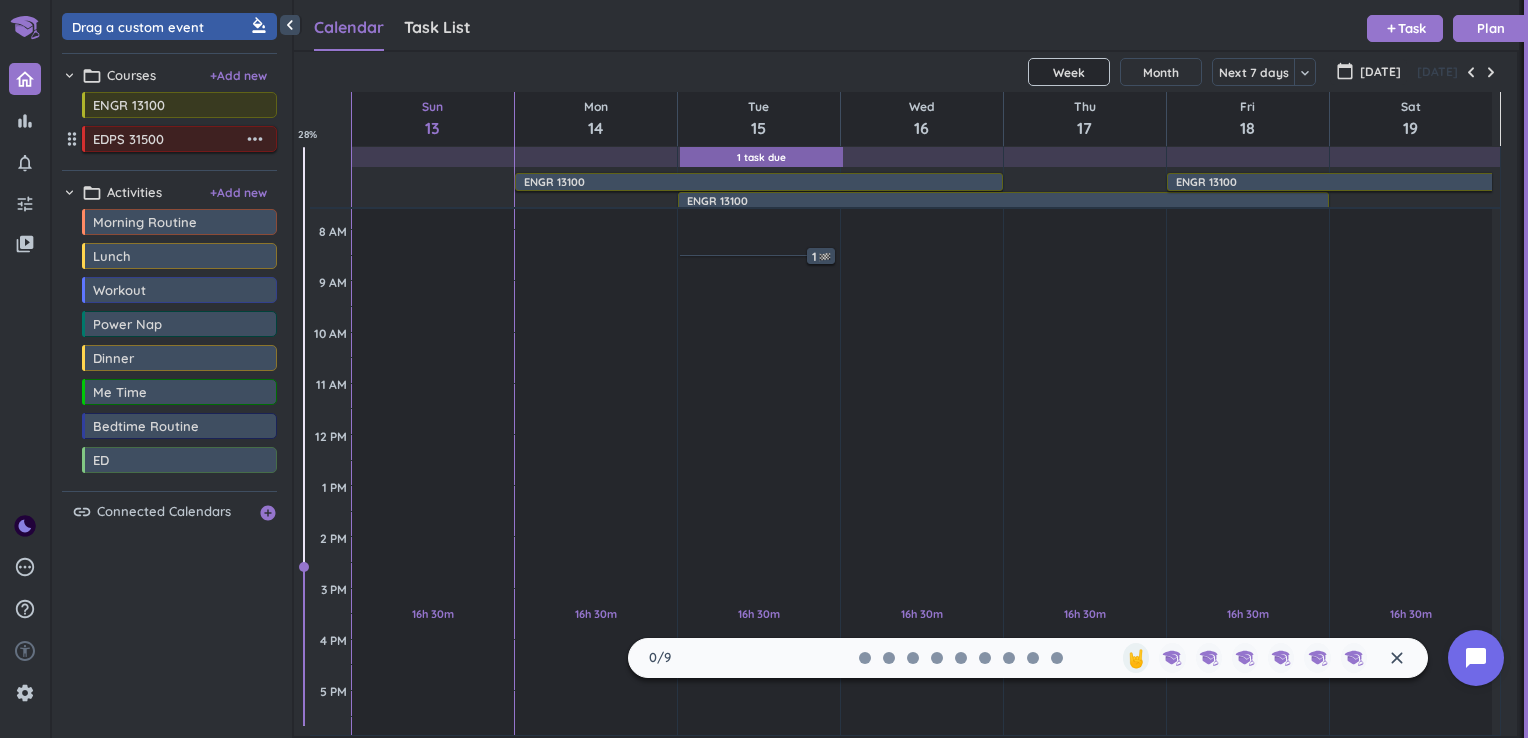 click on "EDPS 31500 more_horiz" at bounding box center [179, 139] 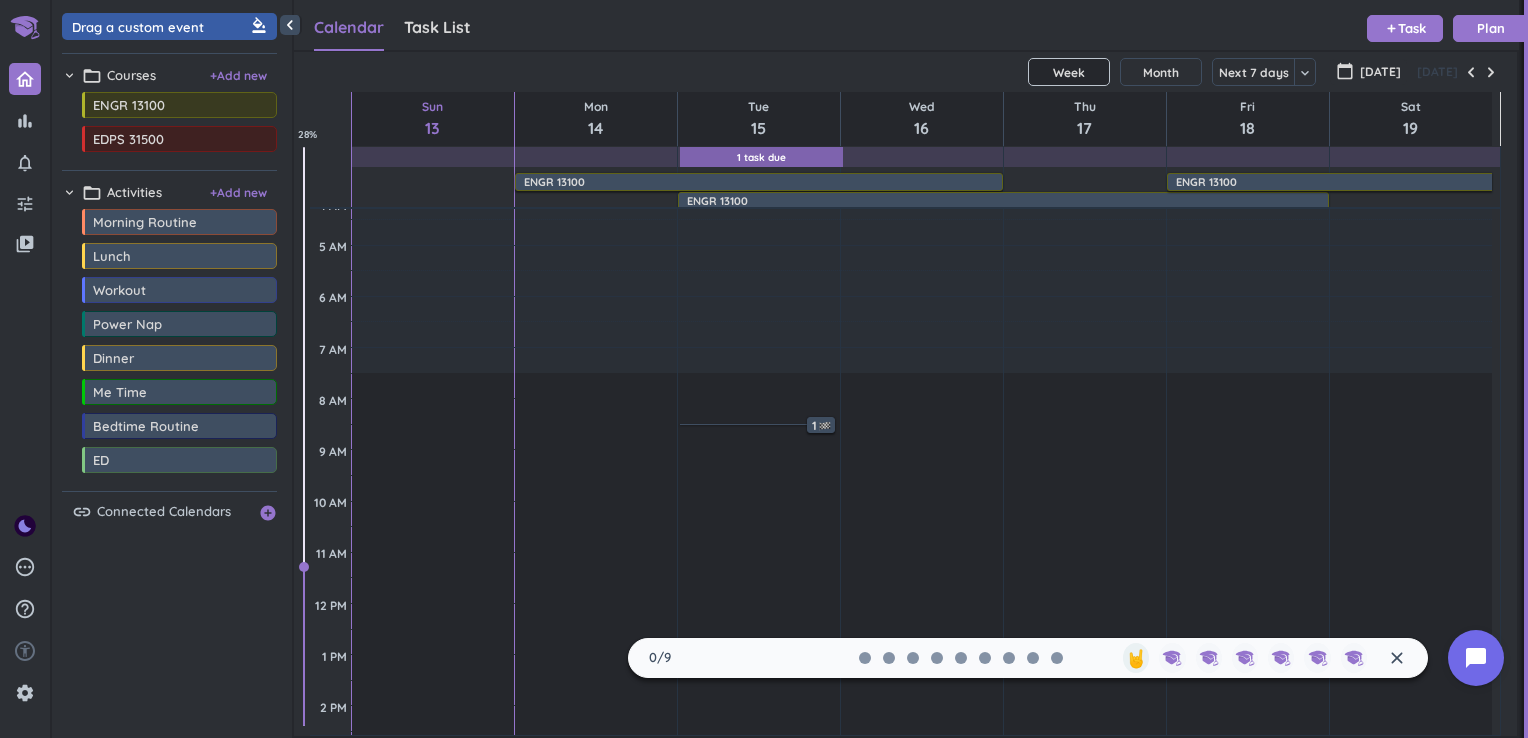 scroll, scrollTop: 0, scrollLeft: 0, axis: both 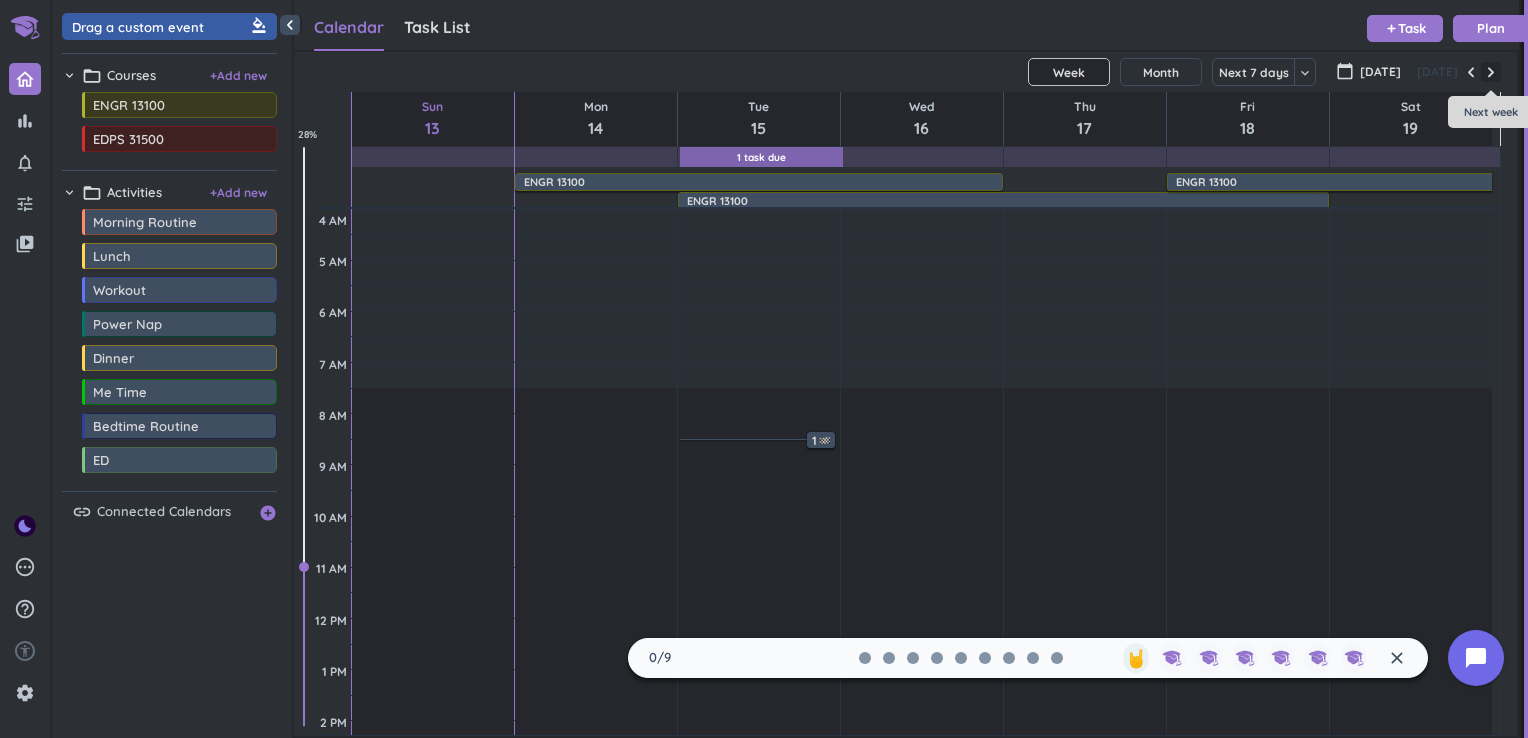 click at bounding box center [1491, 72] 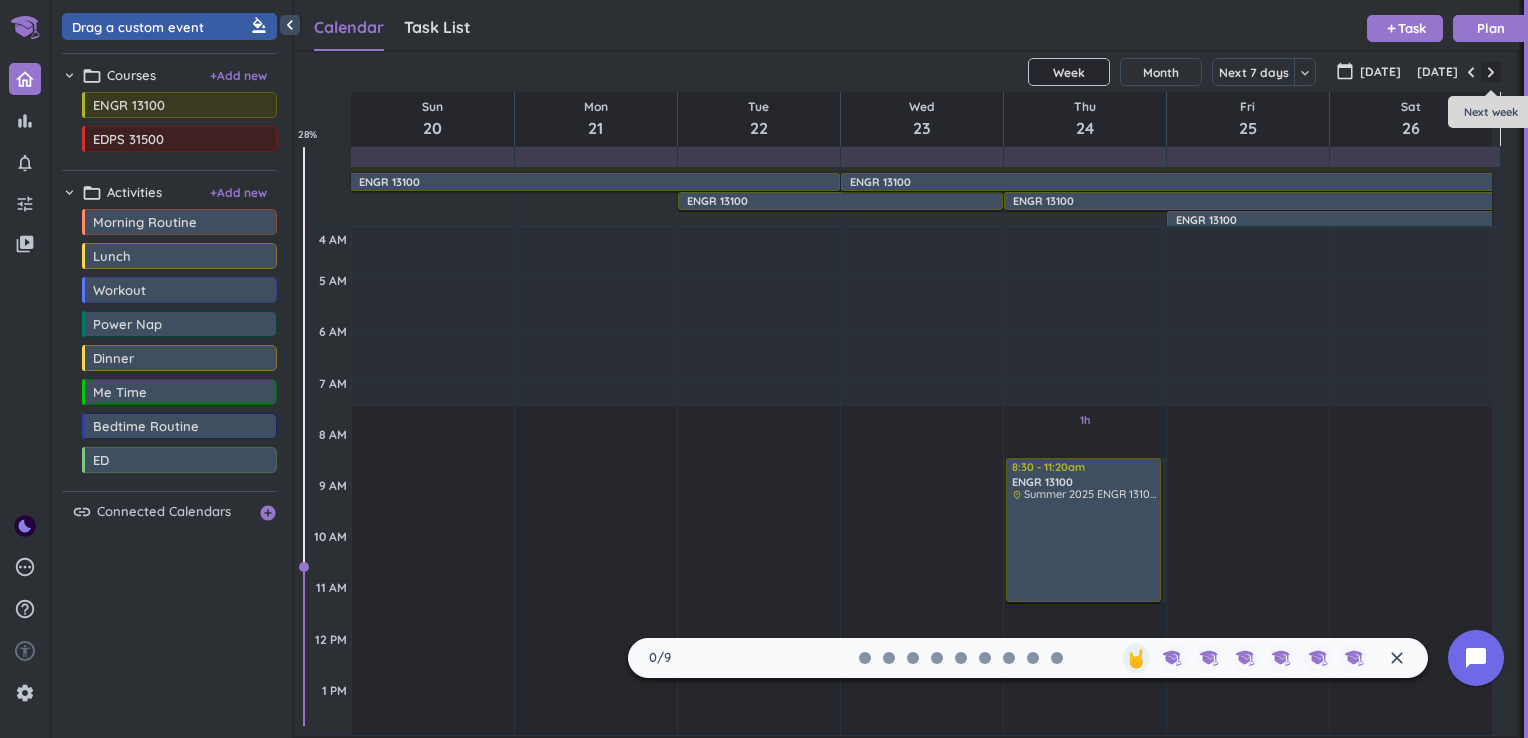 scroll, scrollTop: 104, scrollLeft: 0, axis: vertical 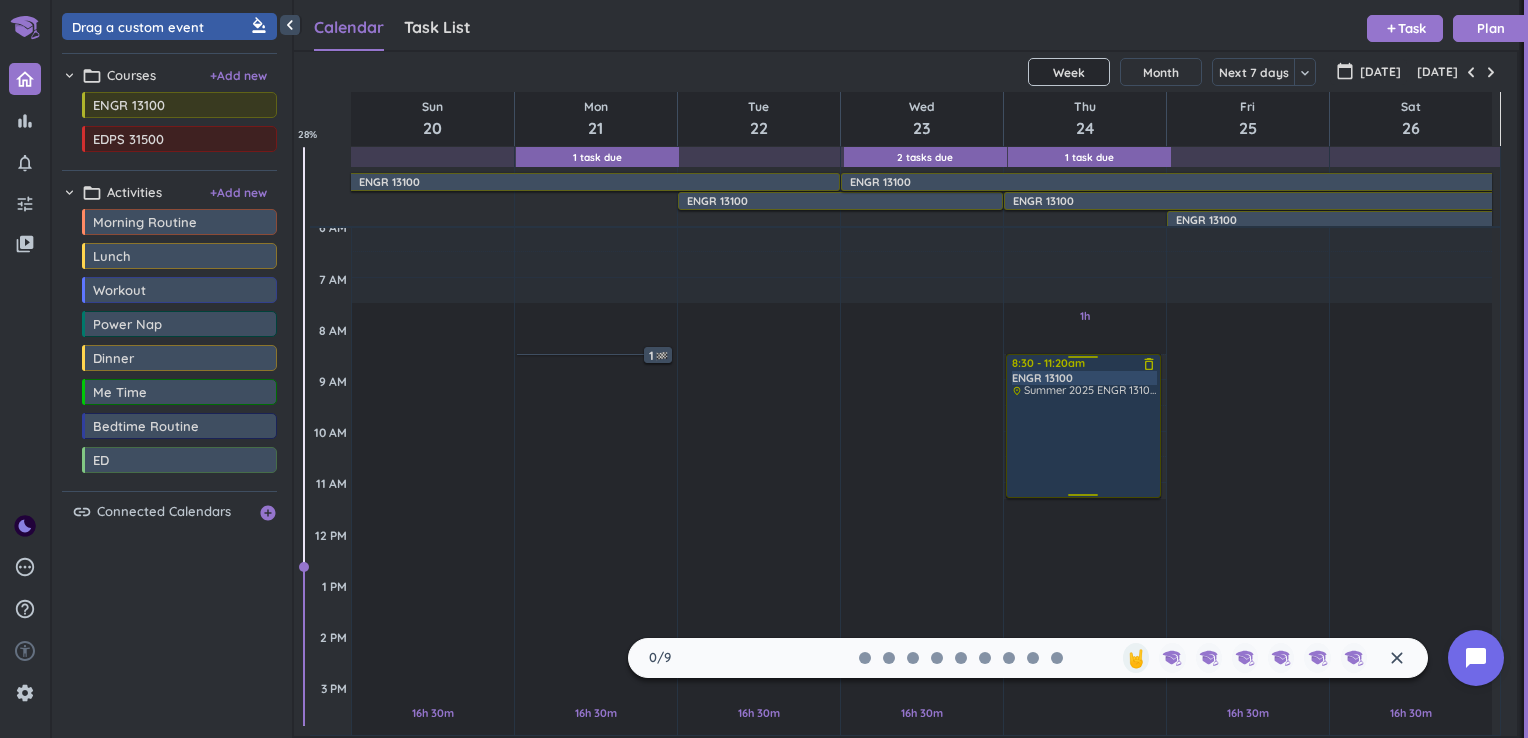 drag, startPoint x: 1096, startPoint y: 412, endPoint x: 1027, endPoint y: 439, distance: 74.094536 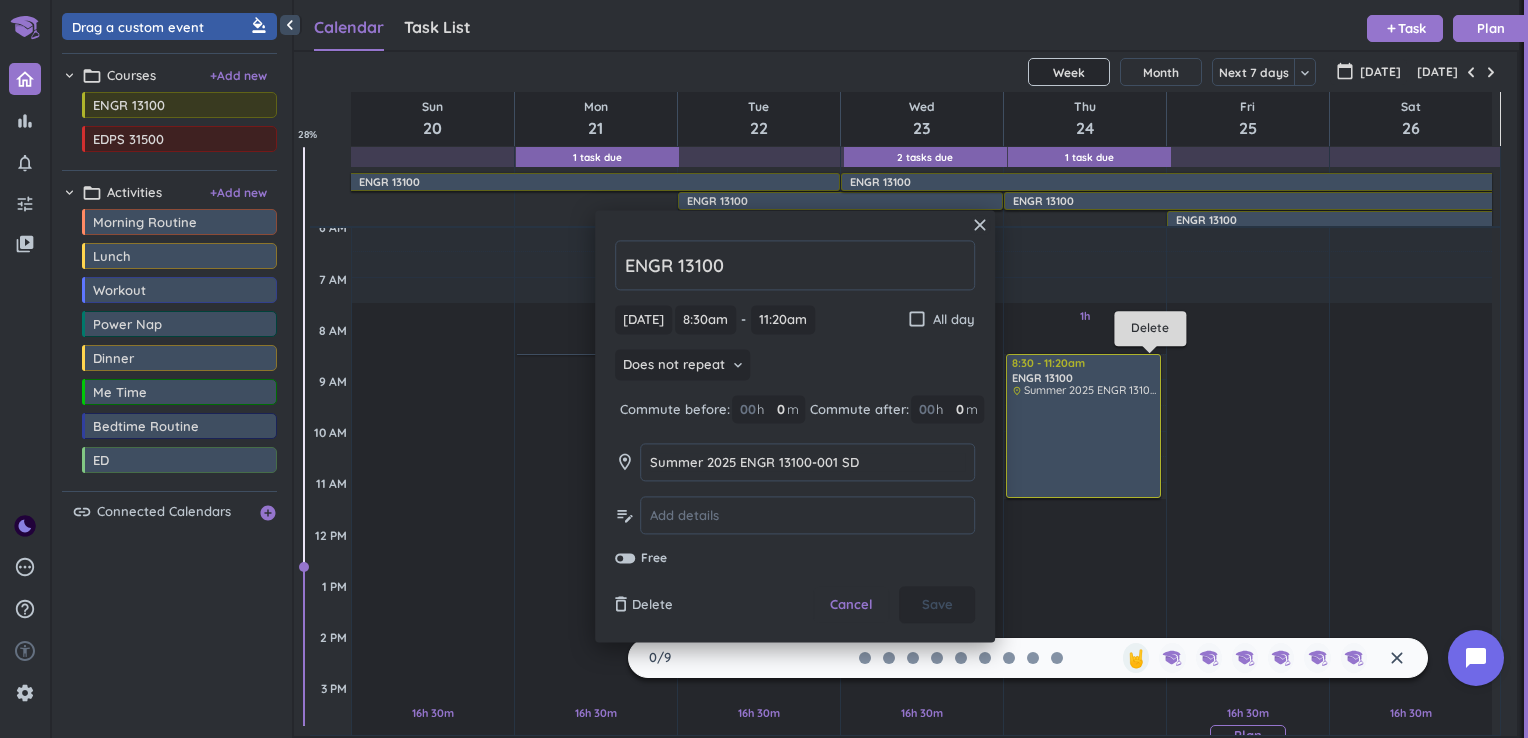 click on "16h 30m Past due Plan" at bounding box center (1248, 725) 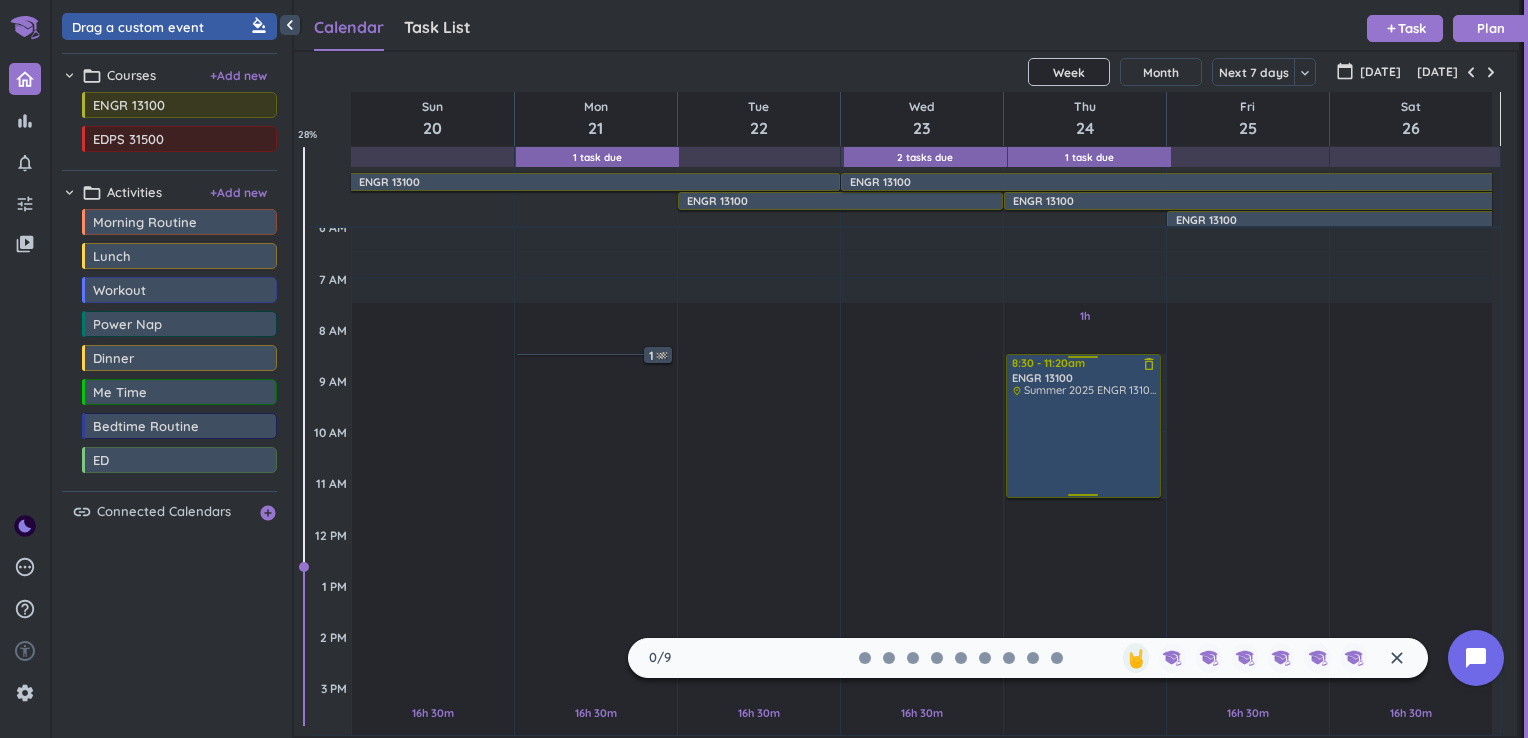 click at bounding box center [1084, 360] 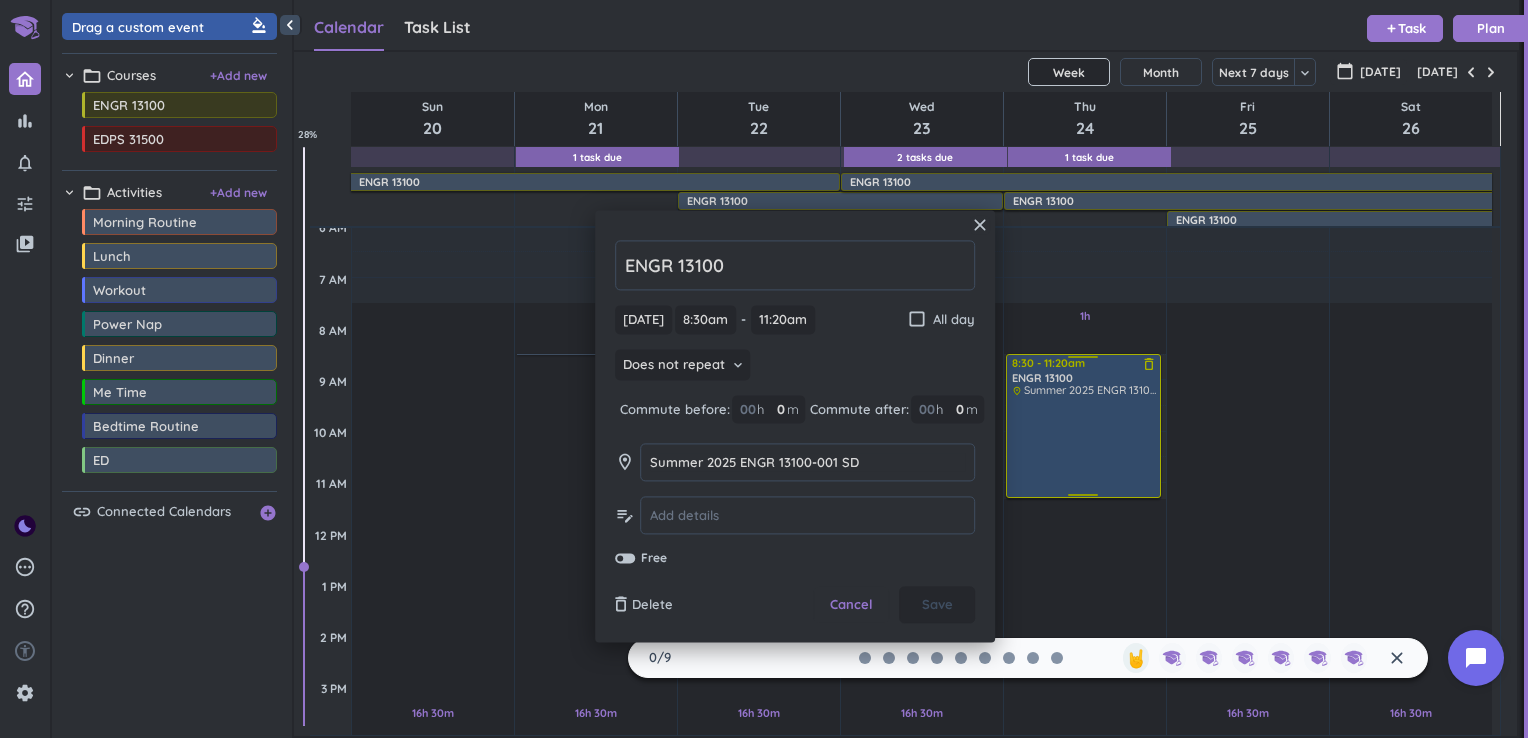 click at bounding box center [1084, 360] 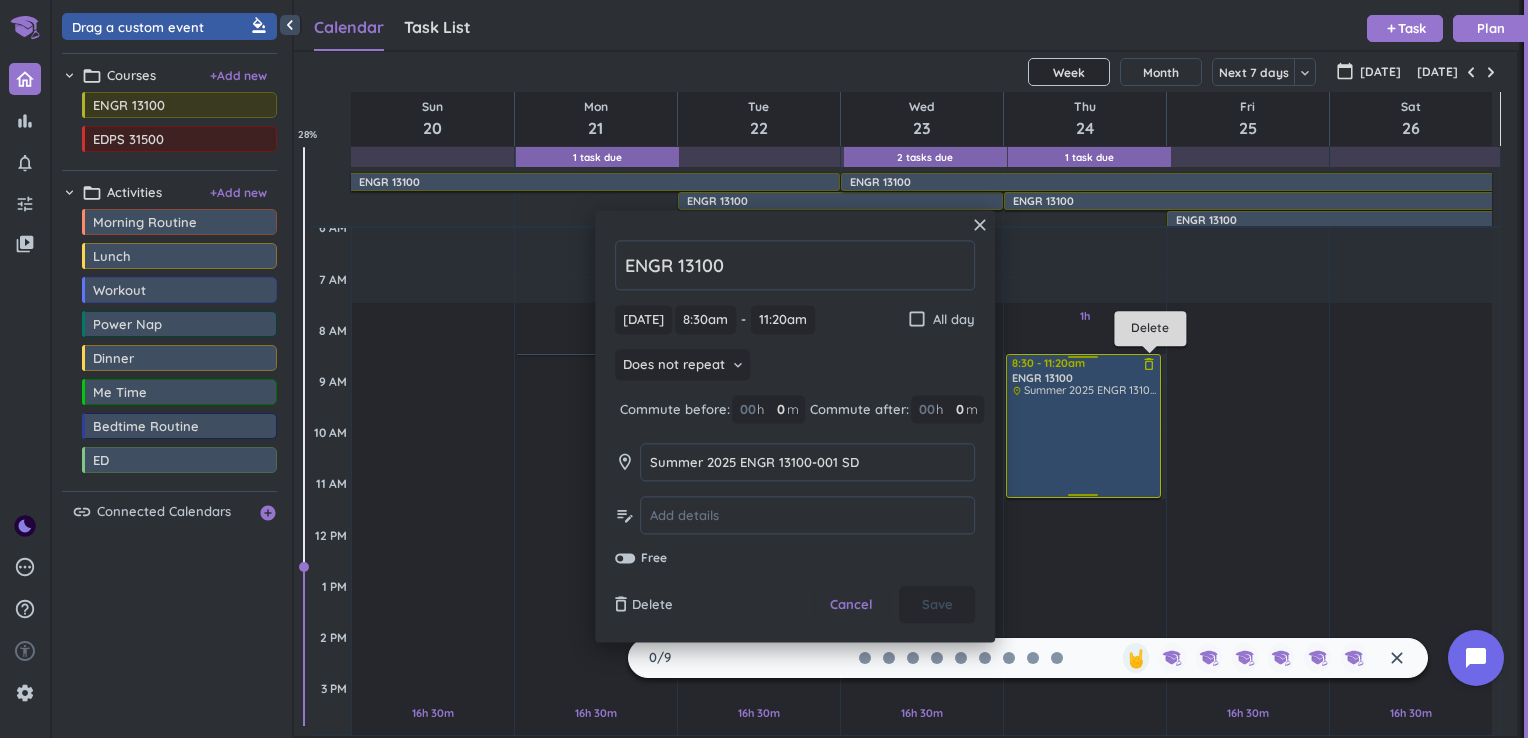 click on "delete_outline" at bounding box center [1149, 364] 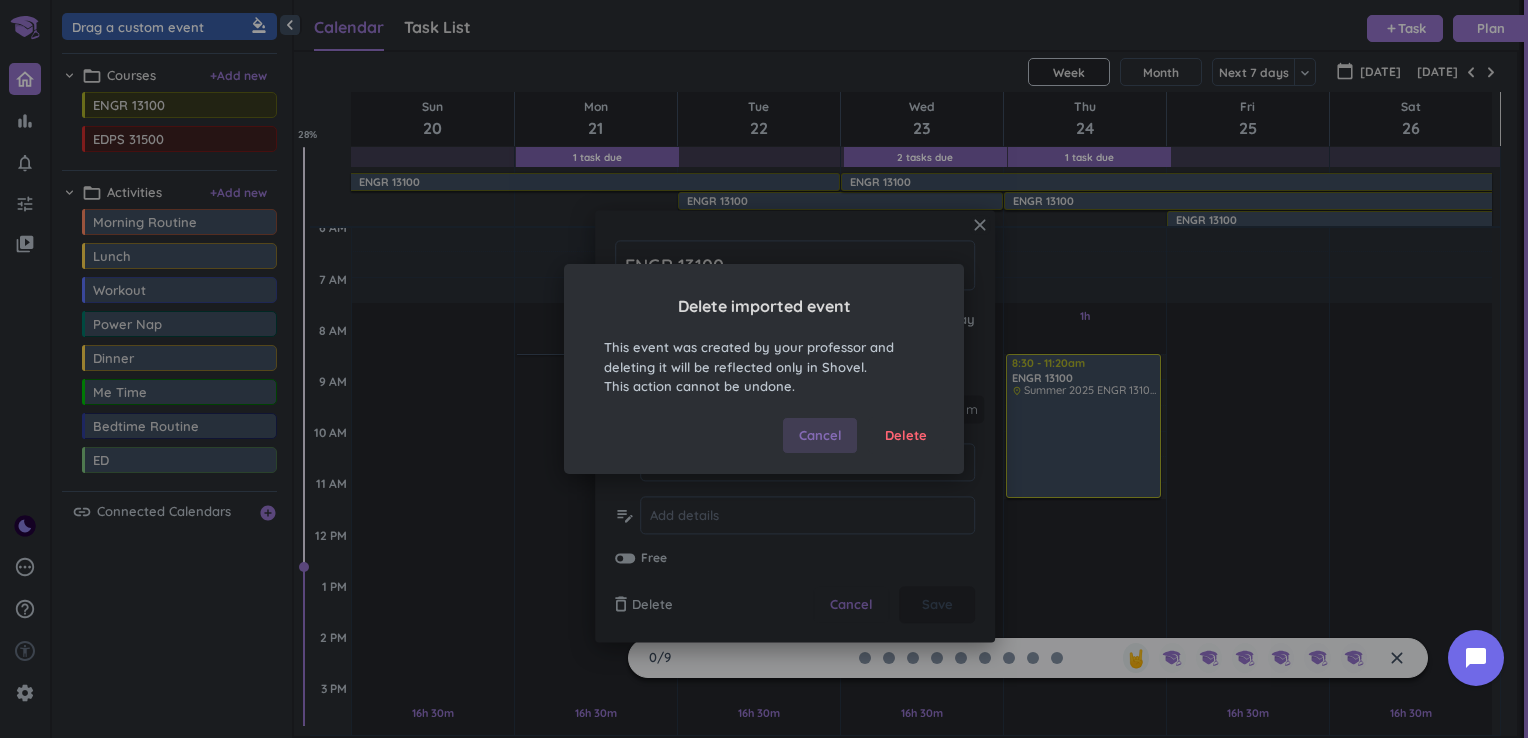click on "Cancel" at bounding box center [820, 436] 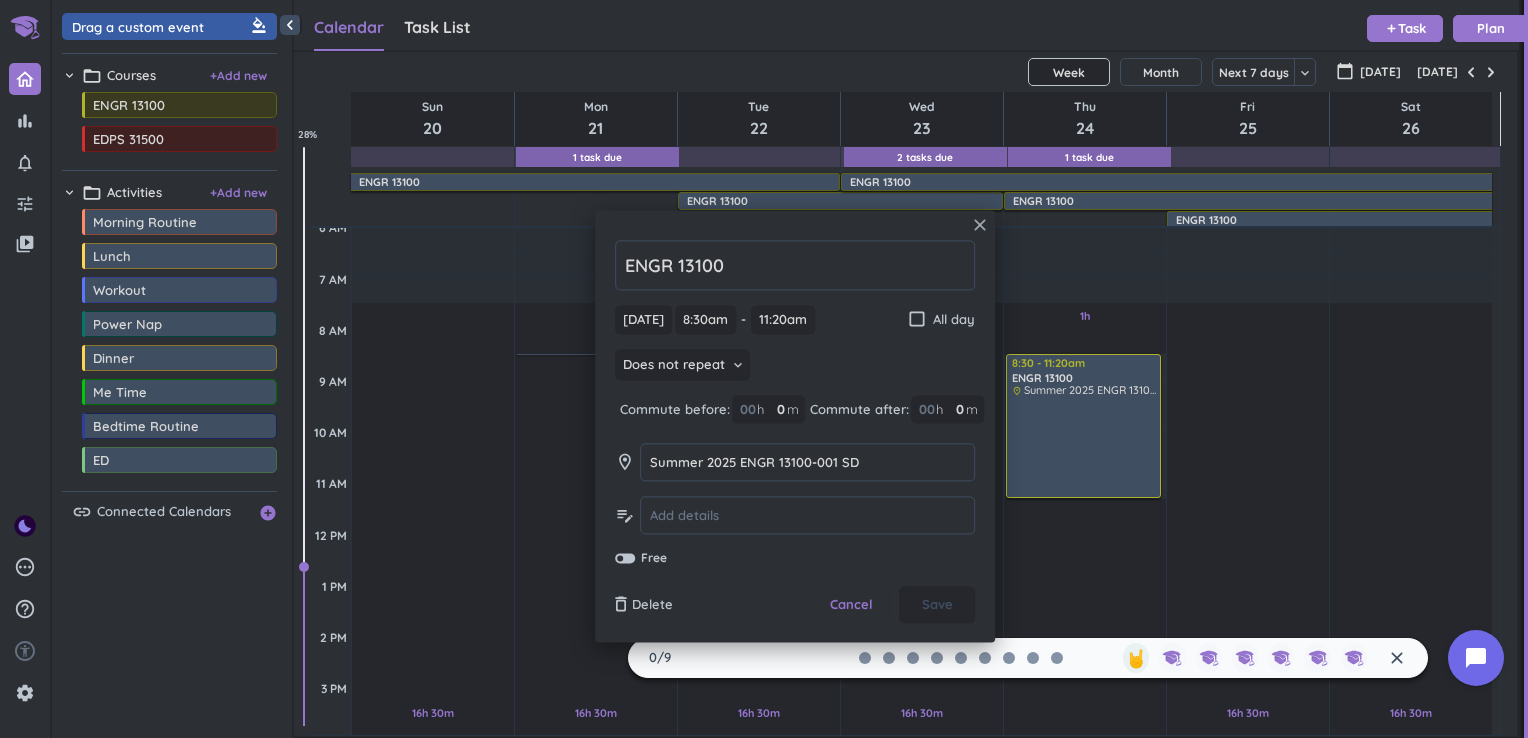 click on "close" at bounding box center [980, 225] 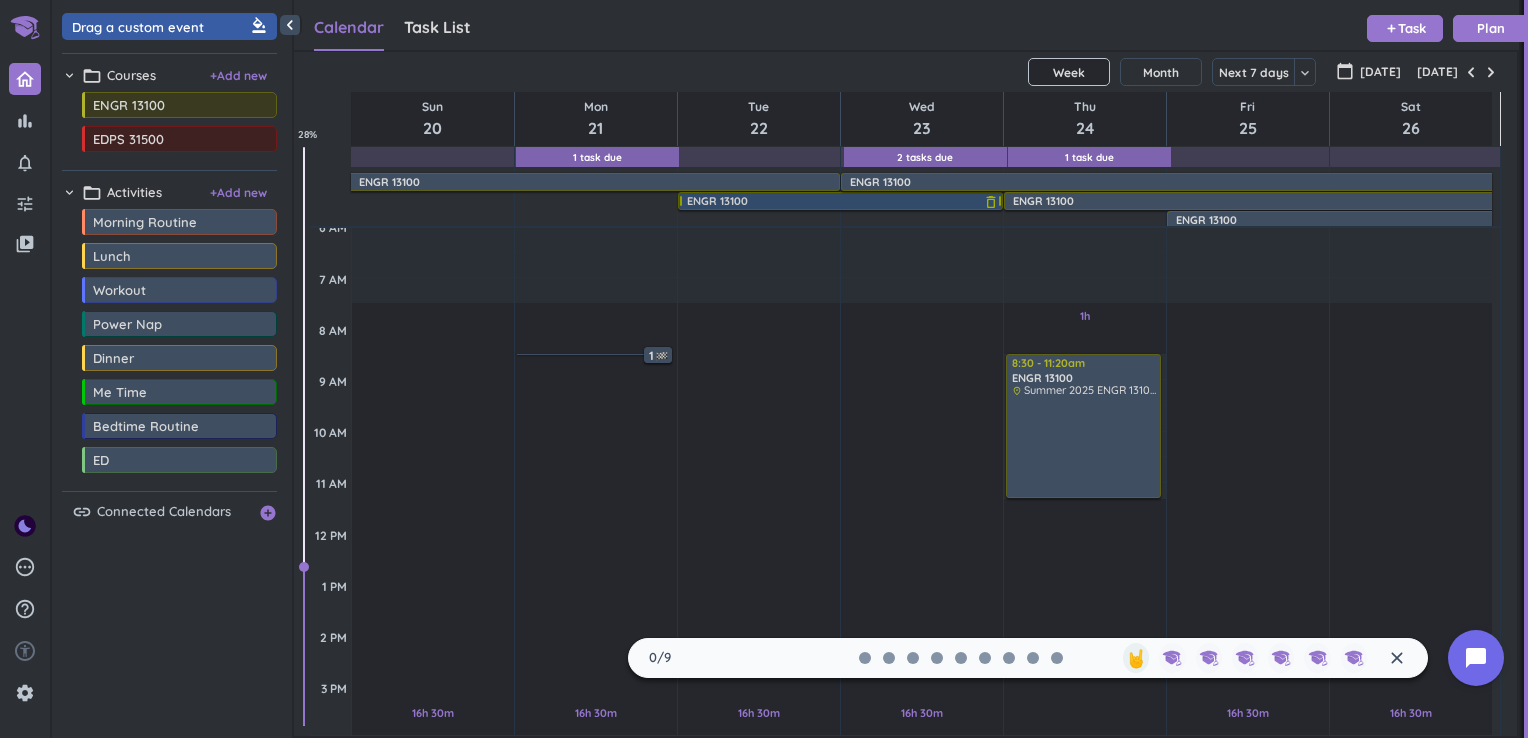 click on "ENGR 13100" at bounding box center (843, 201) 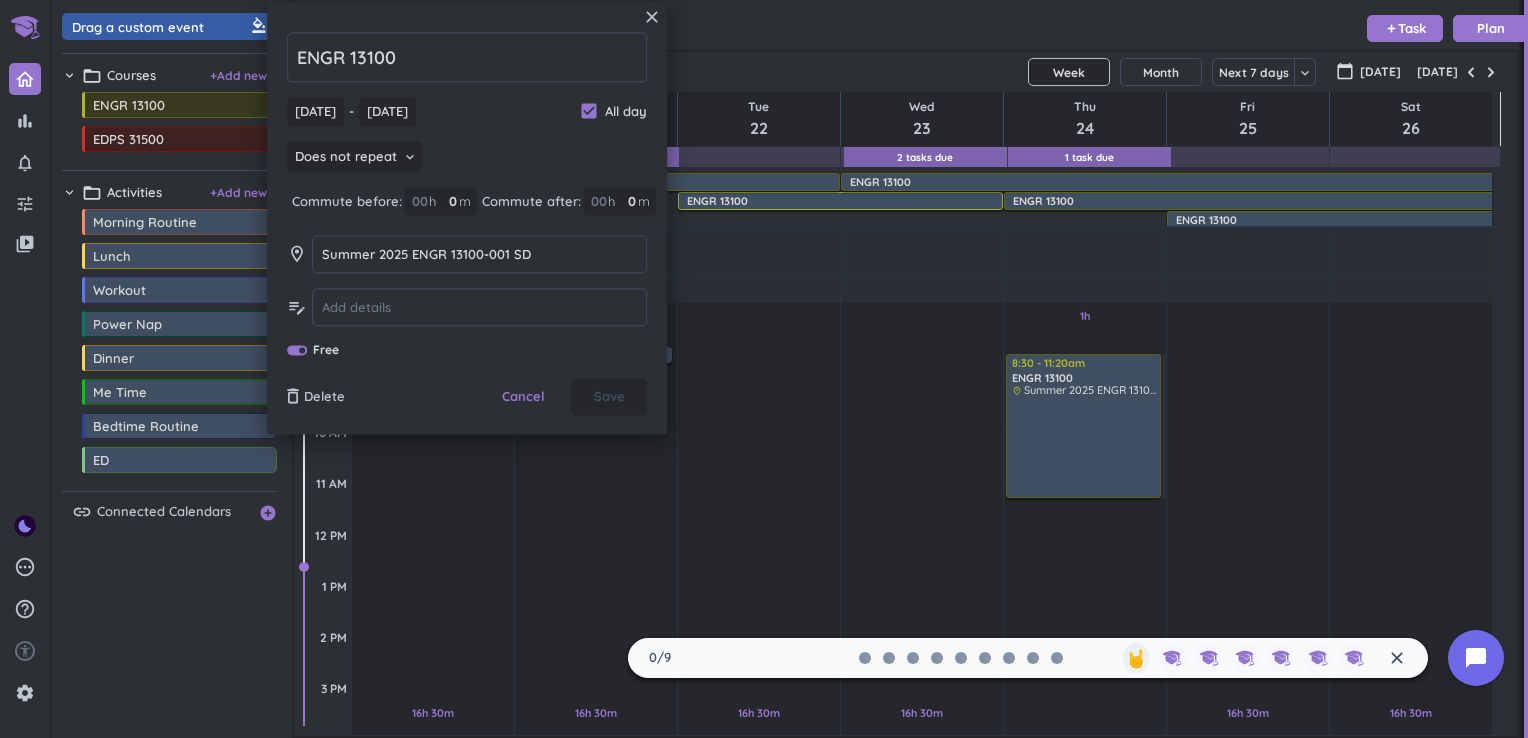 click on "close ENGR 13100 [DATE] [DATE] - [DATE] [DATE] check_box All day Does not repeat keyboard_arrow_down Commute before: 00 h 0 0 00 m Commute after: 00 h 0 0 00 m room Summer 2025 ENGR 13100-001 SD Summer 2025 ENGR 13100-001 SD edit_note Free delete_outline Delete Cancel Save" at bounding box center [467, 218] 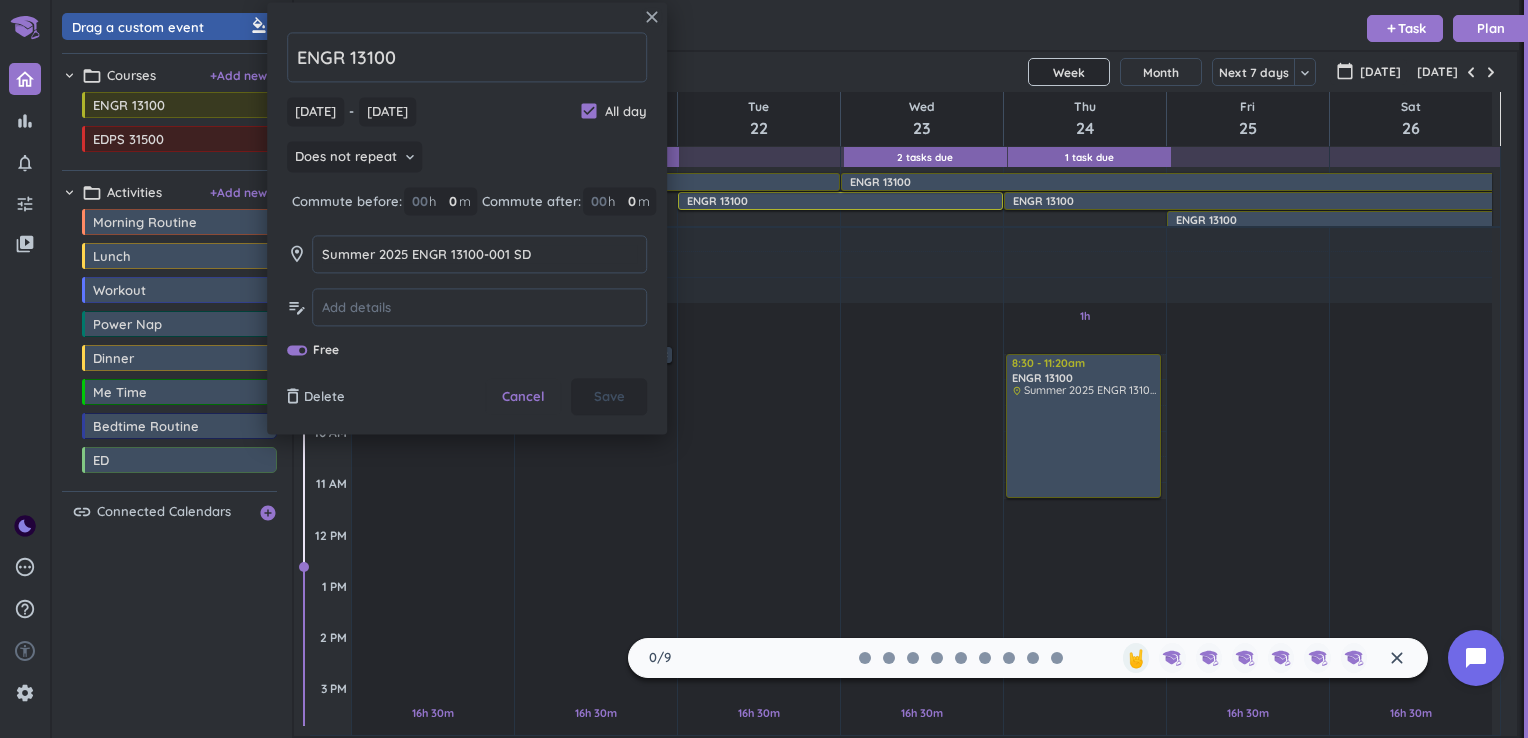 click on "close" at bounding box center (652, 17) 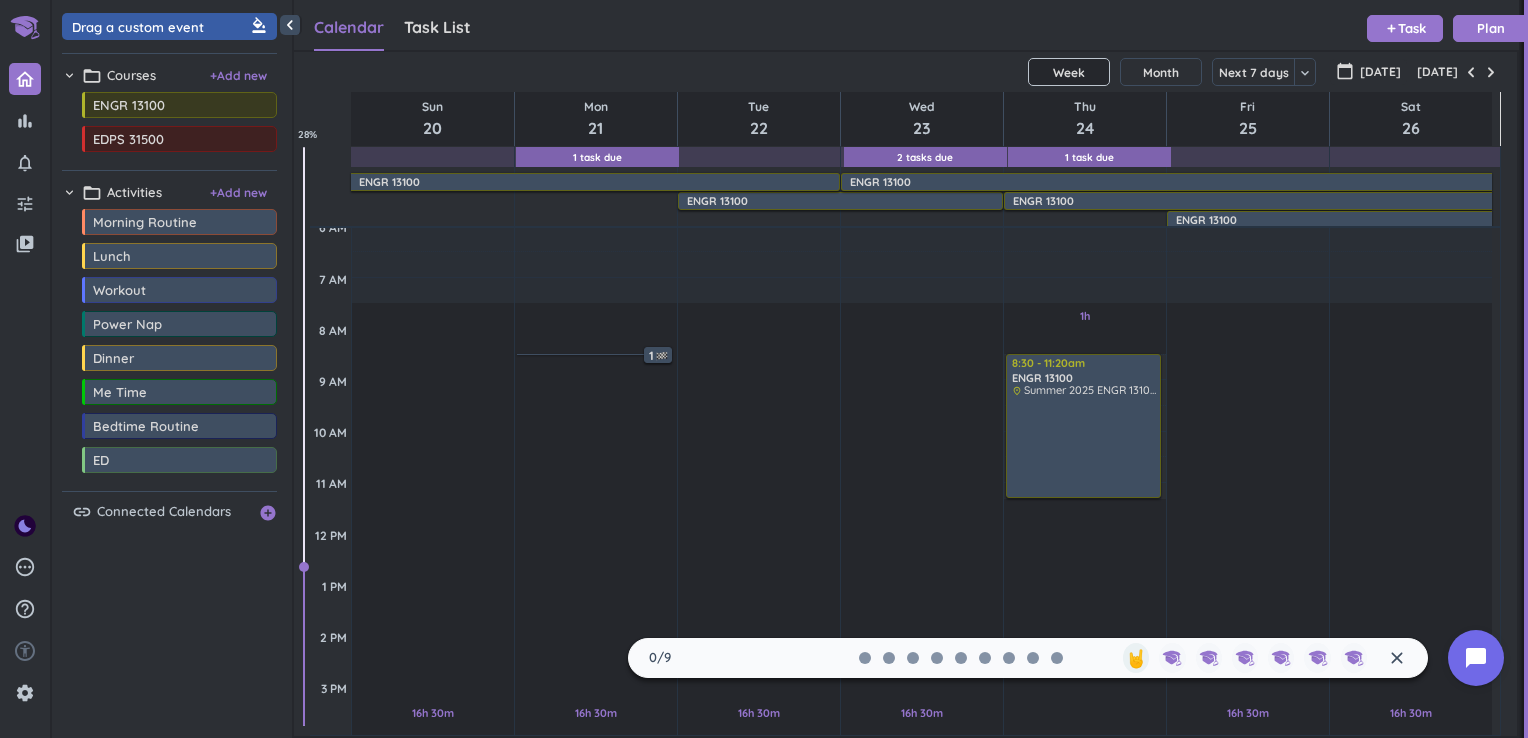 scroll, scrollTop: 0, scrollLeft: 0, axis: both 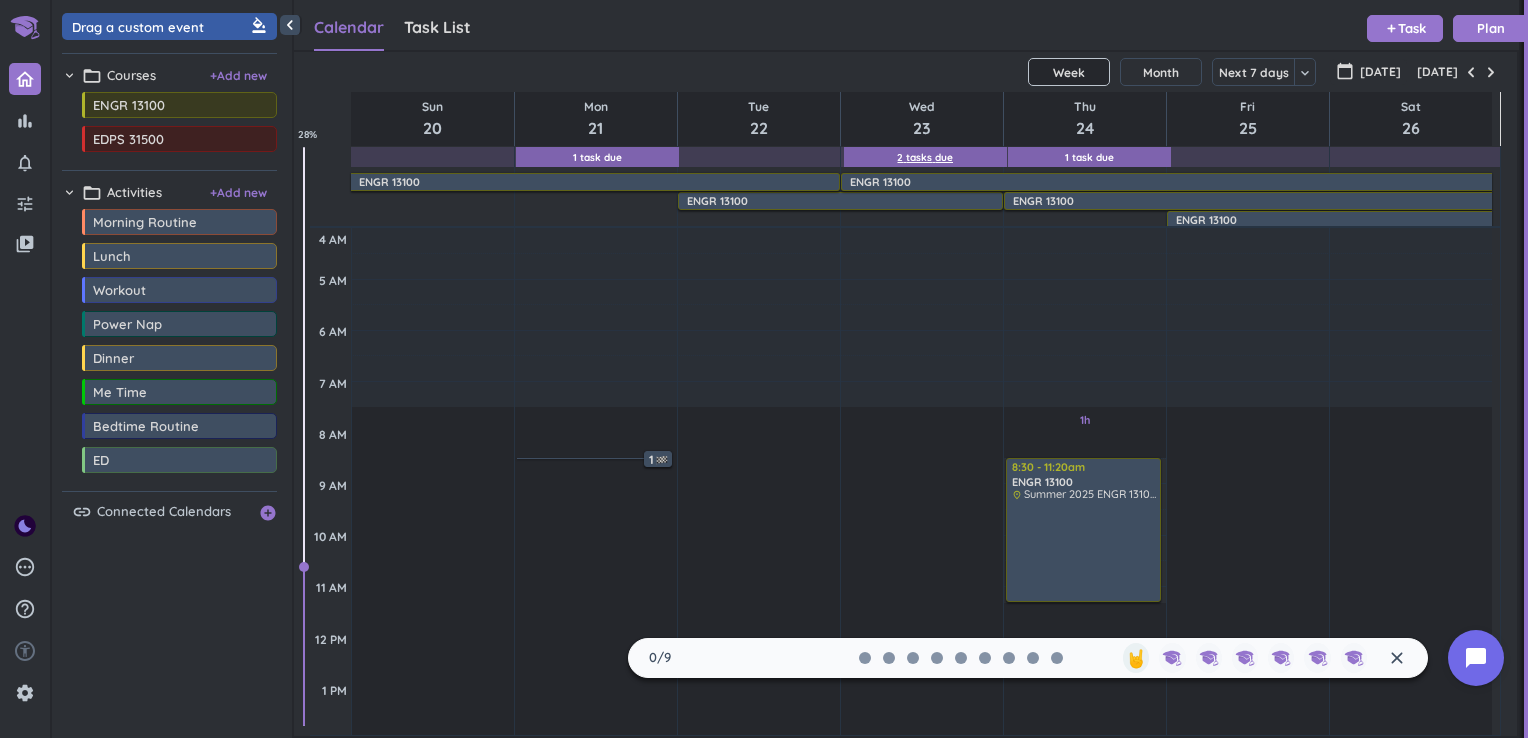 click on "2   Tasks   Due" at bounding box center (925, 157) 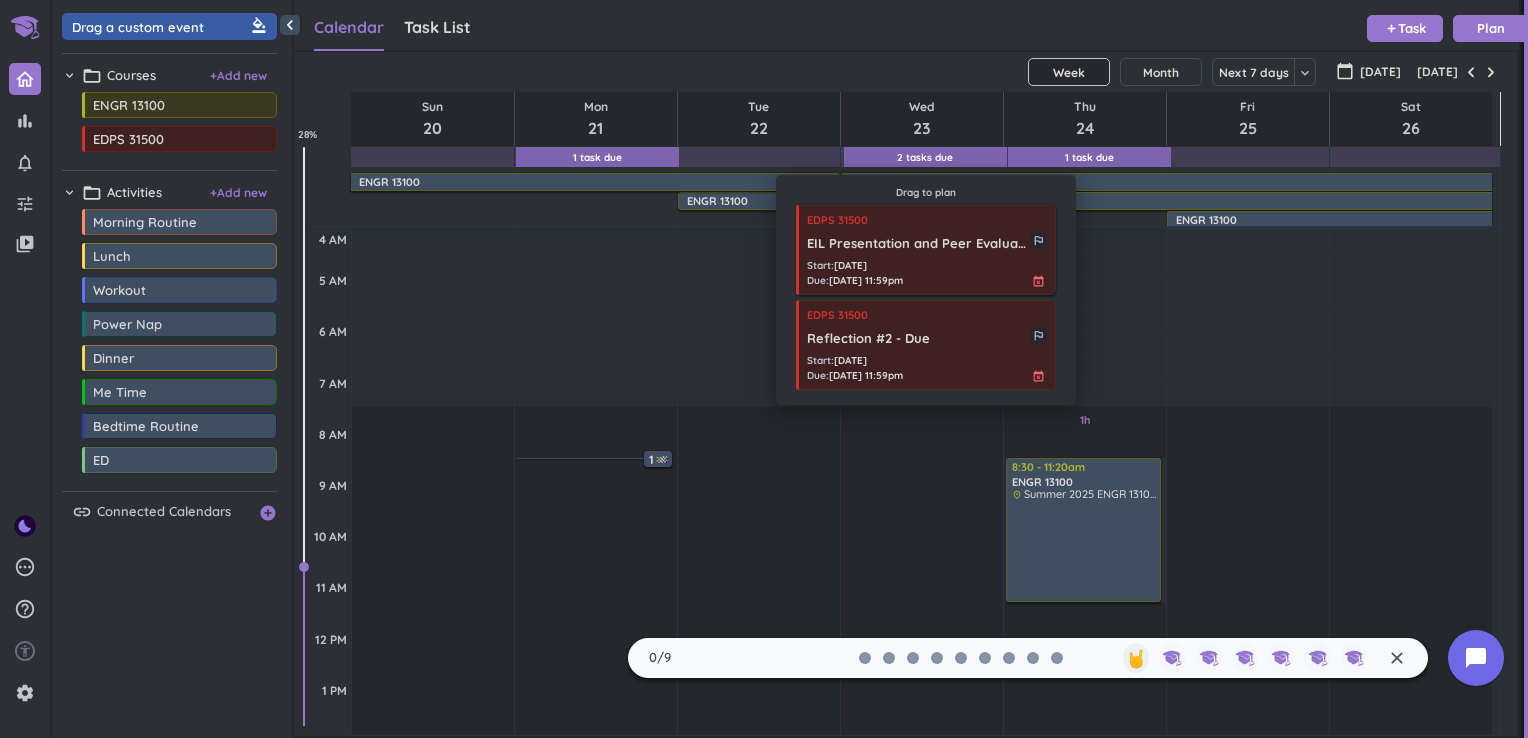 click on "EIL Presentation and Peer Evaluation Form Submission - Due" at bounding box center (918, 244) 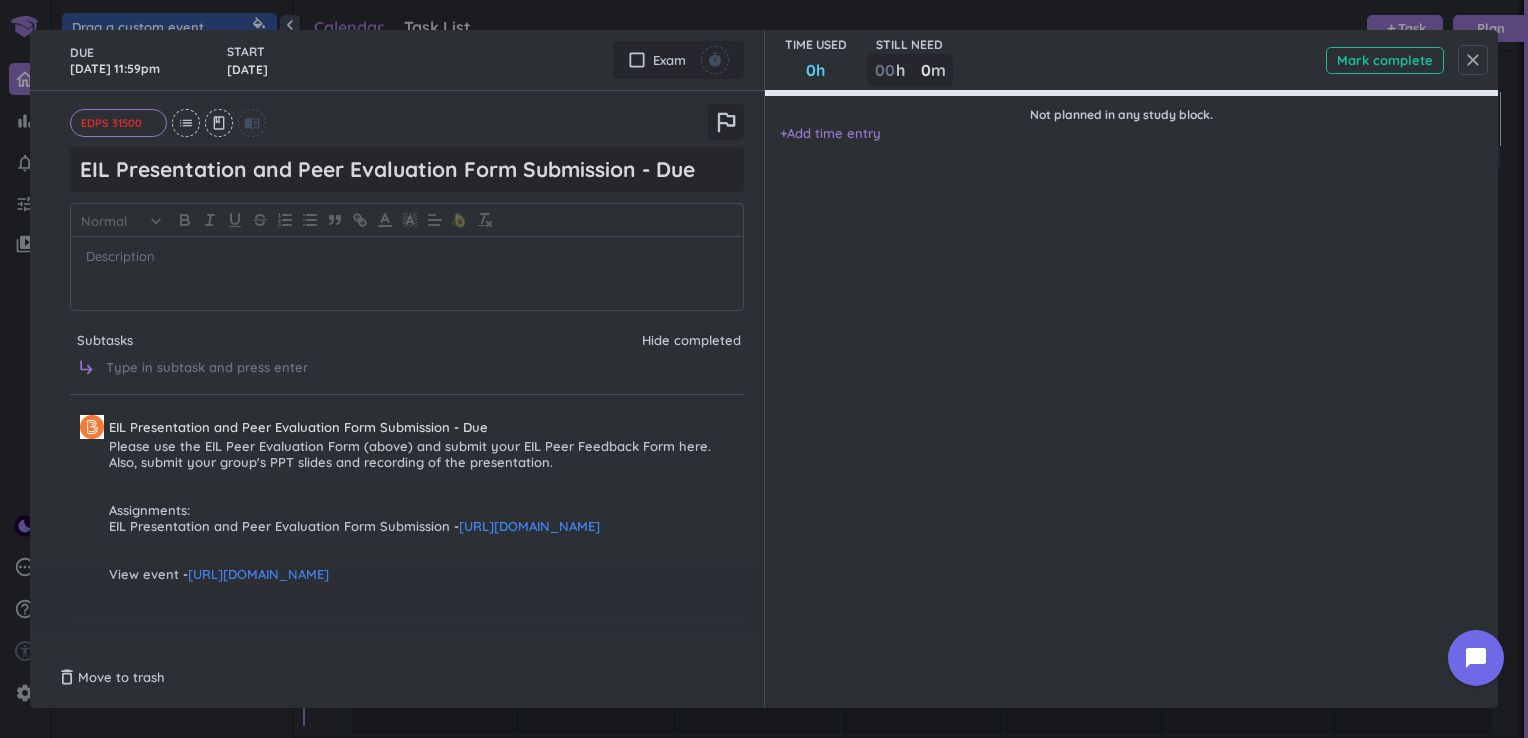 click on "close" at bounding box center [1473, 60] 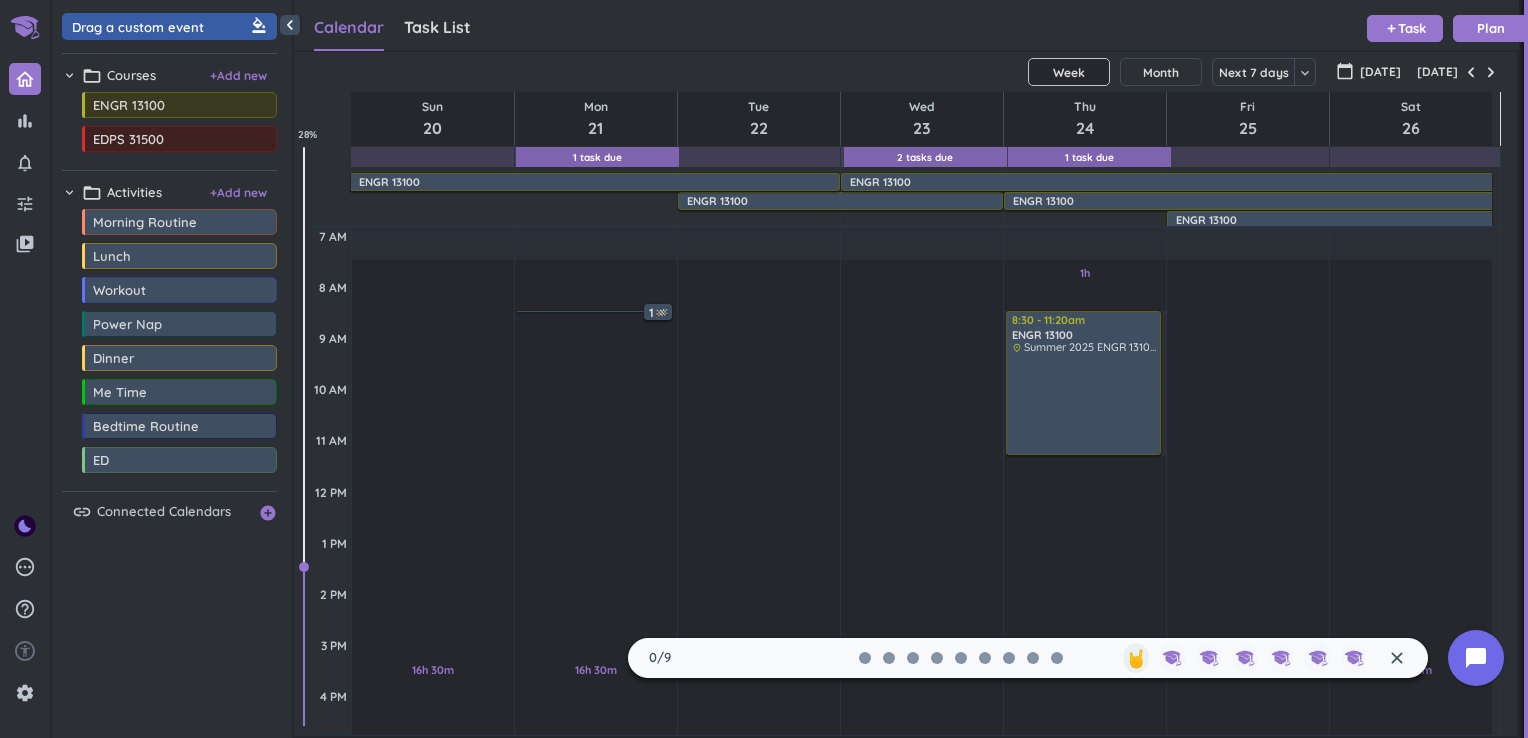 scroll, scrollTop: 143, scrollLeft: 0, axis: vertical 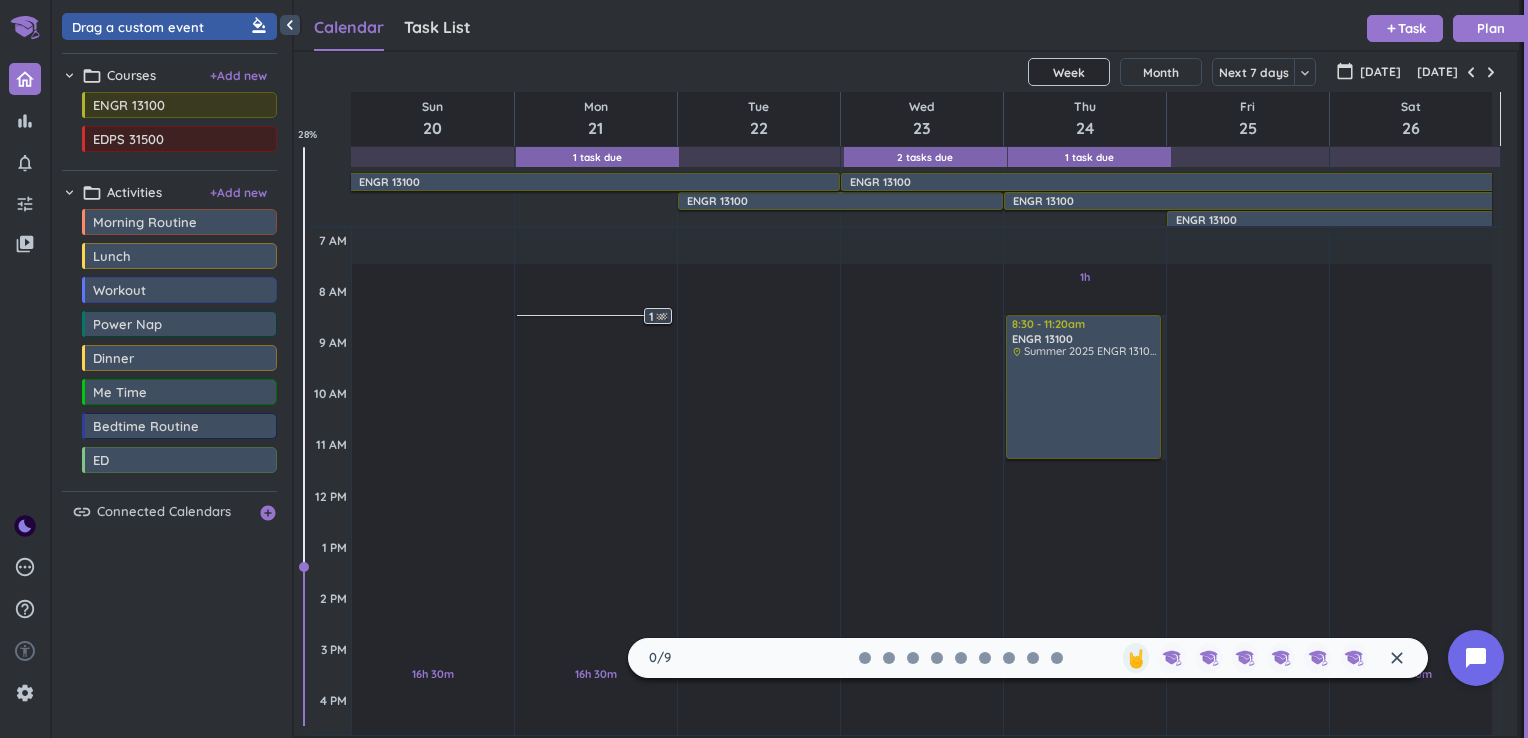 click at bounding box center (662, 317) 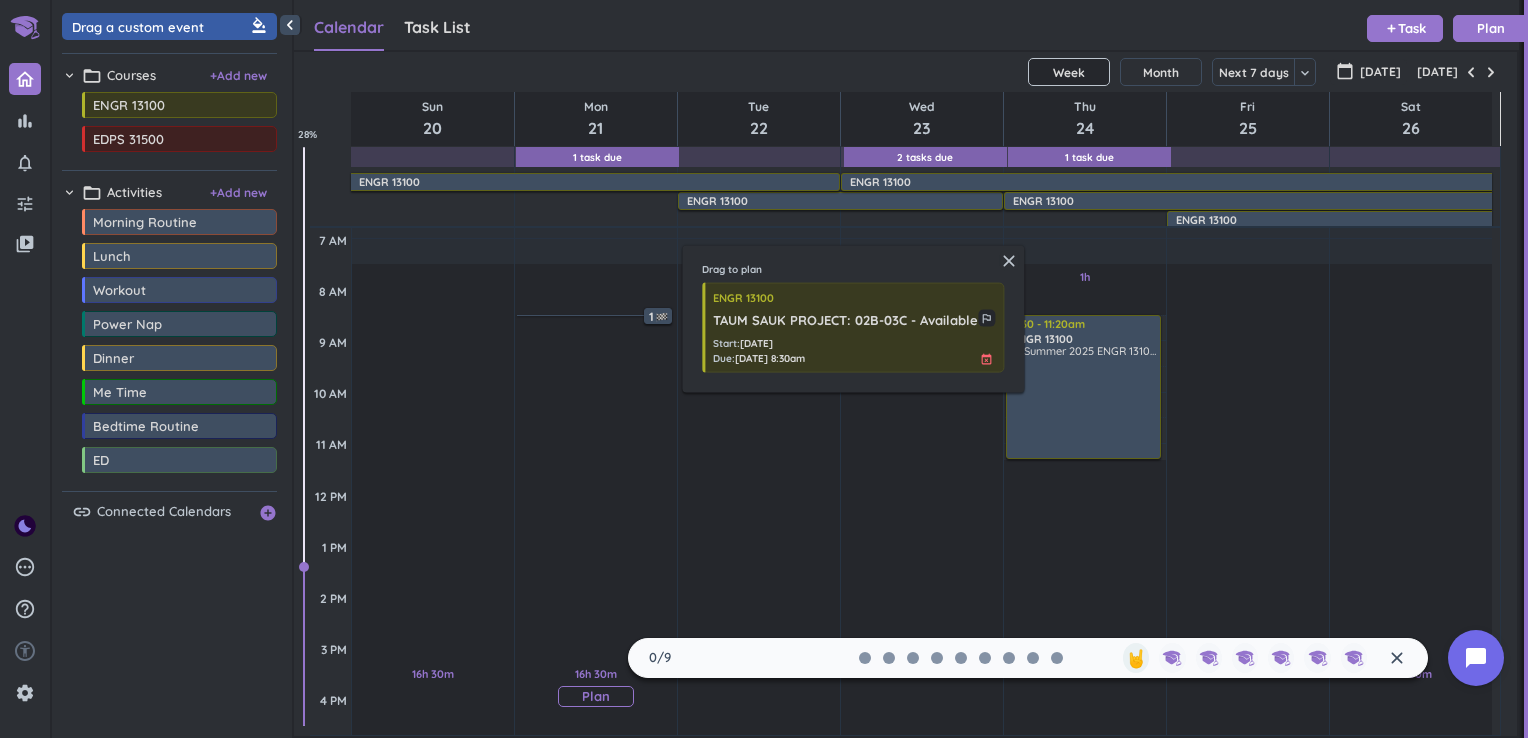 click on "16h 30m Past due Plan" at bounding box center (596, 686) 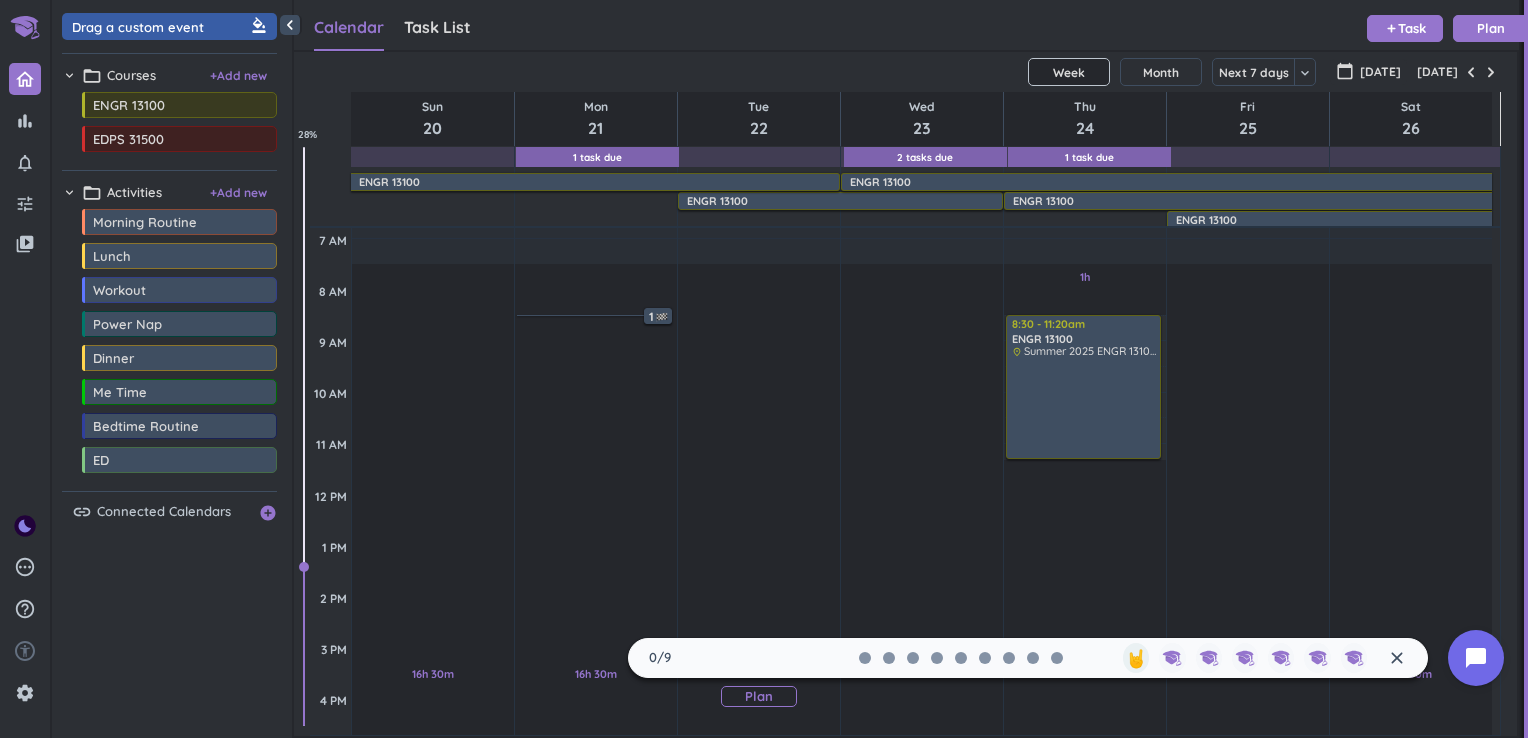 scroll, scrollTop: 0, scrollLeft: 0, axis: both 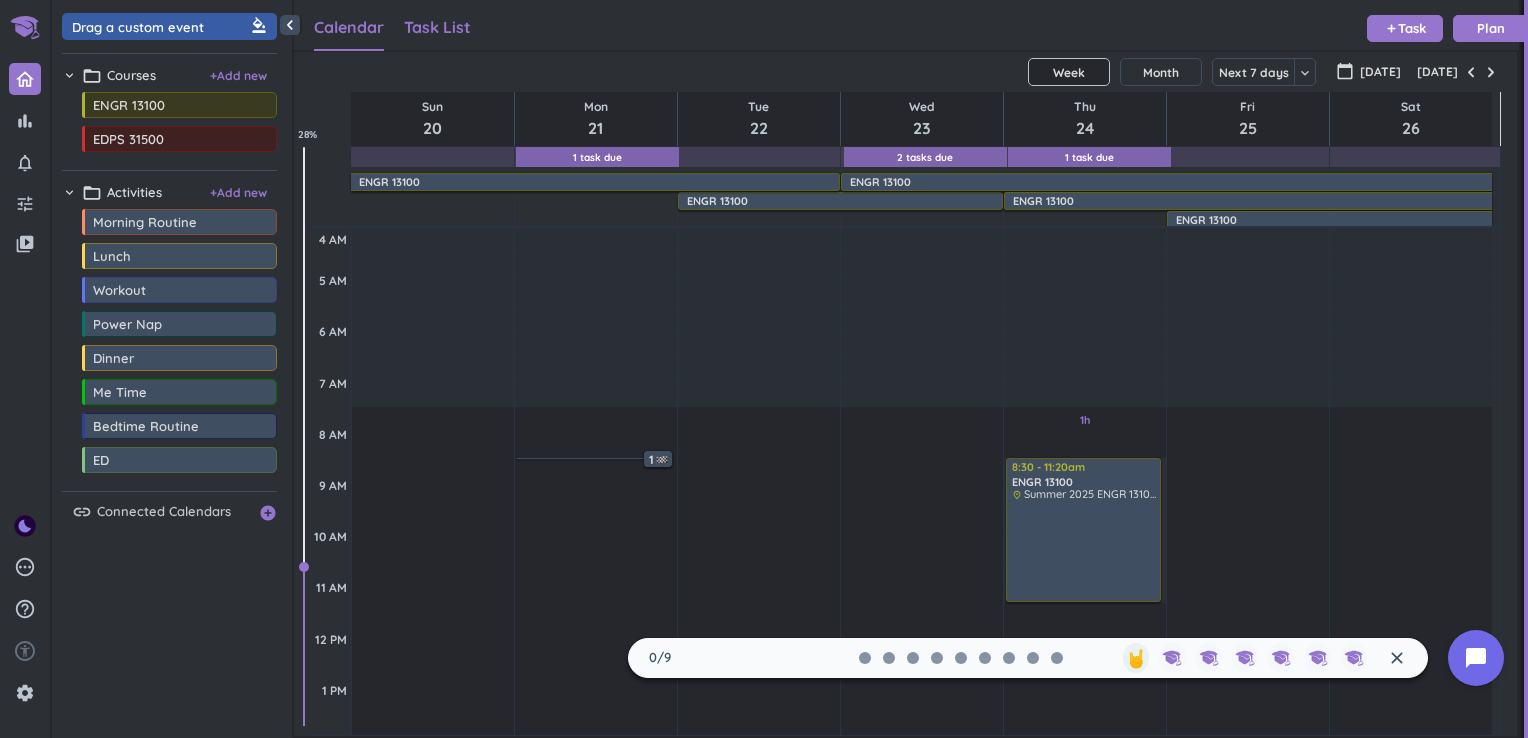 click on "Task List" at bounding box center [437, 28] 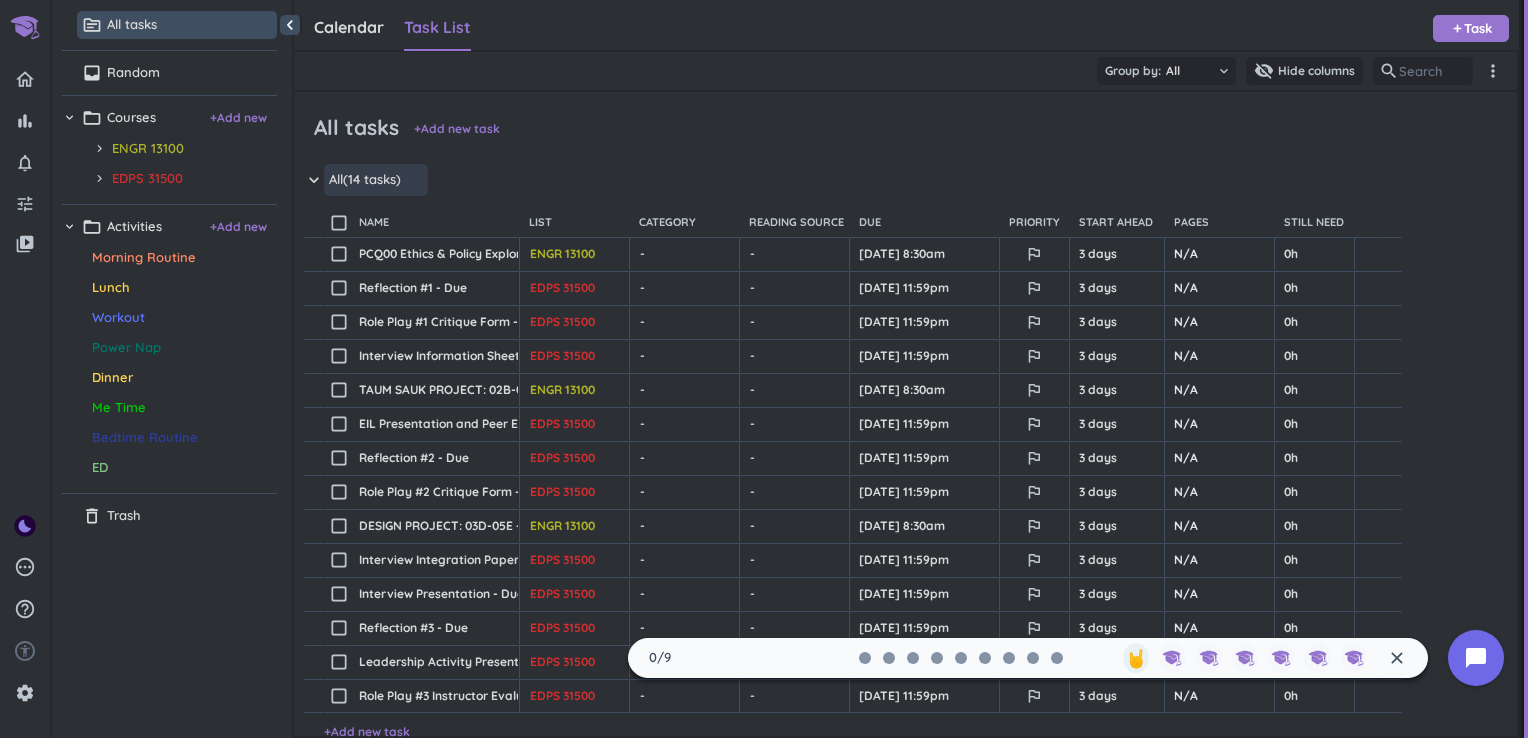 scroll, scrollTop: 8, scrollLeft: 9, axis: both 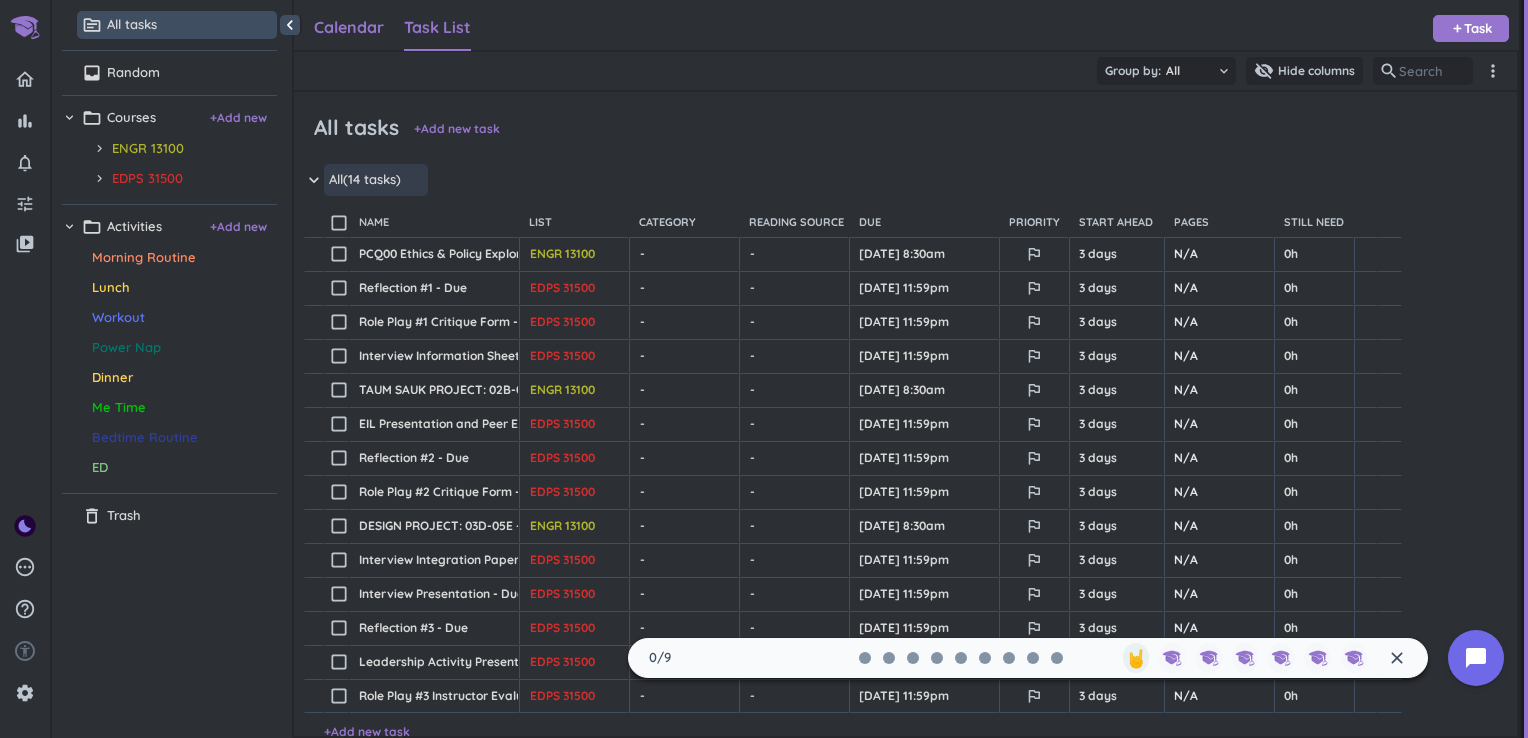 click on "Calendar" at bounding box center [349, 27] 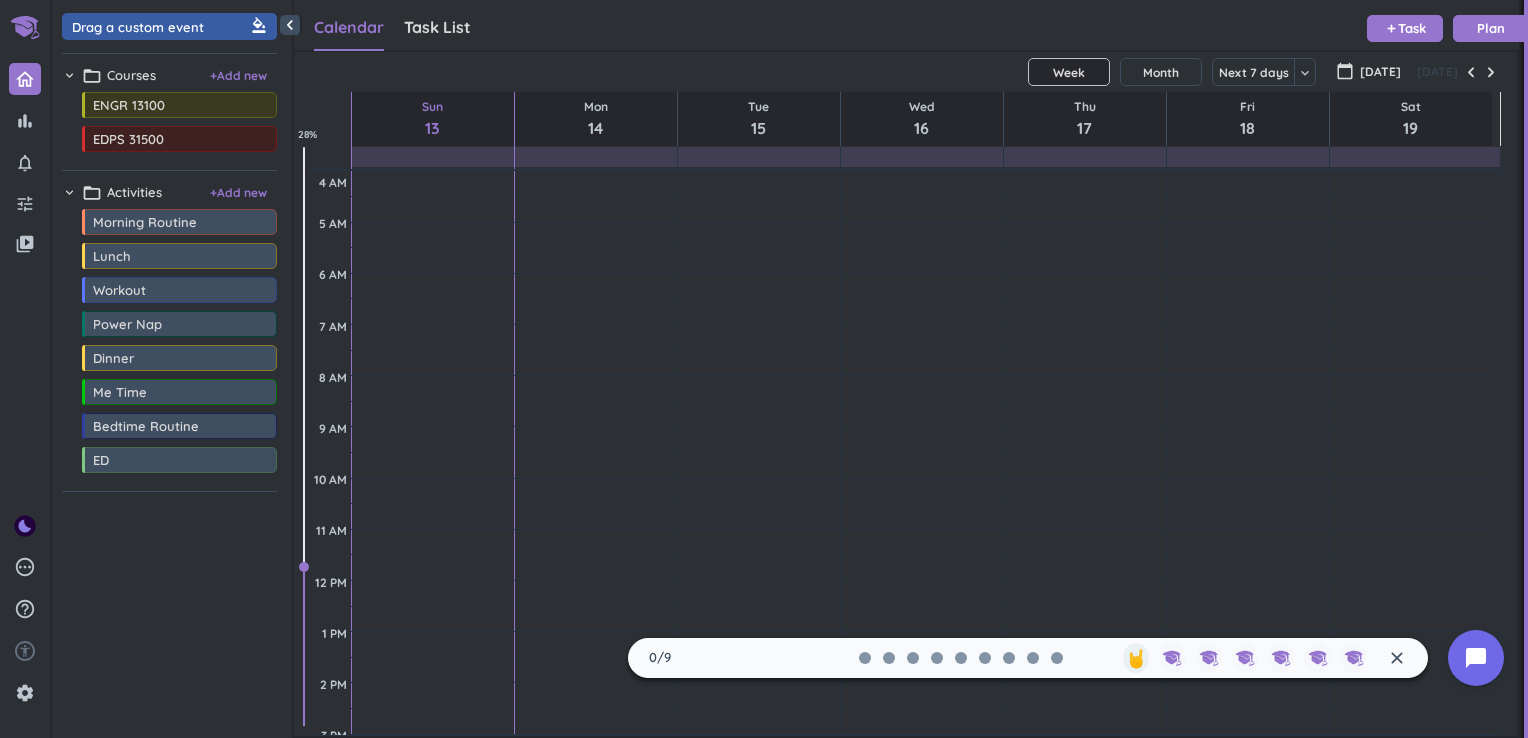 scroll, scrollTop: 8, scrollLeft: 9, axis: both 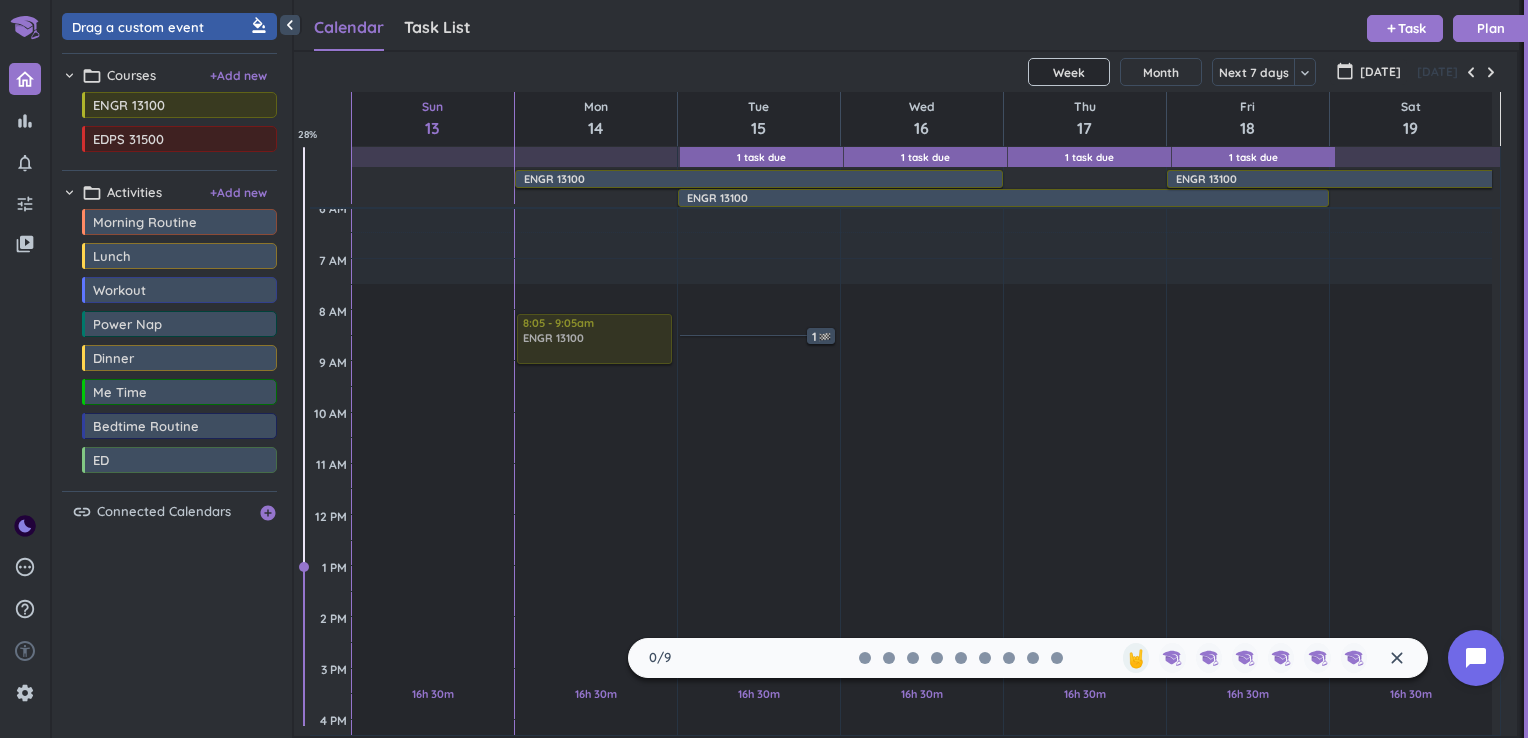 click on "chevron_left Drag a custom event format_color_fill chevron_right folder_open Courses   +  Add new drag_indicator ENGR 13100 more_horiz drag_indicator EDPS 31500 more_horiz chevron_right folder_open Activities   +  Add new drag_indicator Morning Routine more_horiz drag_indicator Lunch more_horiz drag_indicator Workout more_horiz drag_indicator Power Nap more_horiz drag_indicator Dinner more_horiz drag_indicator Me Time more_horiz drag_indicator Bedtime Routine more_horiz drag_indicator ED more_horiz link Connected Calendars add_circle Calendar Task List Calendar keyboard_arrow_down add Task Plan 1   Task   Due 1   Task   Due 1   Task   Due 1   Task   Due SHOVEL [DATE] - [DATE] Week Month Next 7 days keyboard_arrow_down Week keyboard_arrow_down calendar_today [DATE] [DATE] Sun 13 Mon 14 Tue 15 Wed 16 Thu 17 Fri 18 Sat 19 ENGR 13100 delete_outline place Summer 2025 ENGR 13100-001 SD ENGR 13100 delete_outline place Summer 2025 ENGR 13100-001 SD ENGR 13100 delete_outline place Summer 2025 ENGR 13100-001 SD %" at bounding box center (790, 369) 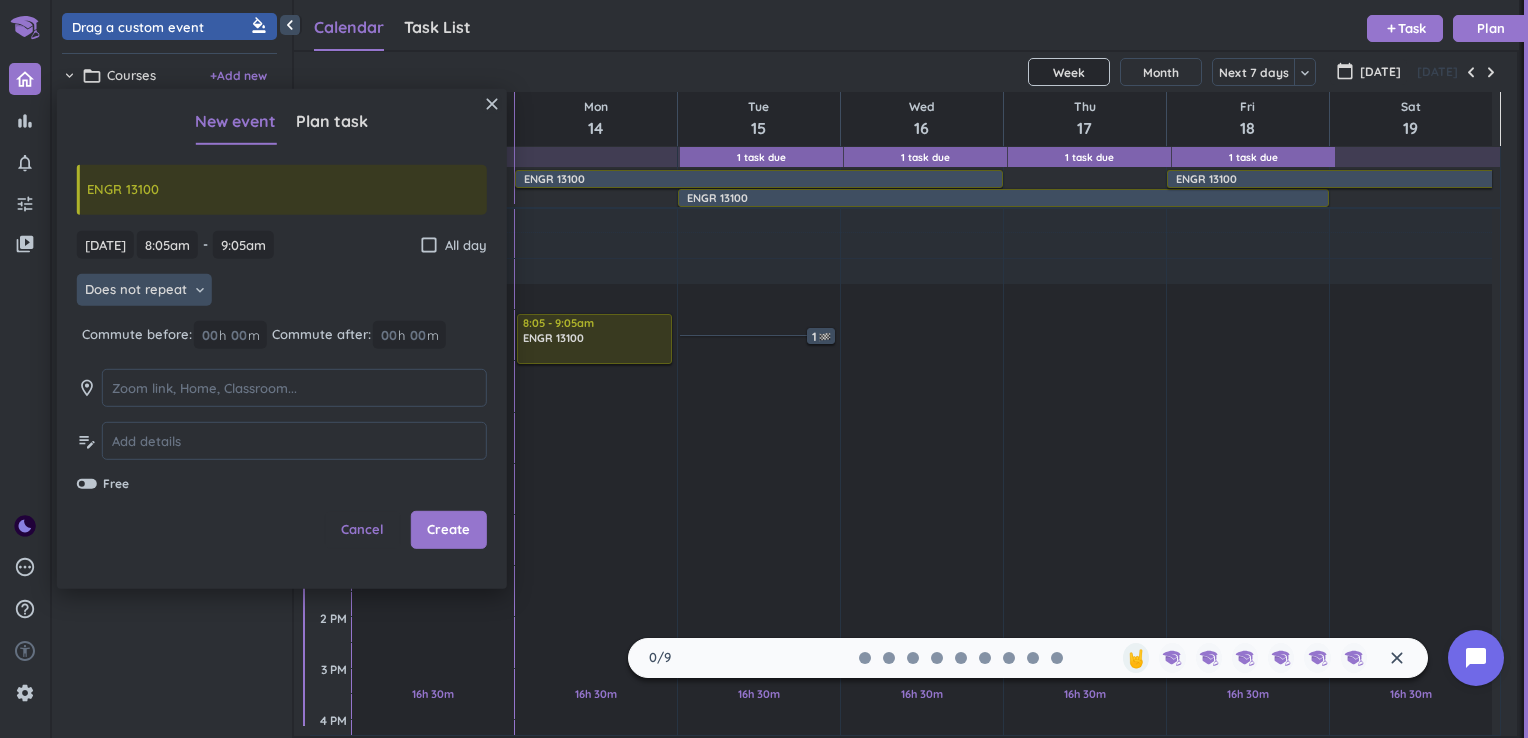 click on "Does not repeat" at bounding box center (136, 290) 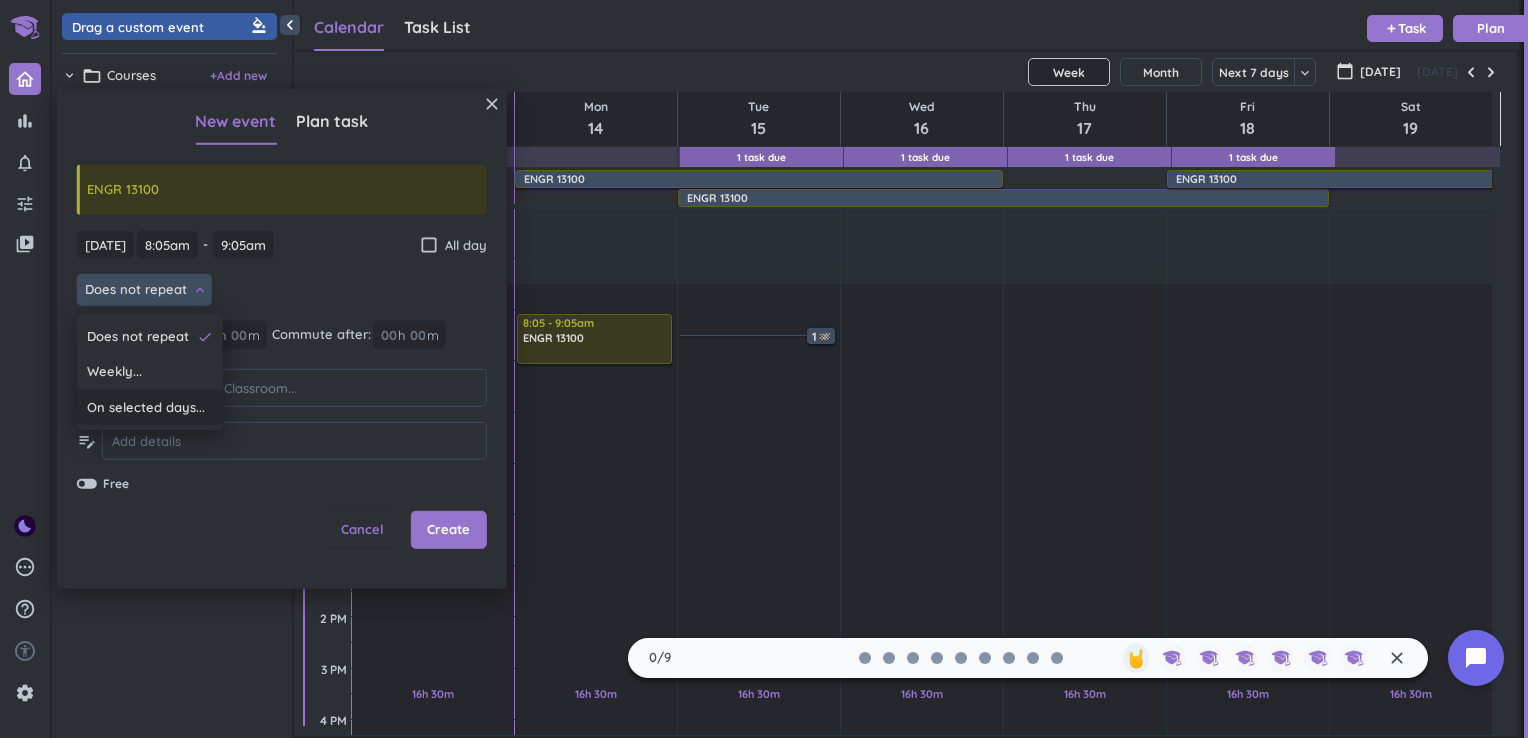 click on "On selected days..." at bounding box center (146, 408) 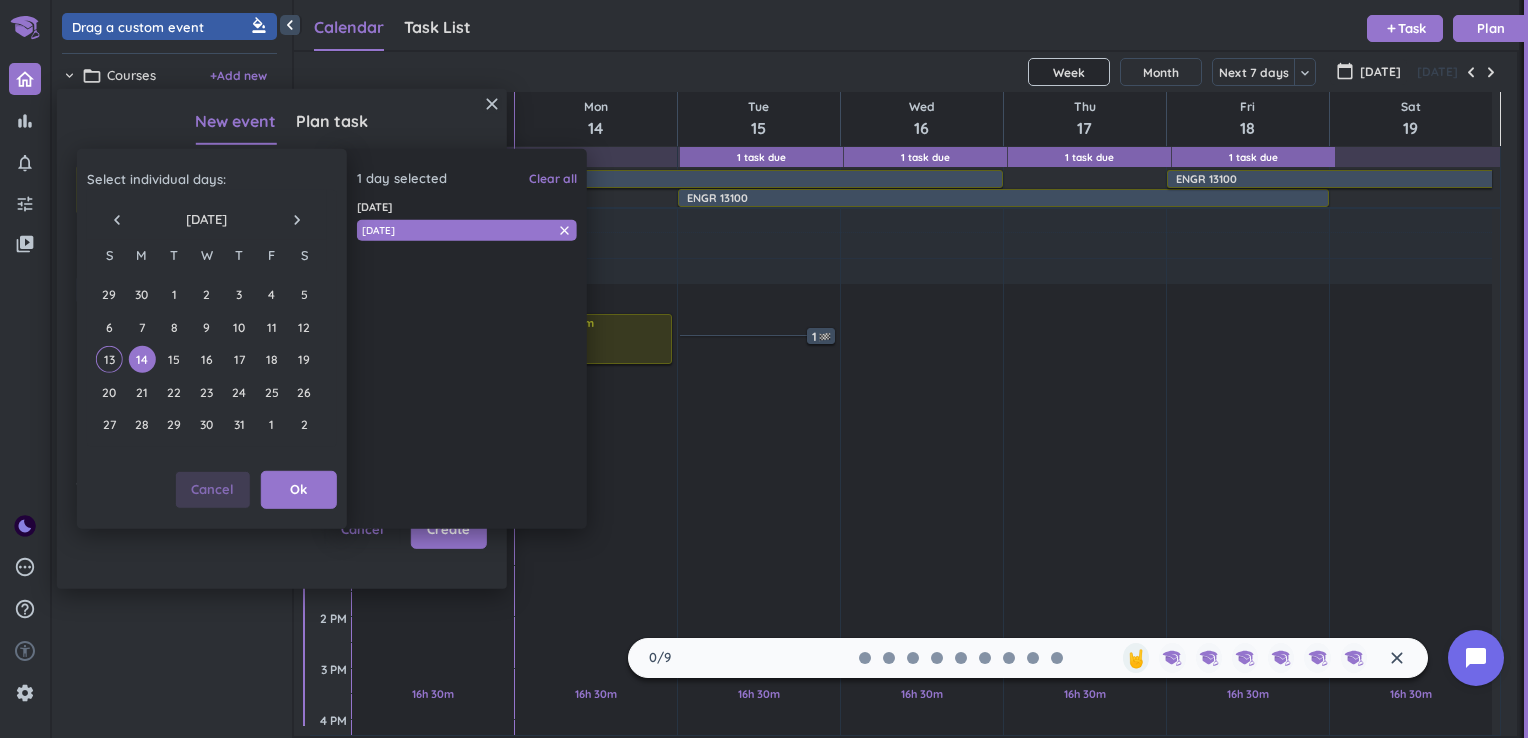 click on "Cancel" at bounding box center [213, 490] 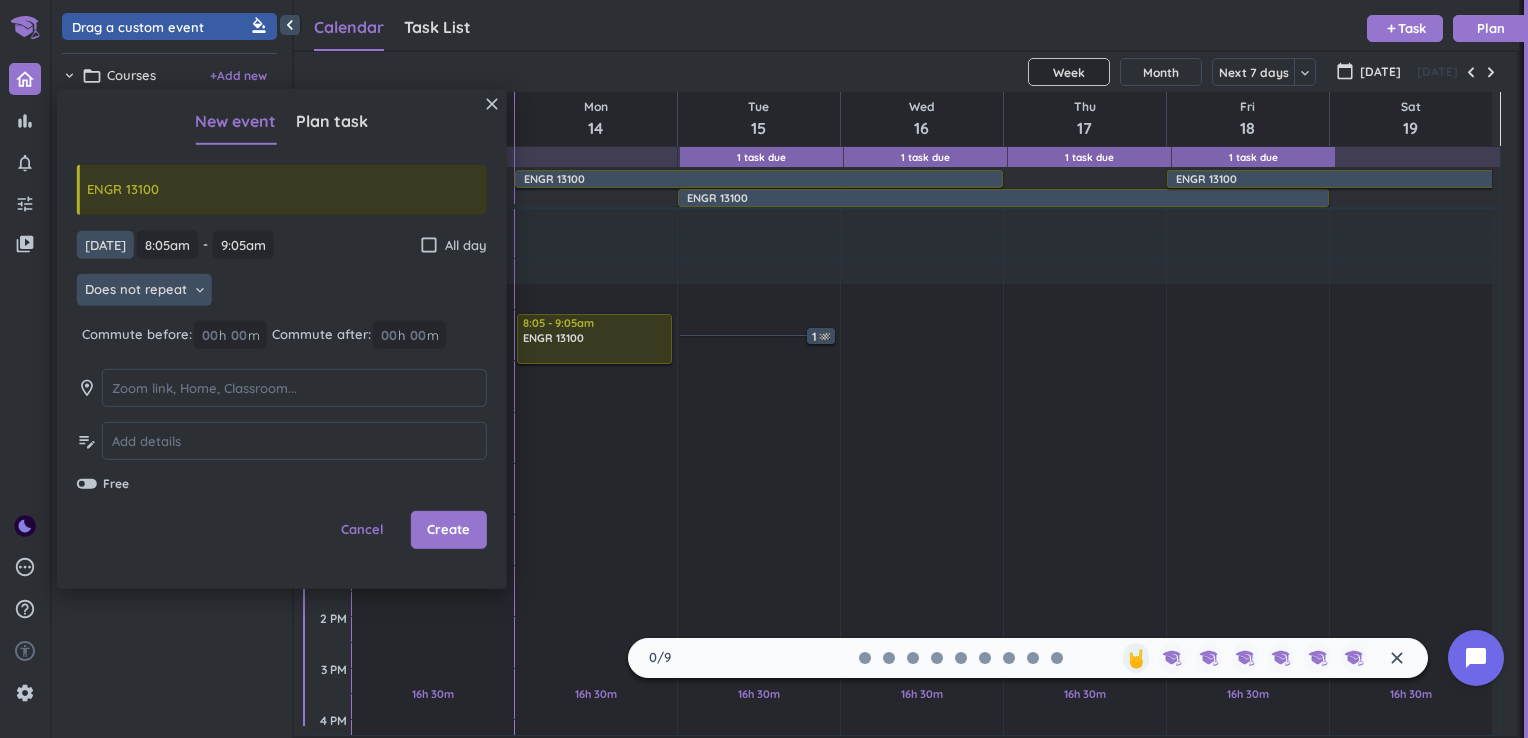 click on "[DATE]" at bounding box center (105, 244) 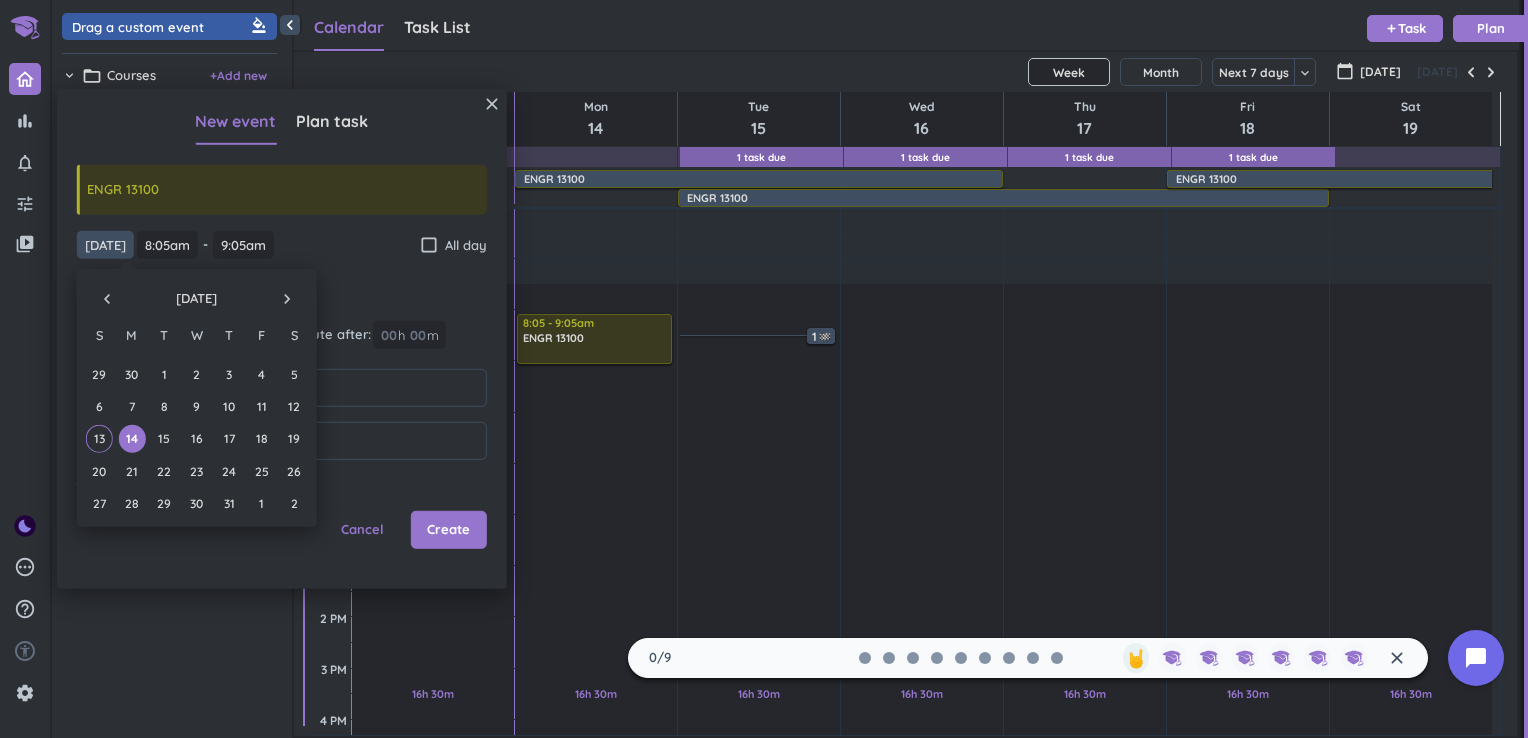 click on "[DATE]" at bounding box center [105, 244] 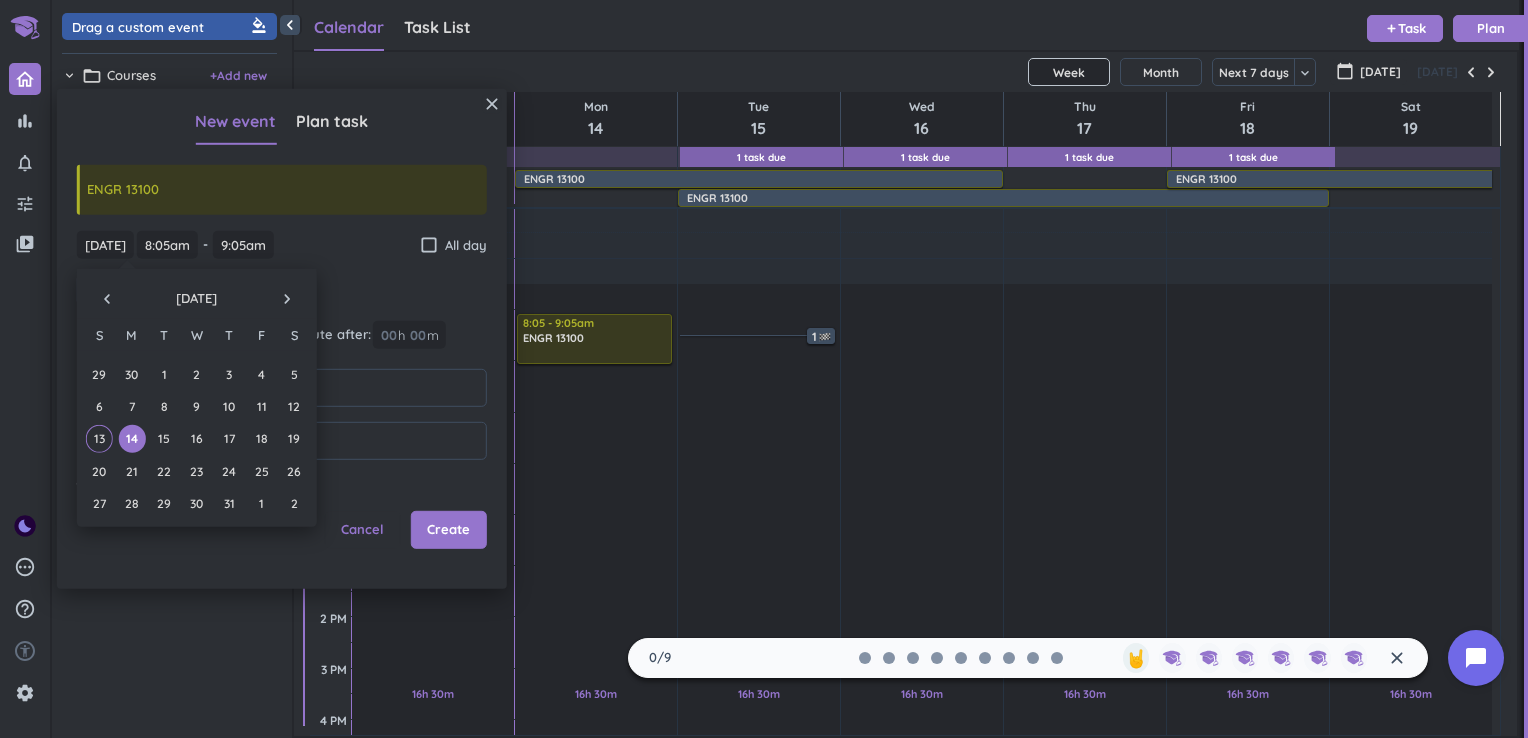 click on "[DATE] [DATE]   8:05am 8:05am - 9:05am 9:05am check_box_outline_blank All day" at bounding box center (282, 244) 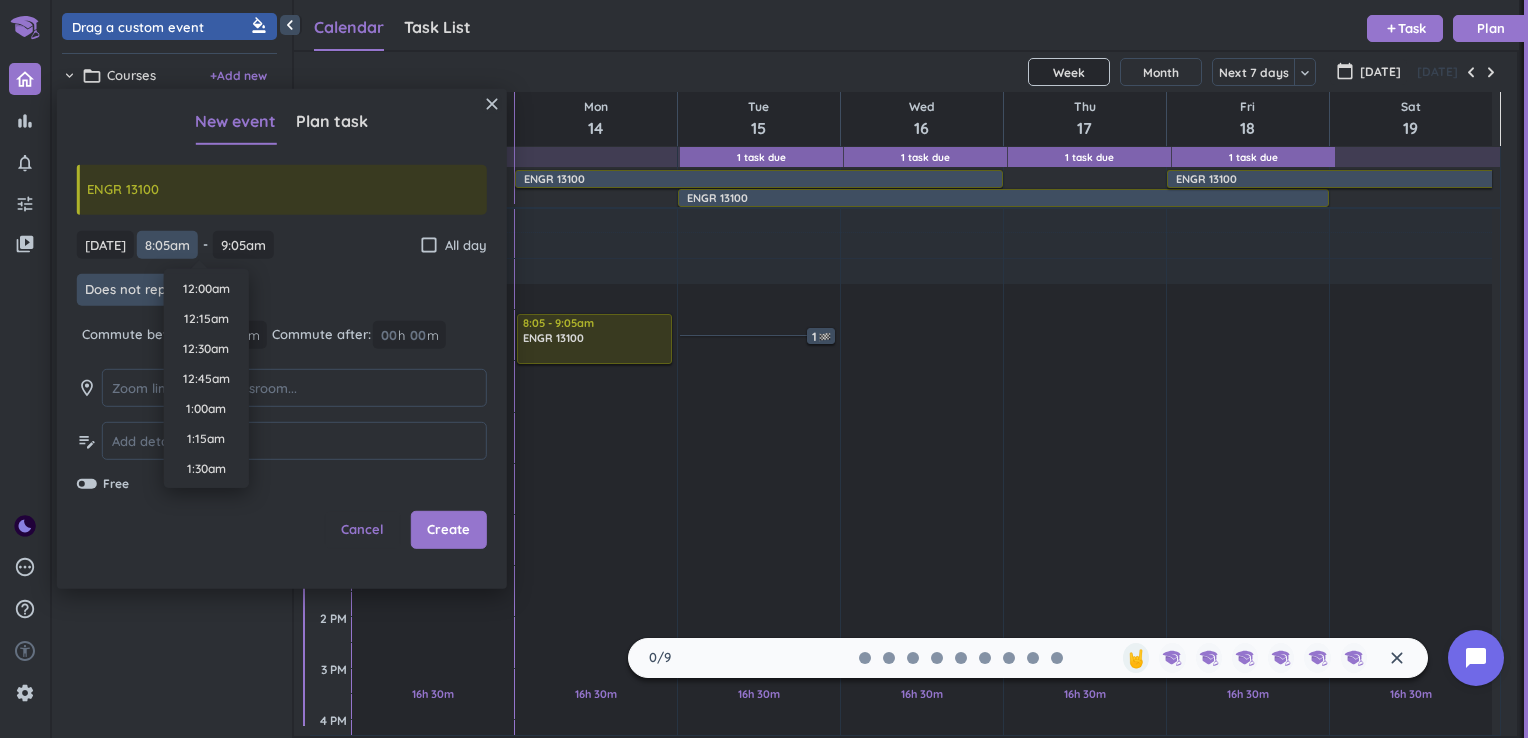click on "8:05am" at bounding box center (167, 244) 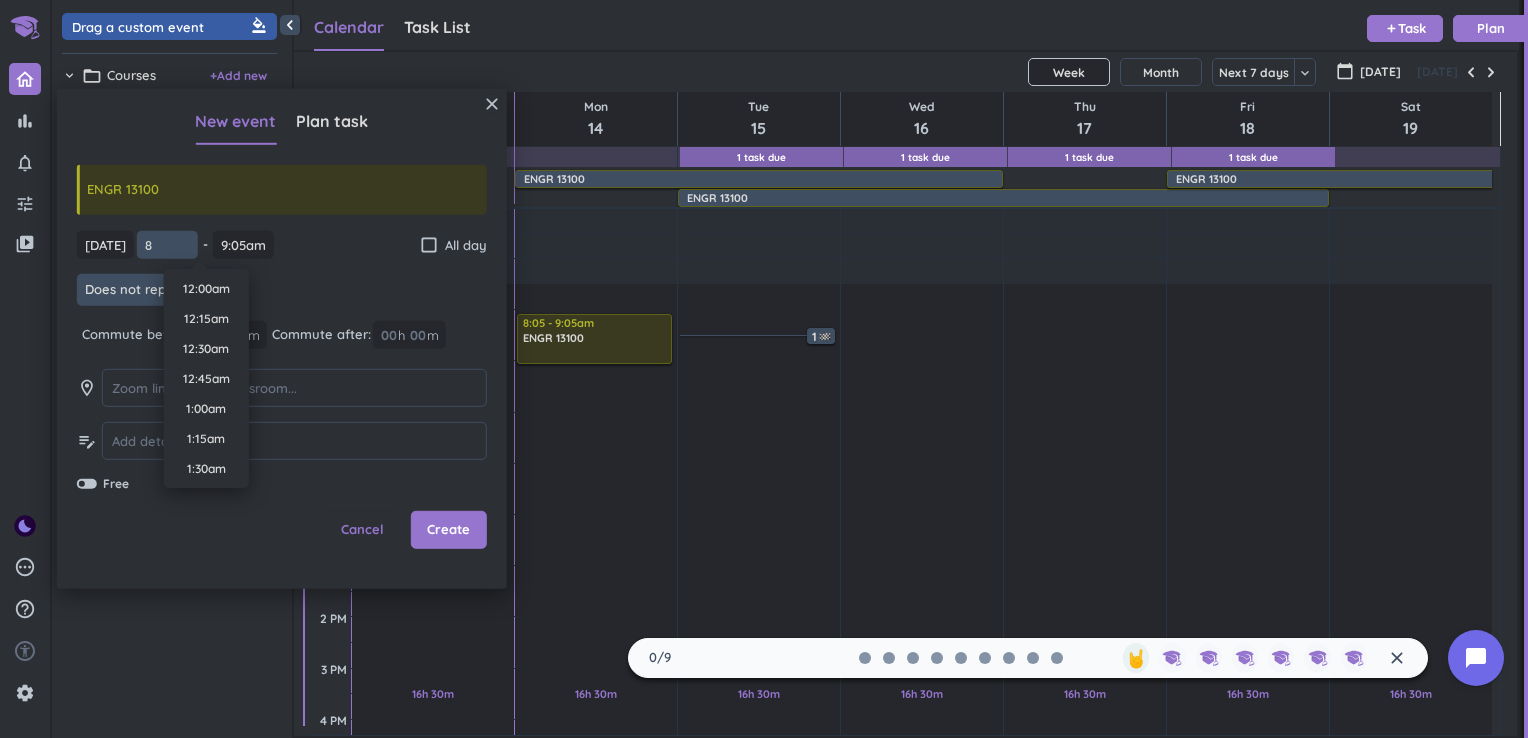 scroll, scrollTop: 2310, scrollLeft: 0, axis: vertical 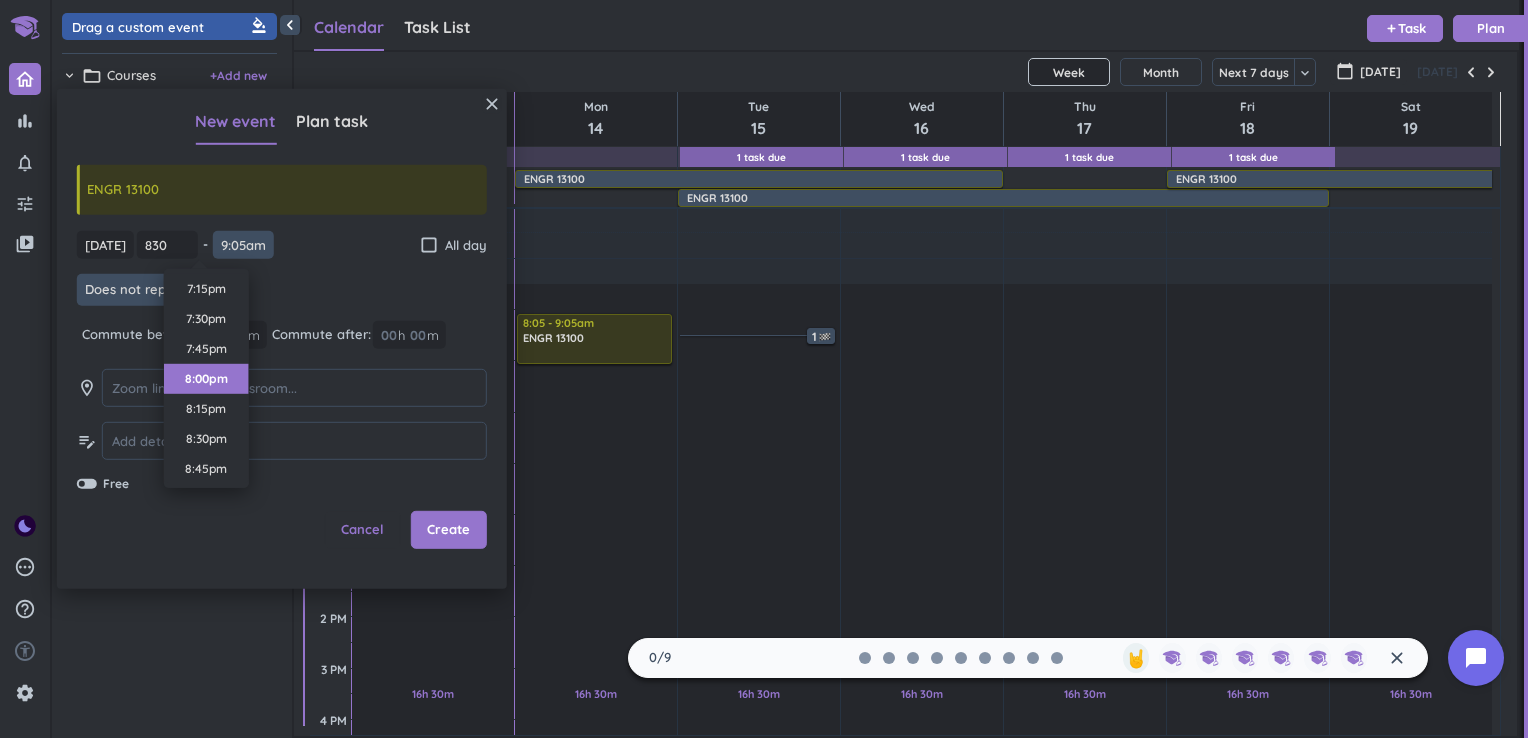 click on "9:05am" at bounding box center [243, 244] 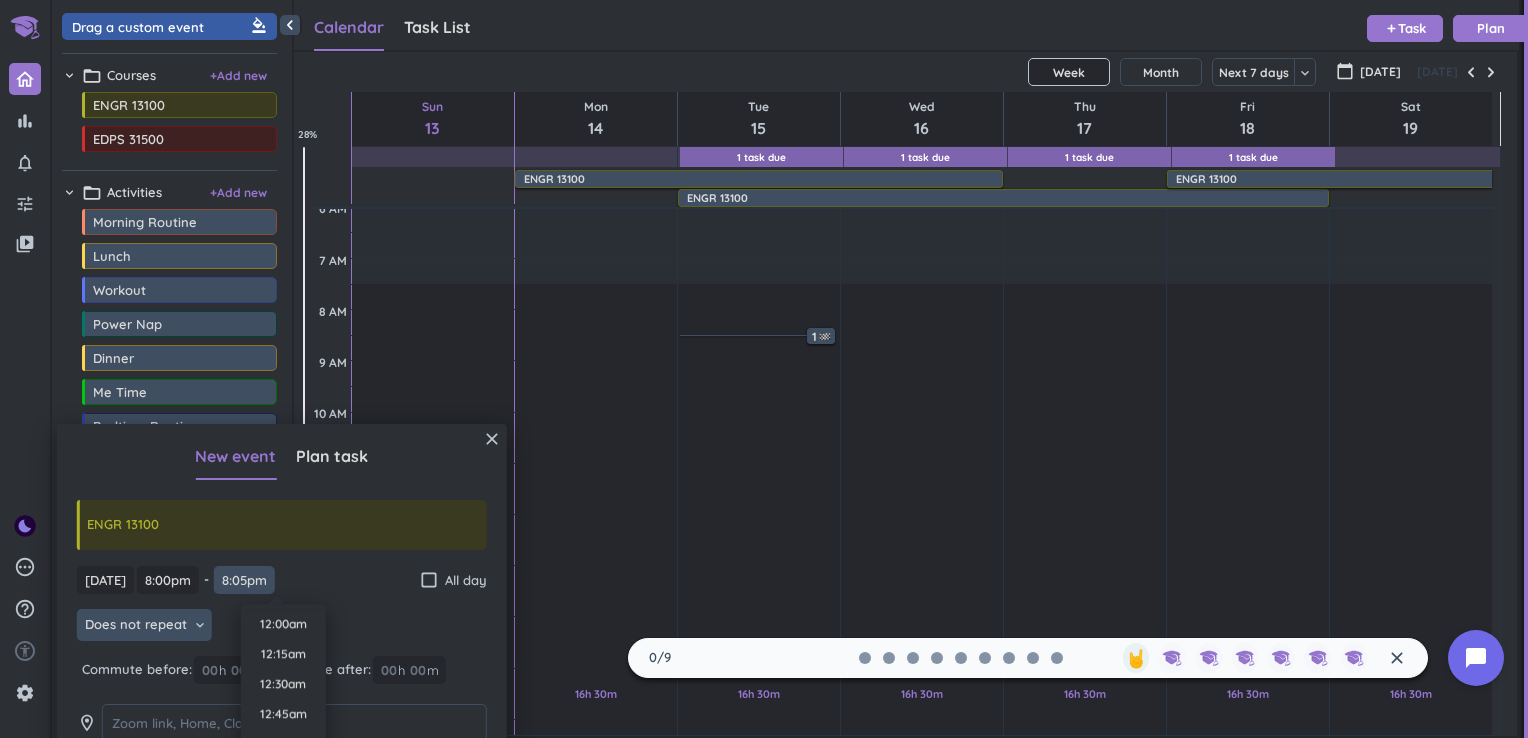 scroll, scrollTop: 2310, scrollLeft: 0, axis: vertical 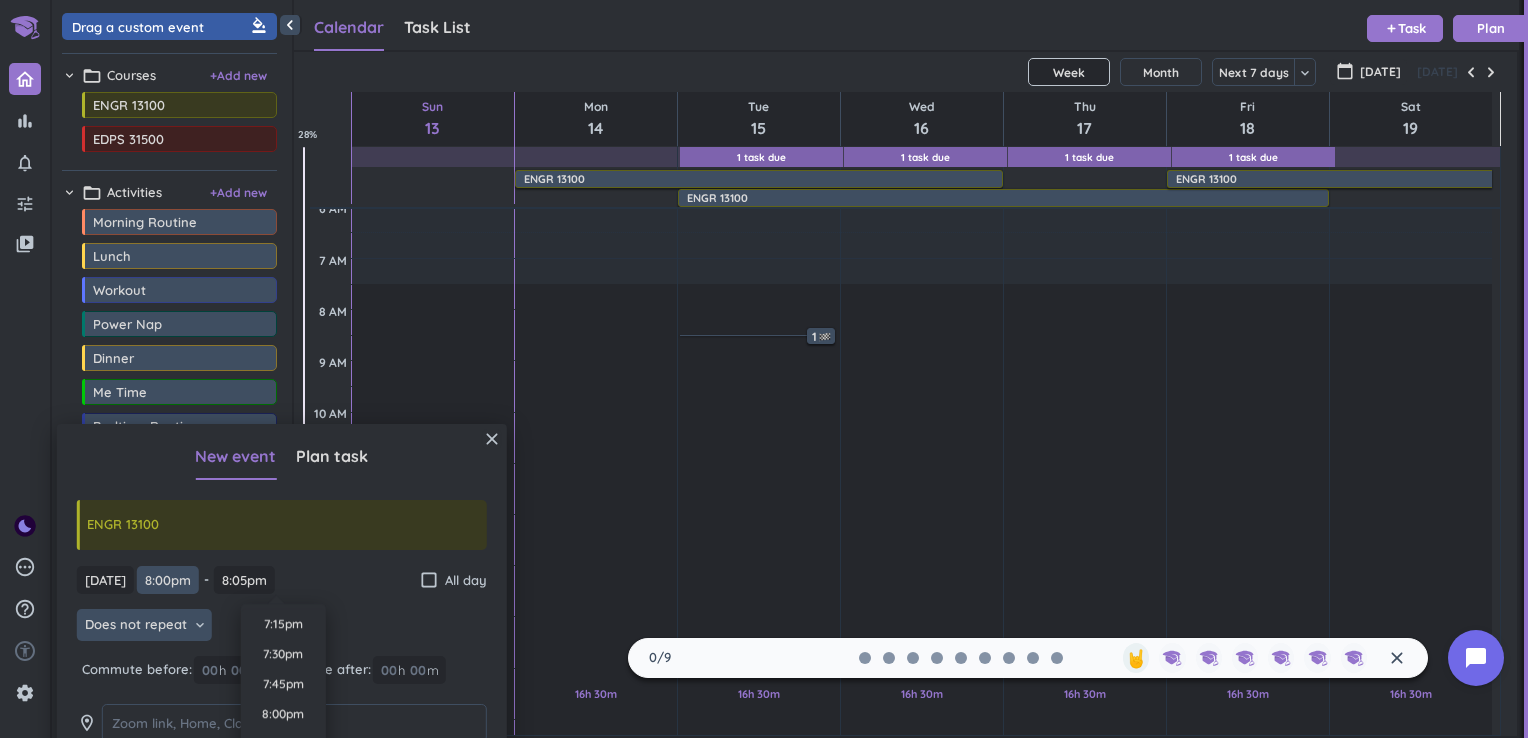 click on "8:00pm" at bounding box center [168, 580] 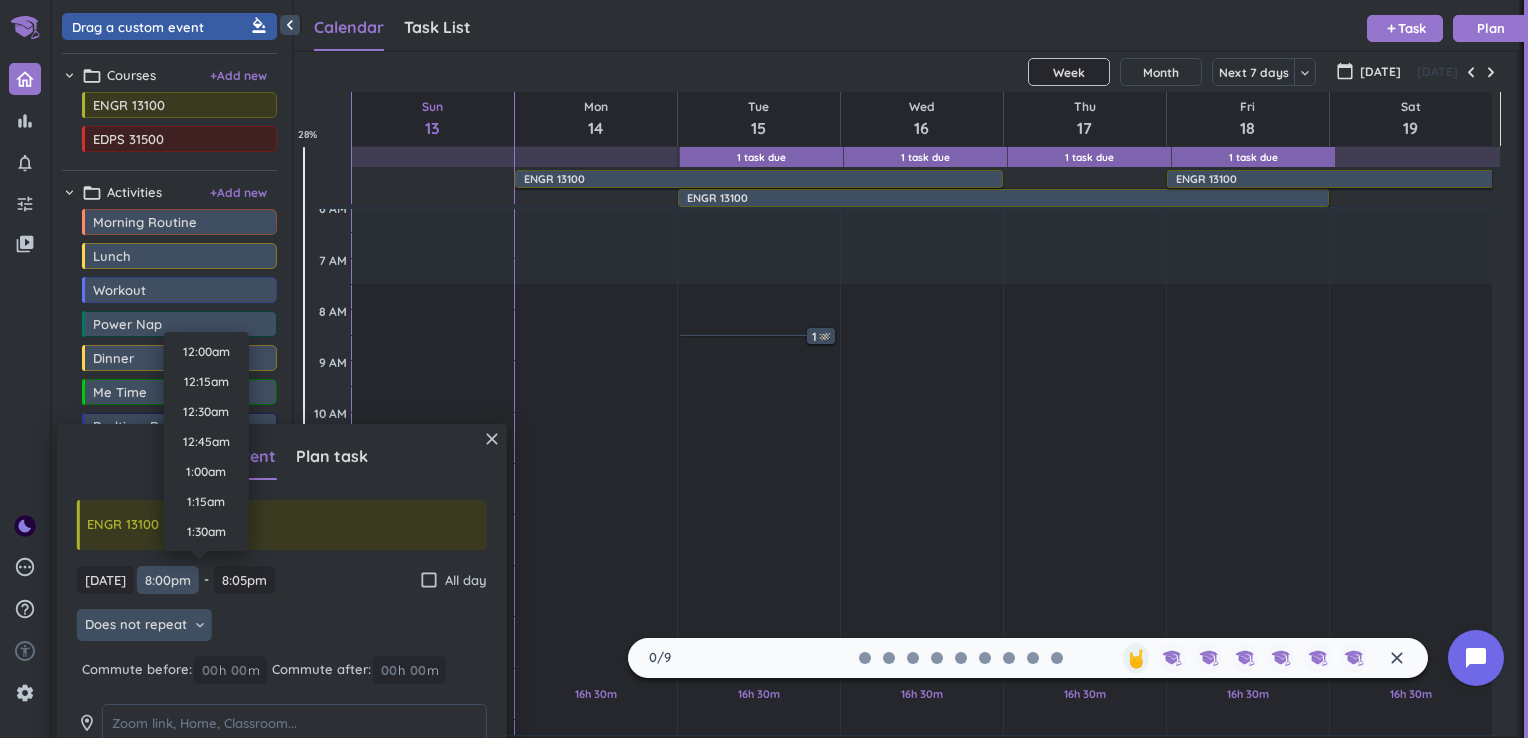 scroll, scrollTop: 2310, scrollLeft: 0, axis: vertical 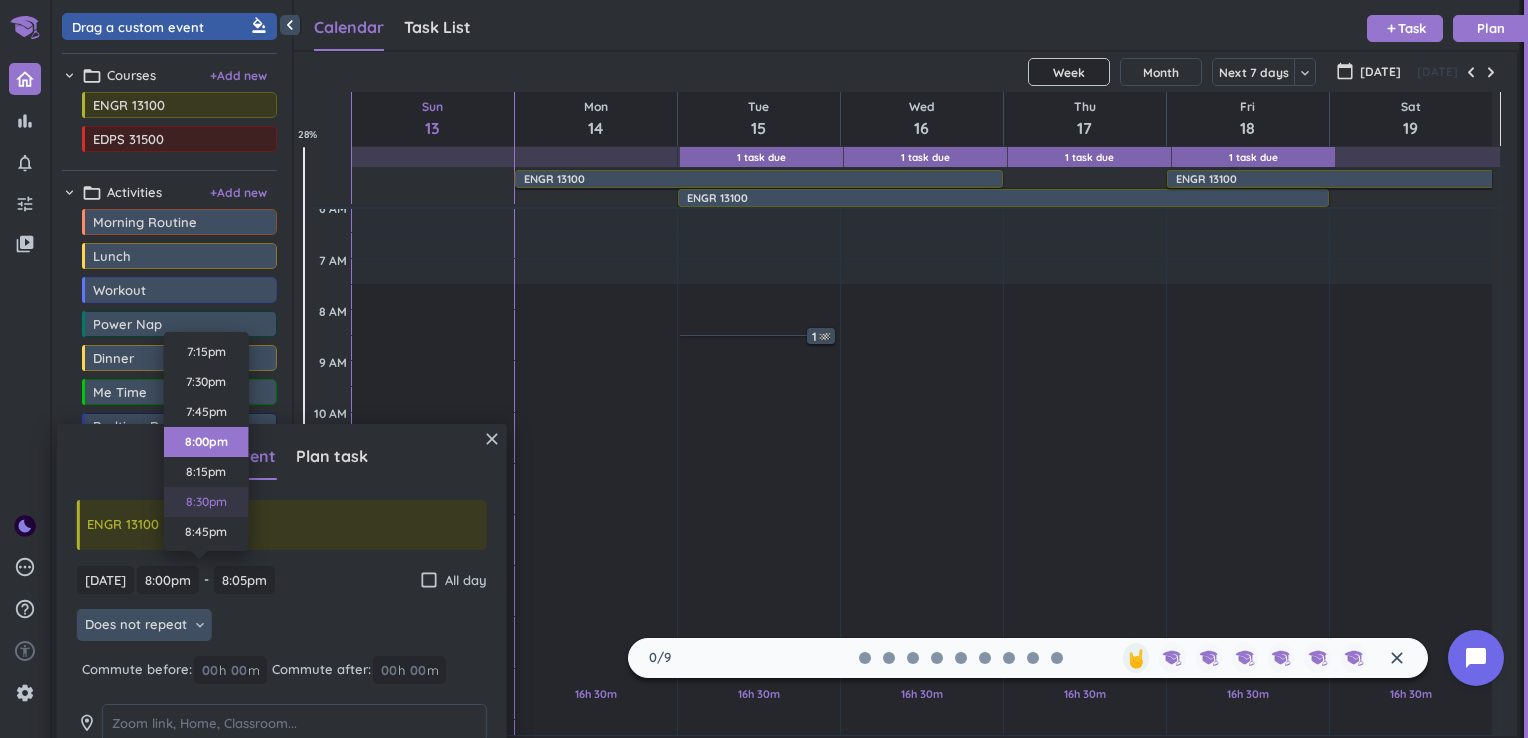 click on "8:30pm" at bounding box center (206, 502) 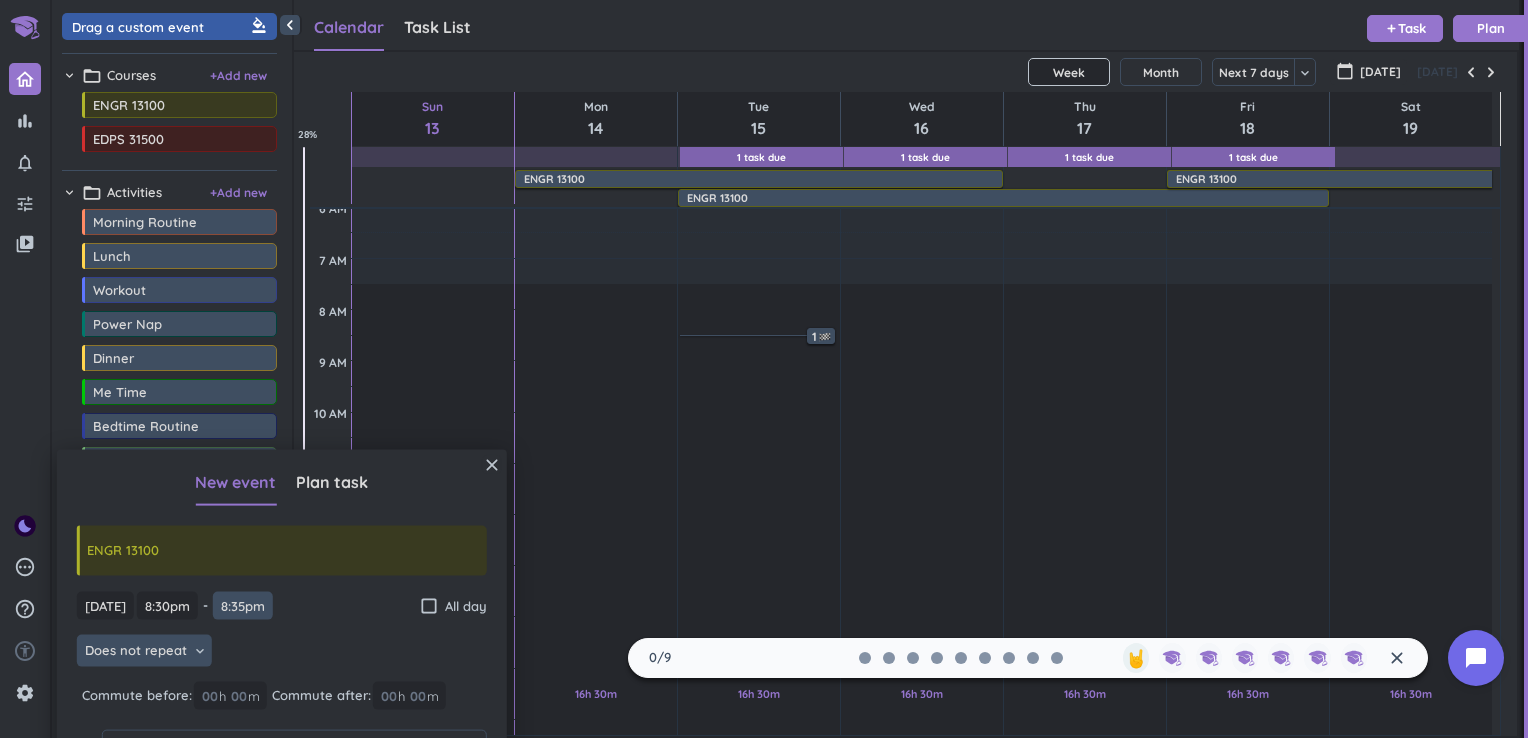 click on "8:35pm" at bounding box center (243, 605) 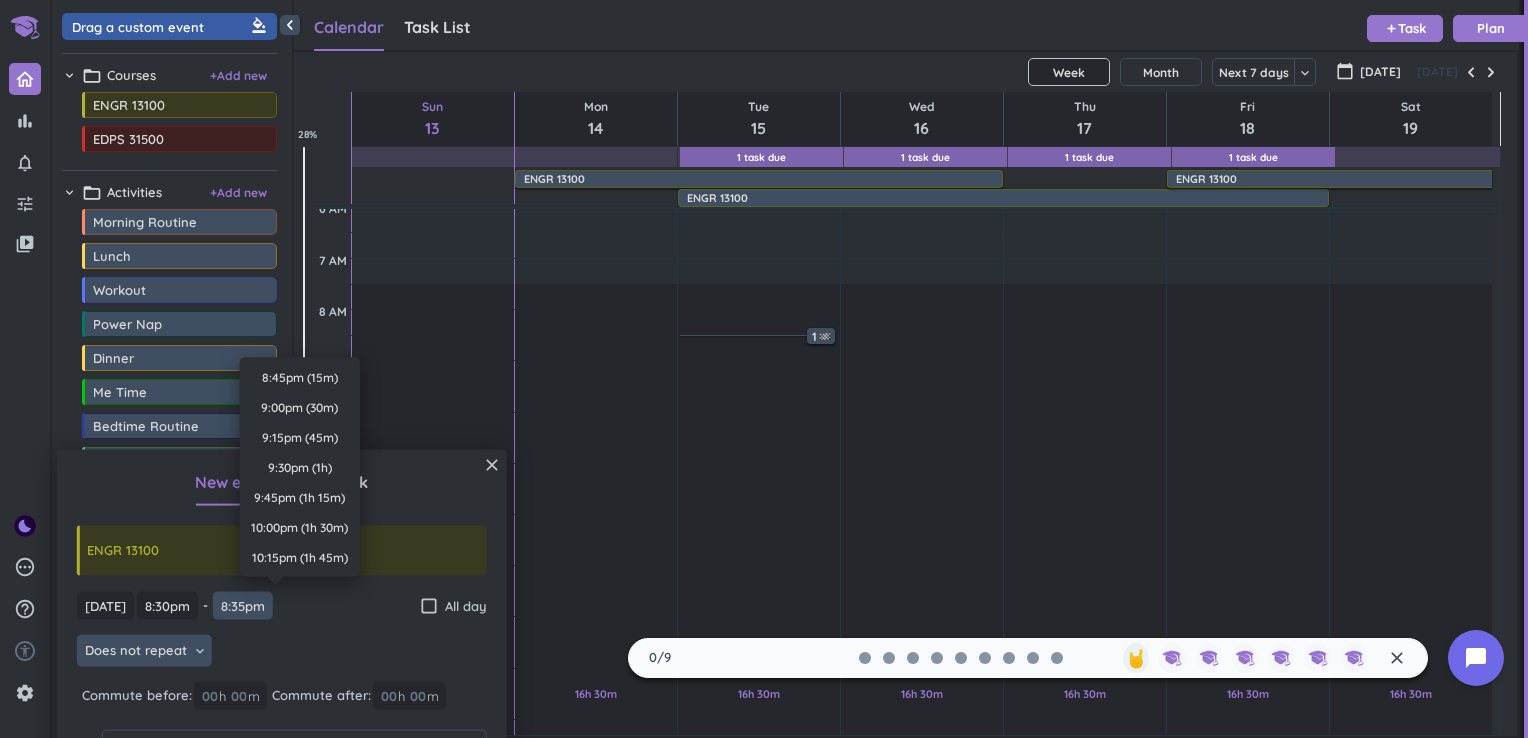 scroll, scrollTop: 2370, scrollLeft: 0, axis: vertical 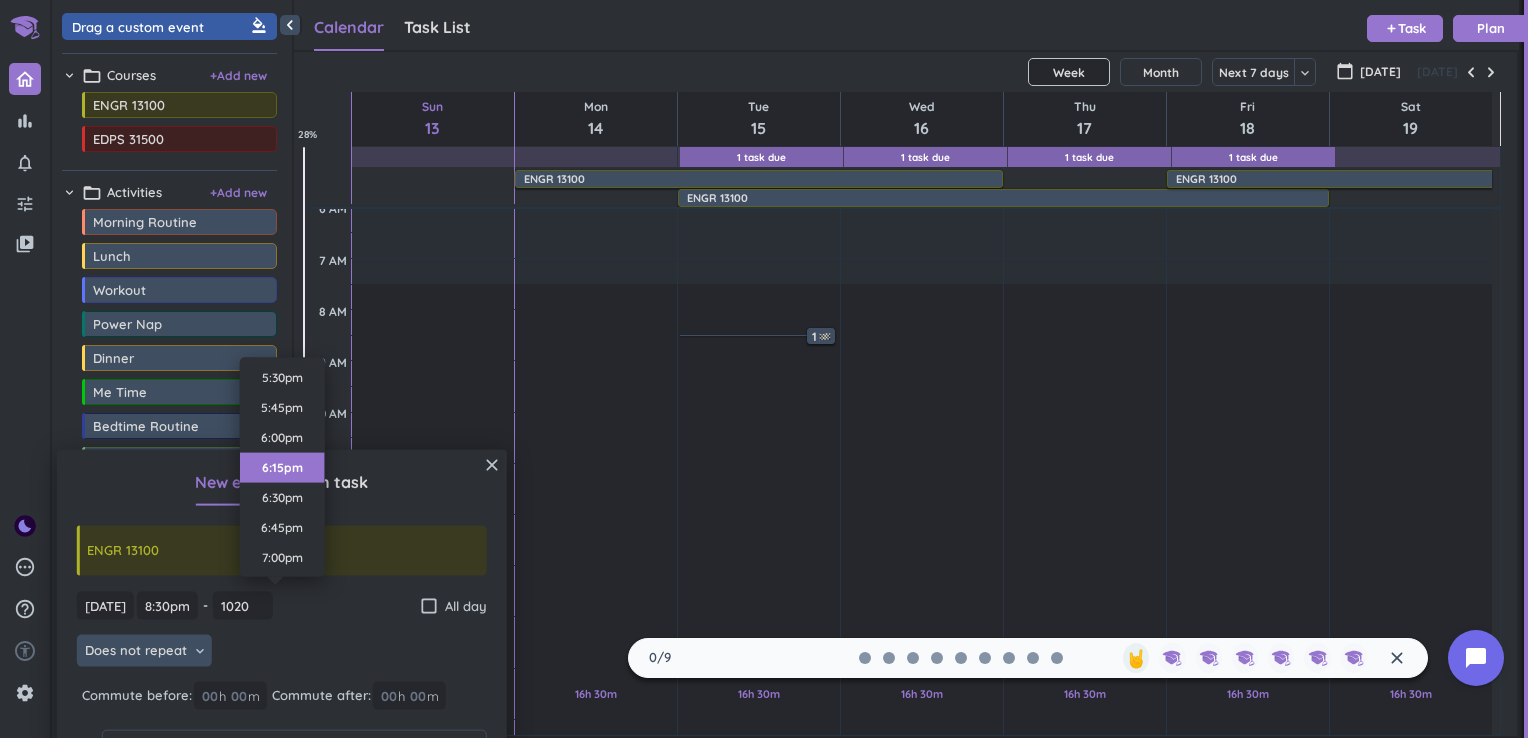 type on "6:16pm" 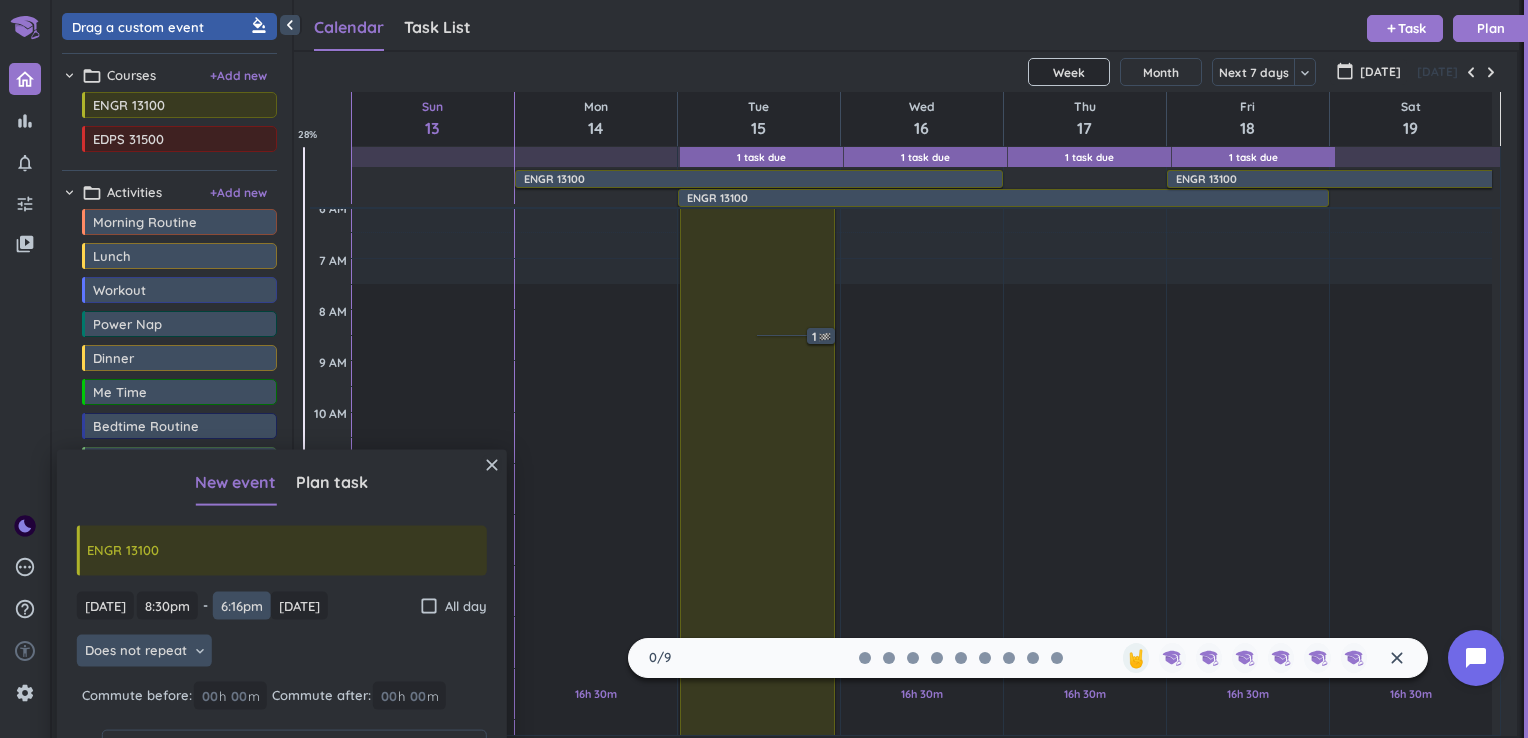 click on "6:16pm" at bounding box center (242, 605) 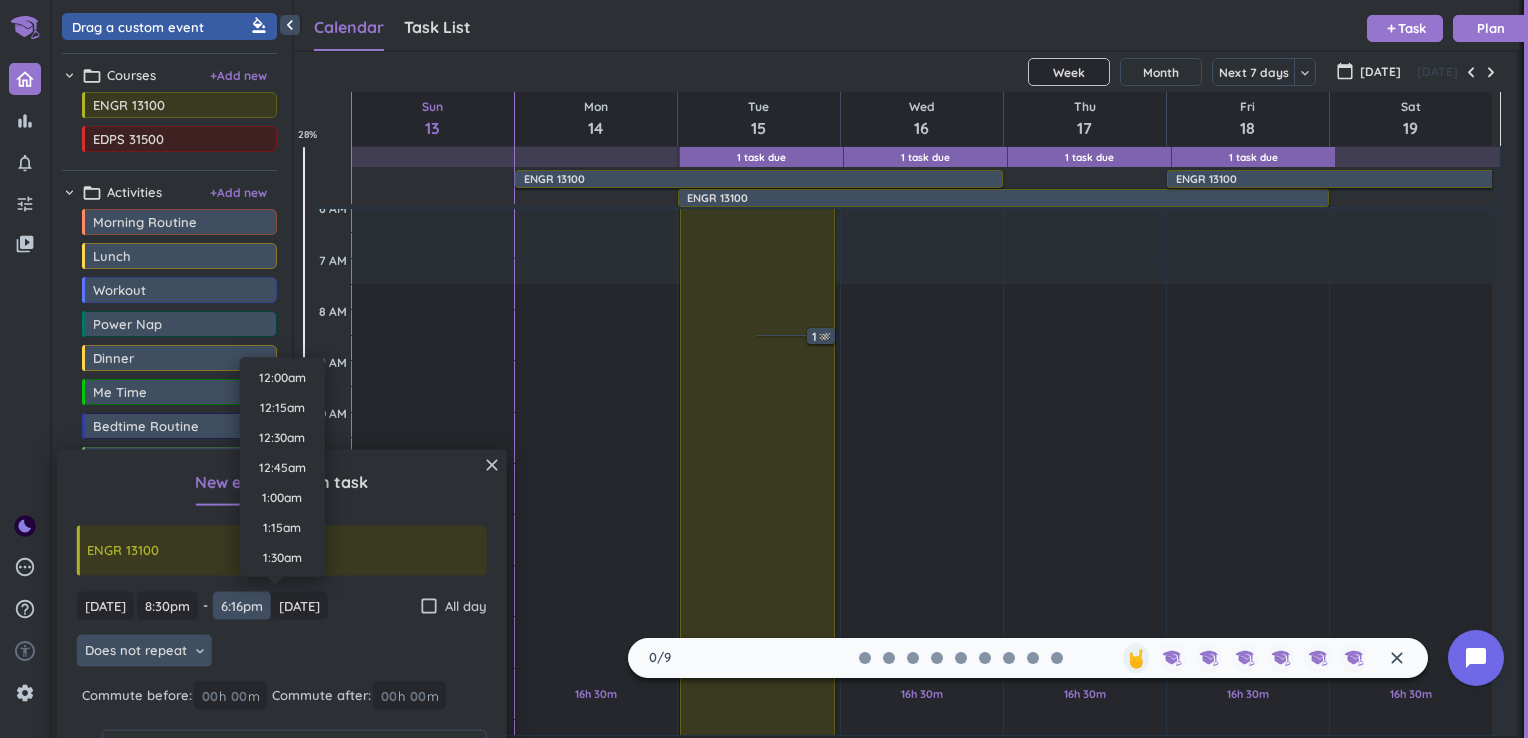 scroll, scrollTop: 2100, scrollLeft: 0, axis: vertical 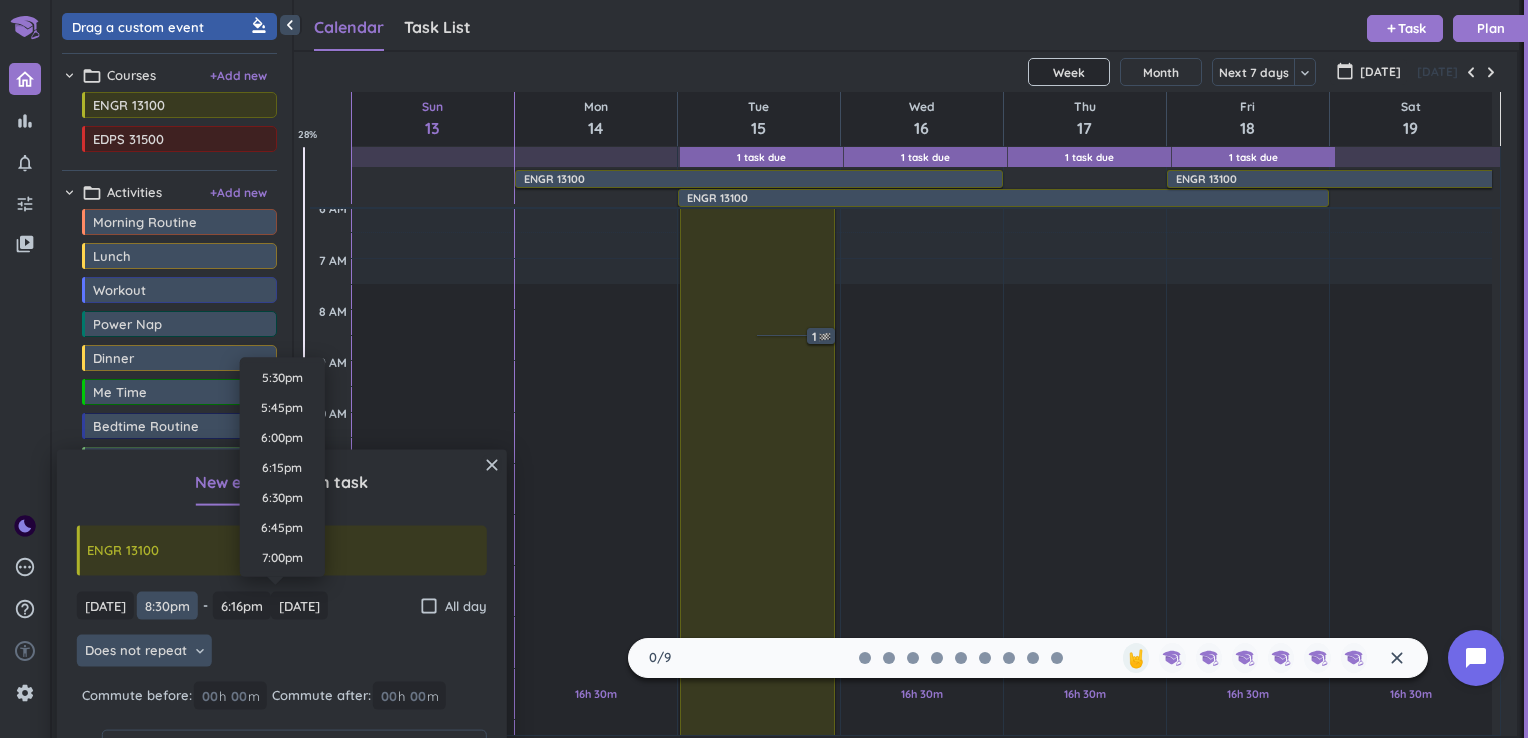 click on "8:30pm" at bounding box center [167, 605] 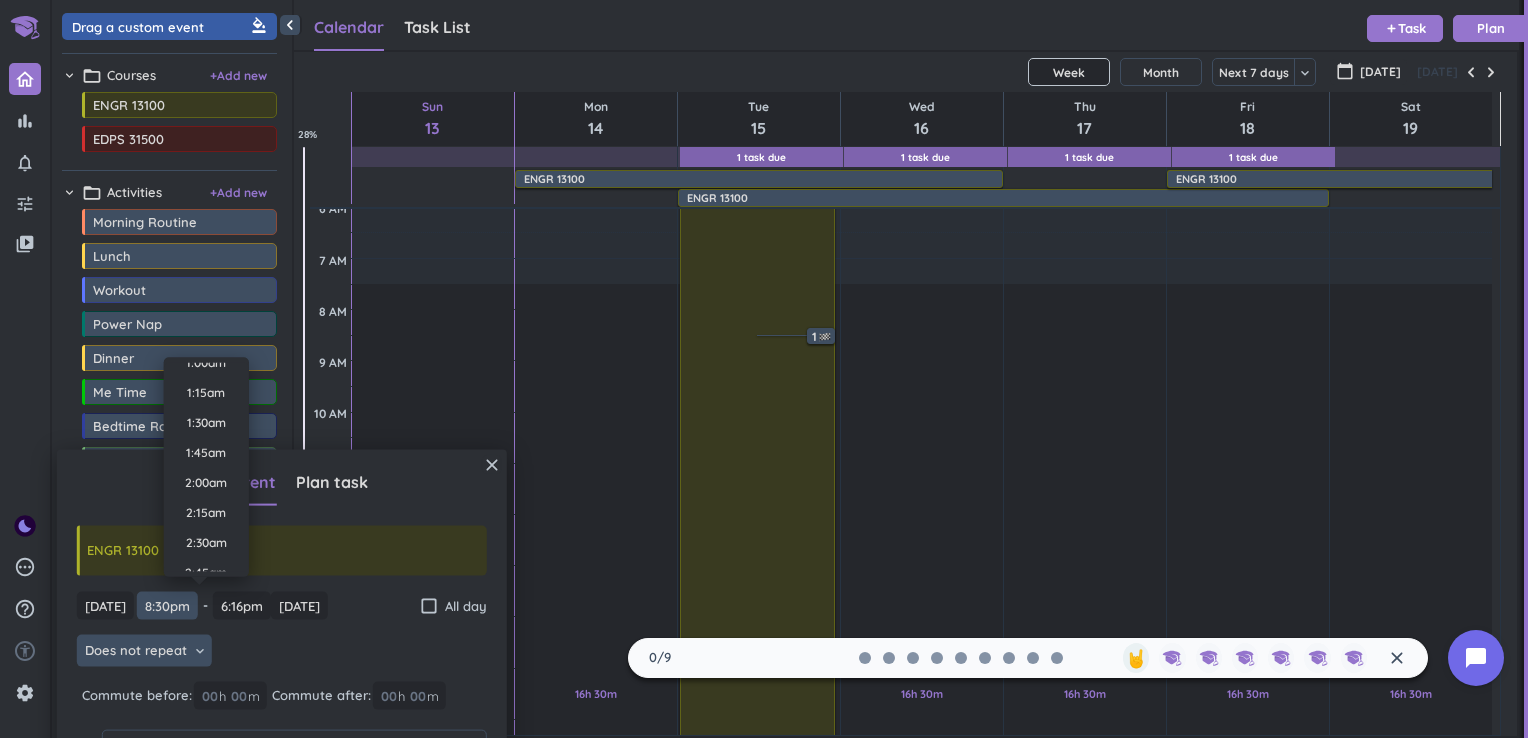 scroll, scrollTop: 0, scrollLeft: 0, axis: both 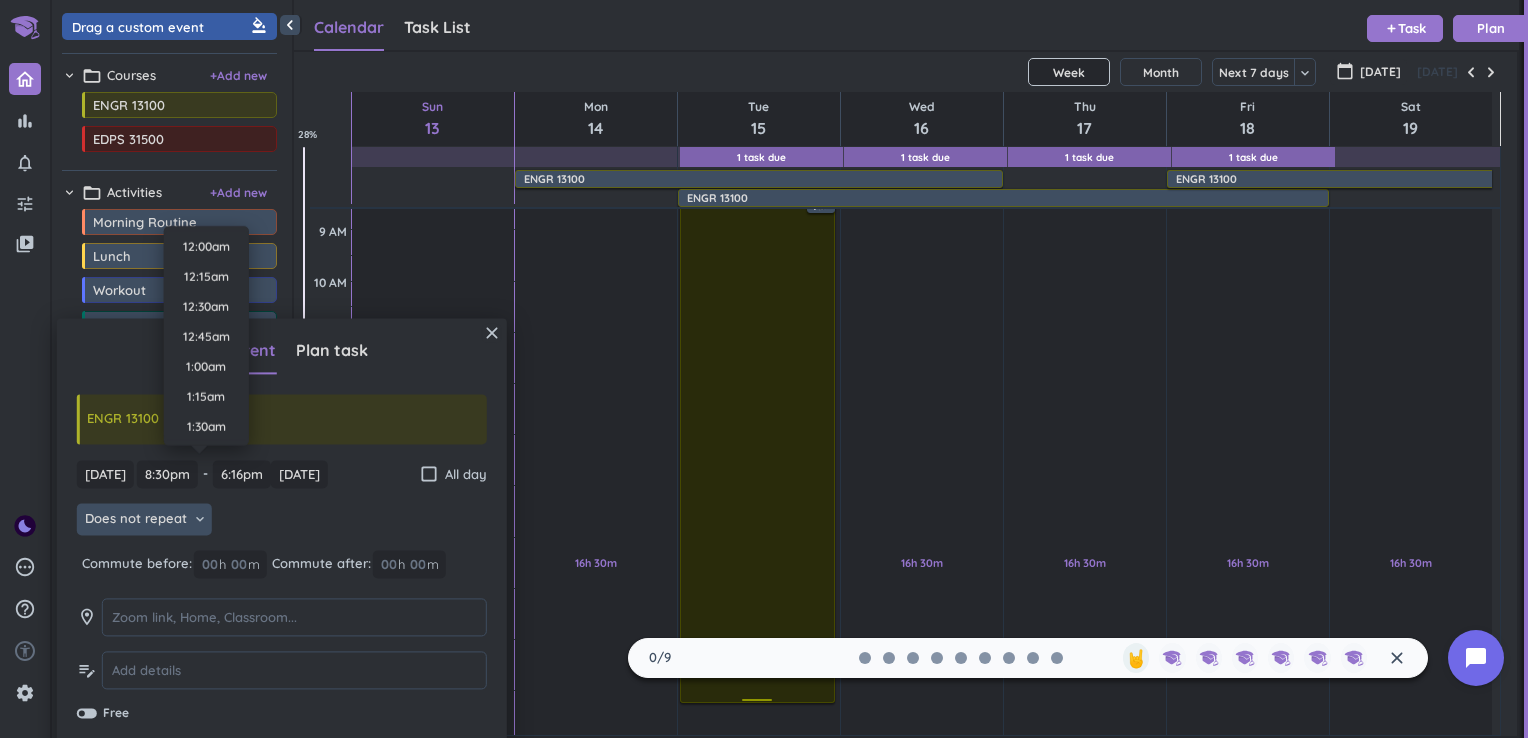click on "4am - 6:16pm ENGR 13100 delete_outline" at bounding box center [758, 338] 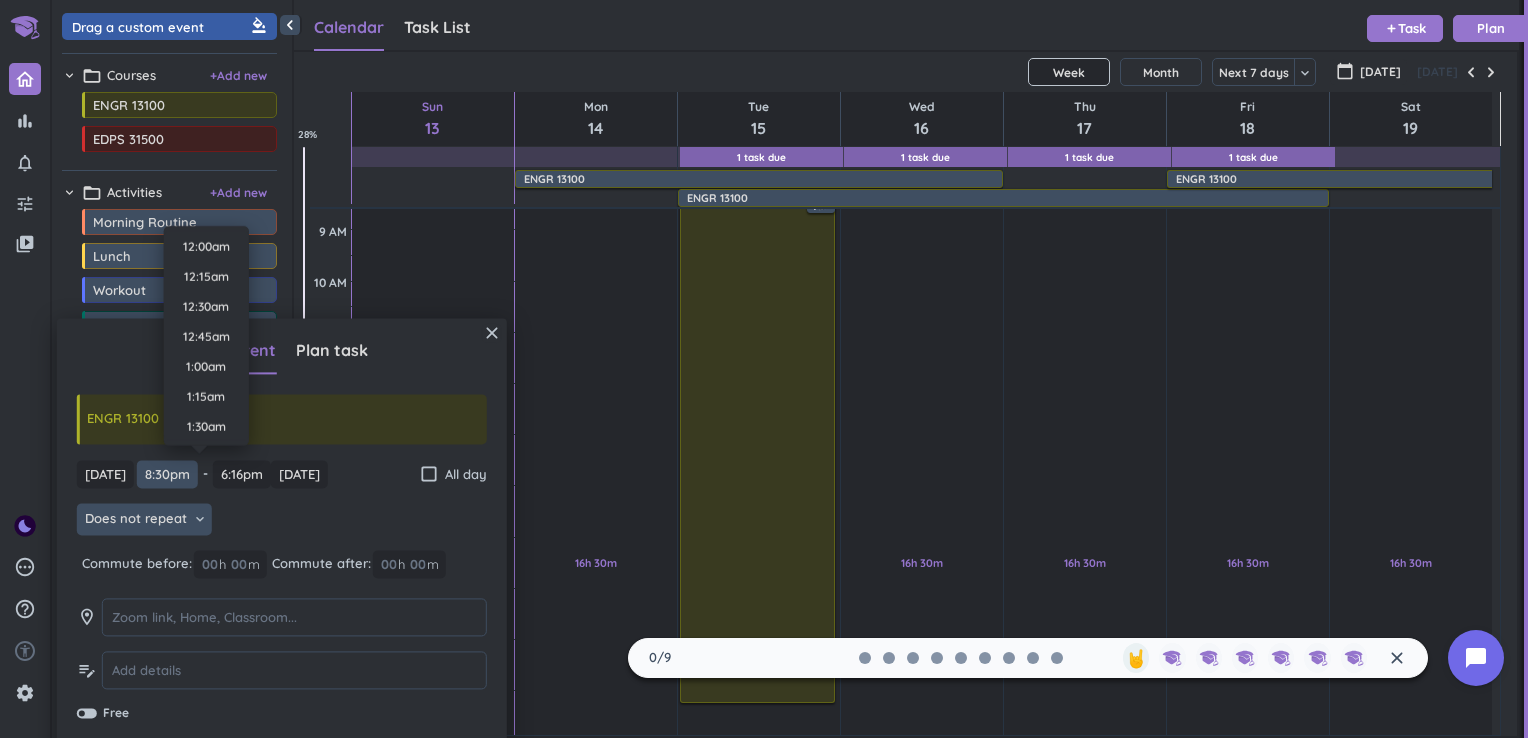 click on "8:30pm" at bounding box center (167, 474) 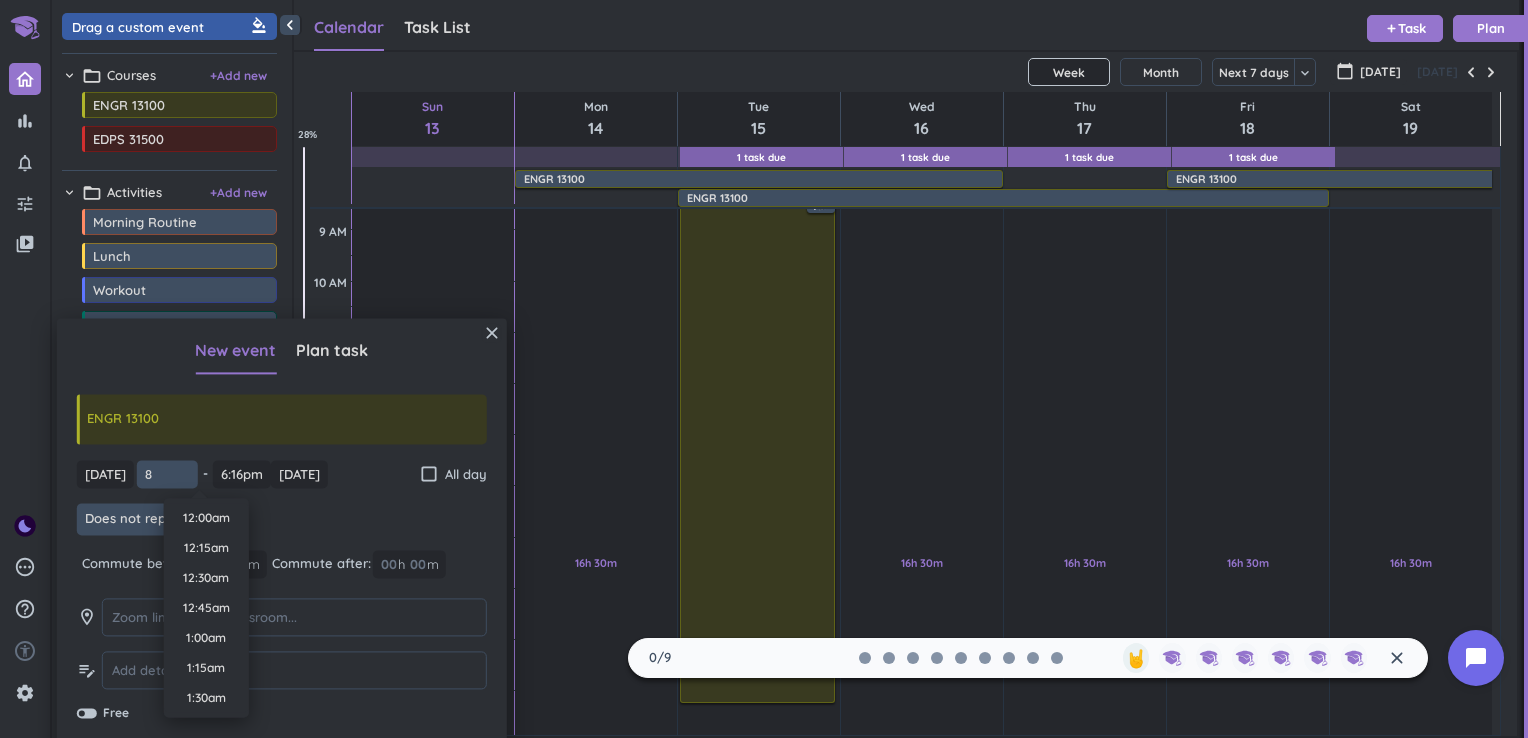 scroll, scrollTop: 2310, scrollLeft: 0, axis: vertical 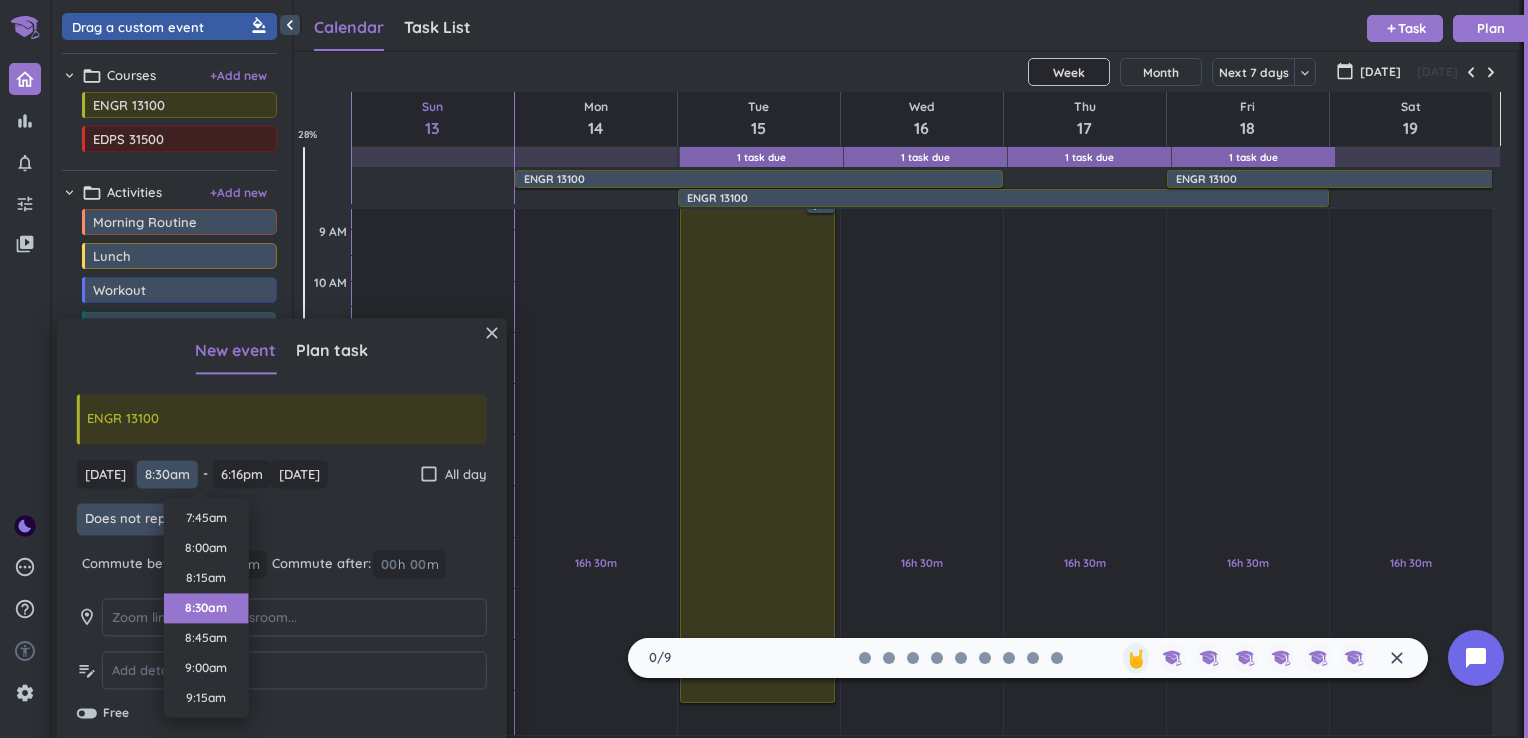 type on "8:30am" 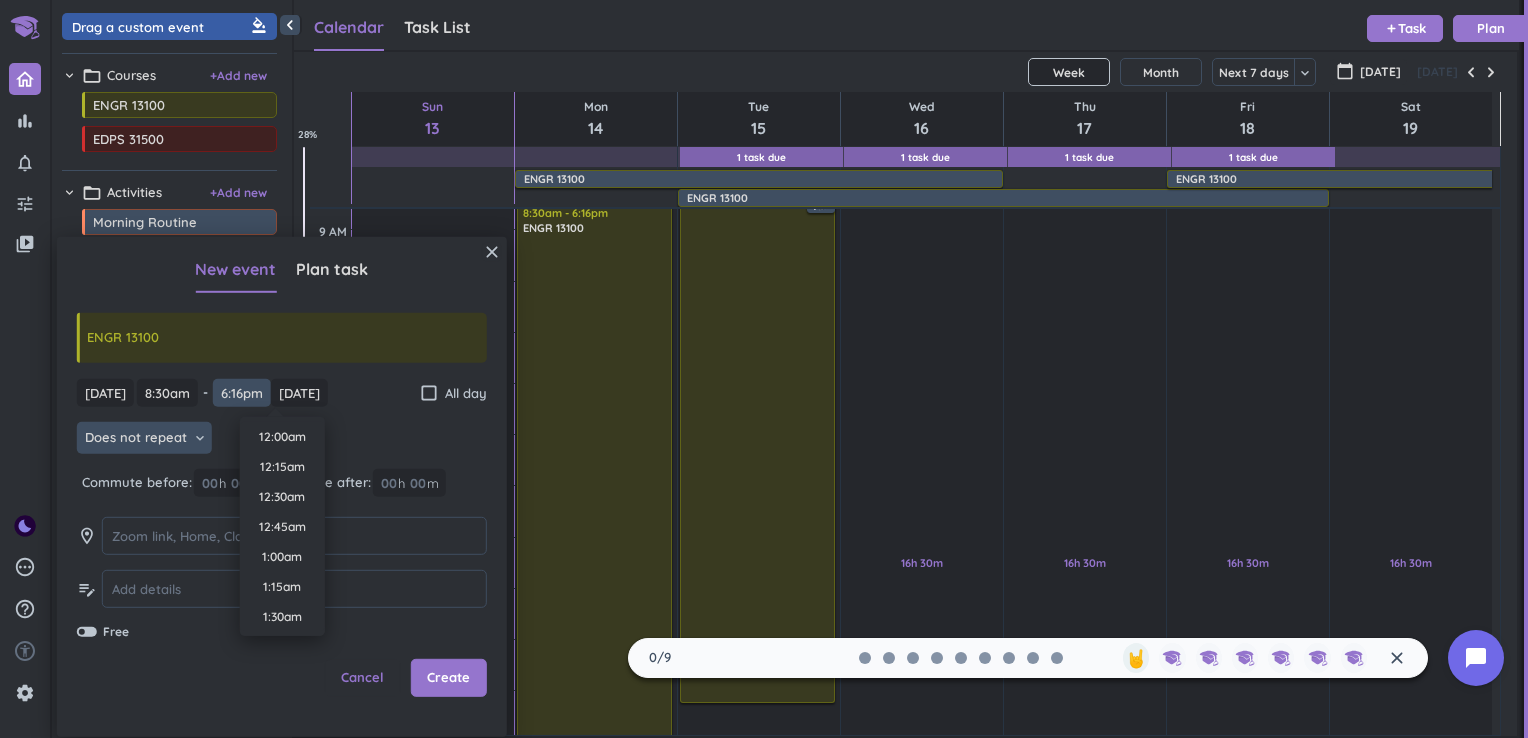 click on "6:16pm" at bounding box center (242, 392) 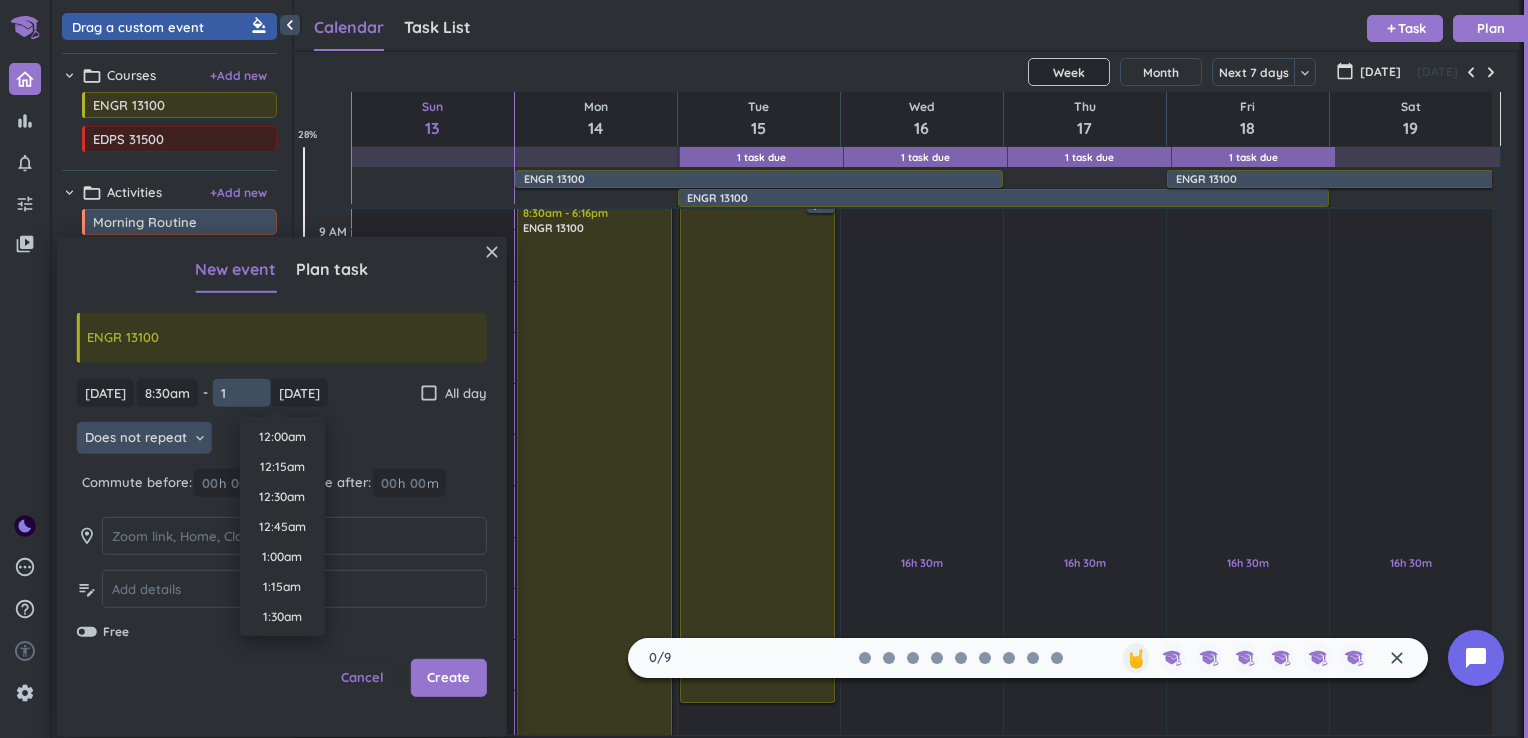 scroll, scrollTop: 1470, scrollLeft: 0, axis: vertical 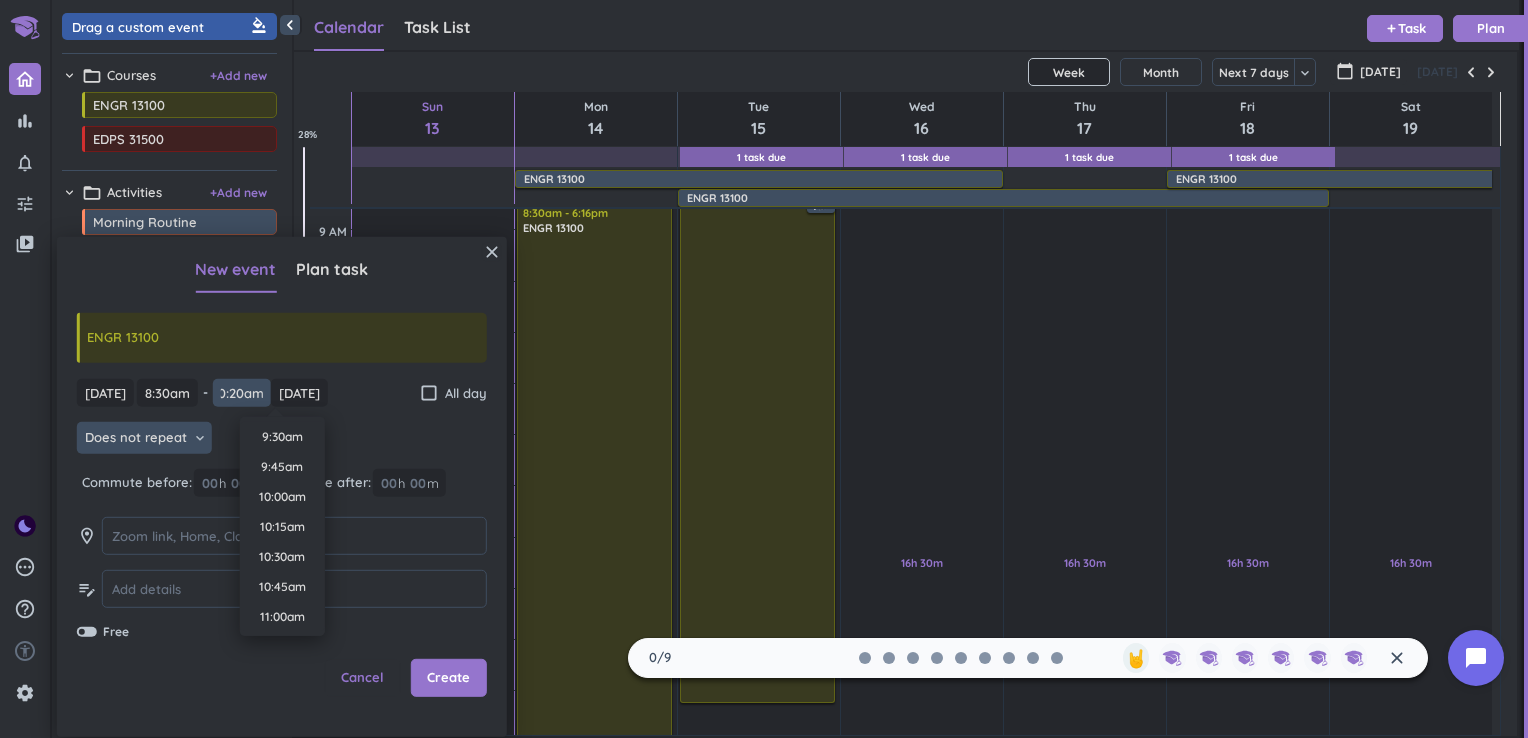 type on "10:20am" 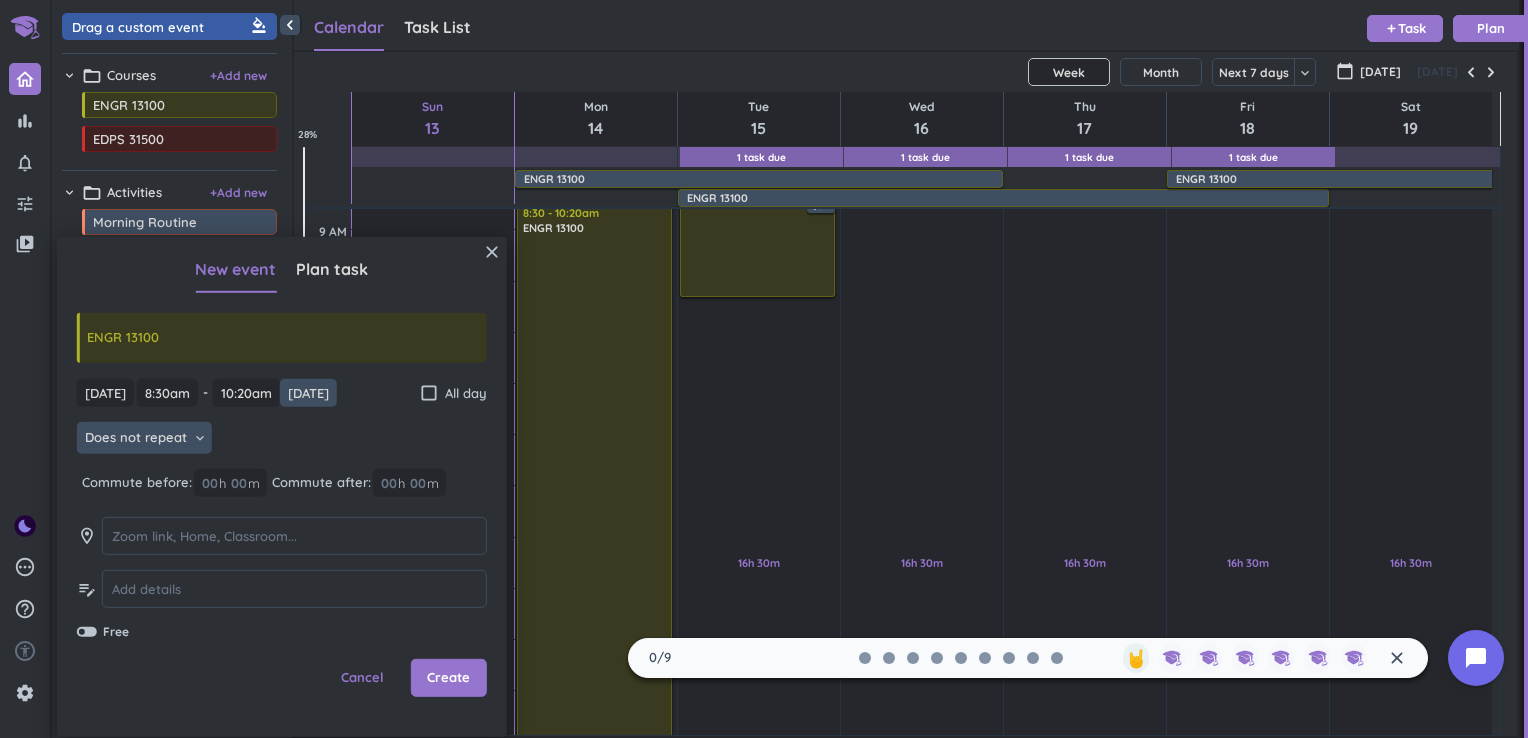 click on "[DATE]" at bounding box center [308, 392] 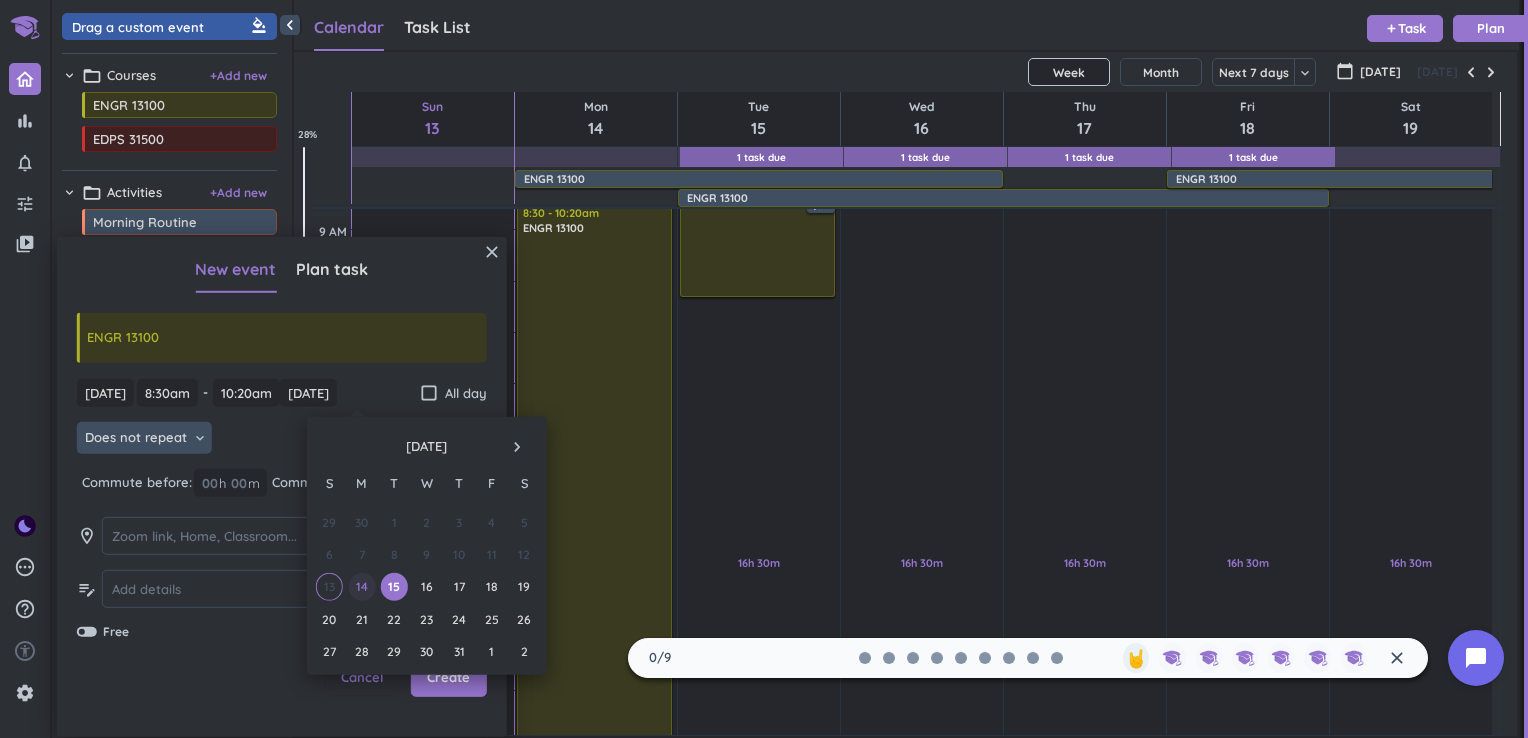 click on "14" at bounding box center [361, 586] 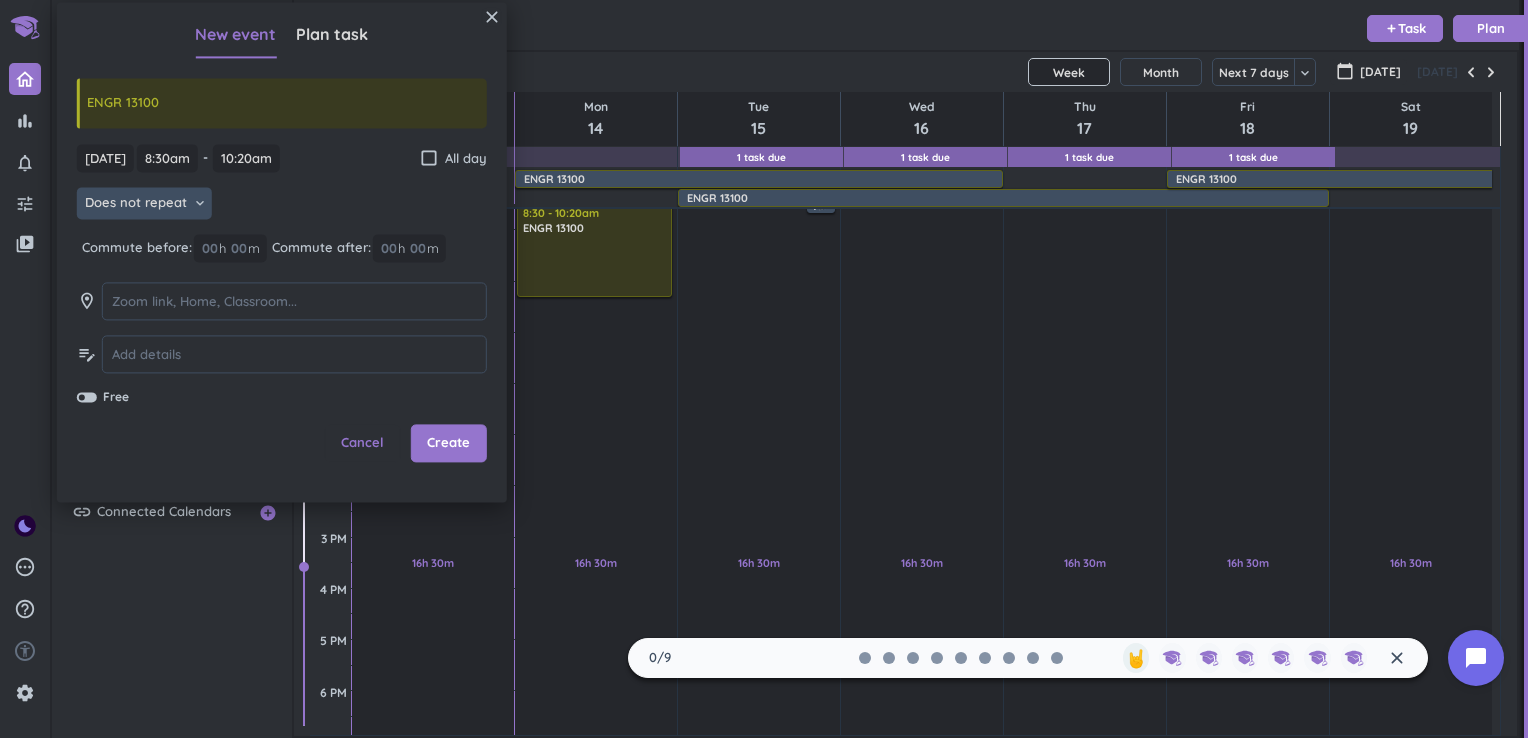 click on "Does not repeat" at bounding box center (136, 204) 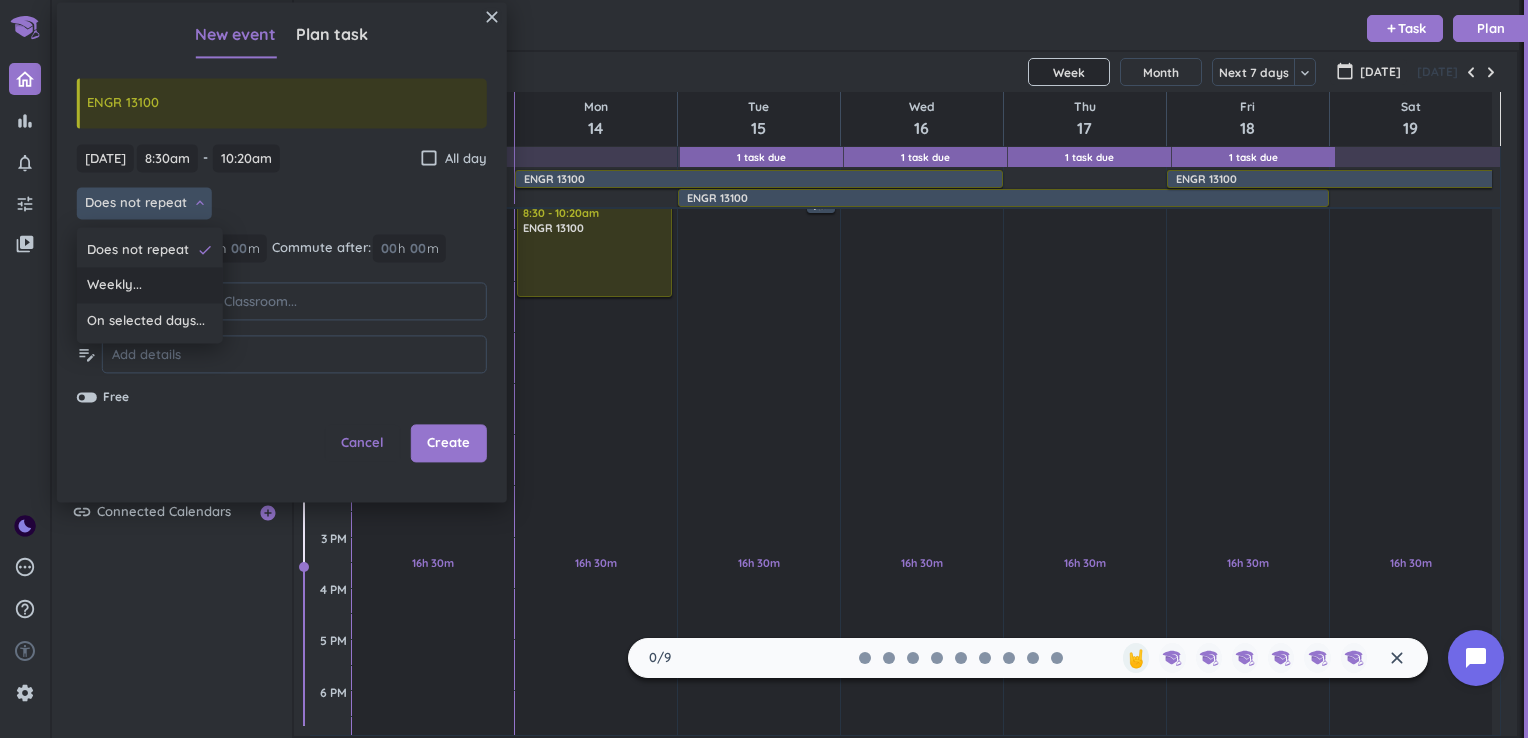 click on "Weekly..." at bounding box center [114, 286] 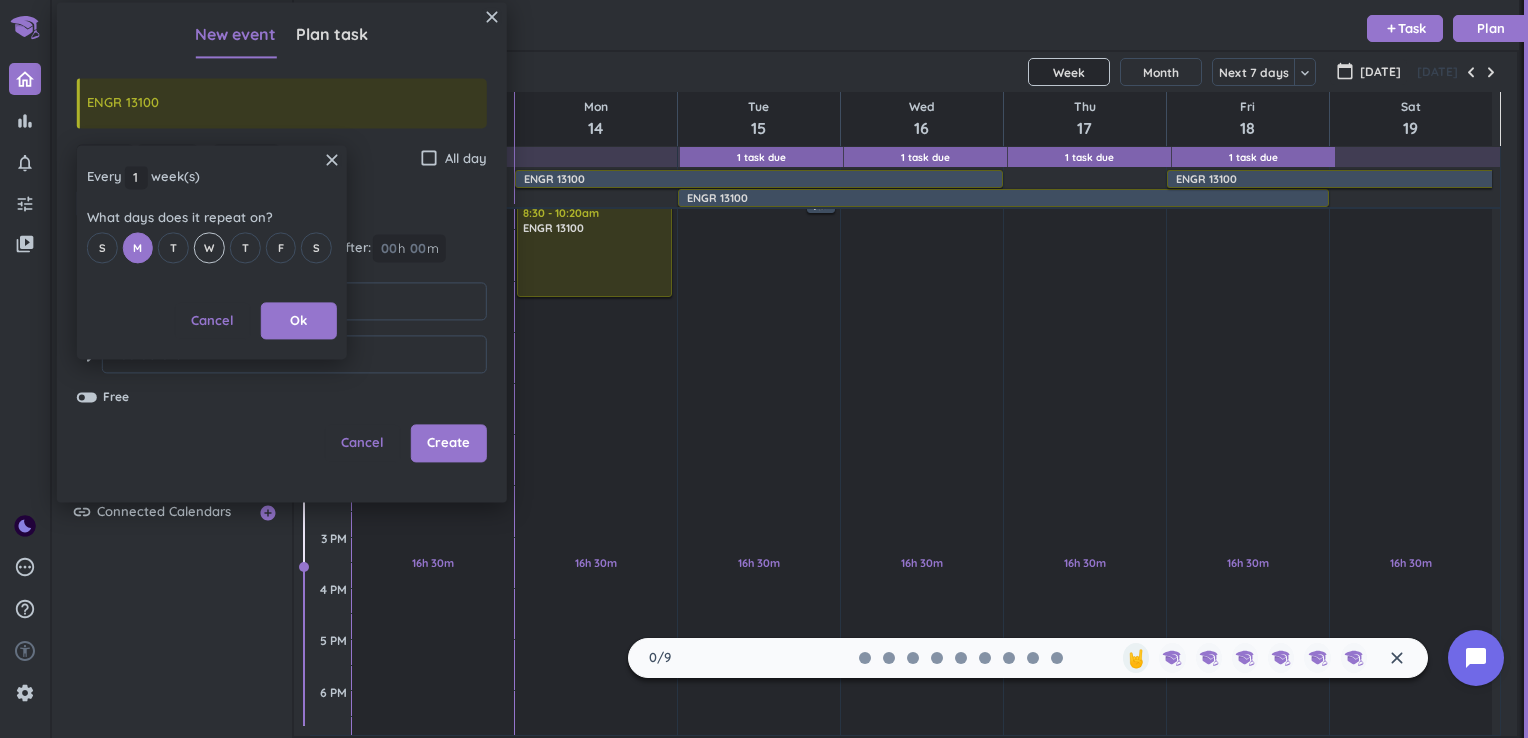click on "W" at bounding box center (209, 248) 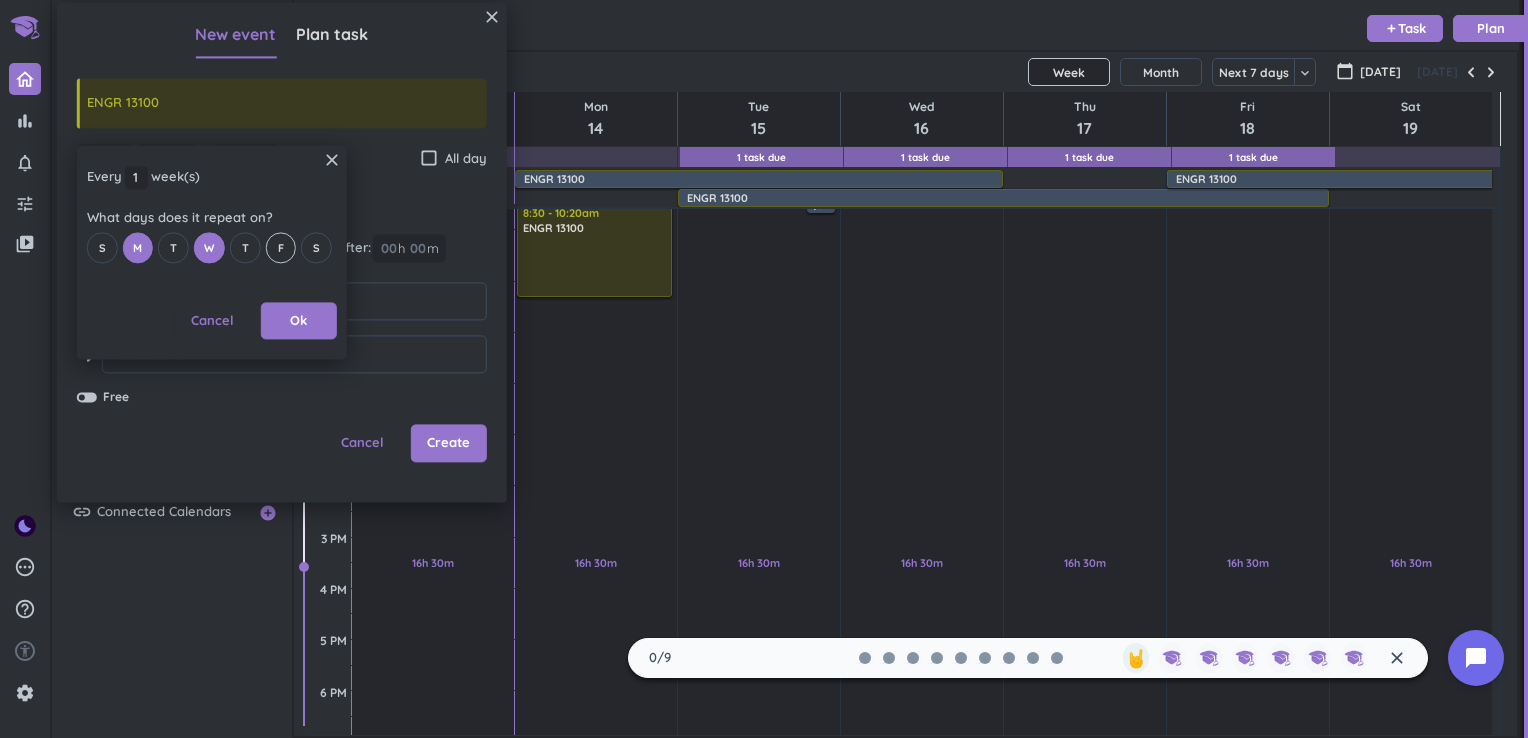 click on "F" at bounding box center (281, 248) 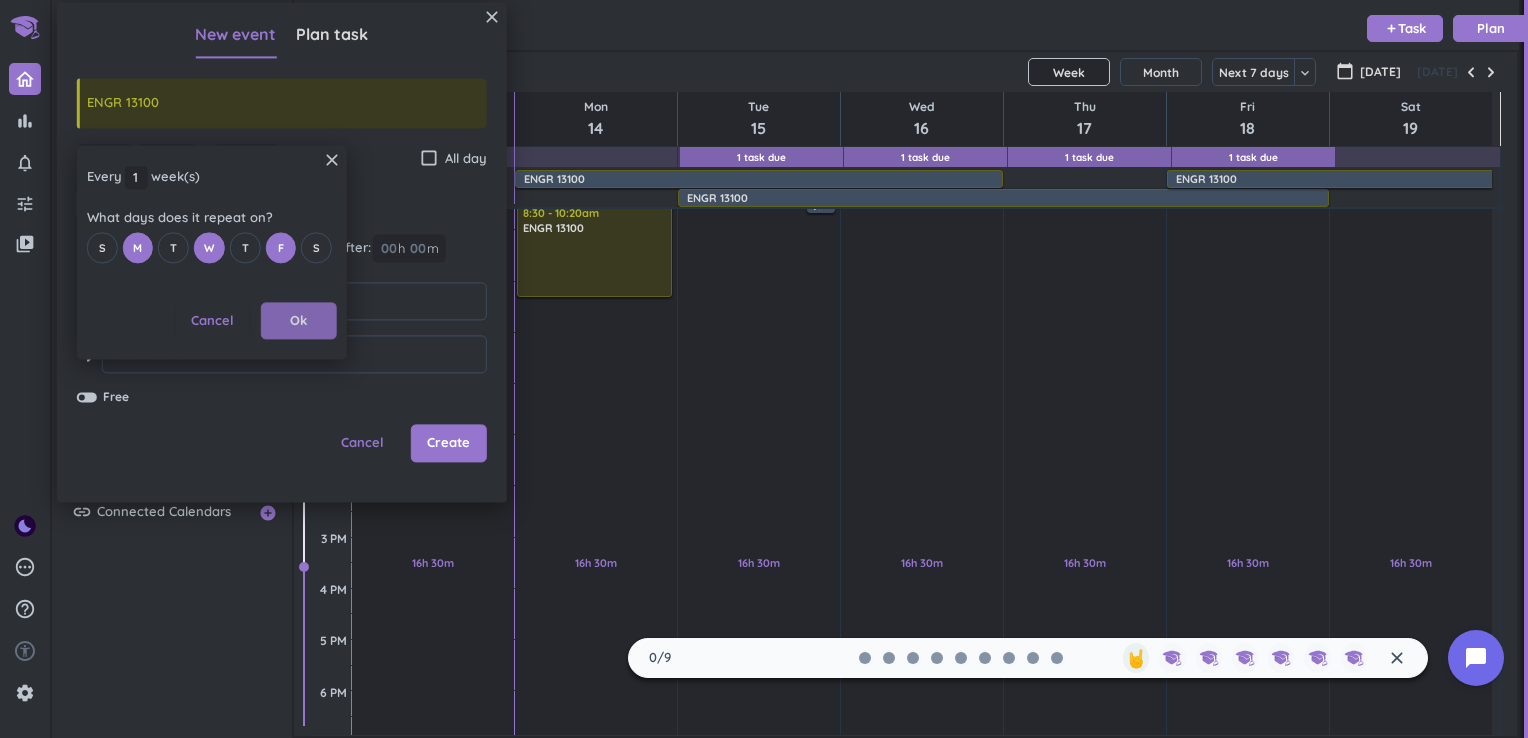 click on "Ok" at bounding box center [299, 321] 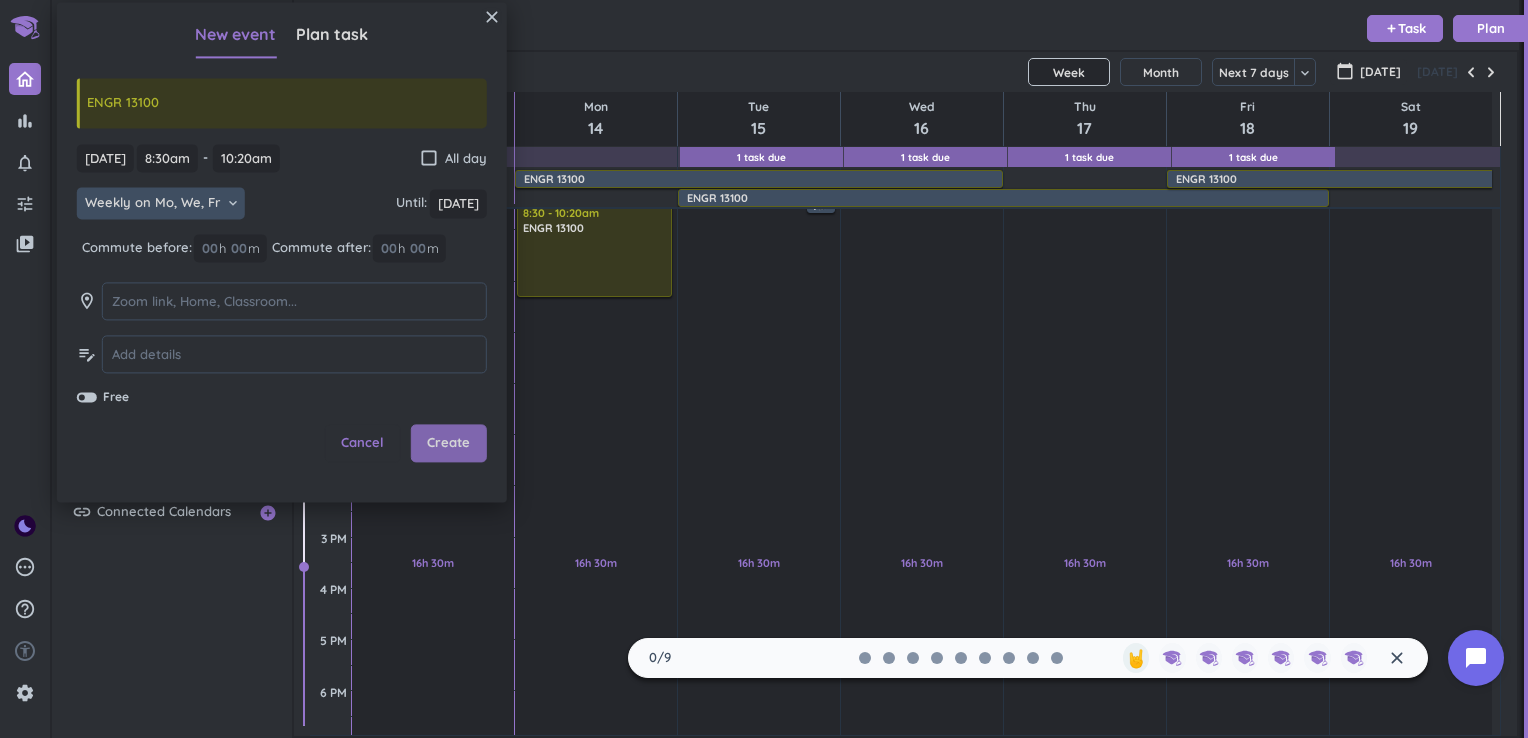 click on "Create" at bounding box center (448, 444) 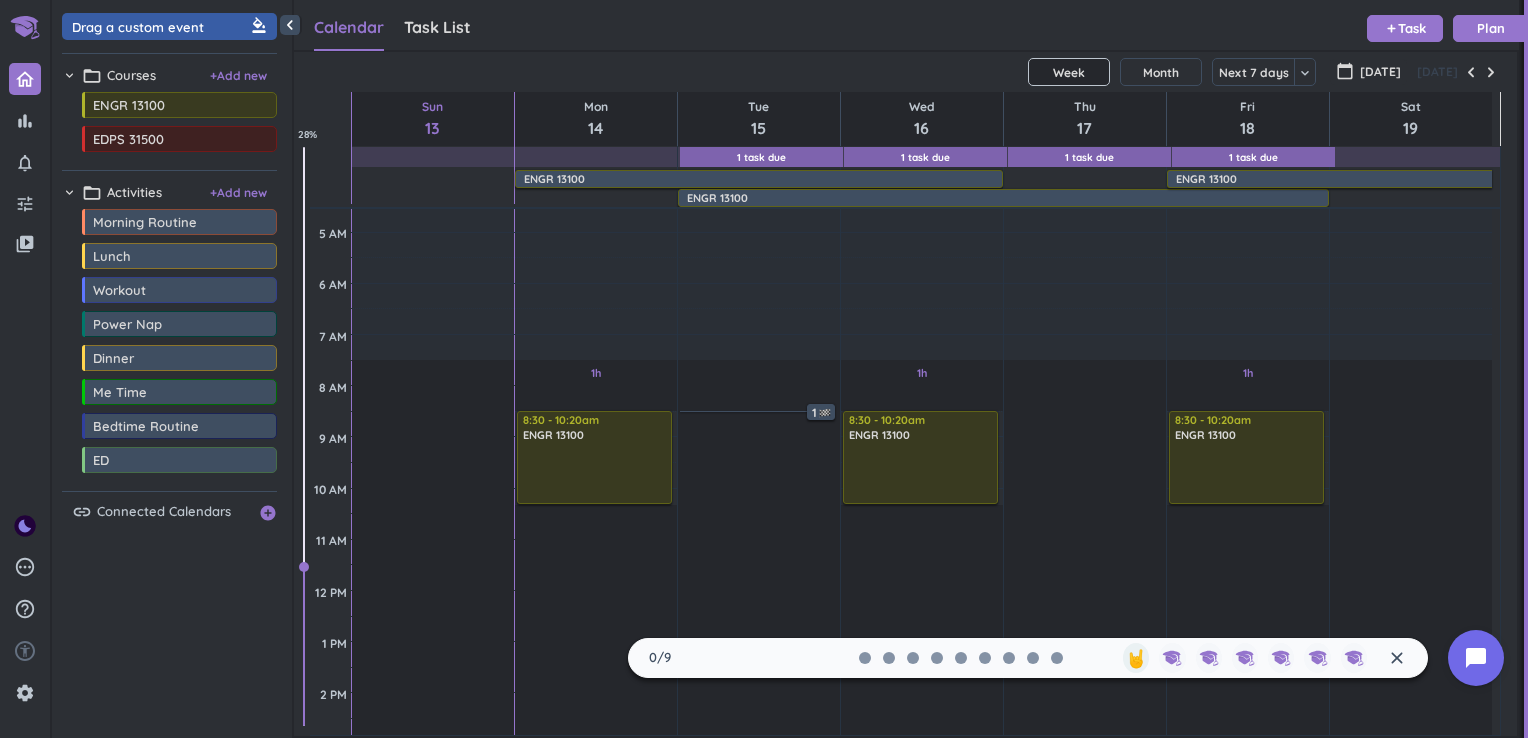 scroll, scrollTop: 28, scrollLeft: 0, axis: vertical 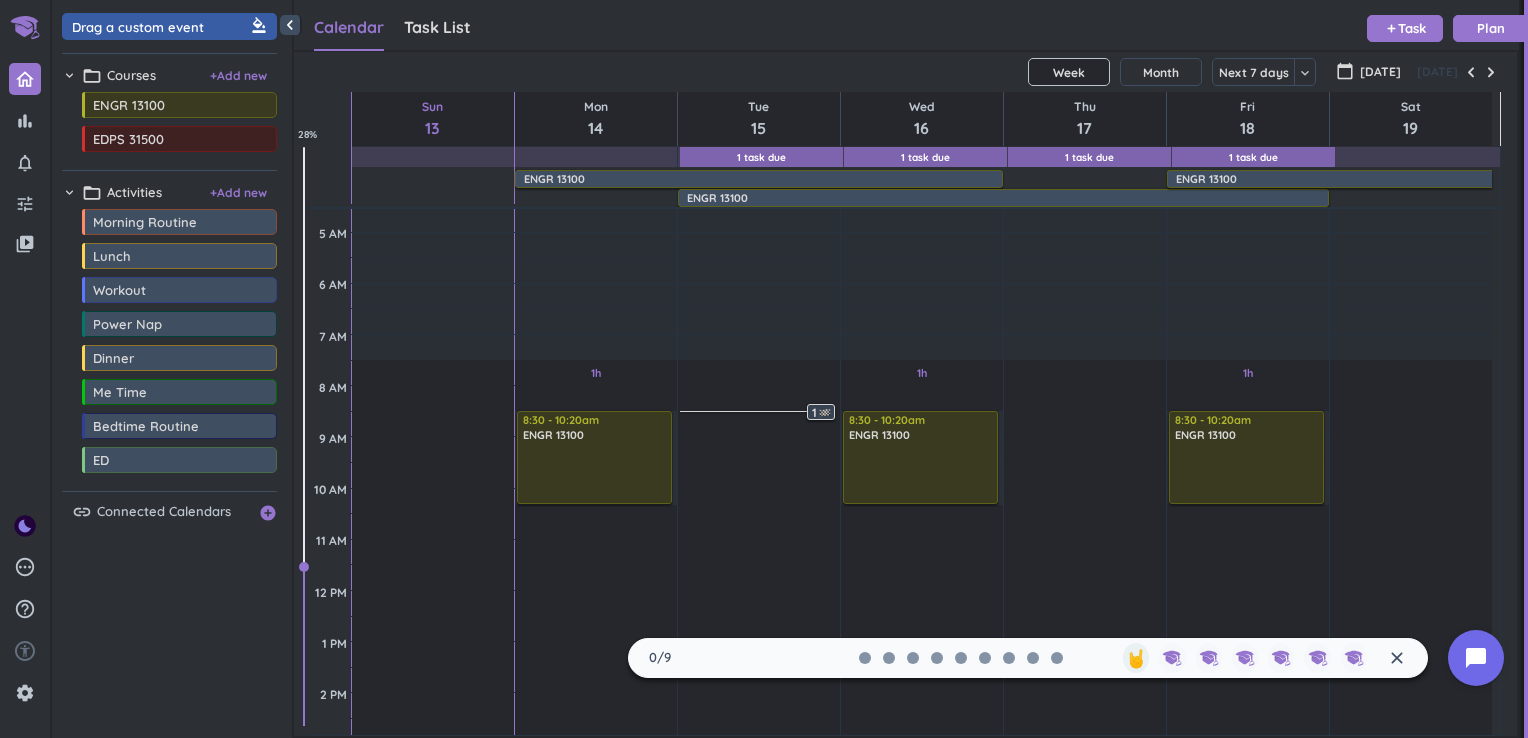 click on "1" at bounding box center (821, 412) 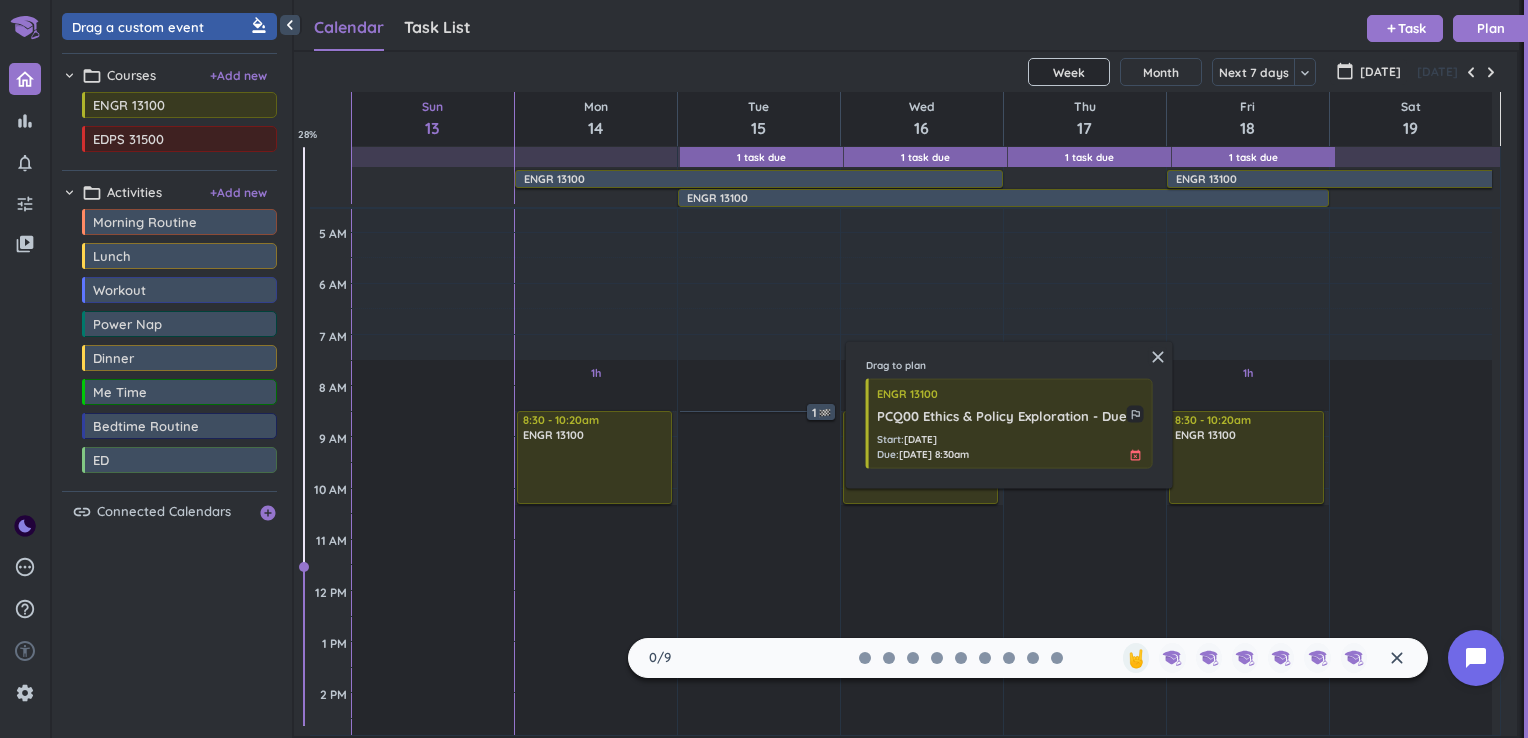 click on "16h 30m Past due Plan" at bounding box center (1085, 782) 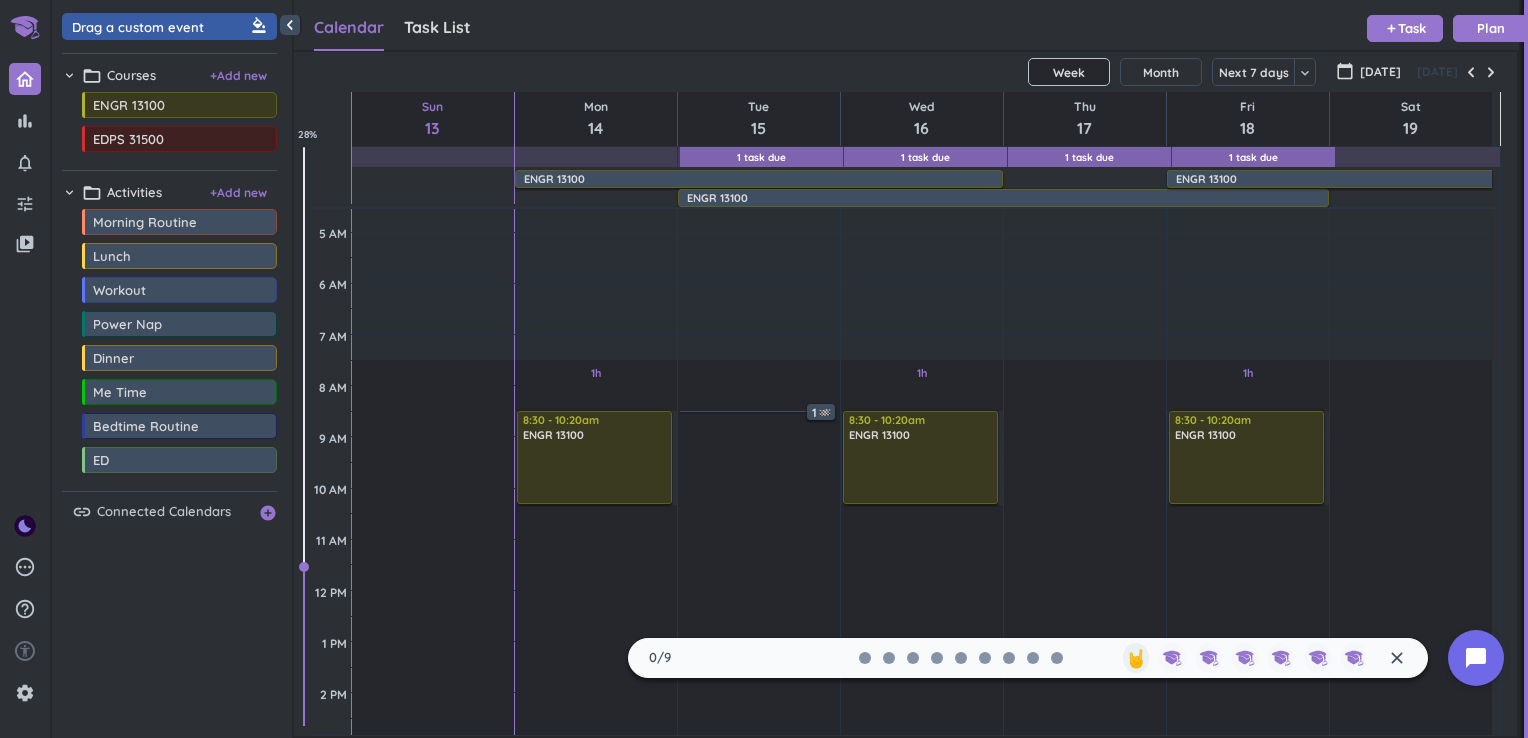 scroll, scrollTop: 0, scrollLeft: 0, axis: both 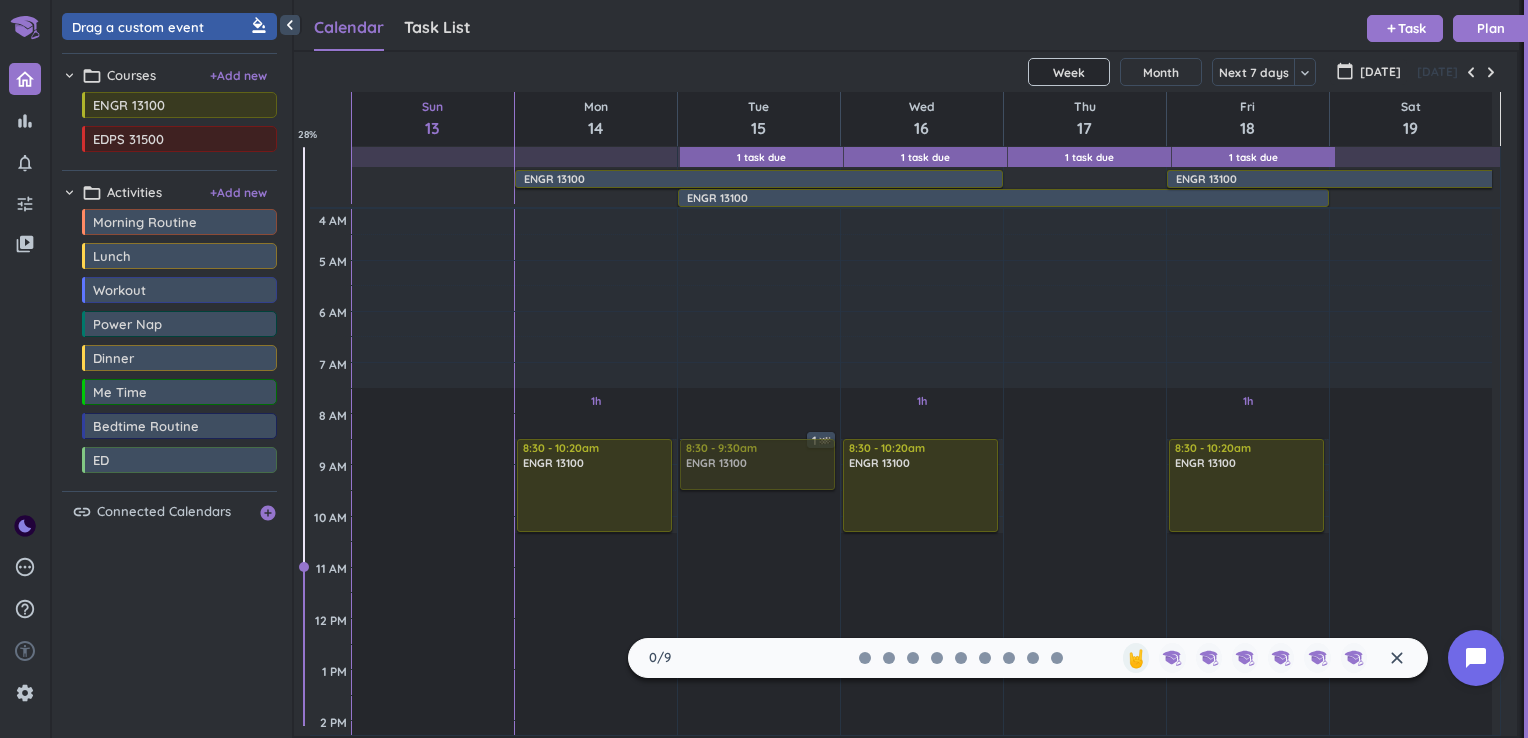drag, startPoint x: 184, startPoint y: 117, endPoint x: 756, endPoint y: 443, distance: 658.3768 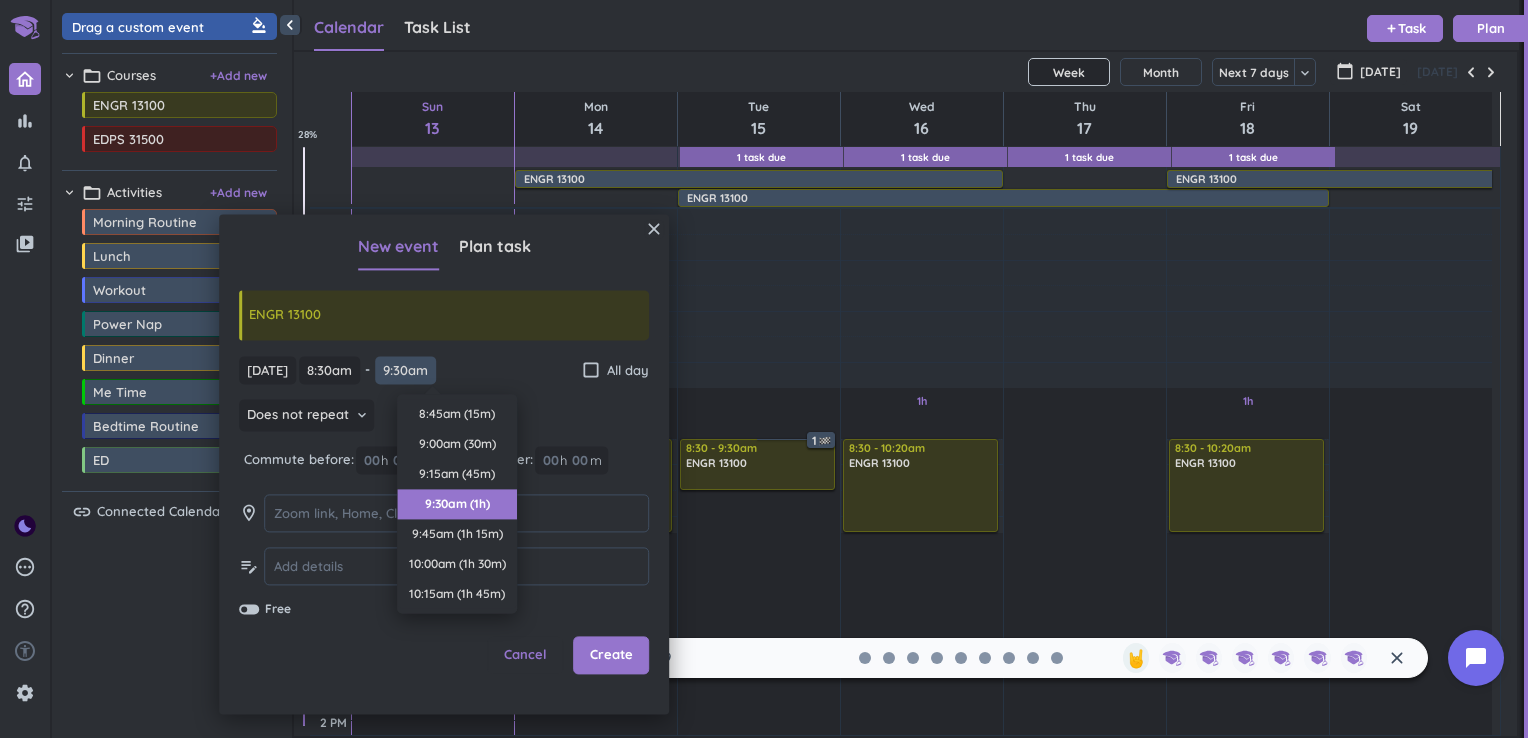 click on "9:30am" at bounding box center (405, 370) 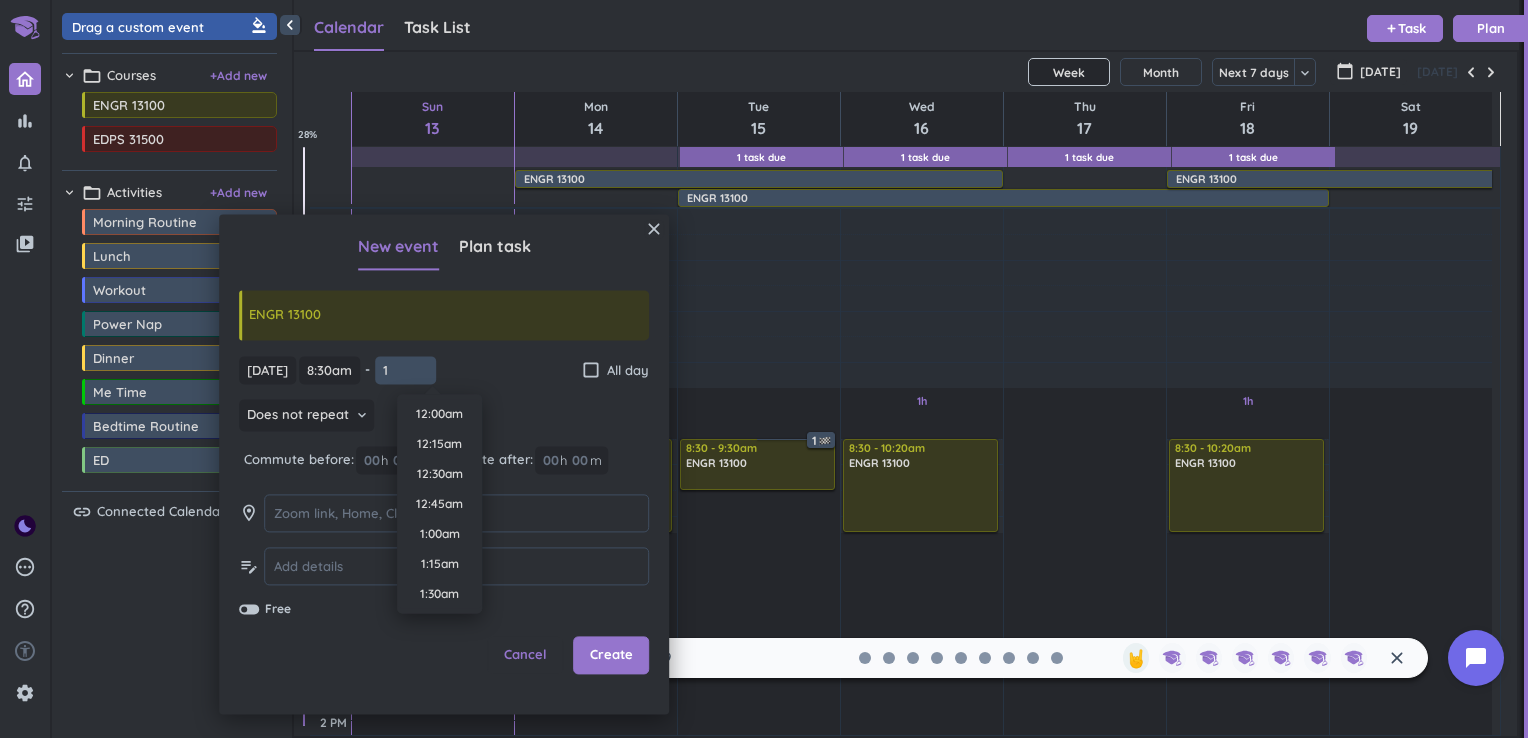 scroll, scrollTop: 1470, scrollLeft: 0, axis: vertical 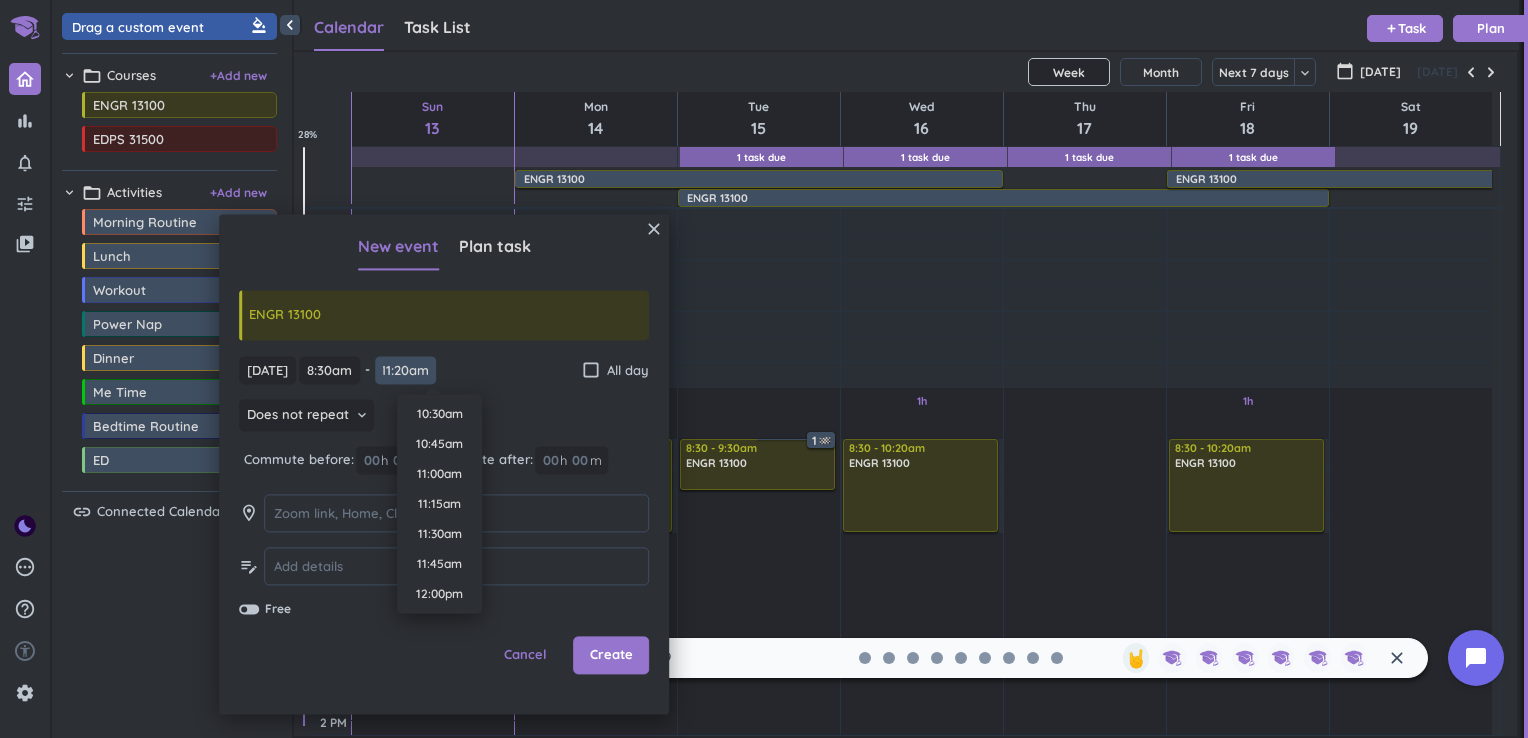 type on "11:20am" 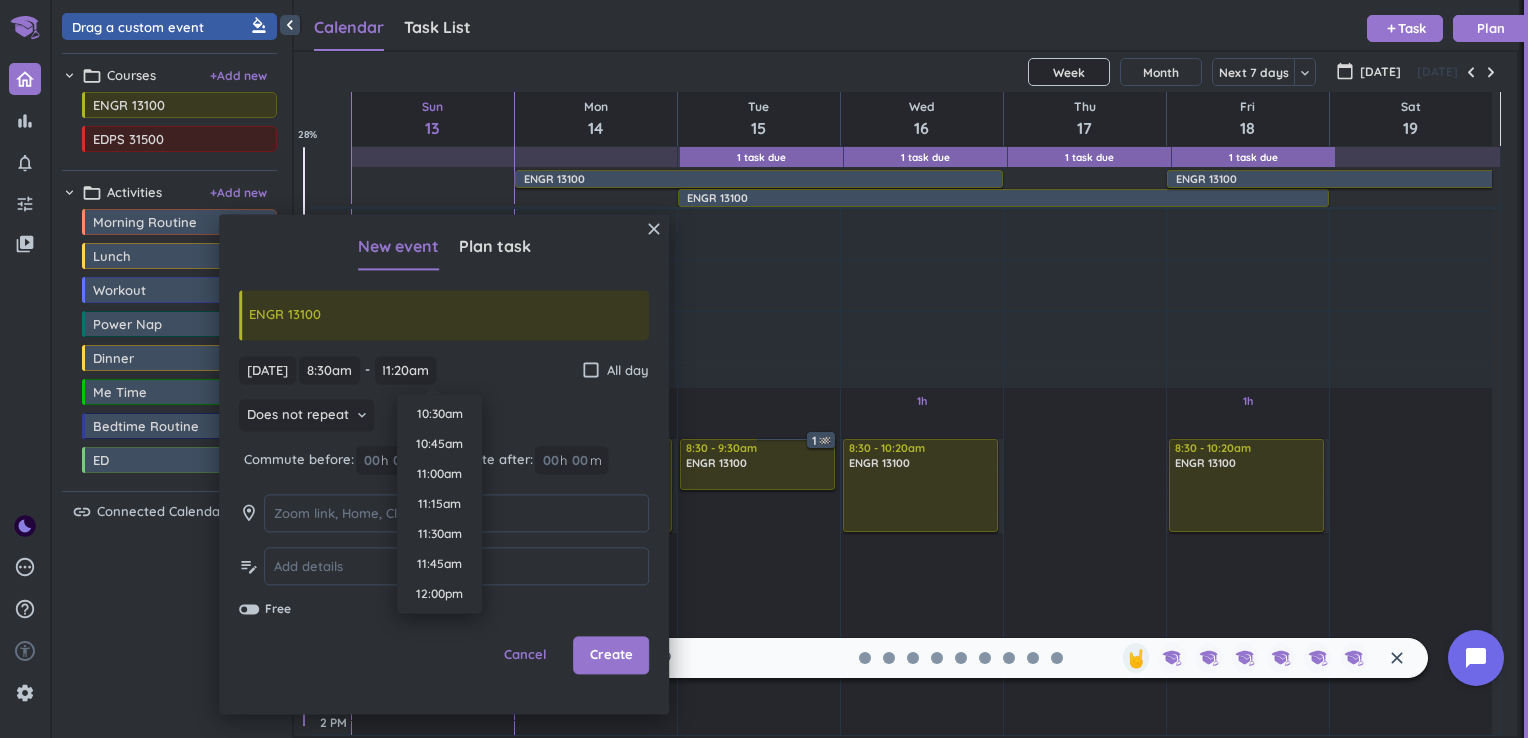 scroll, scrollTop: 0, scrollLeft: 0, axis: both 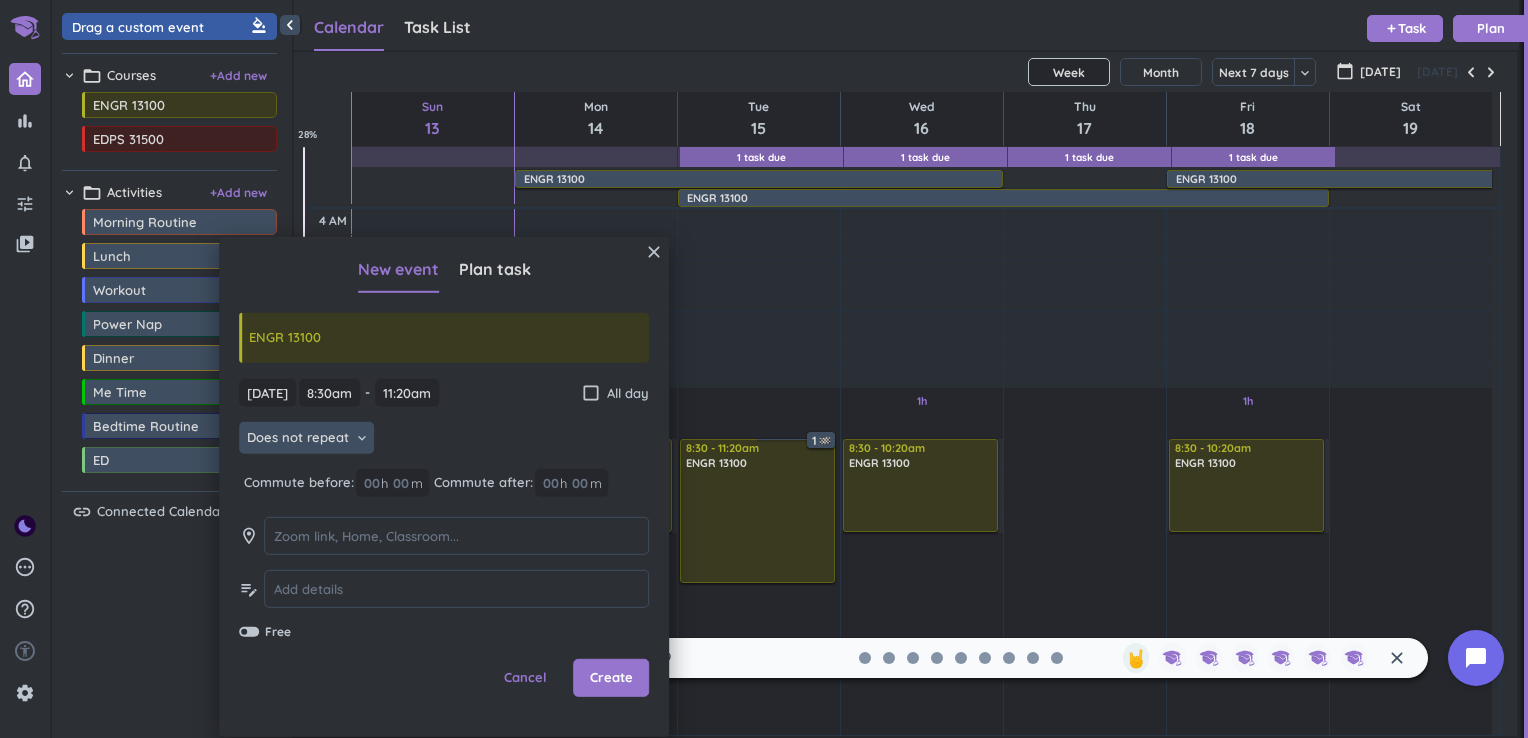 click on "keyboard_arrow_down" at bounding box center (362, 438) 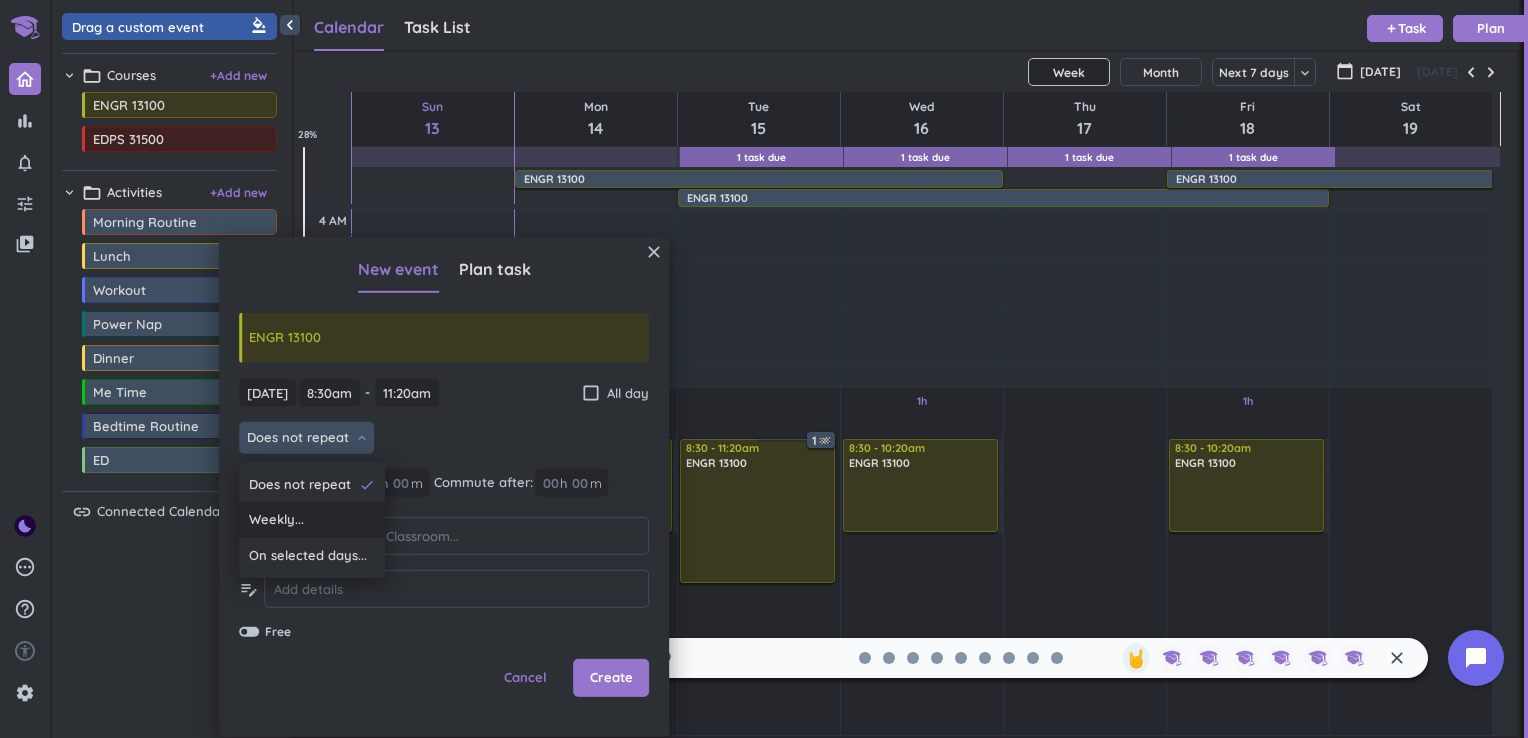 click on "Weekly..." at bounding box center [312, 520] 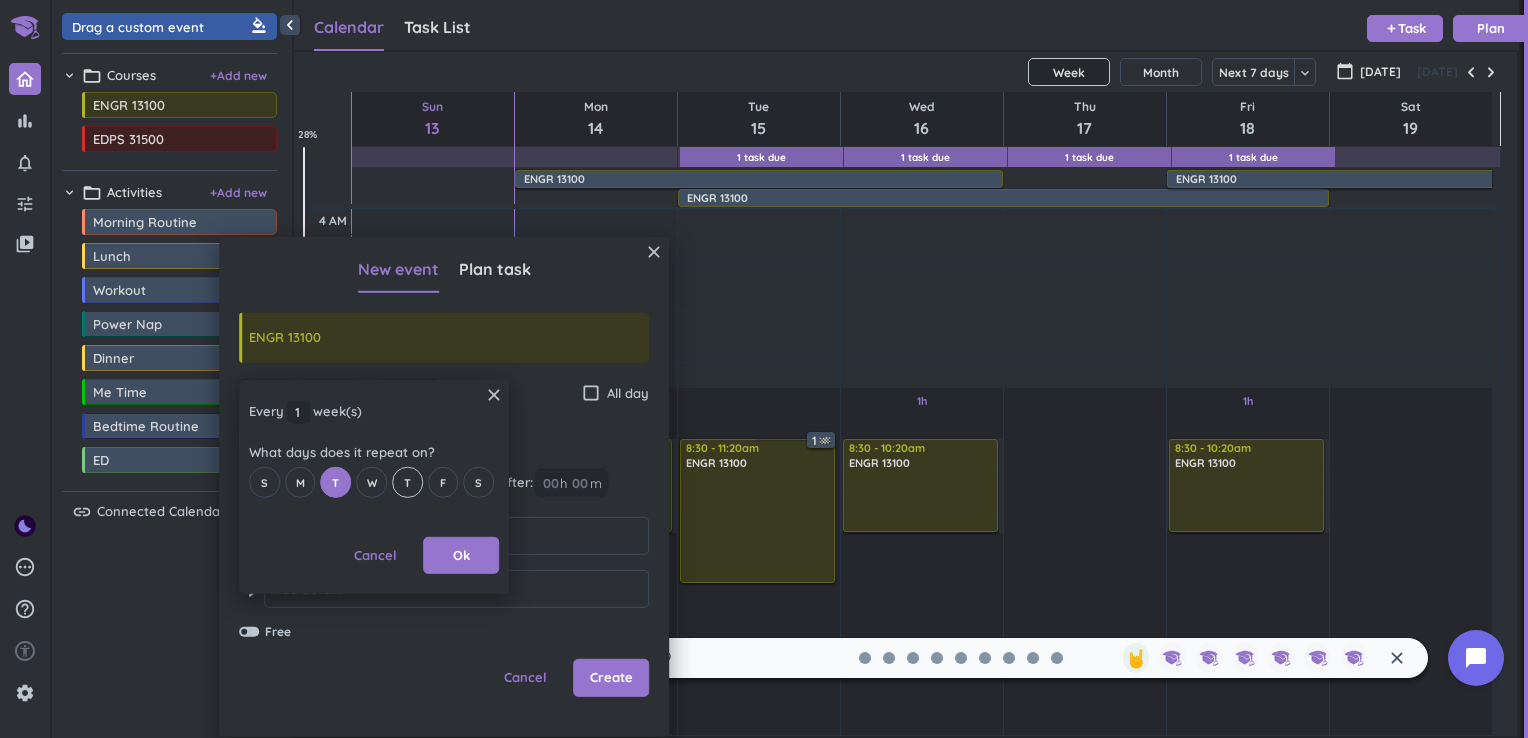 click on "T" at bounding box center [407, 482] 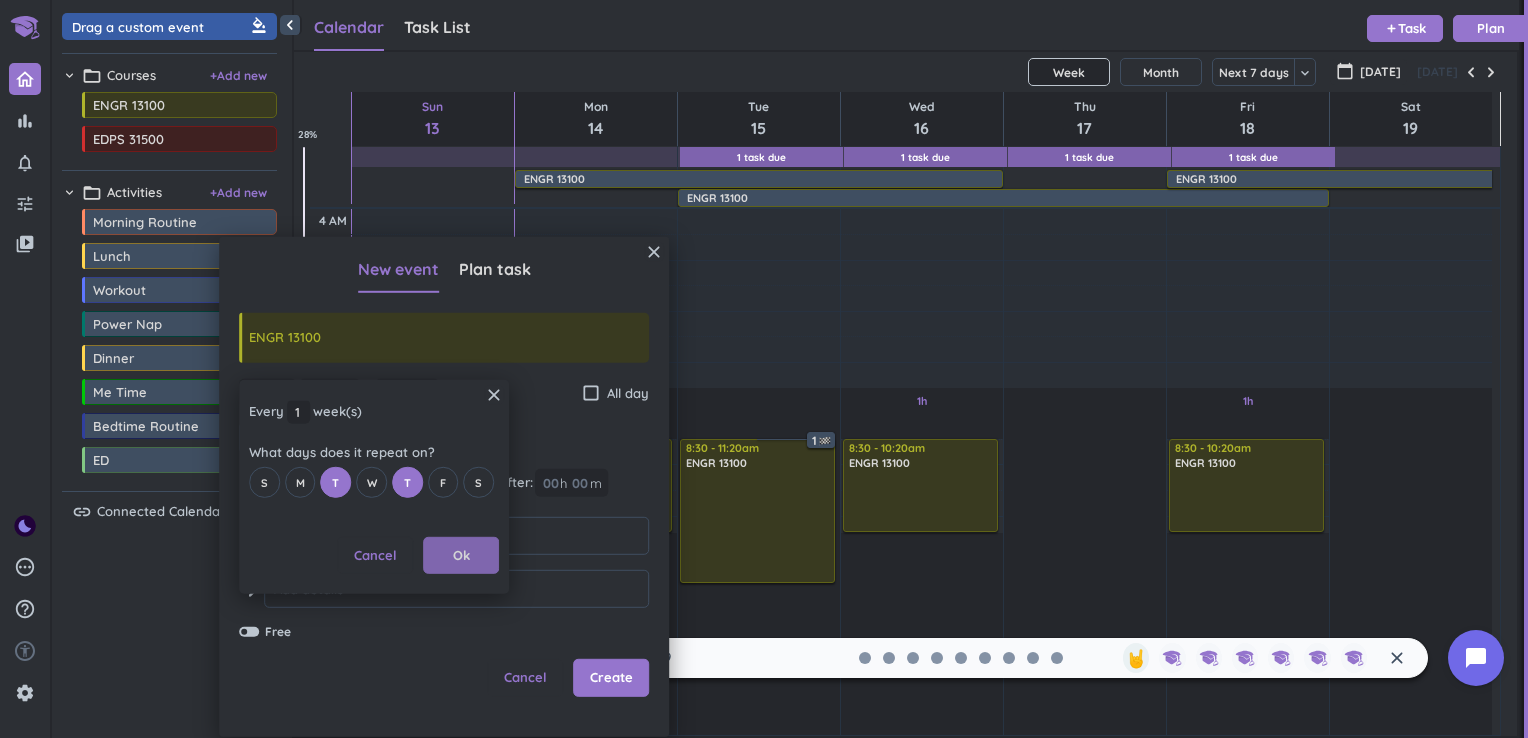 click on "Ok" at bounding box center [461, 556] 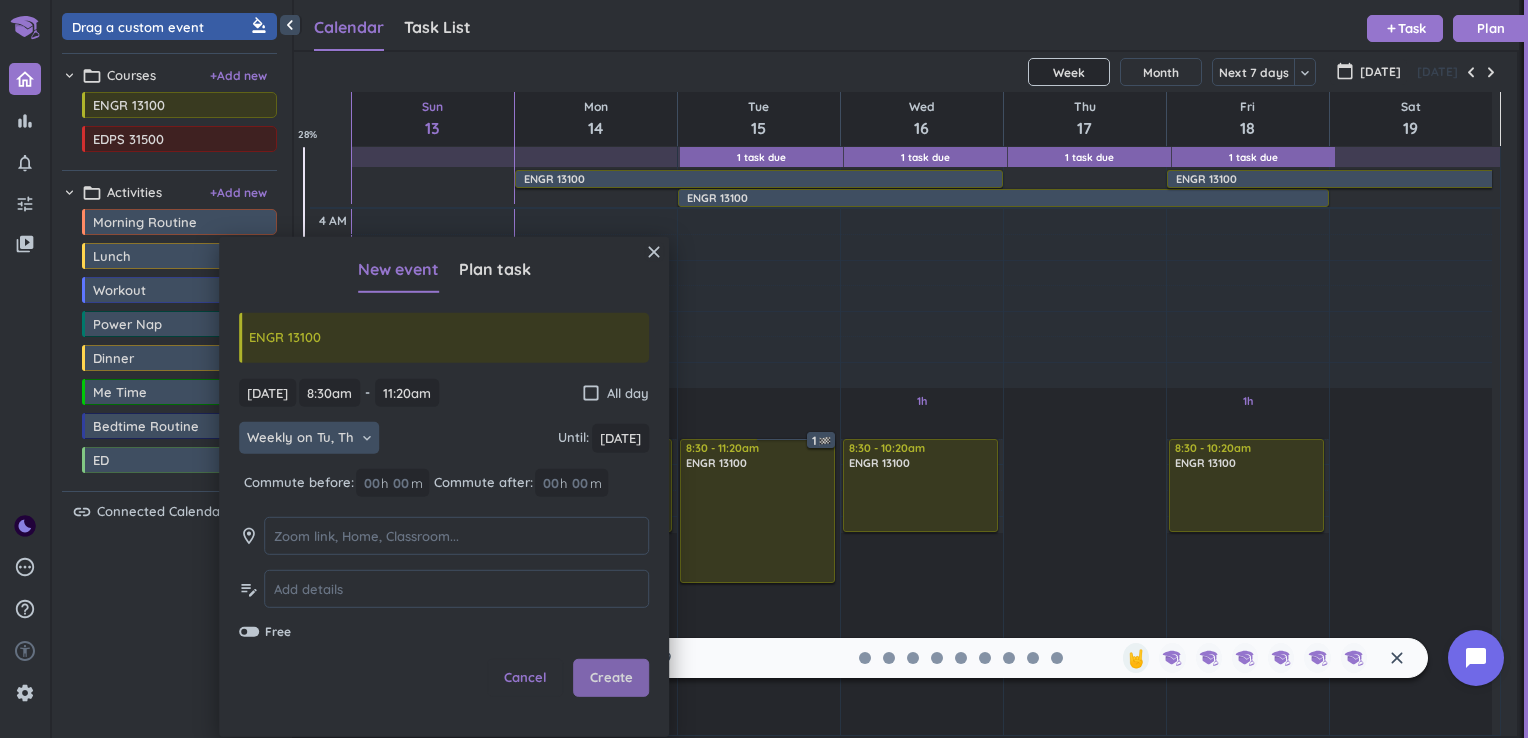 click on "Create" at bounding box center (611, 678) 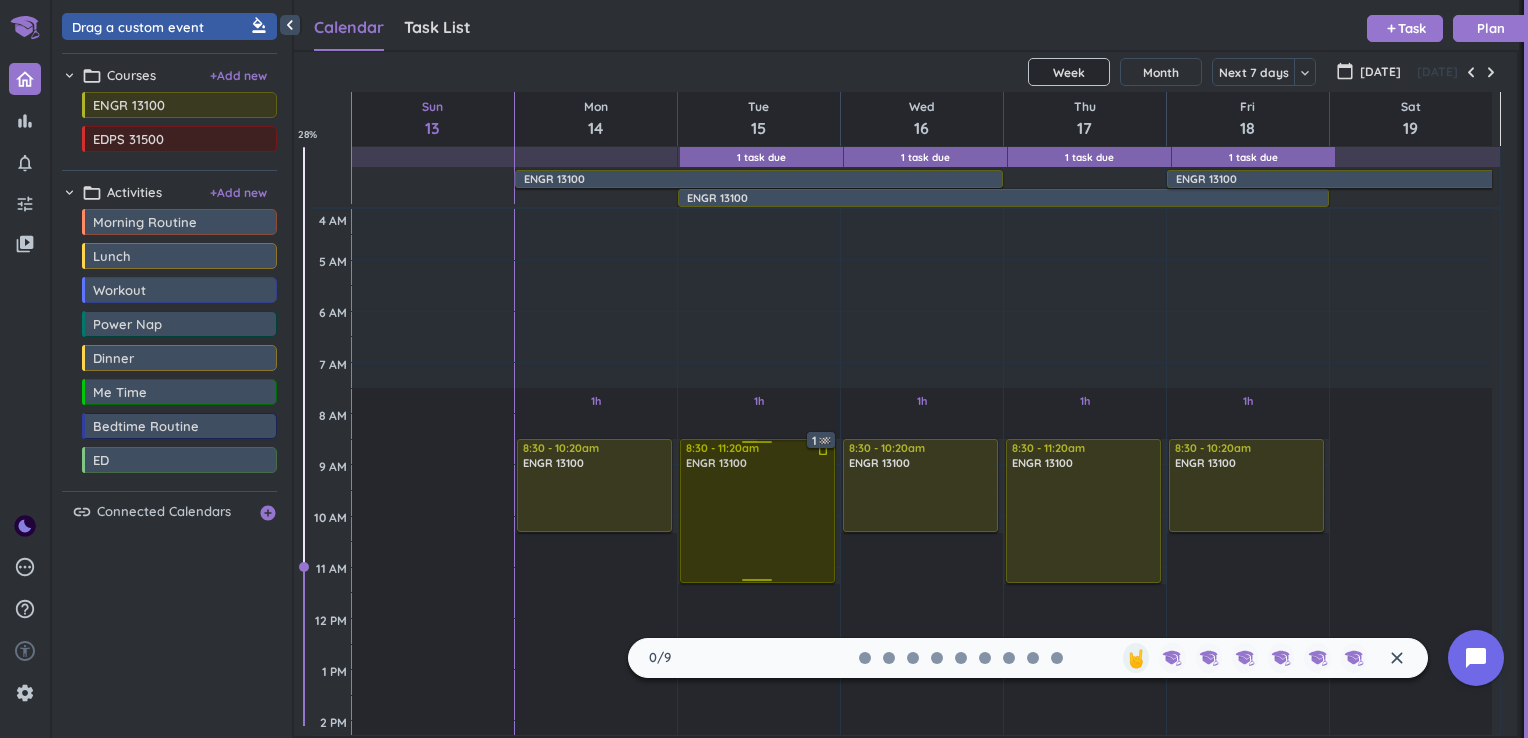 click at bounding box center (759, 525) 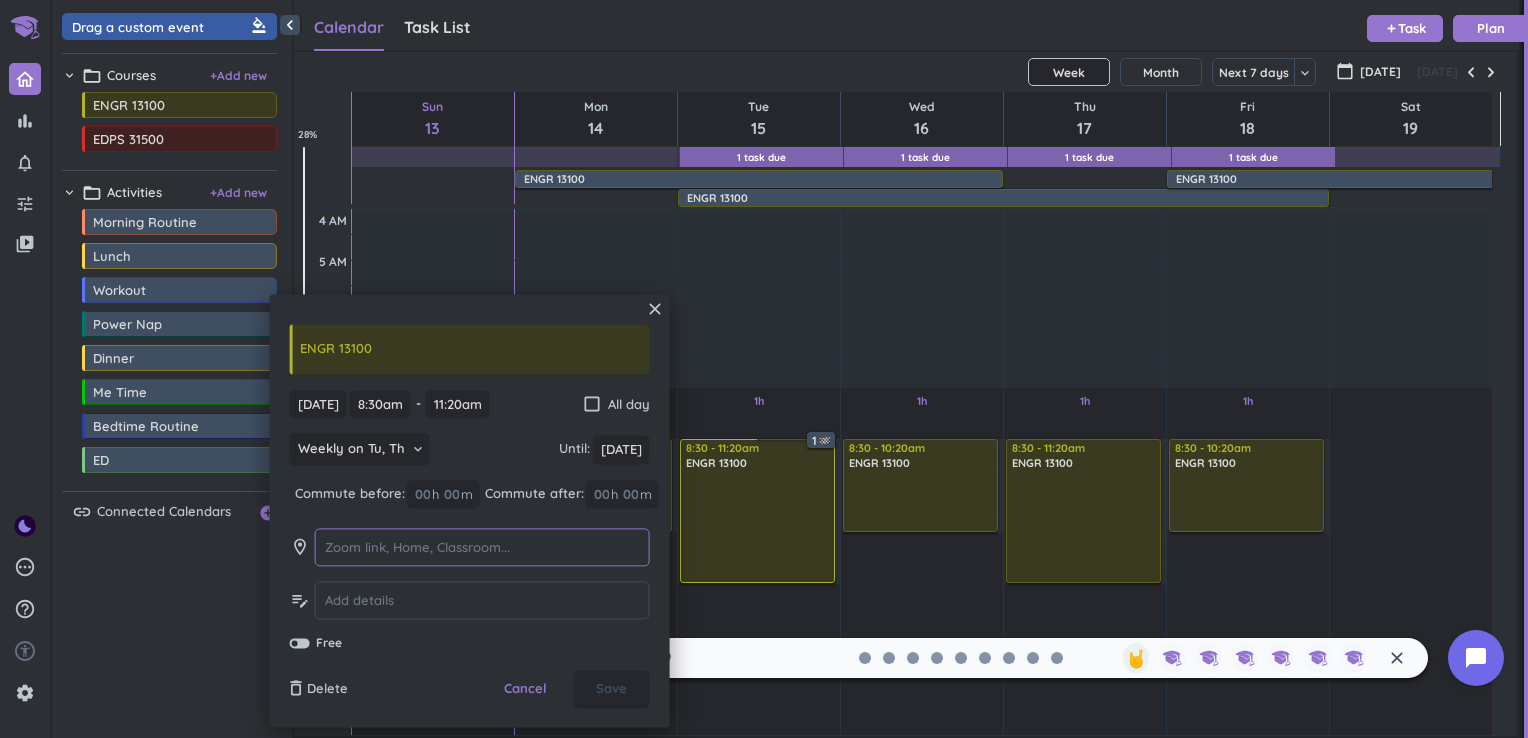 click at bounding box center (482, 547) 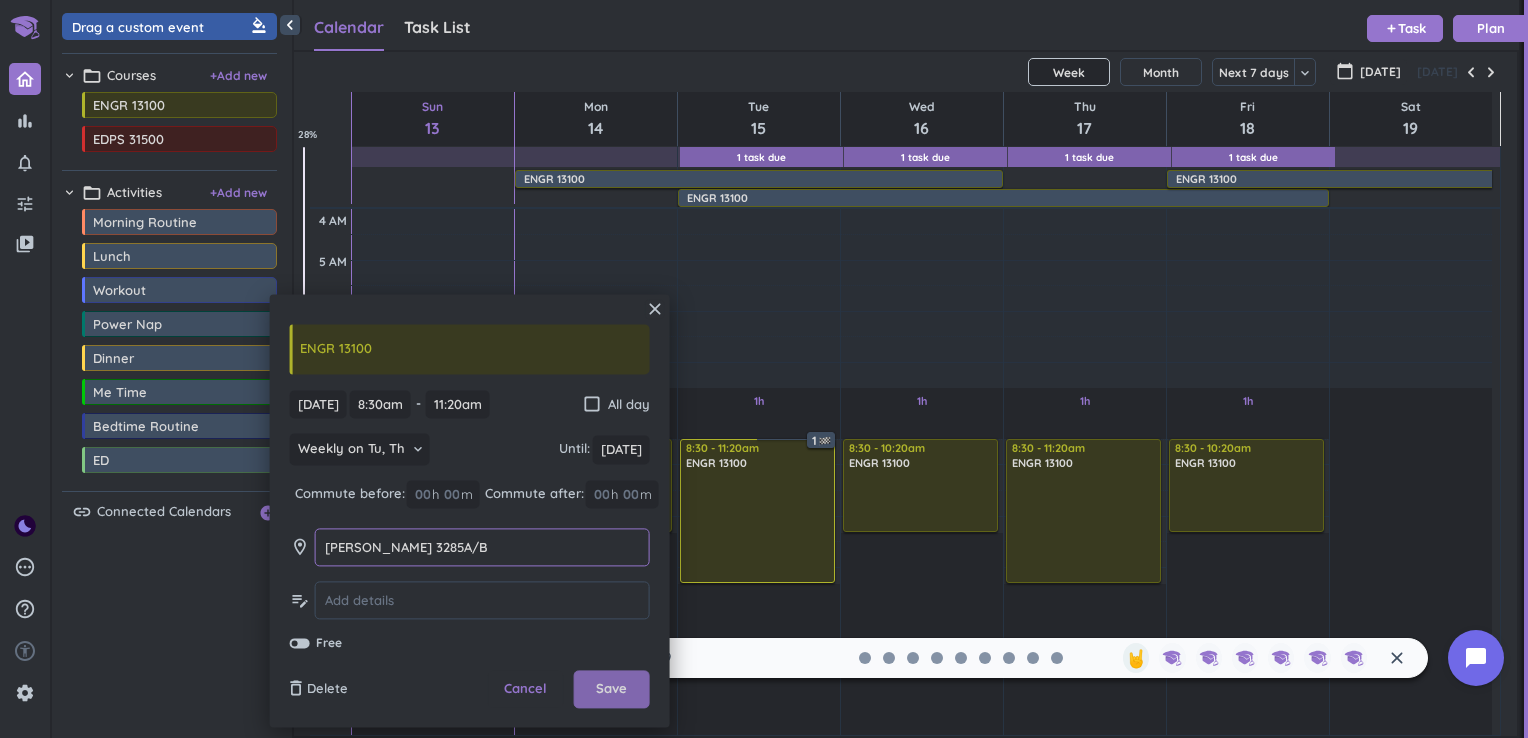 type on "[PERSON_NAME] 3285A/B" 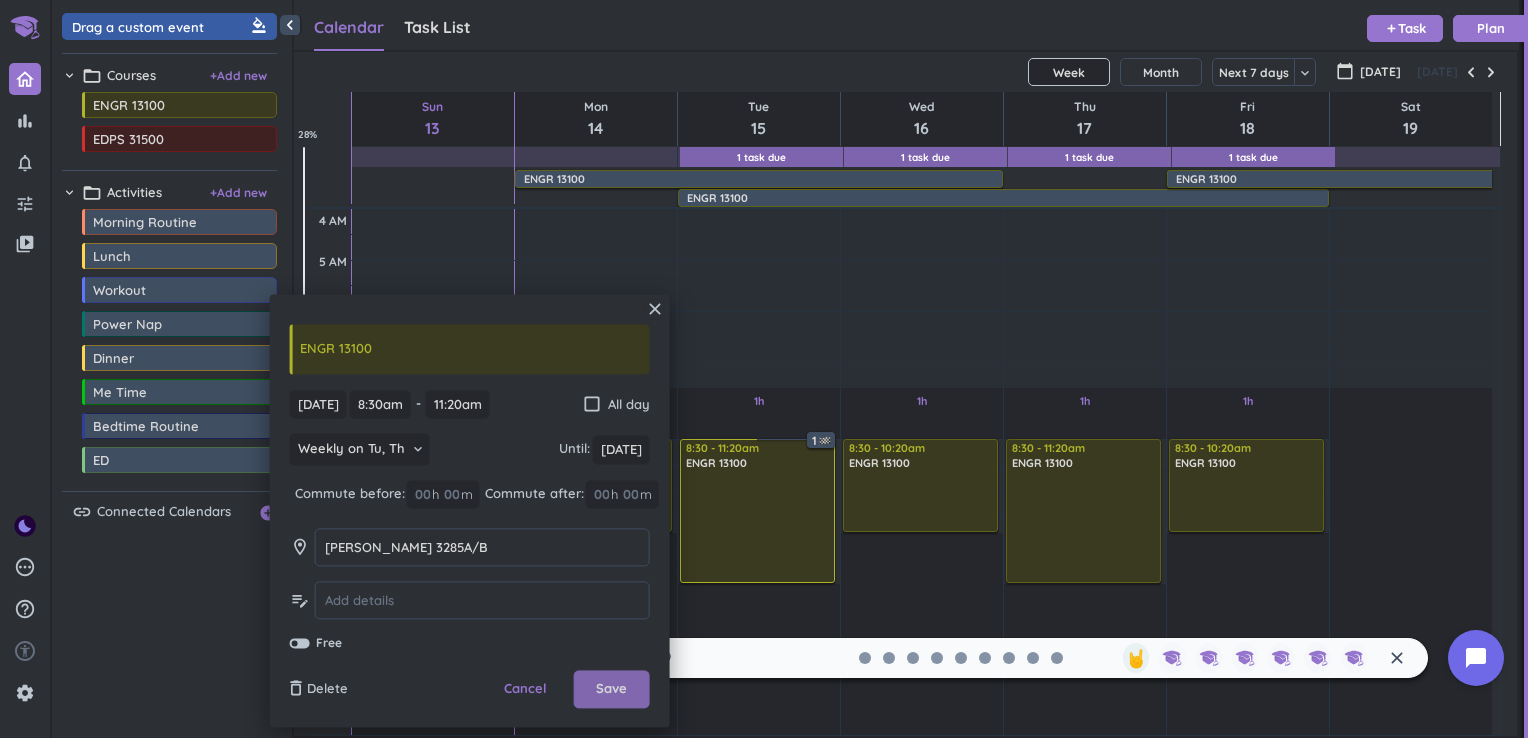 click on "Save" at bounding box center (612, 690) 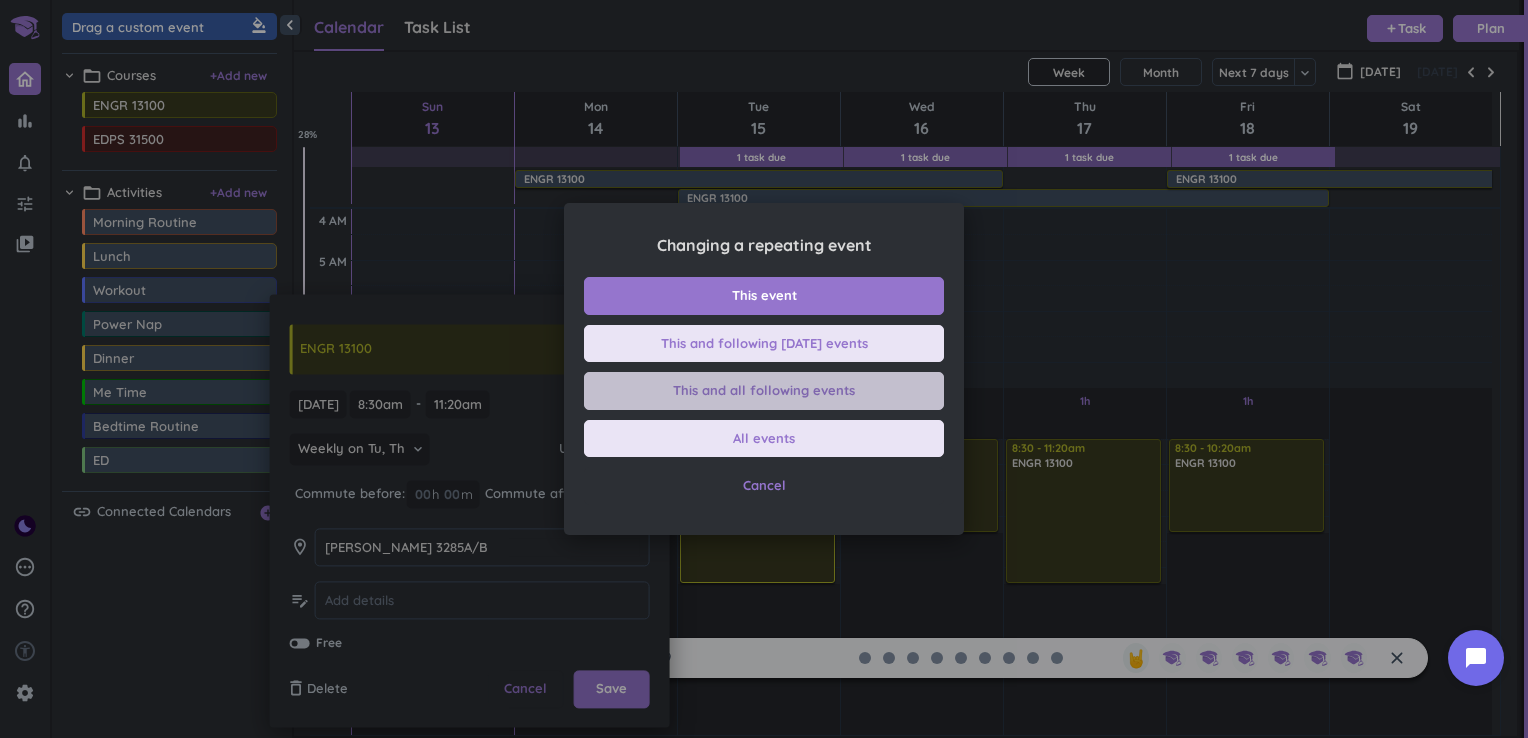 click on "This and all following events" at bounding box center [764, 391] 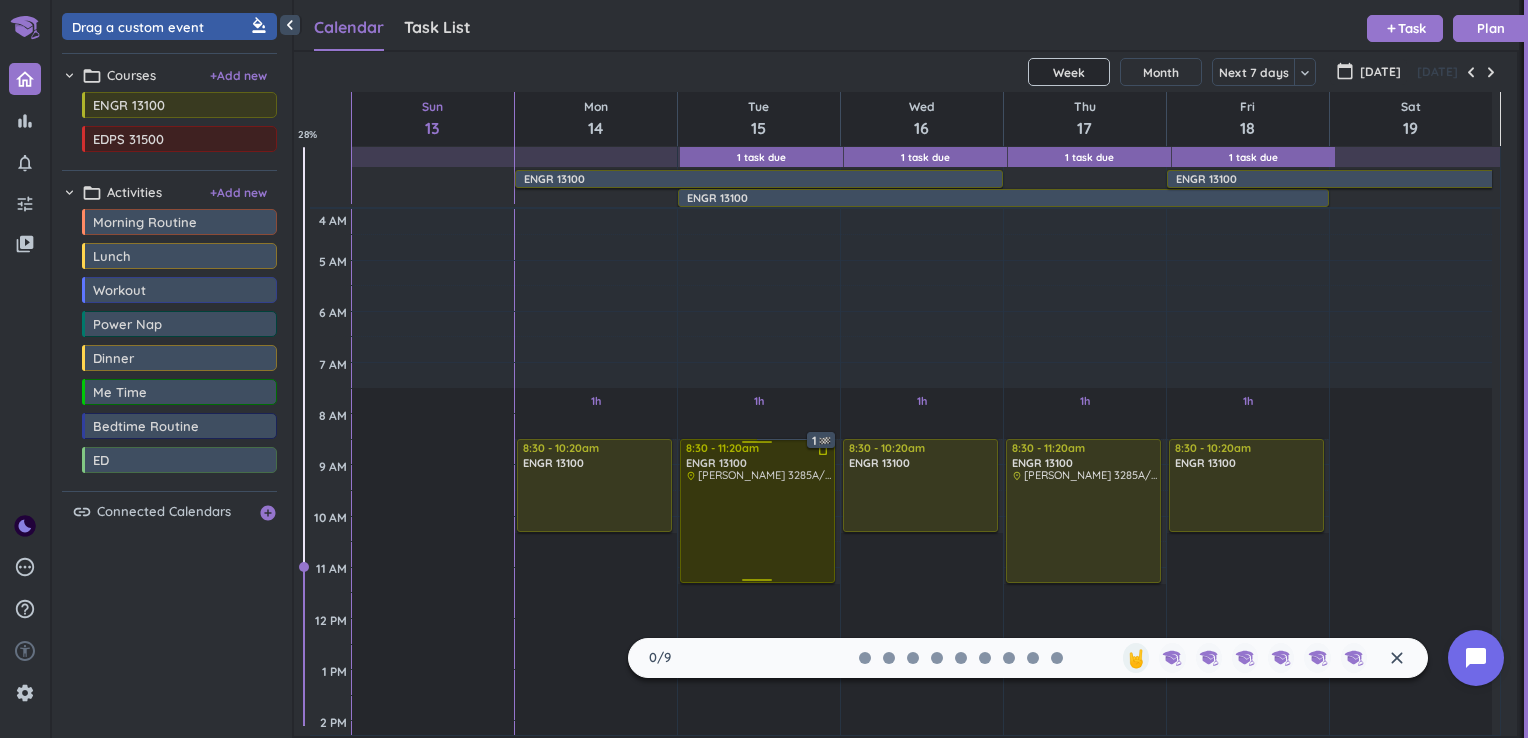 click at bounding box center [759, 531] 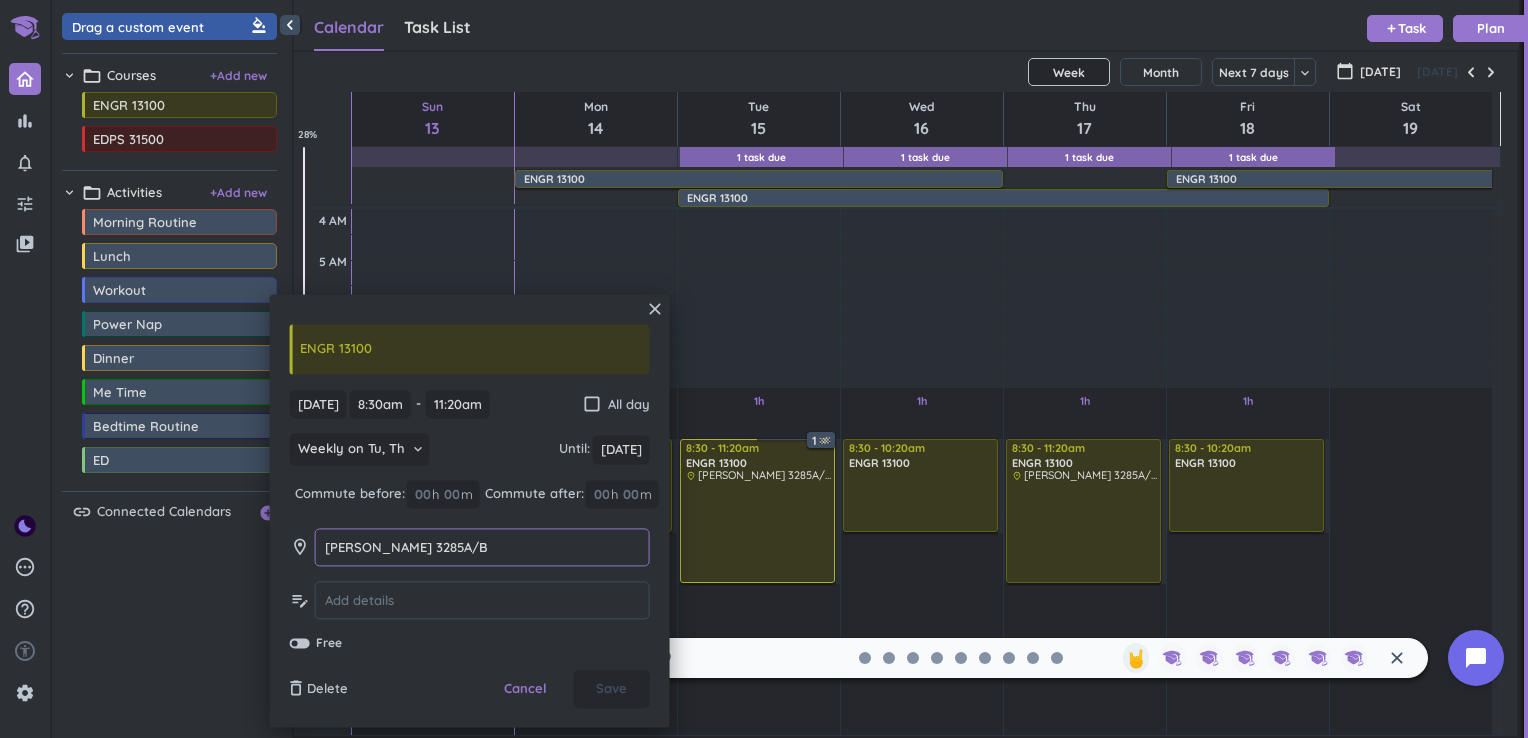 click on "[PERSON_NAME] 3285A/B" at bounding box center [482, 547] 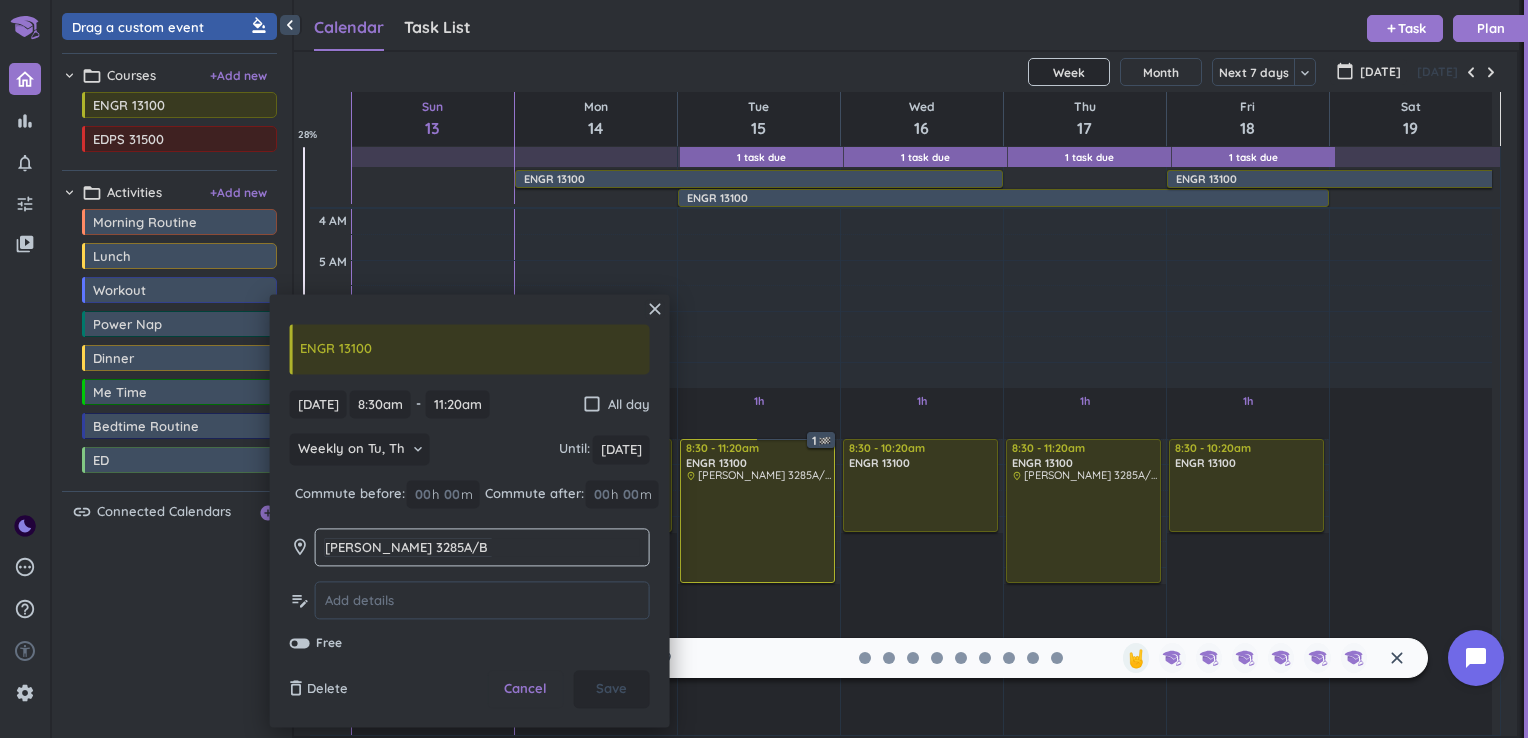click on "[PERSON_NAME] [STREET_ADDRESS][PERSON_NAME]" 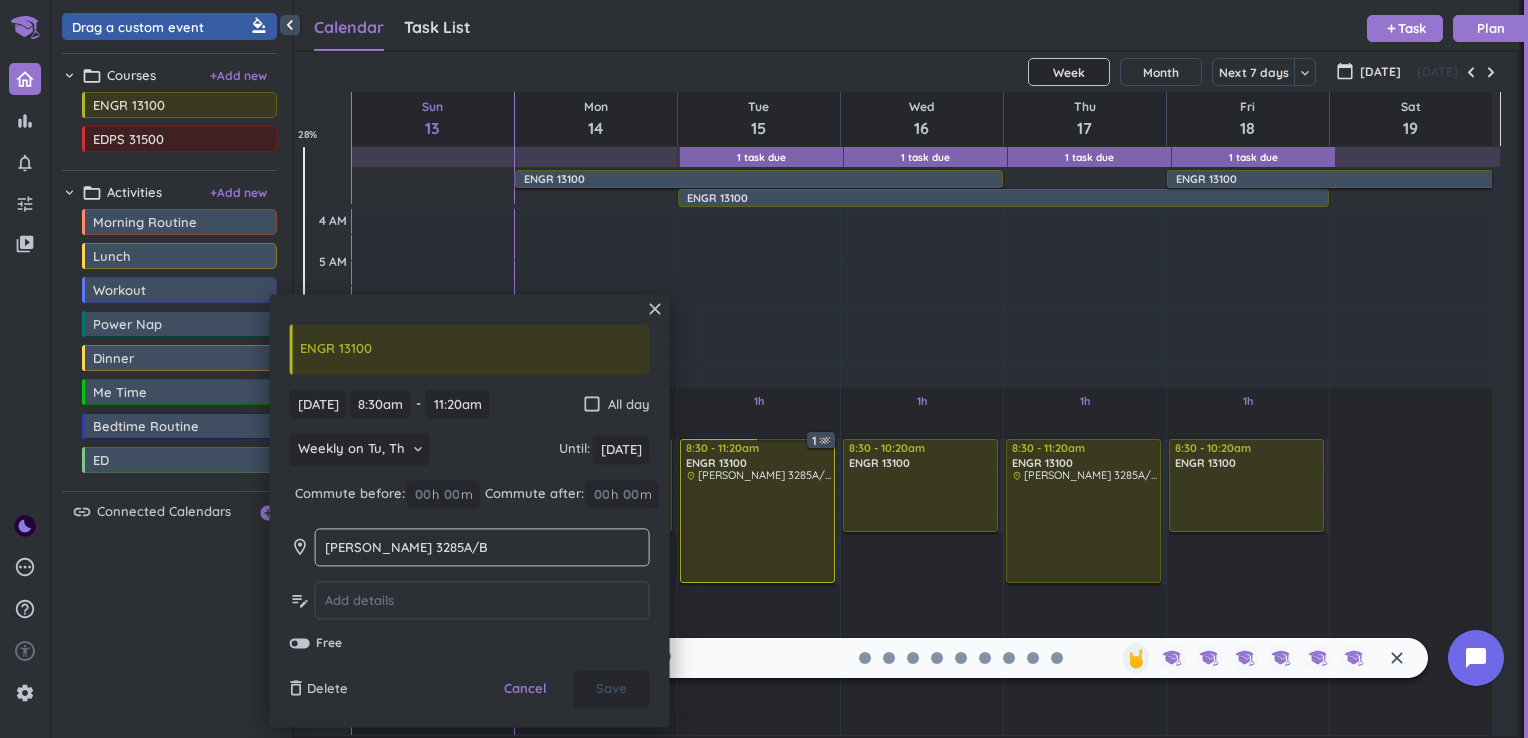 drag, startPoint x: 505, startPoint y: 533, endPoint x: 452, endPoint y: 542, distance: 53.75872 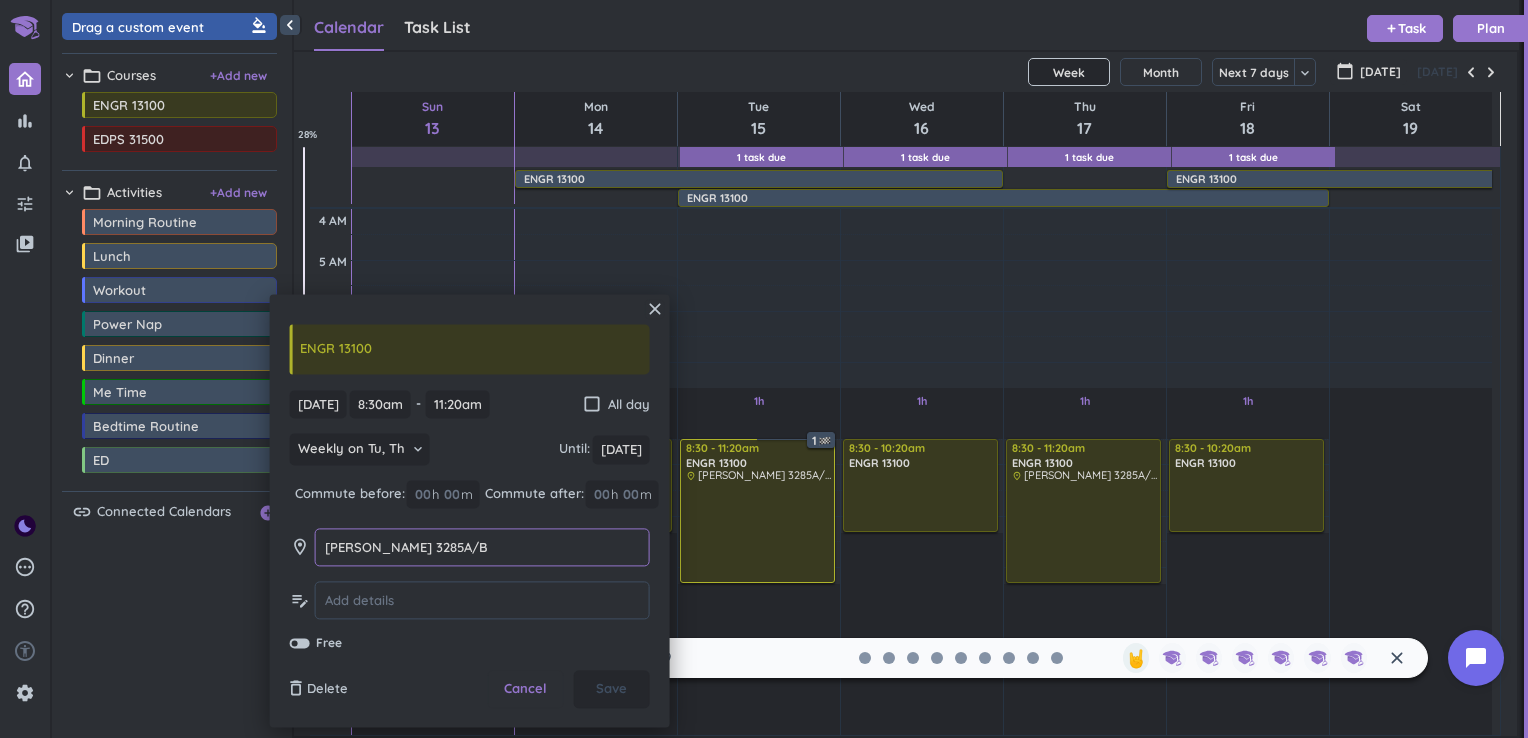 click on "[PERSON_NAME] 3285A/B" at bounding box center (482, 547) 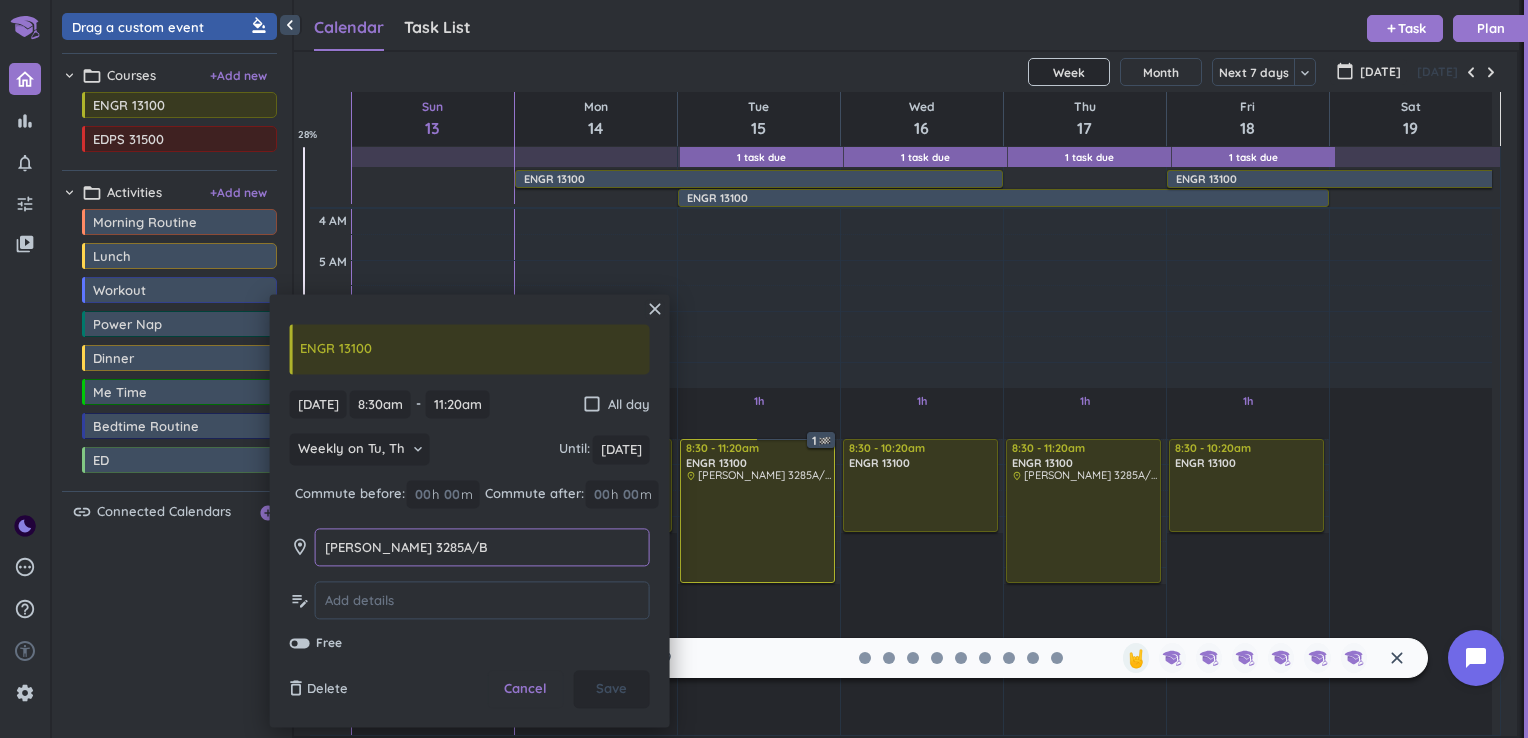 click on "[PERSON_NAME] 3285A/B" at bounding box center (482, 547) 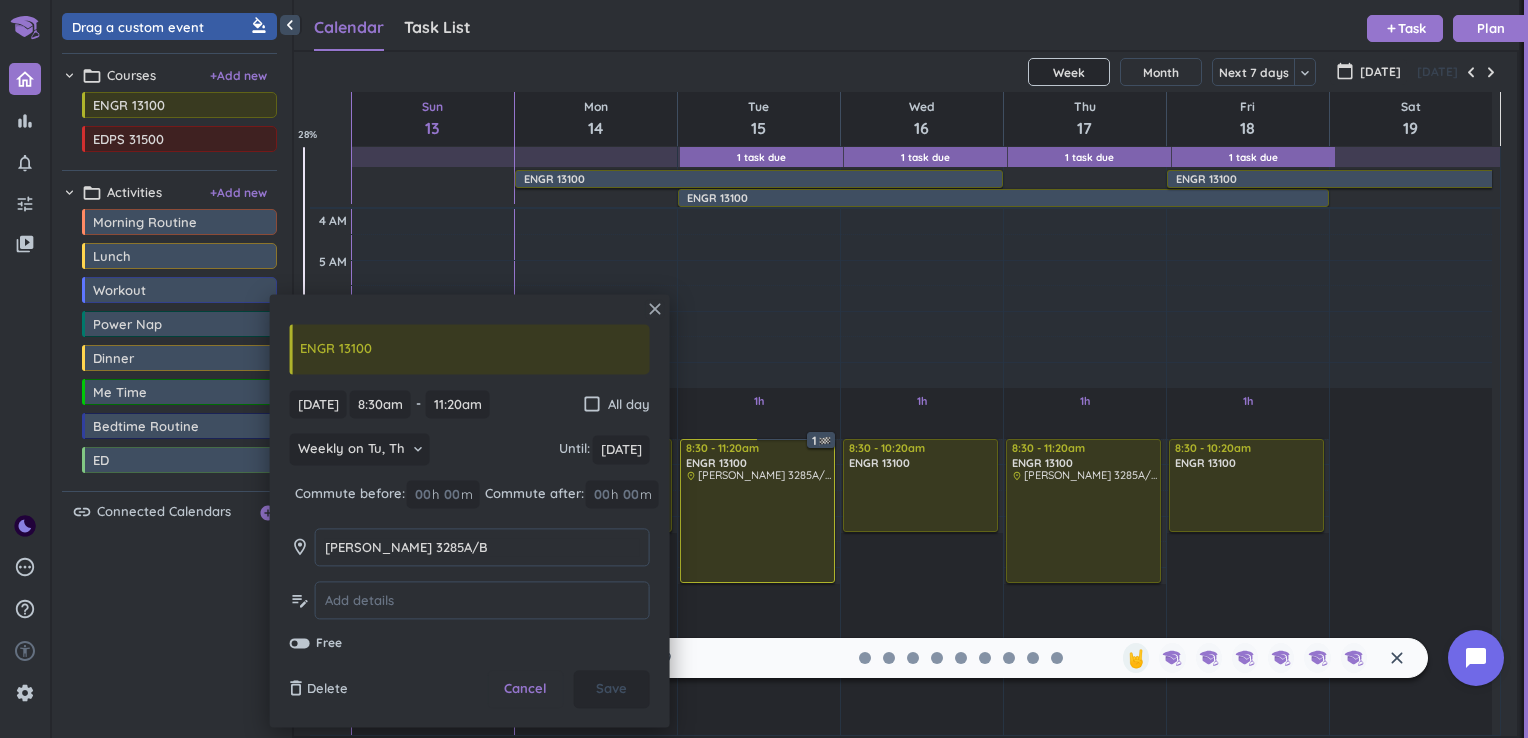 click on "close" at bounding box center [655, 309] 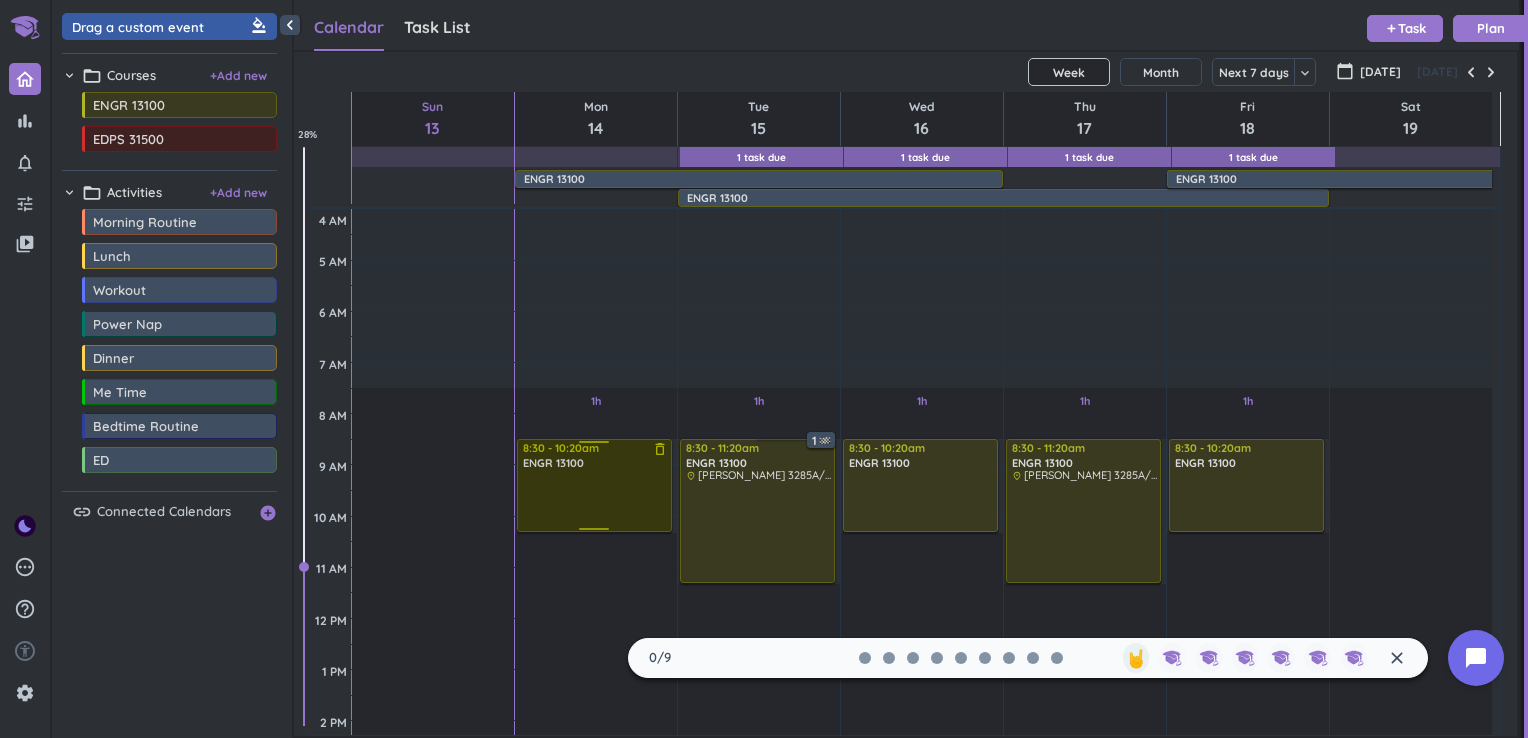 click at bounding box center [596, 500] 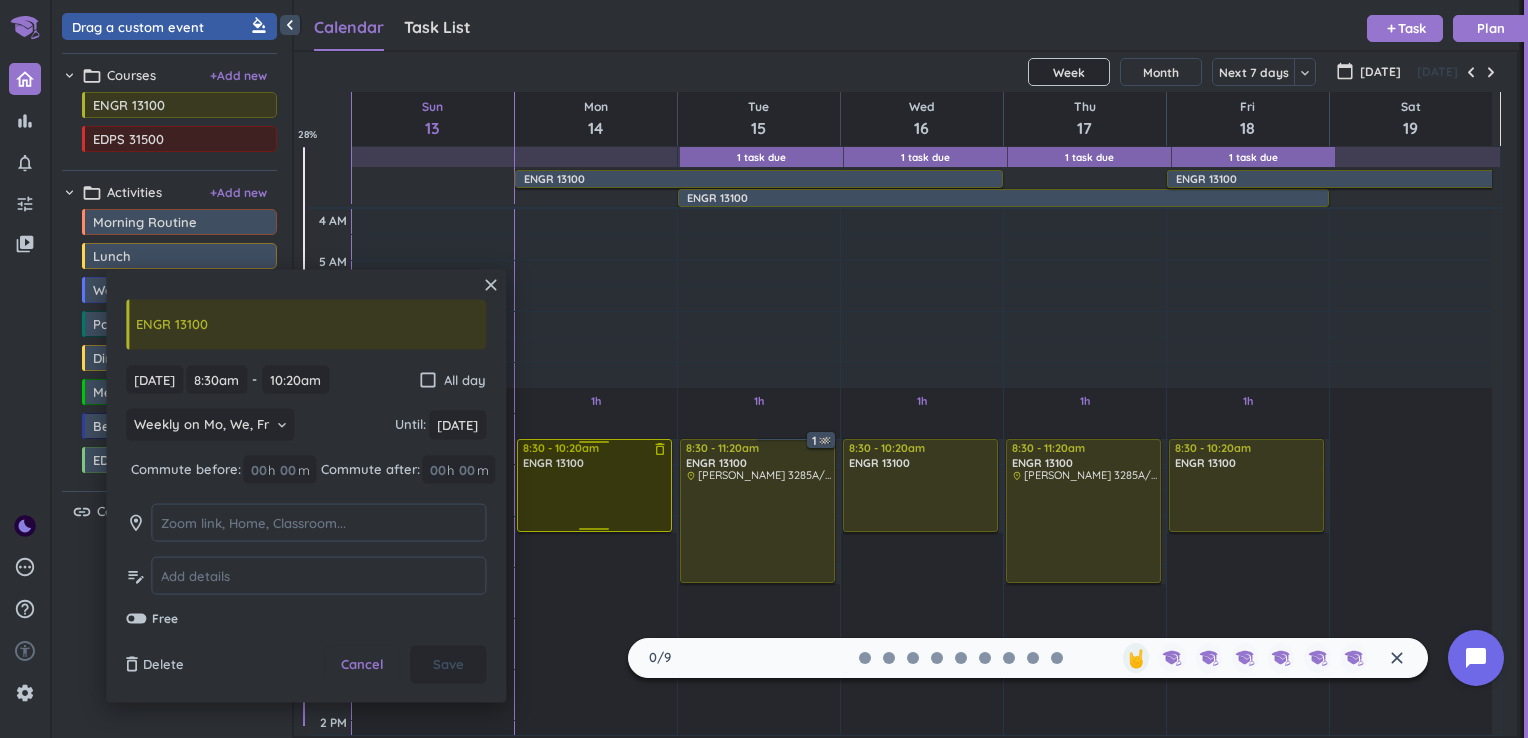 click at bounding box center (596, 500) 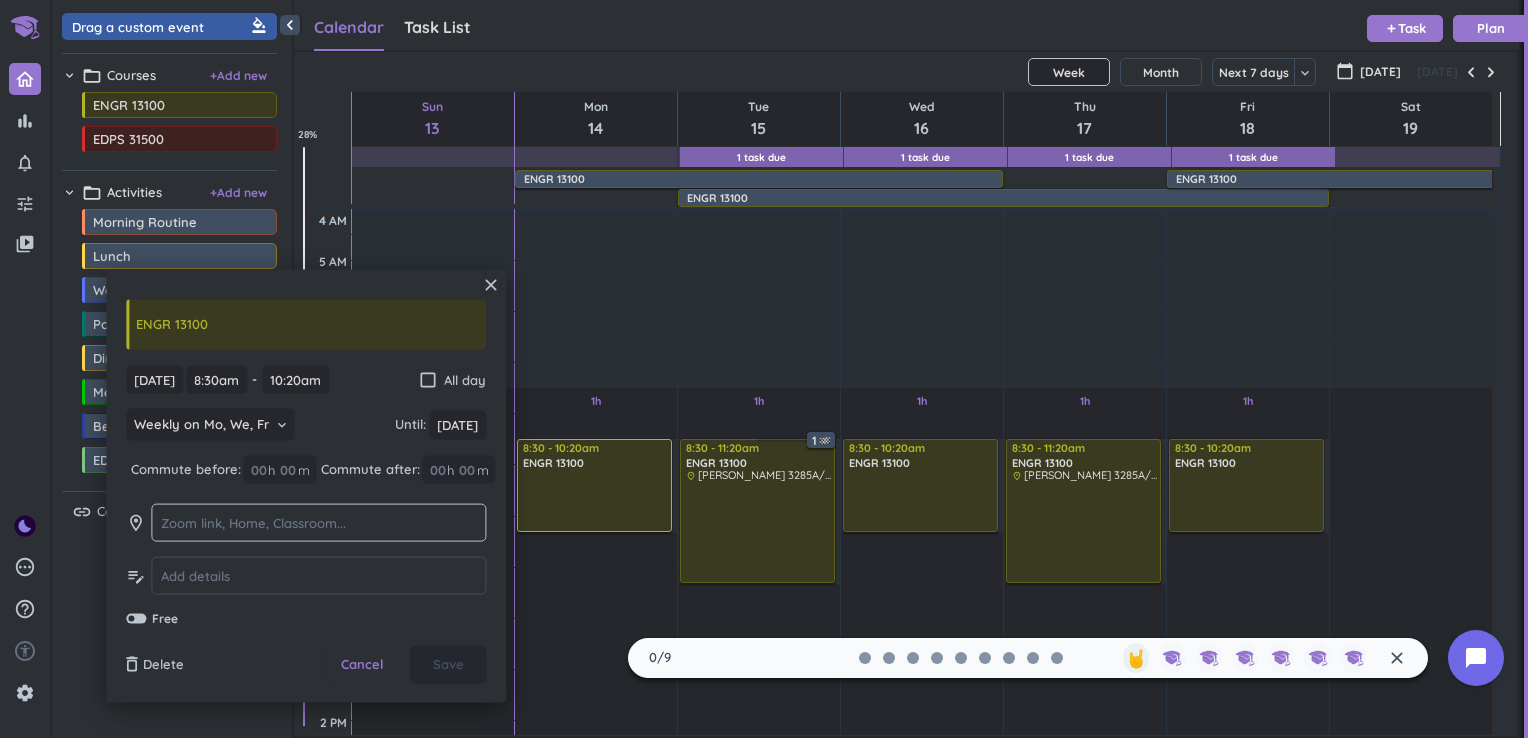 click 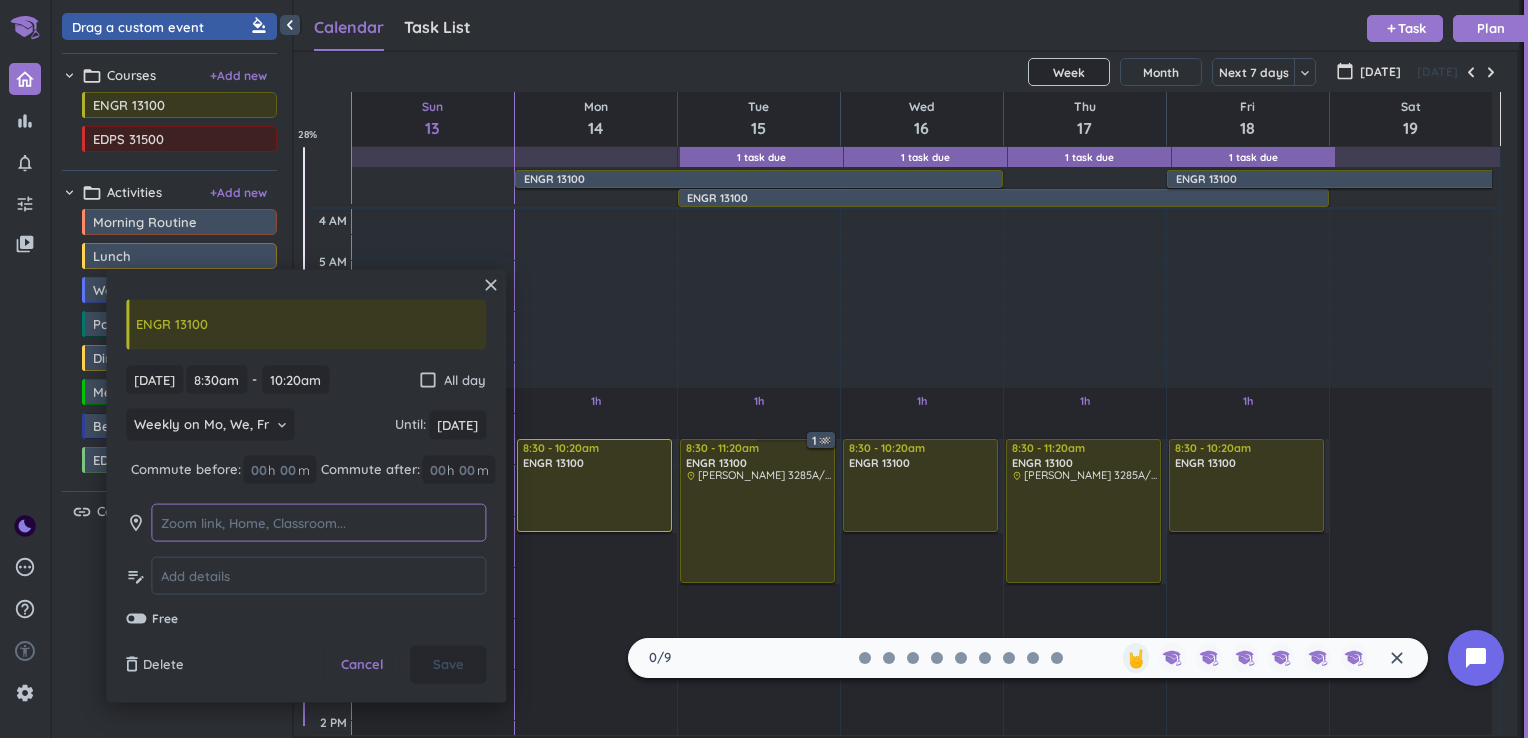 click at bounding box center [318, 522] 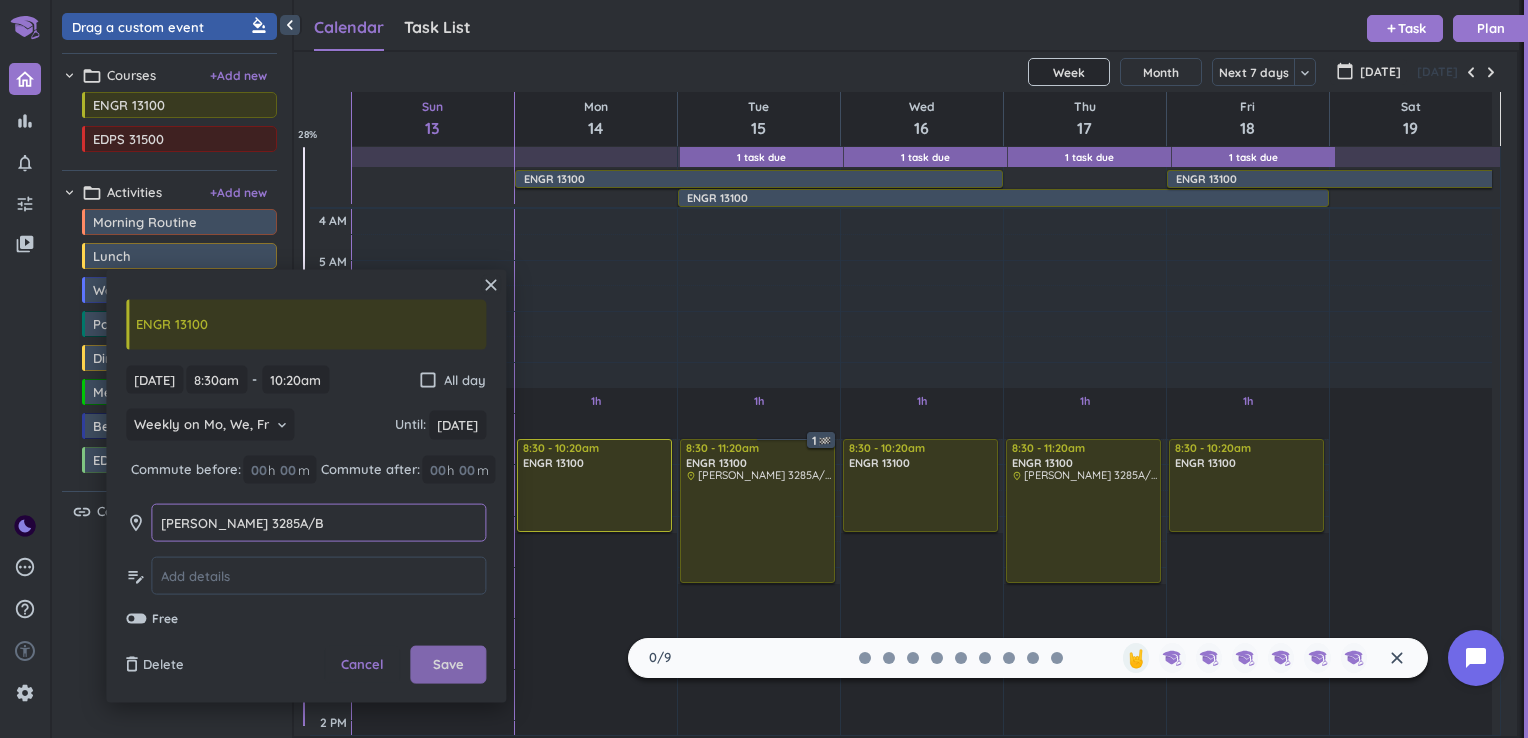 type on "[PERSON_NAME] 3285A/B" 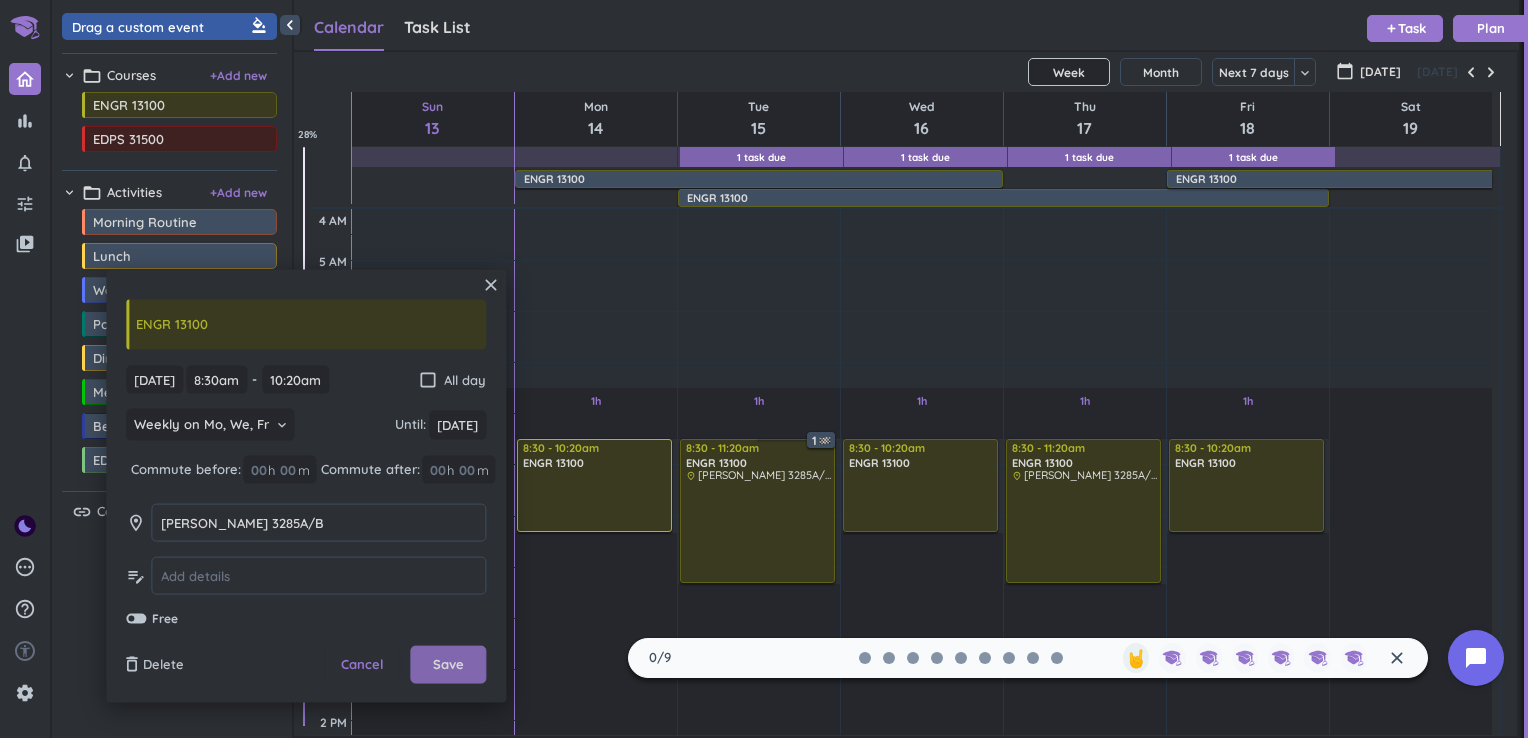 click on "Save" at bounding box center (448, 665) 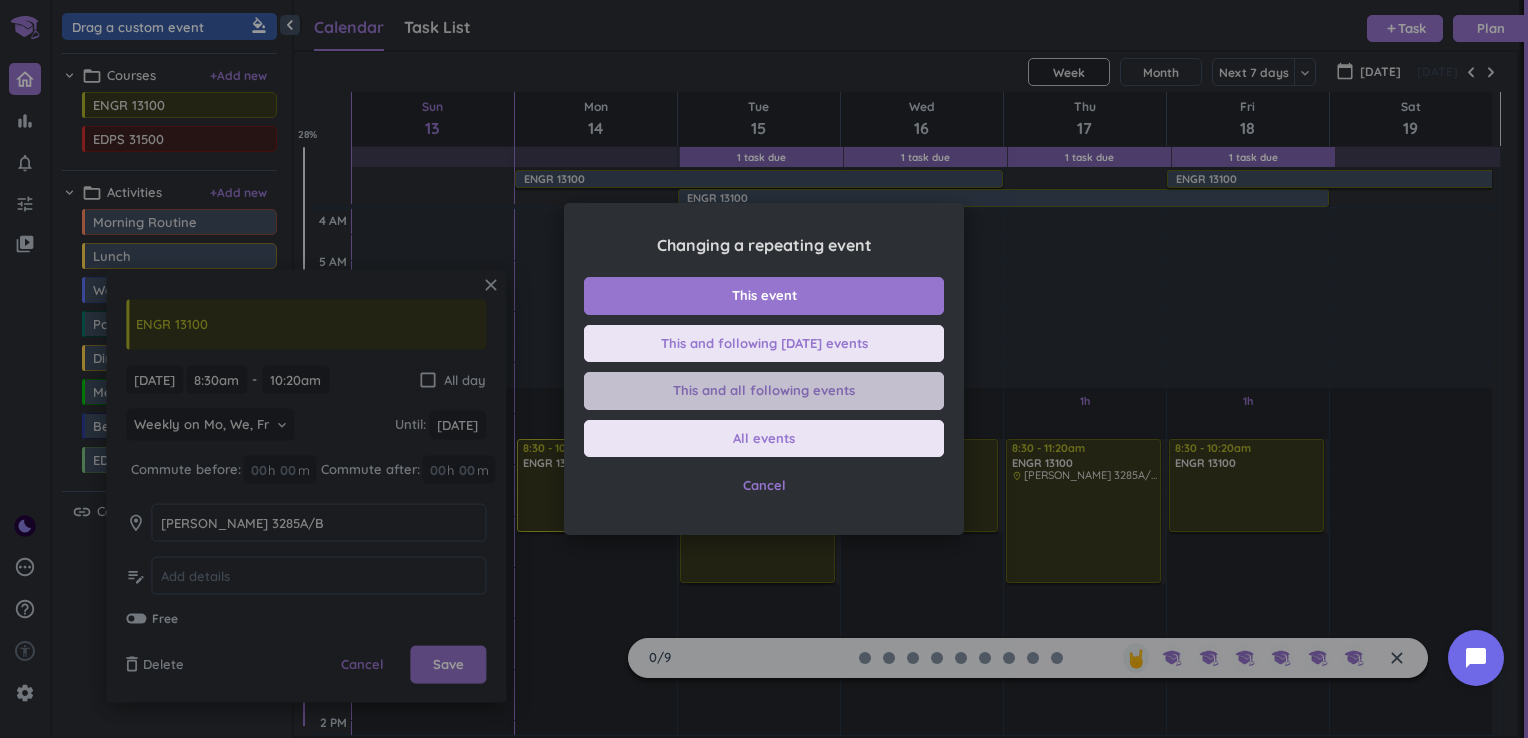 click on "This and all following events" at bounding box center (764, 391) 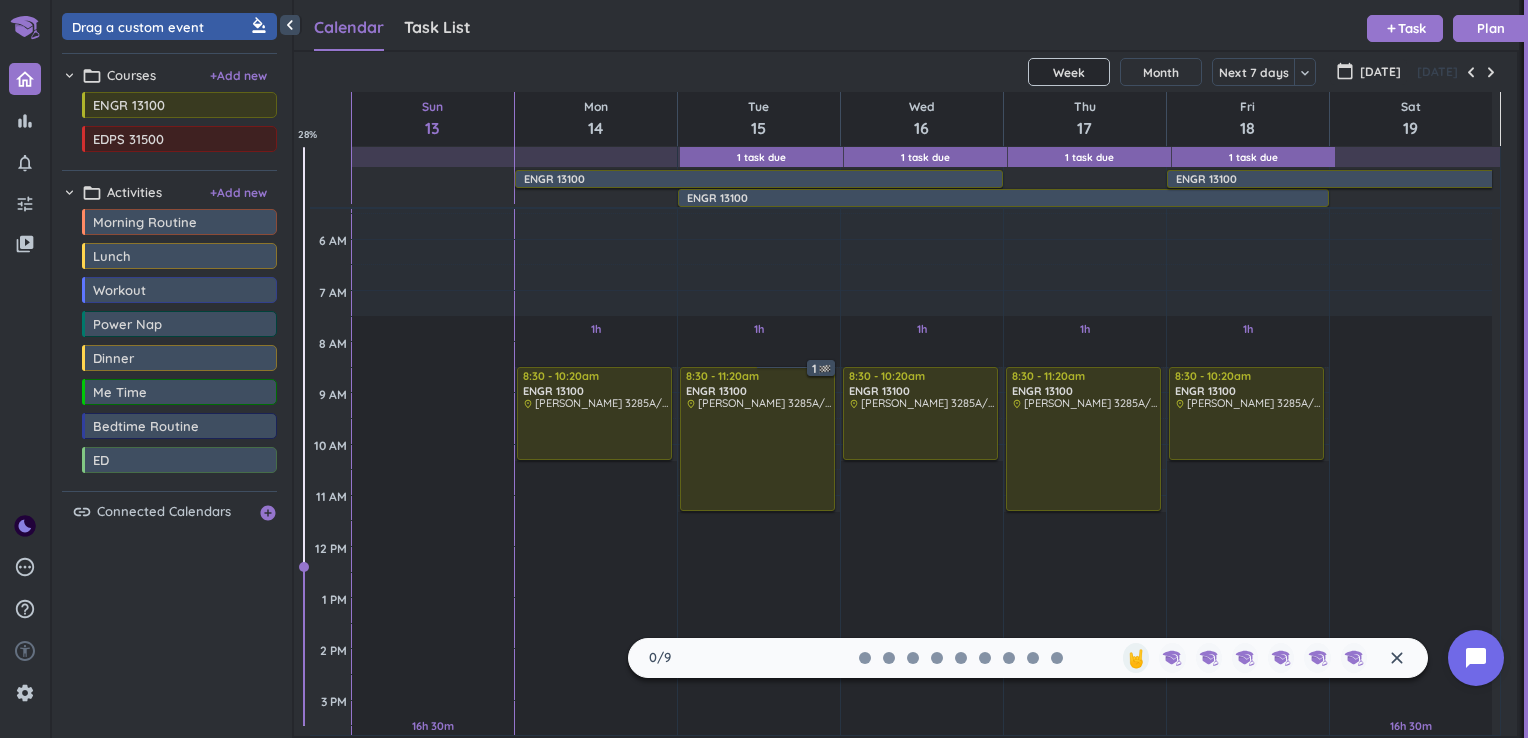 scroll, scrollTop: 0, scrollLeft: 0, axis: both 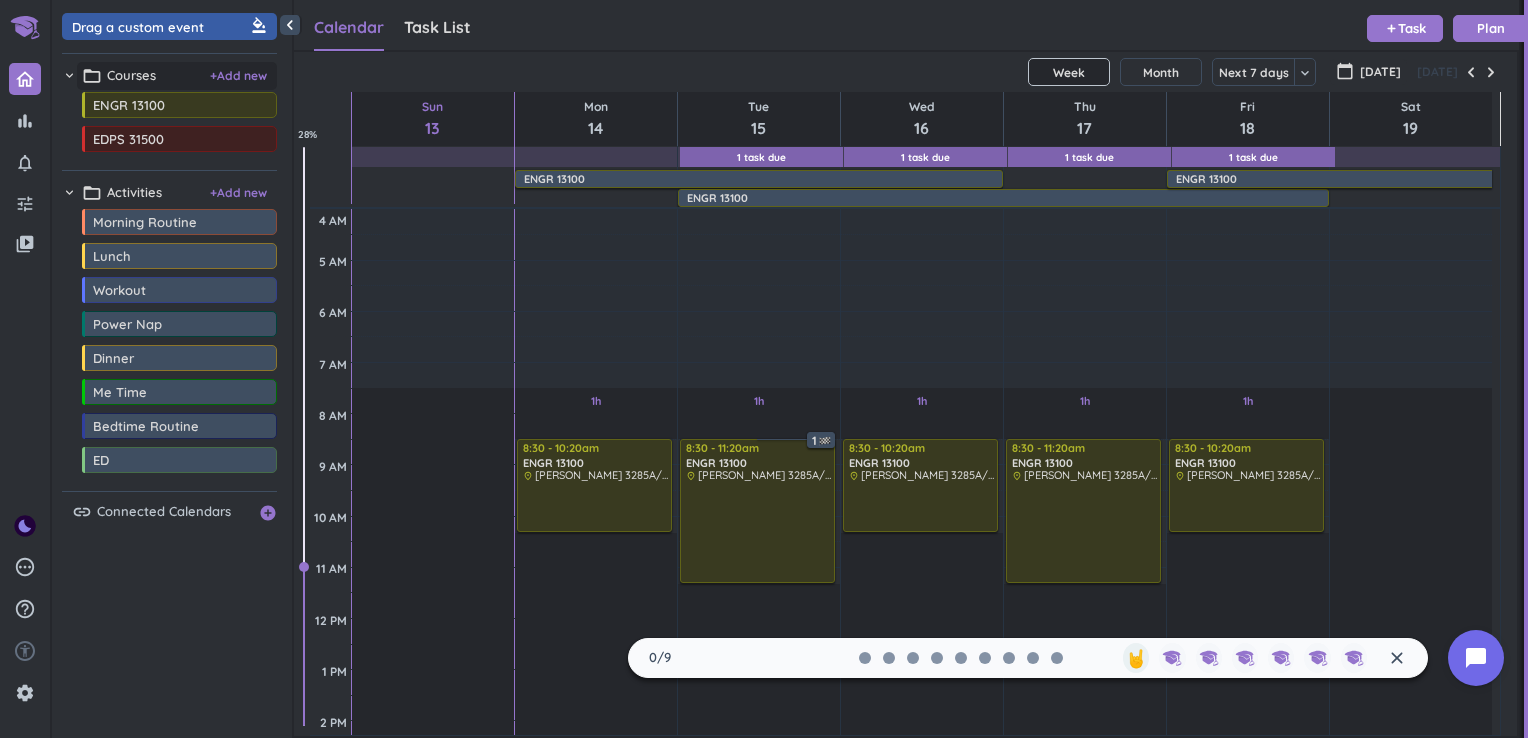 click on "folder_open Courses   +  Add new" at bounding box center (177, 76) 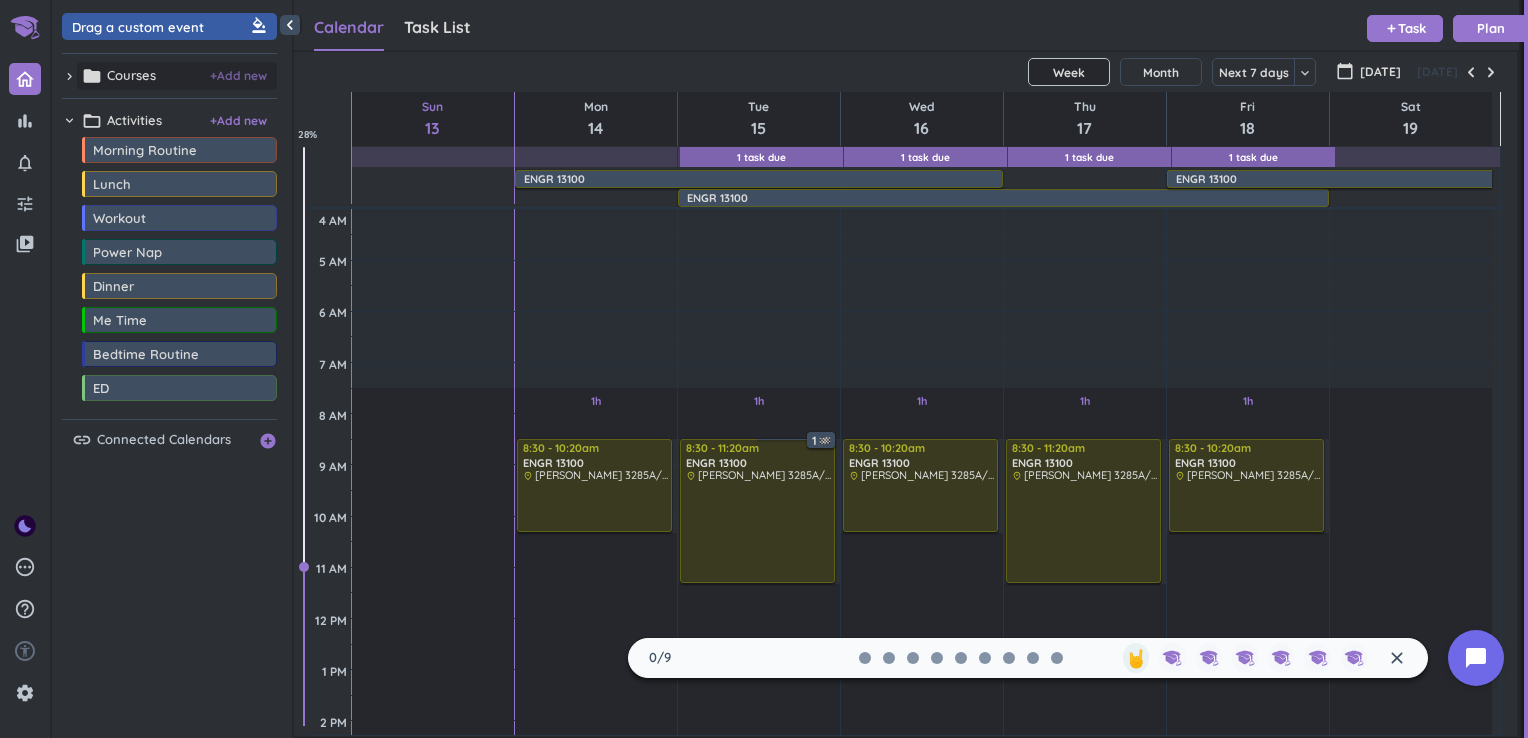 click on "+  Add new" at bounding box center [238, 76] 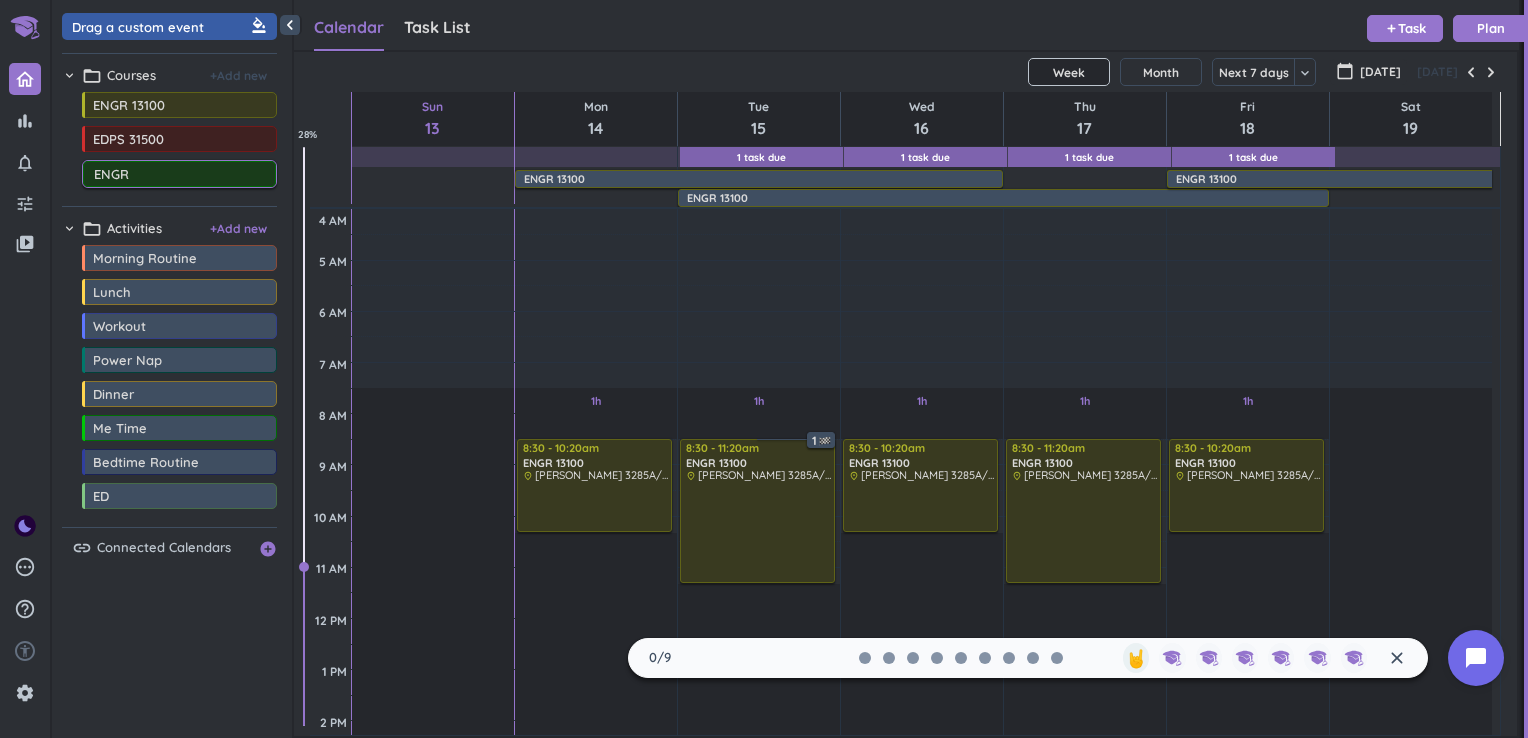 type on "ENGR" 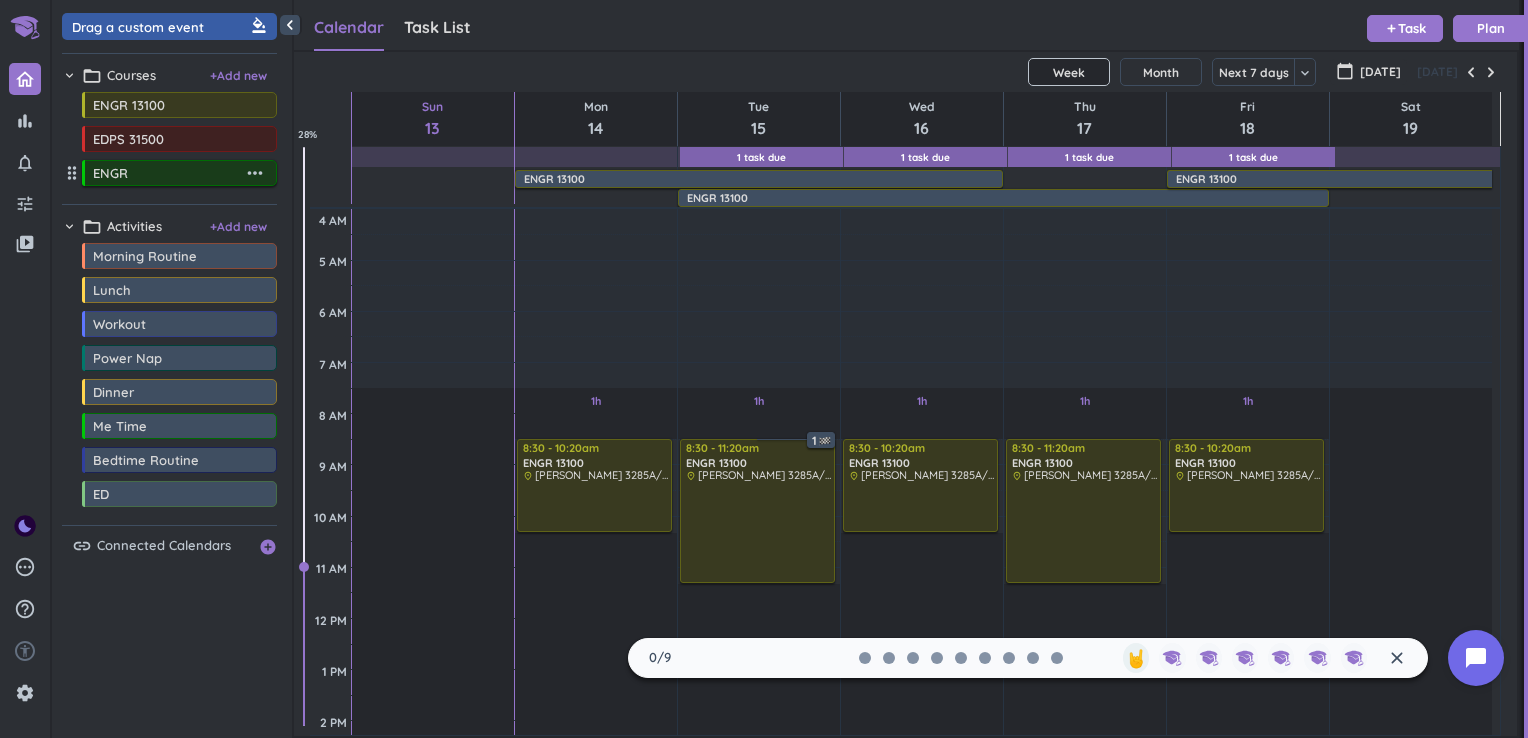 click on "ENGR" at bounding box center [168, 173] 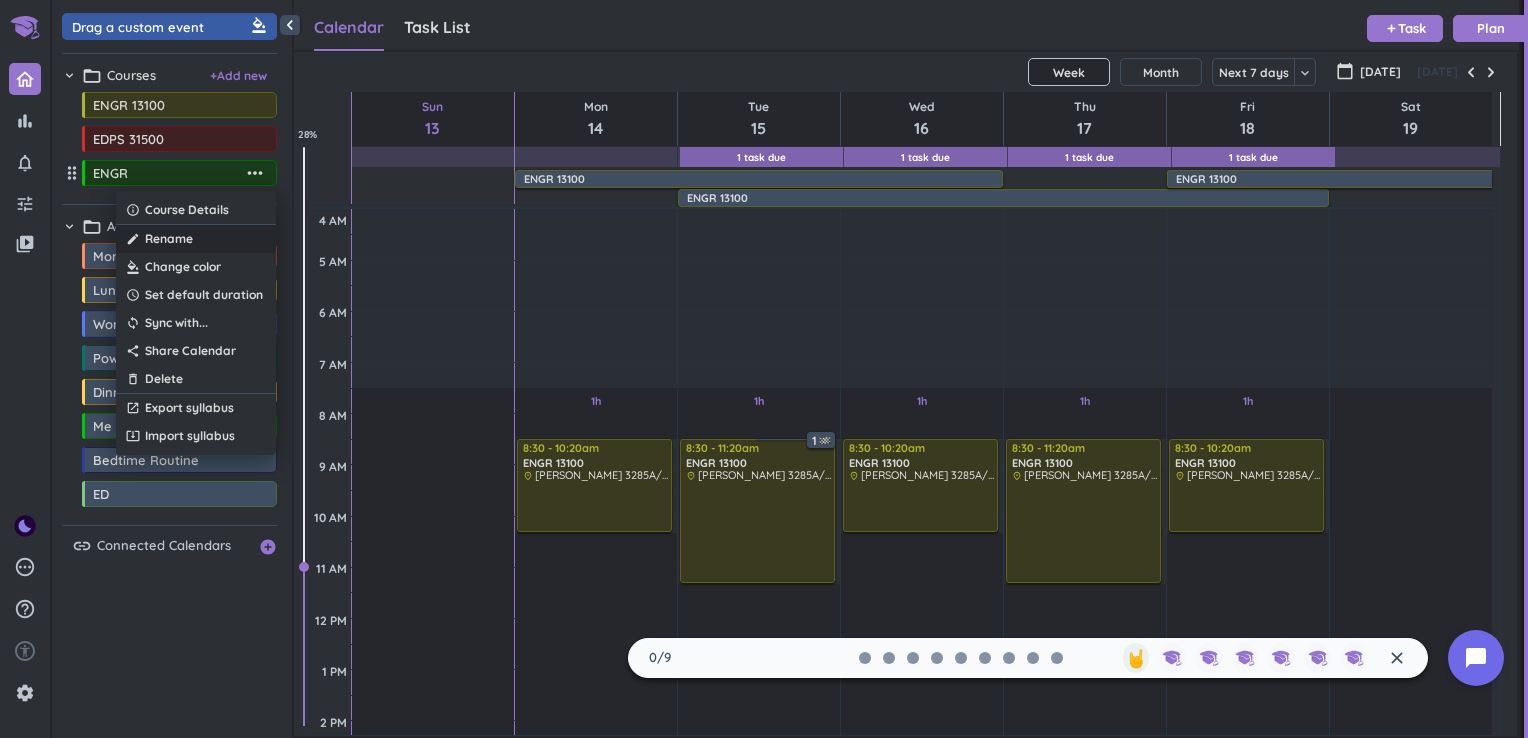 click on "create Rename" at bounding box center [196, 239] 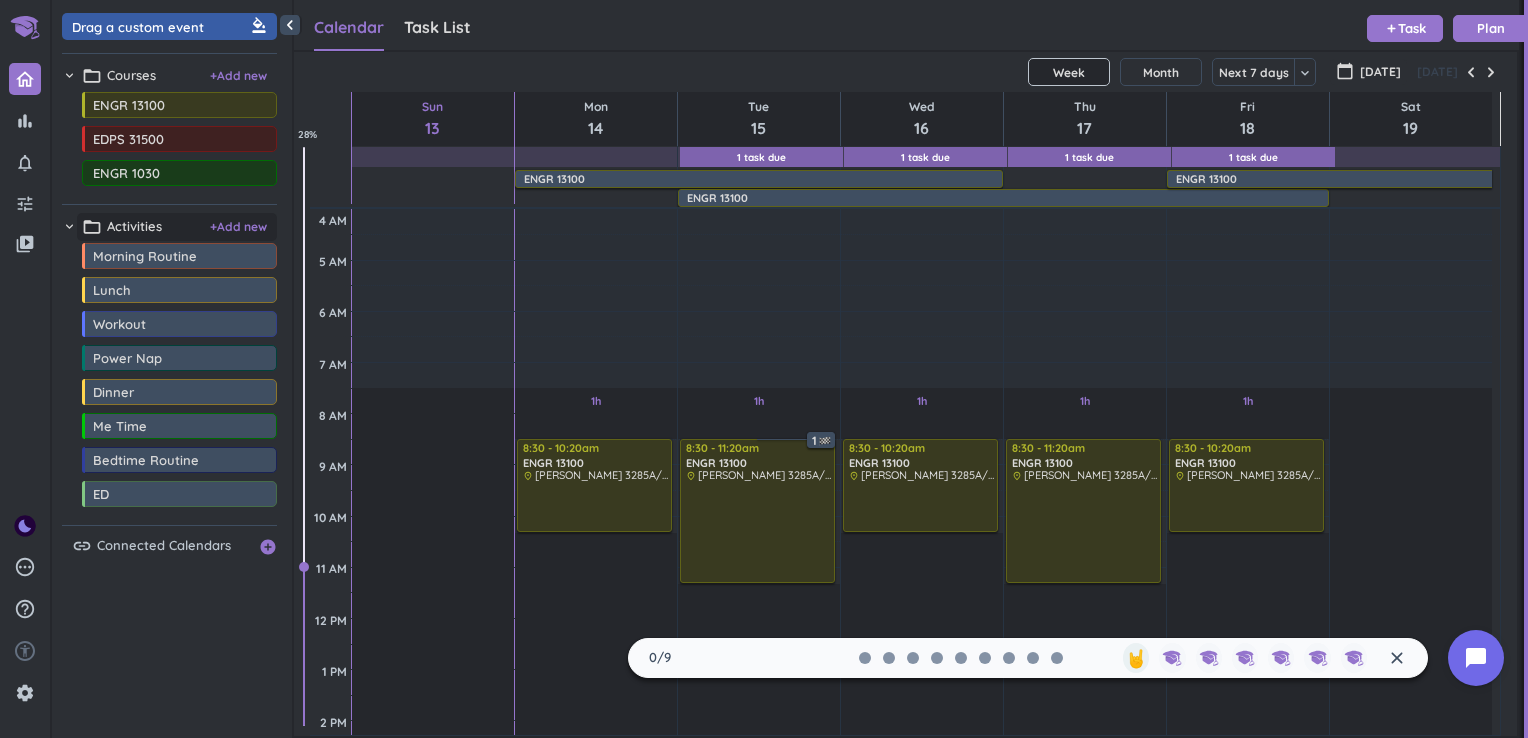 type on "ENGR 10301" 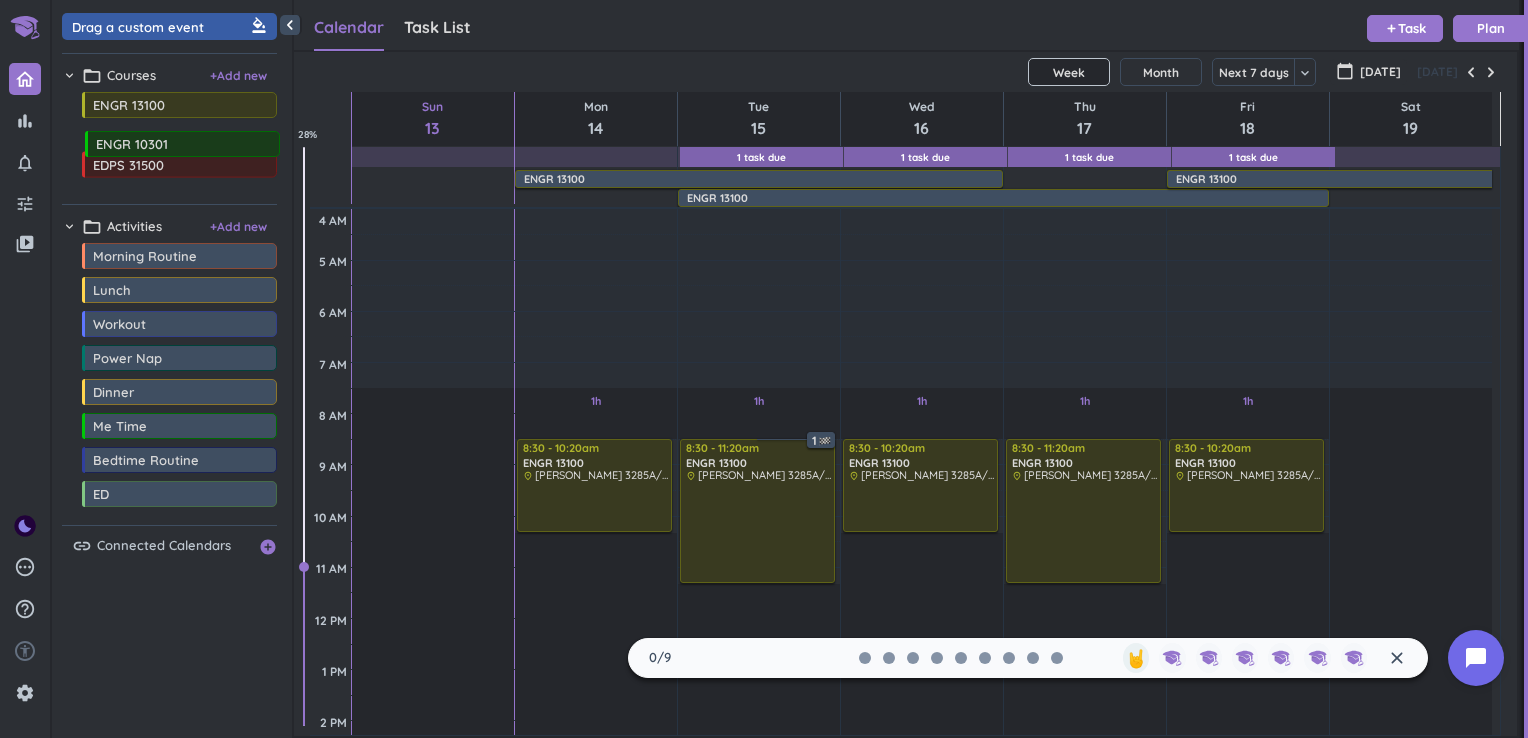 drag, startPoint x: 71, startPoint y: 178, endPoint x: 78, endPoint y: 143, distance: 35.69314 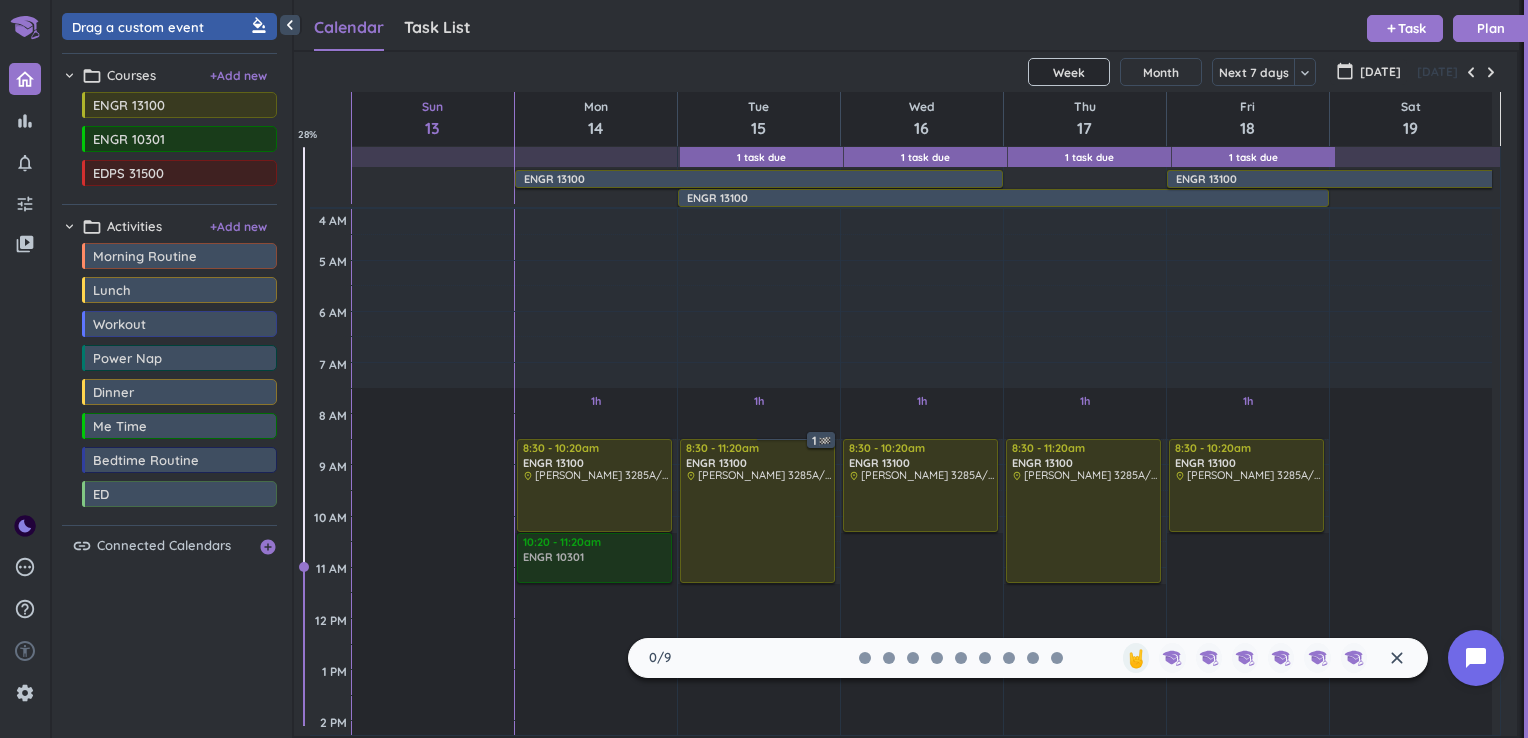 drag, startPoint x: 204, startPoint y: 149, endPoint x: 594, endPoint y: 537, distance: 550.1309 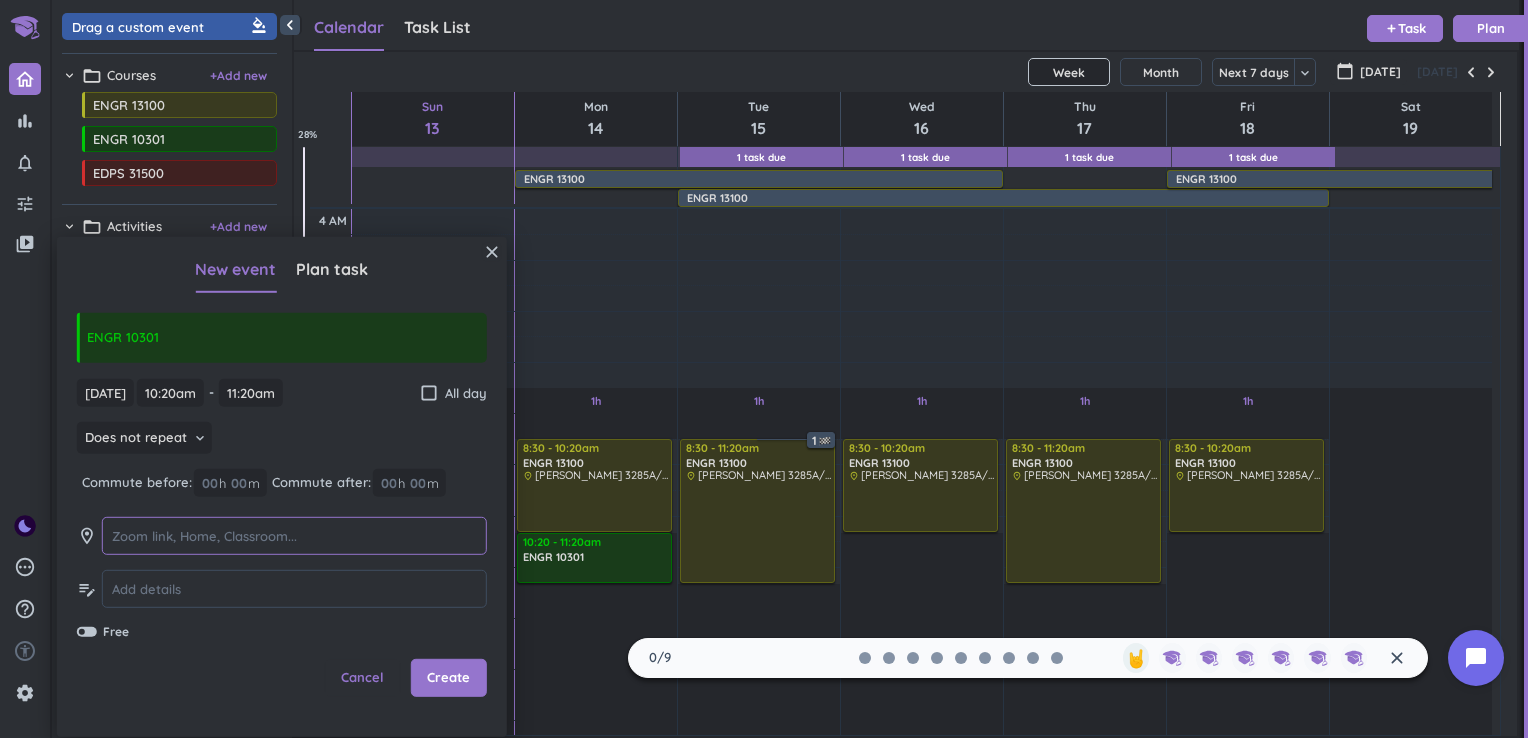 click at bounding box center (294, 536) 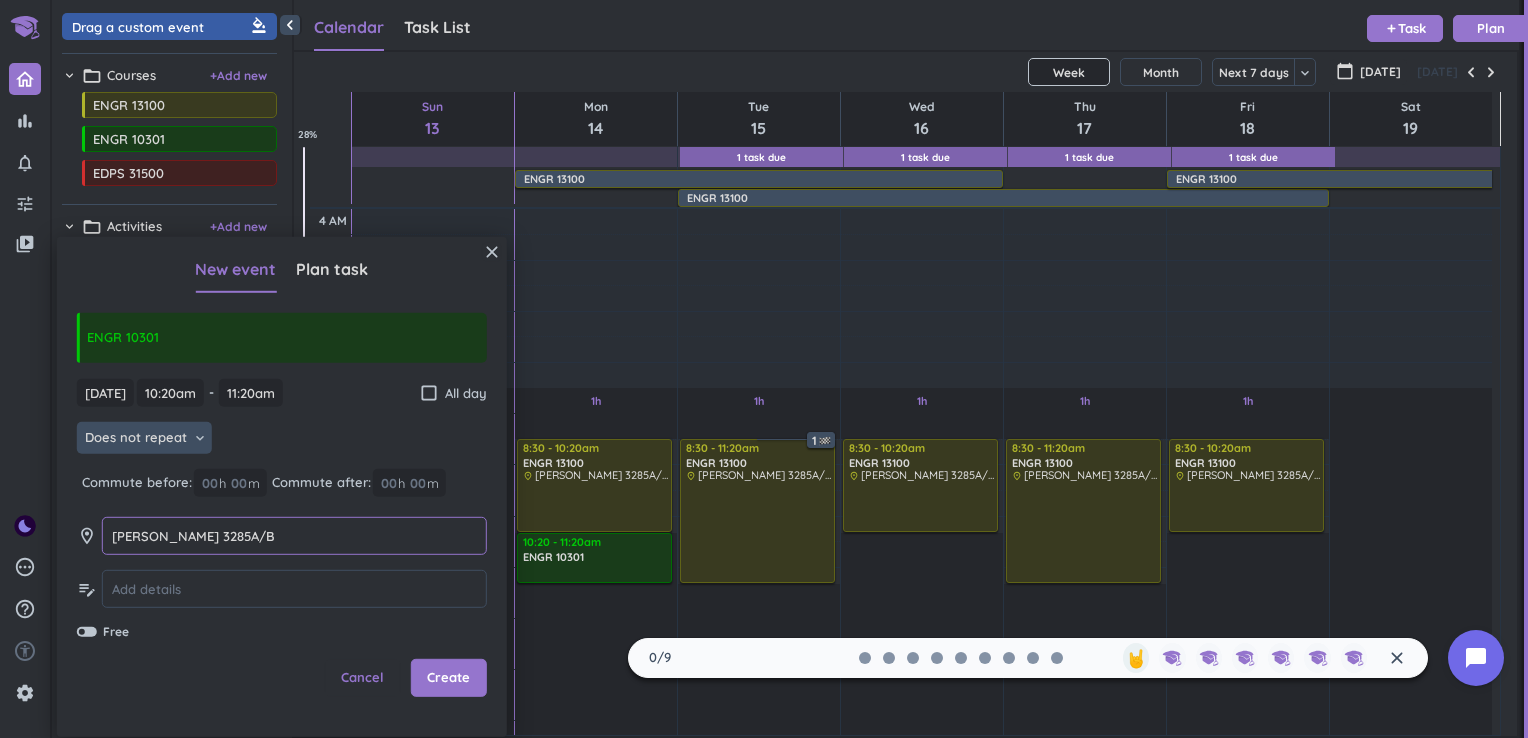 type on "[PERSON_NAME] 3285A/B" 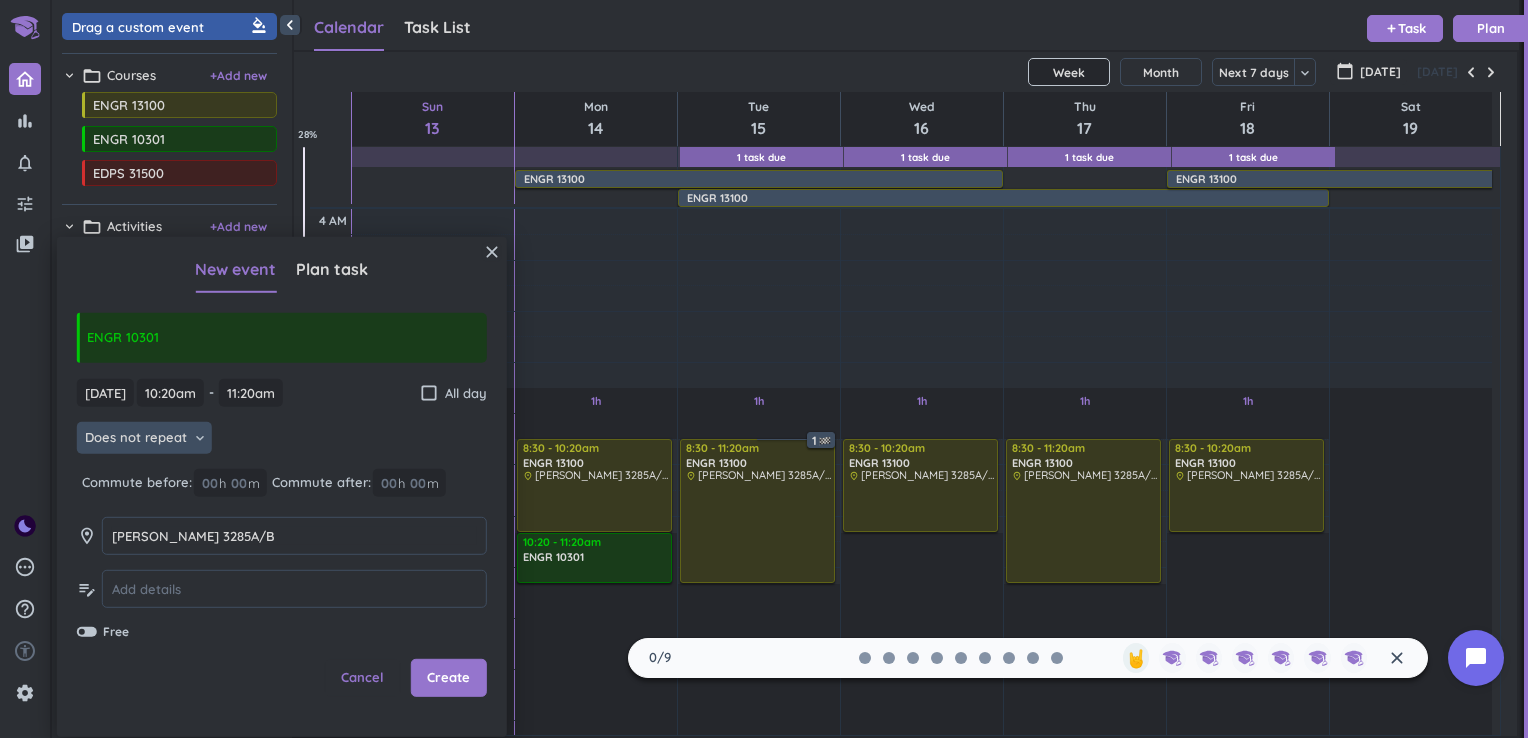 click on "Does not repeat" at bounding box center (136, 438) 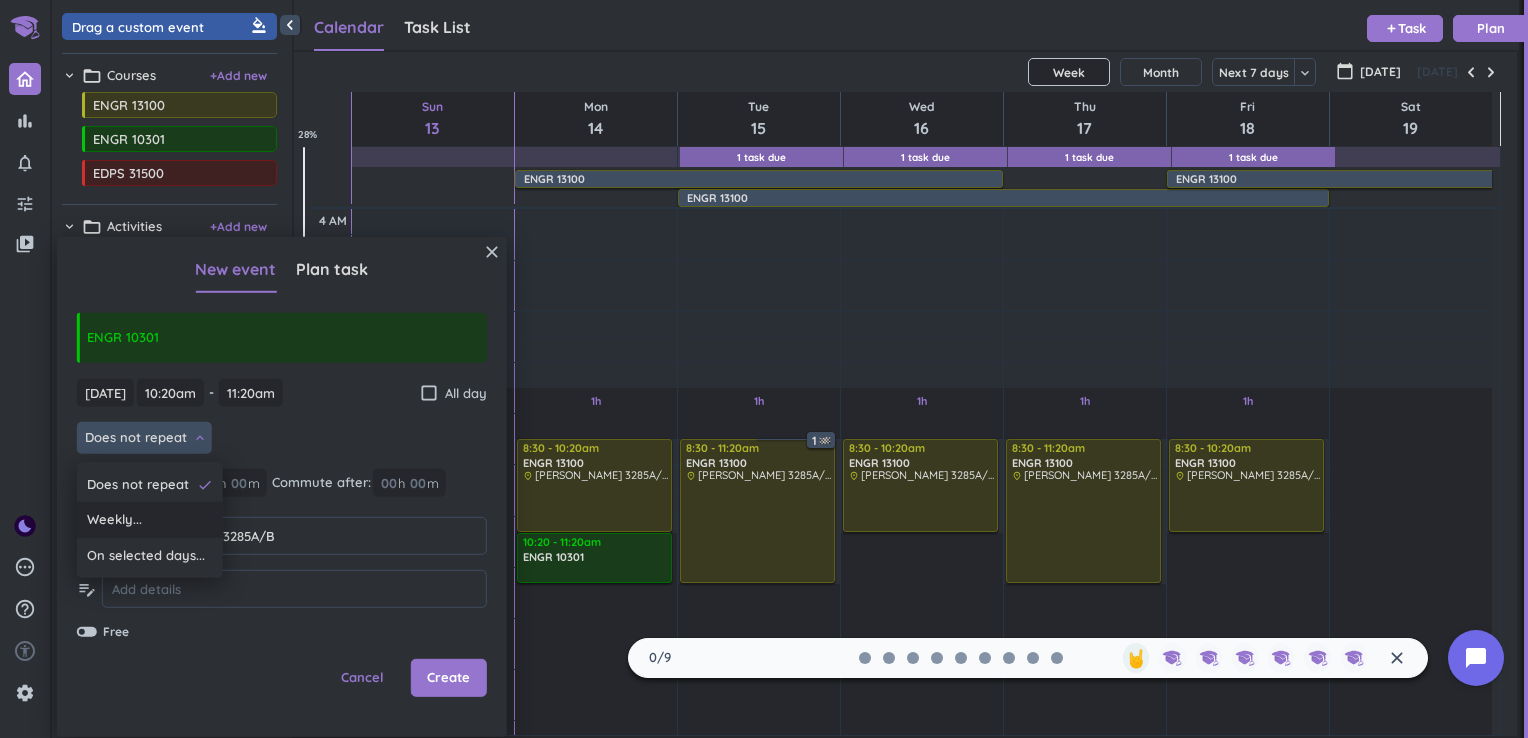 click on "Weekly..." at bounding box center (150, 520) 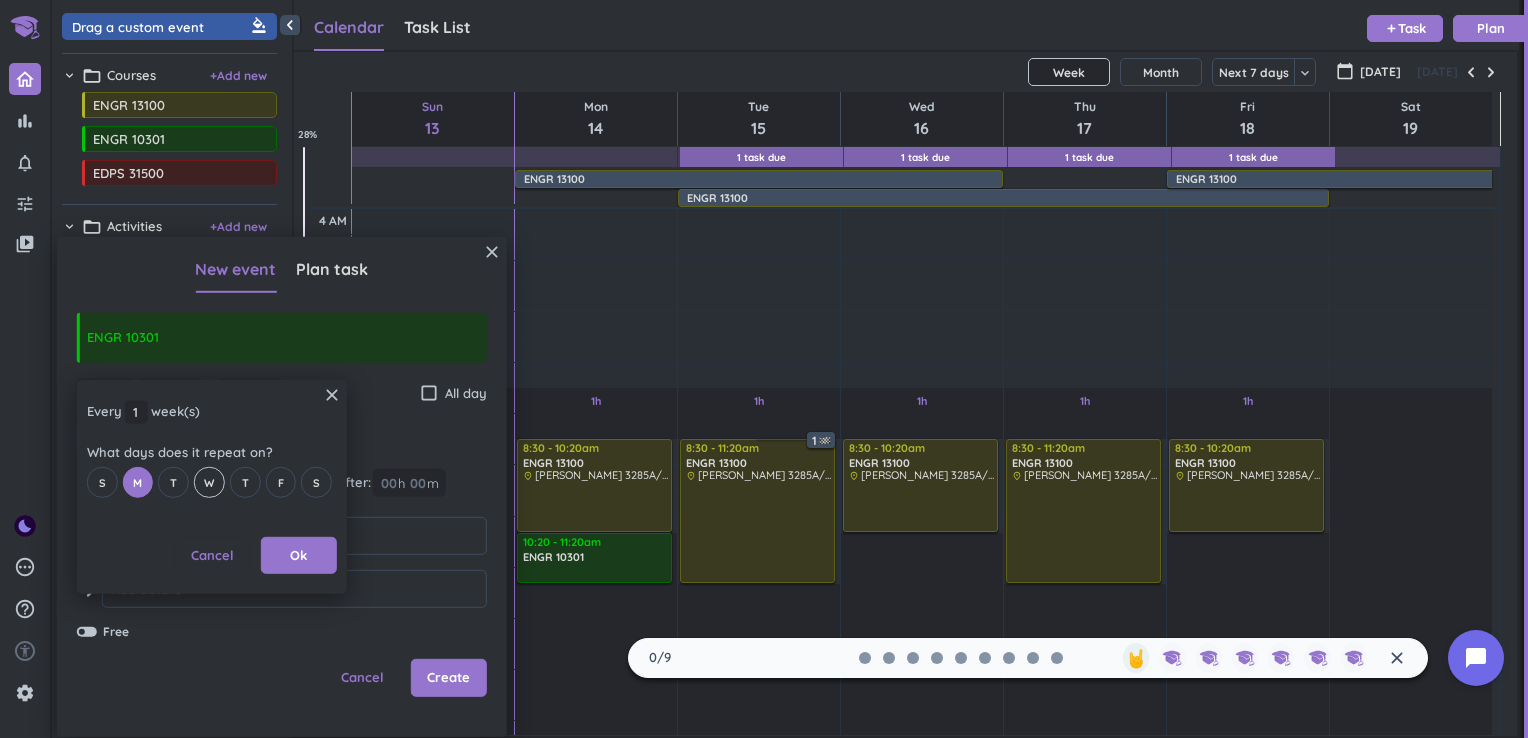 click on "W" at bounding box center (209, 482) 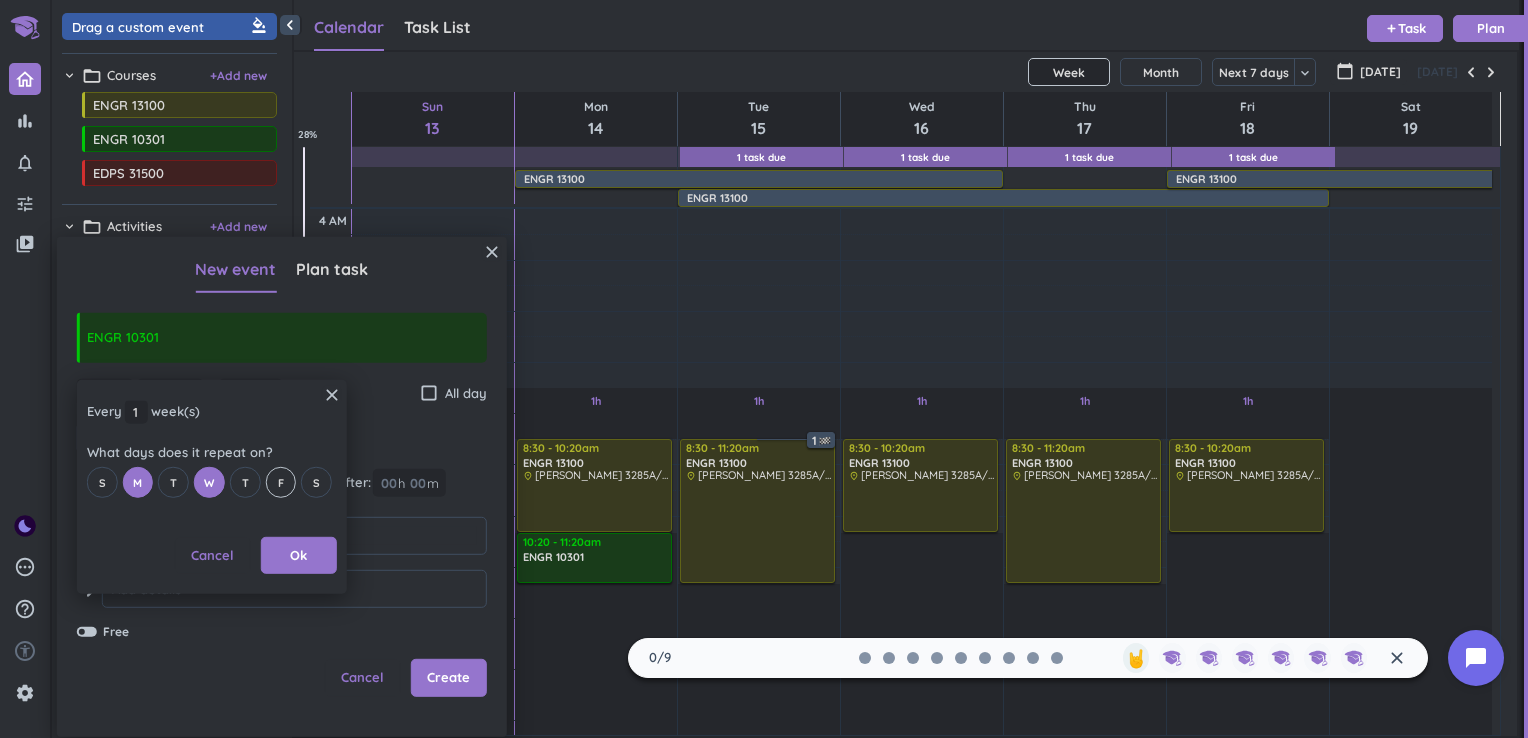 click on "F" at bounding box center (280, 482) 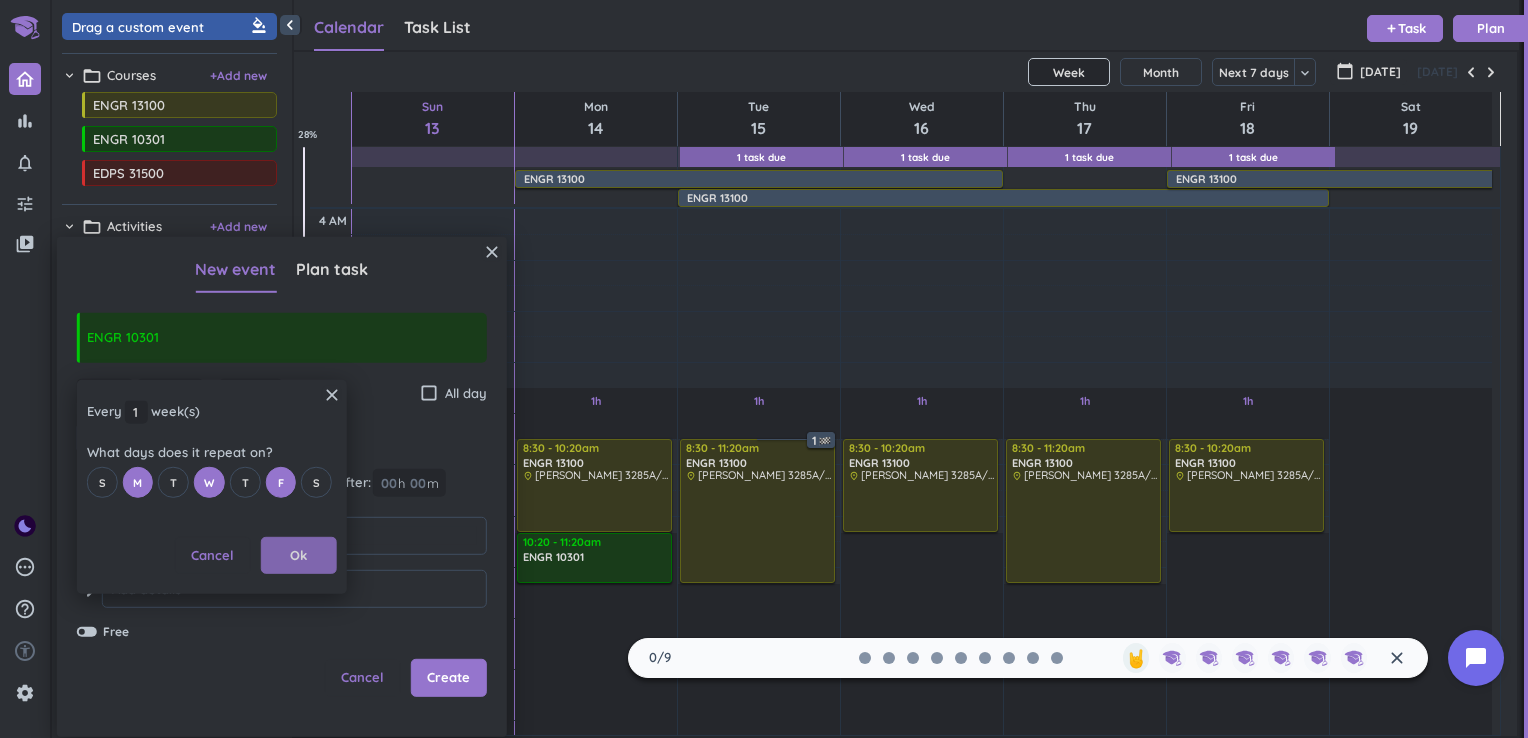 click on "Ok" at bounding box center (299, 556) 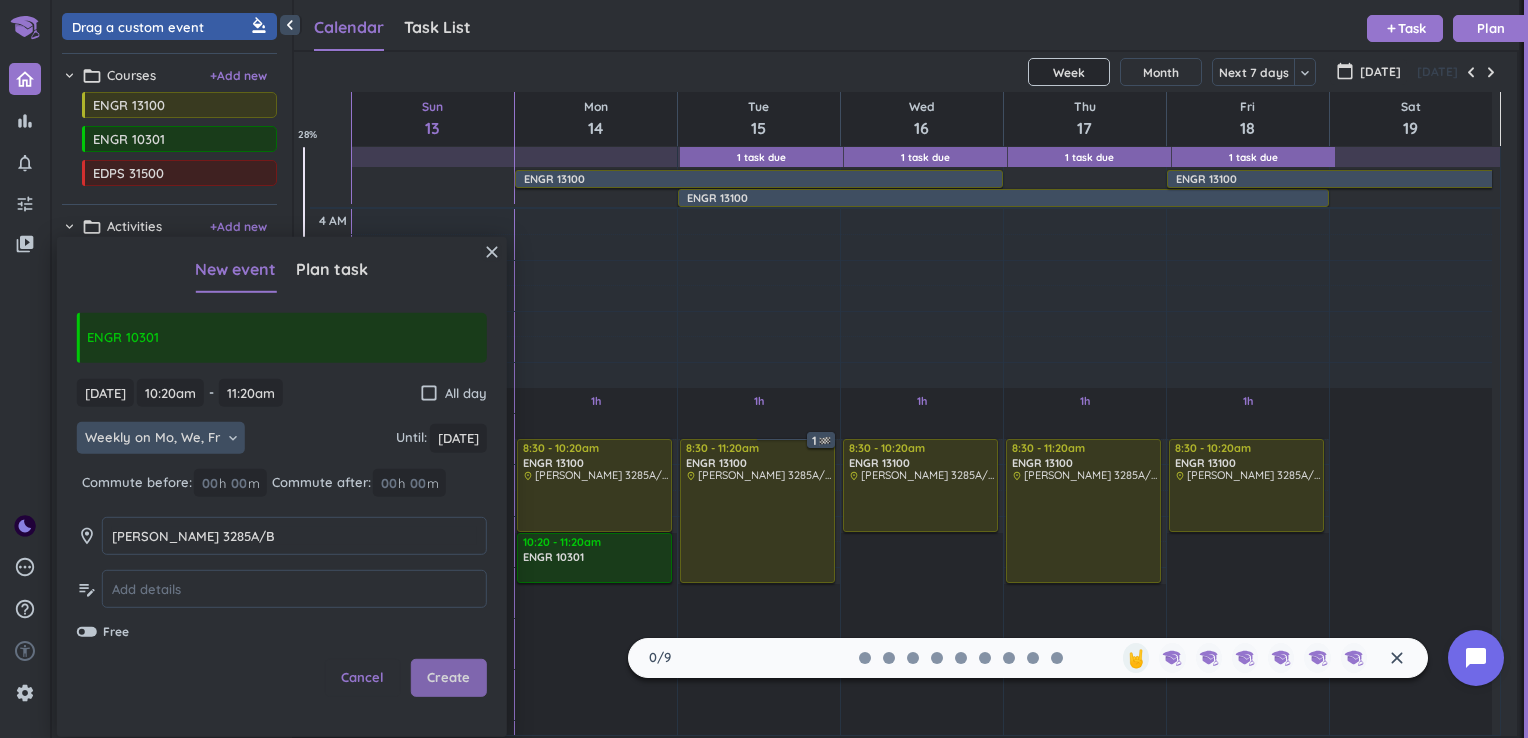 click on "Create" at bounding box center [448, 678] 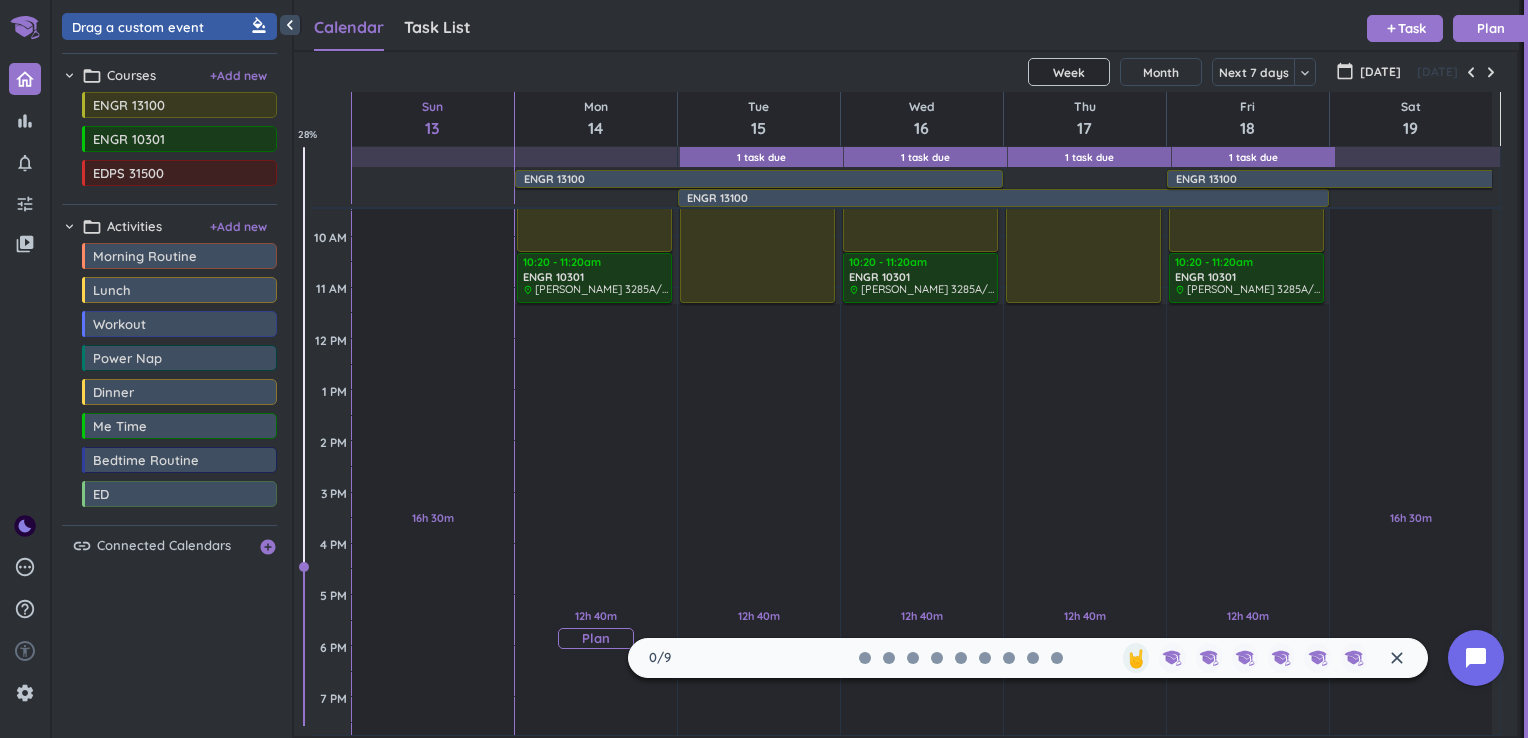 scroll, scrollTop: 104, scrollLeft: 0, axis: vertical 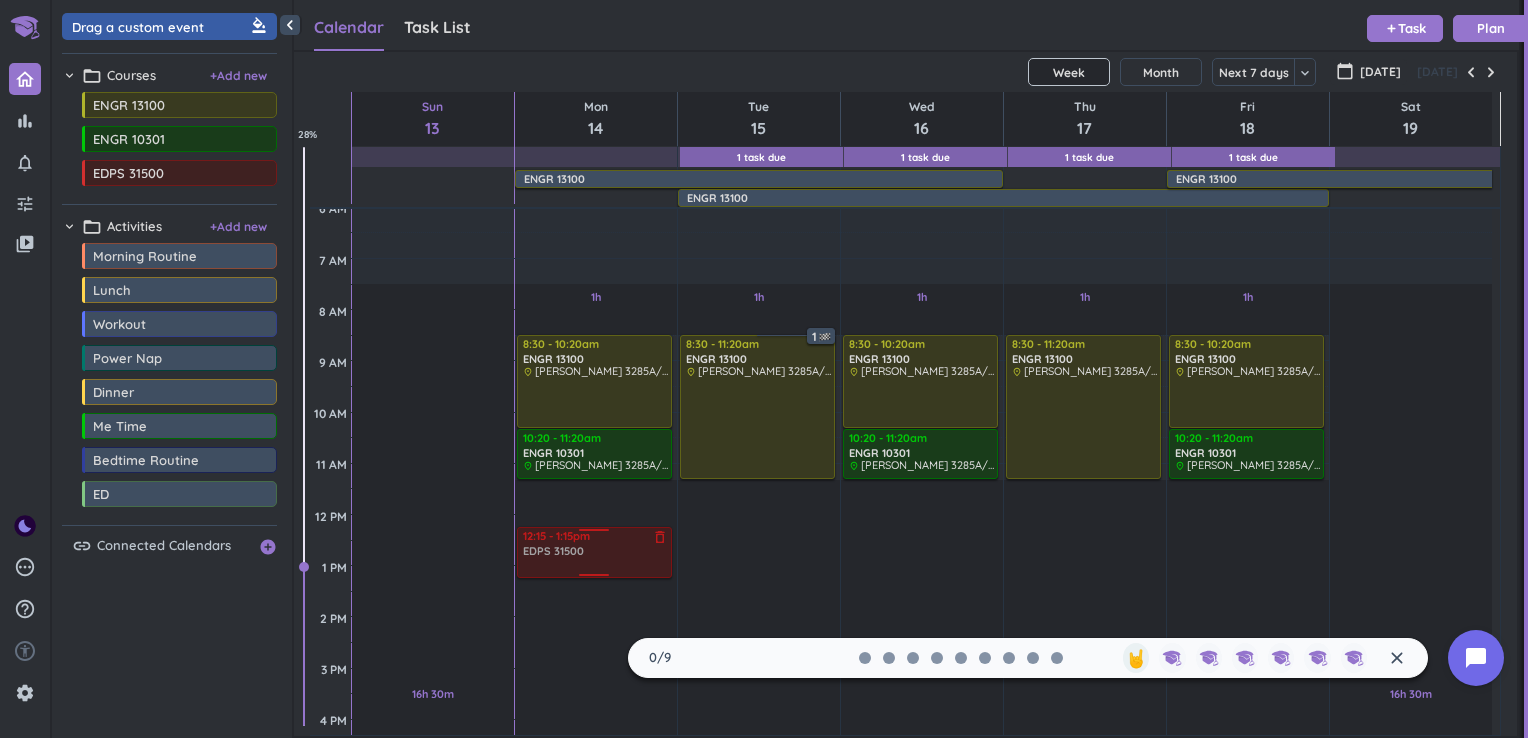 drag, startPoint x: 157, startPoint y: 178, endPoint x: 592, endPoint y: 527, distance: 557.697 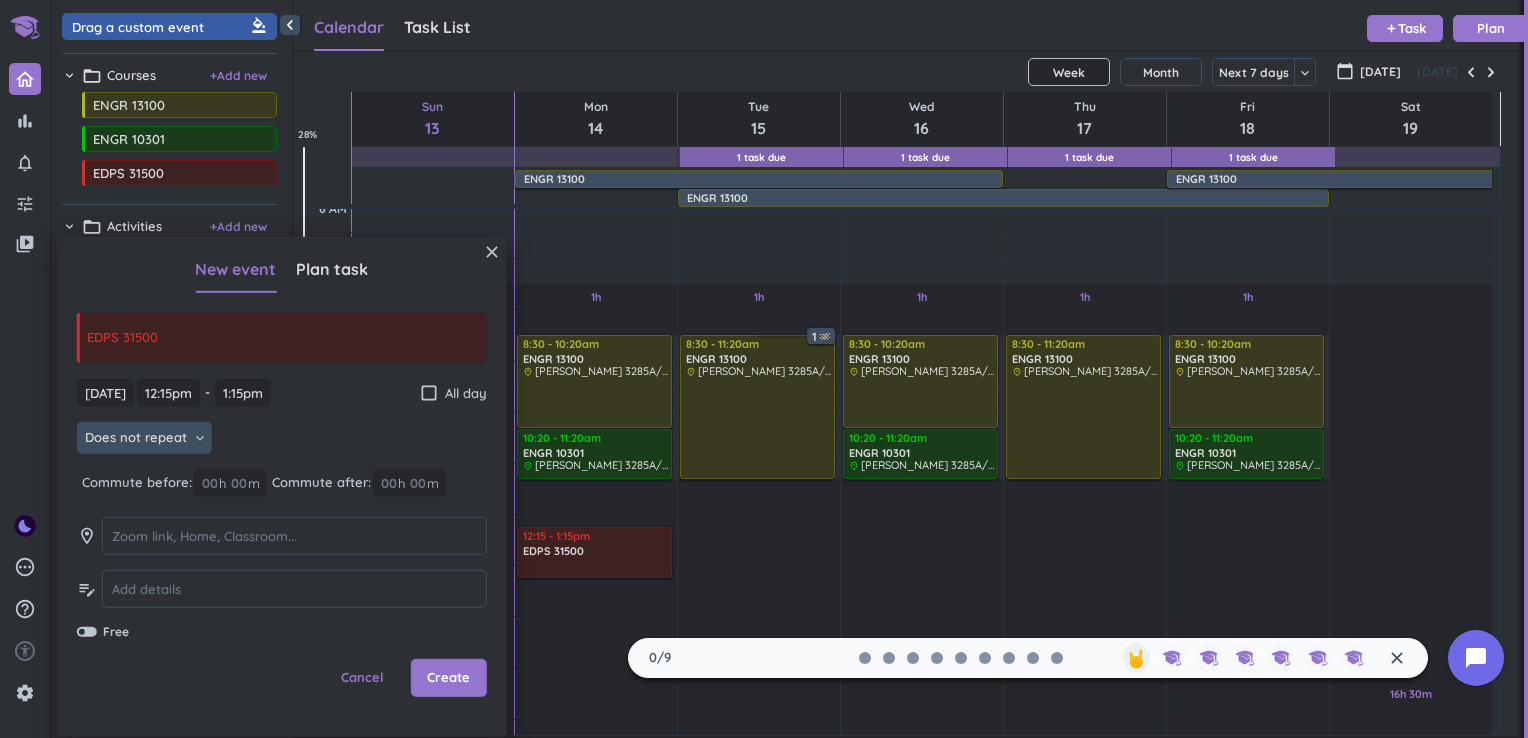 click on "keyboard_arrow_down" at bounding box center [200, 438] 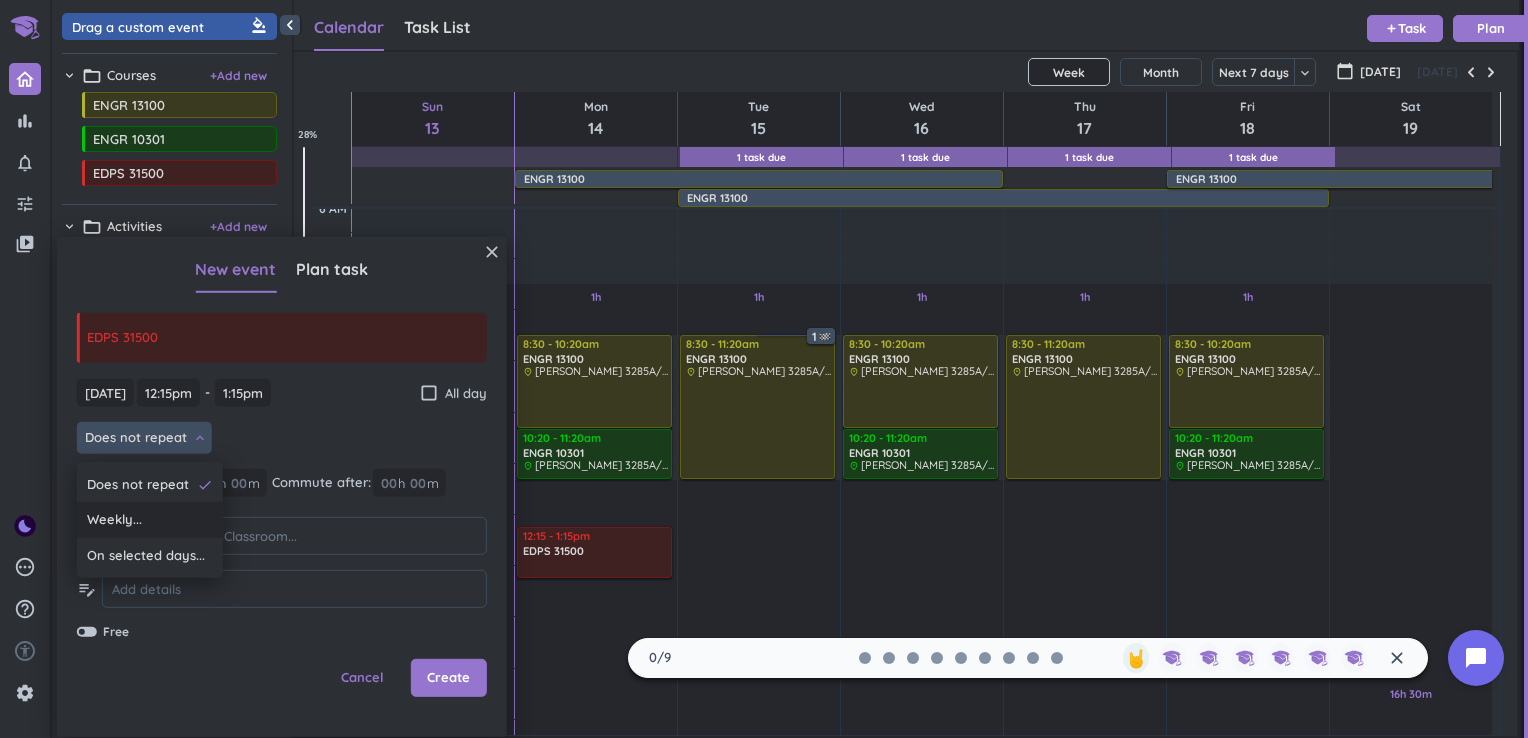 click on "Weekly..." at bounding box center (150, 520) 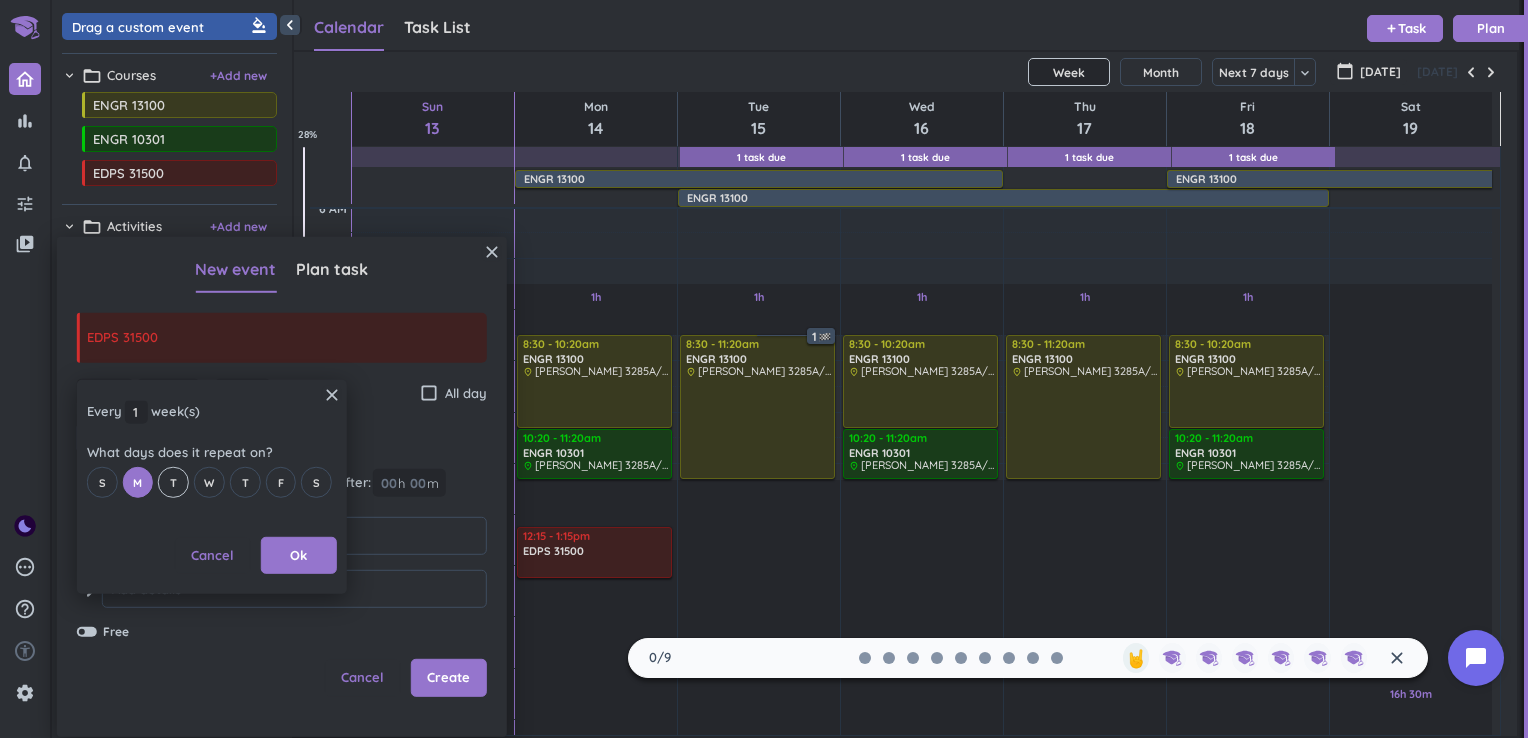 click on "T" at bounding box center [173, 482] 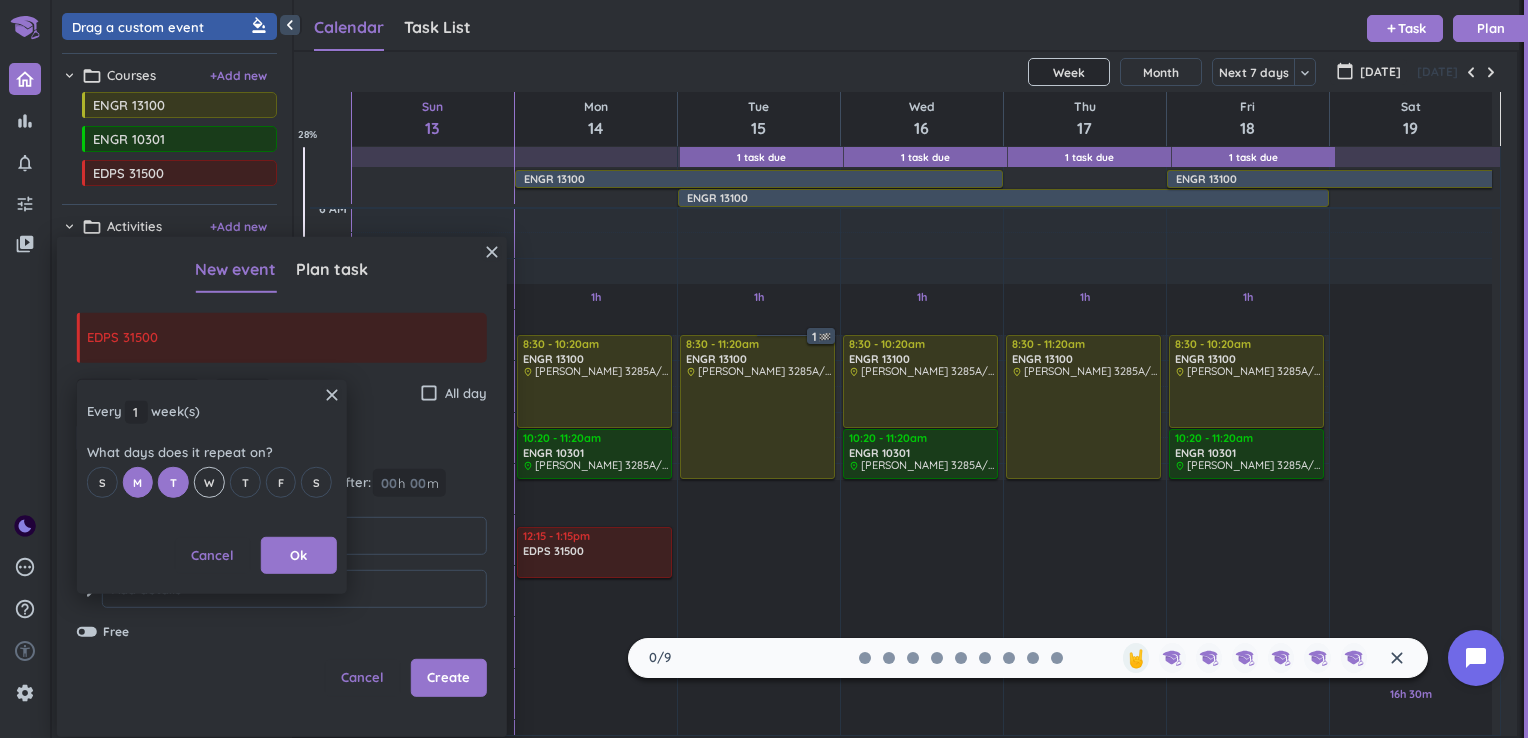 click on "W" at bounding box center [209, 482] 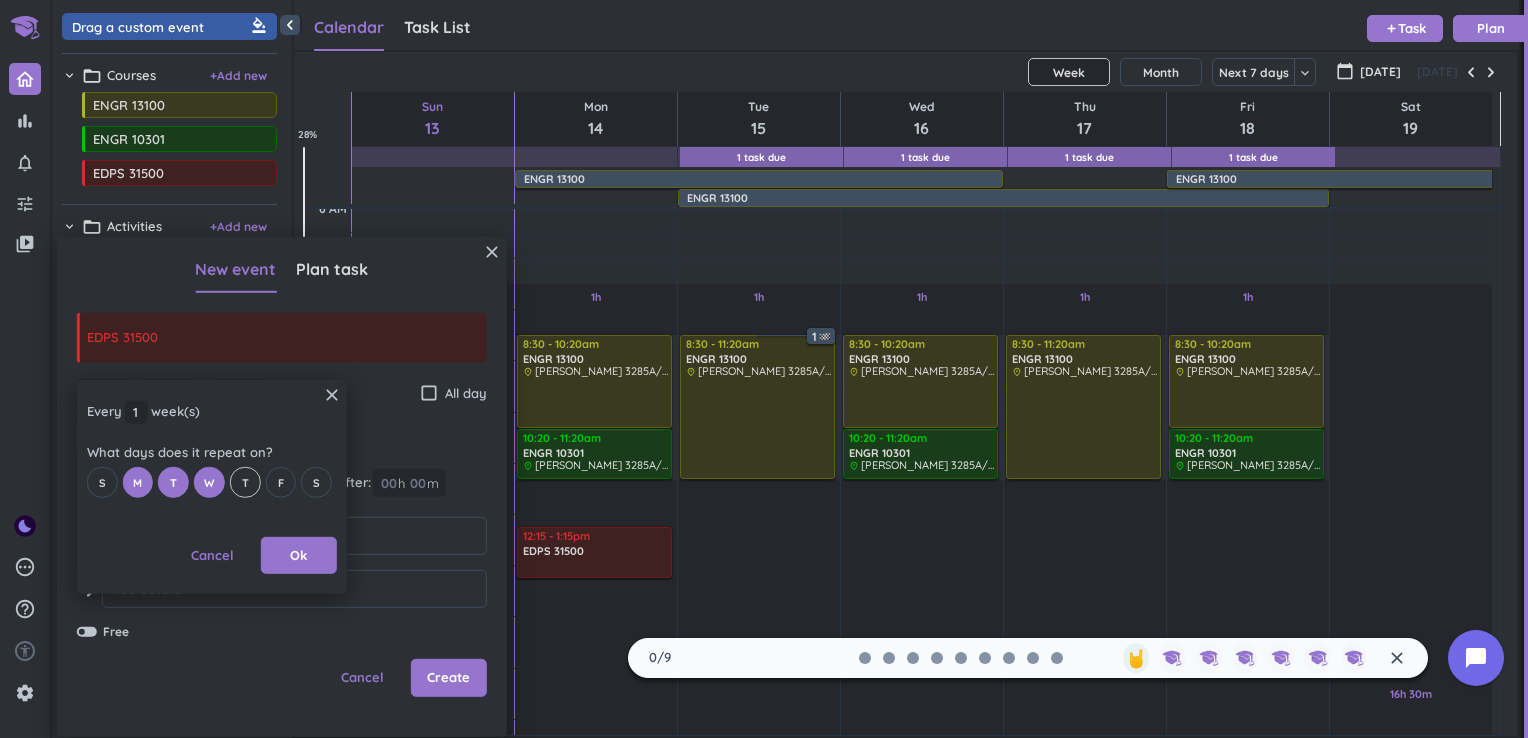 click on "T" at bounding box center (245, 482) 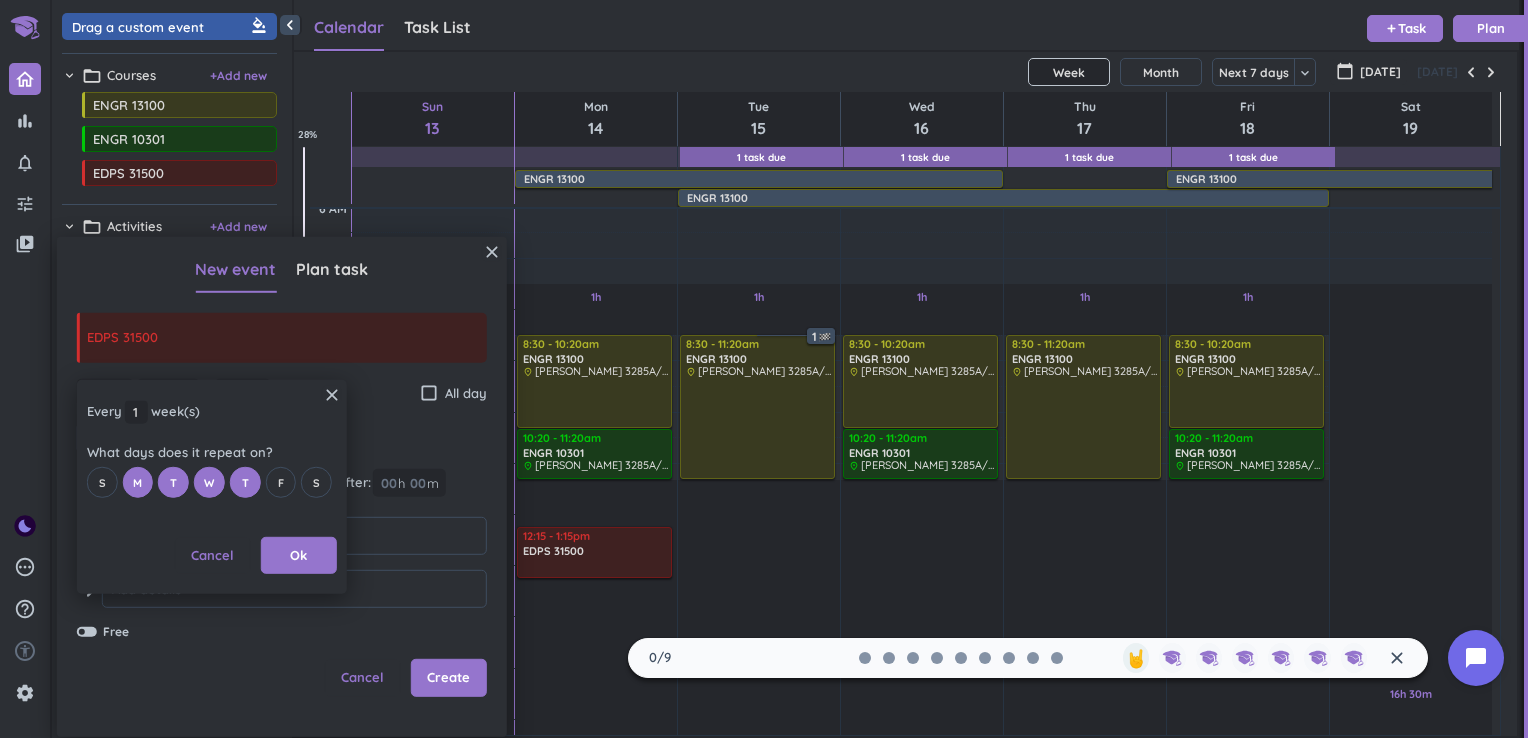 click on "S M T W T F S" at bounding box center [212, 482] 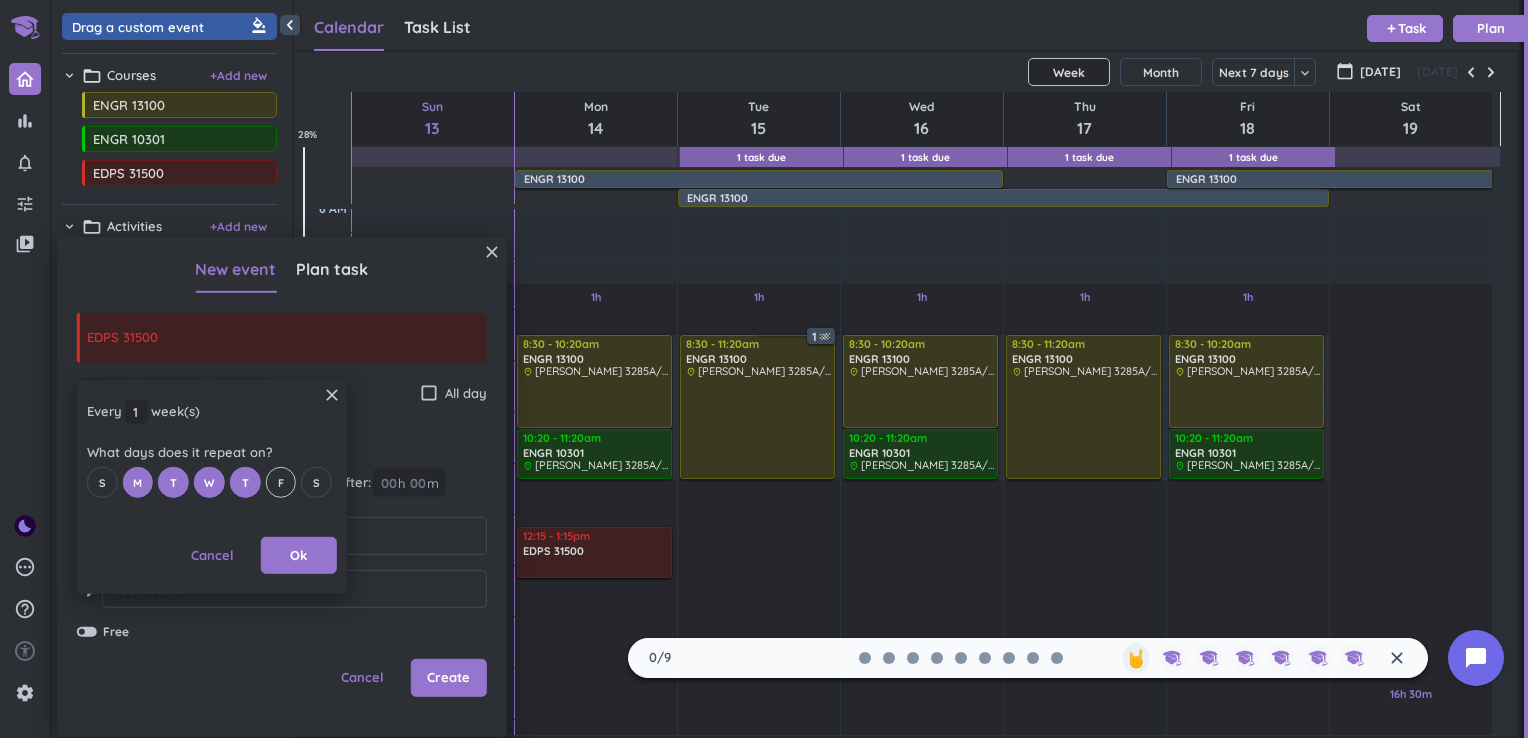 click on "F" at bounding box center (280, 482) 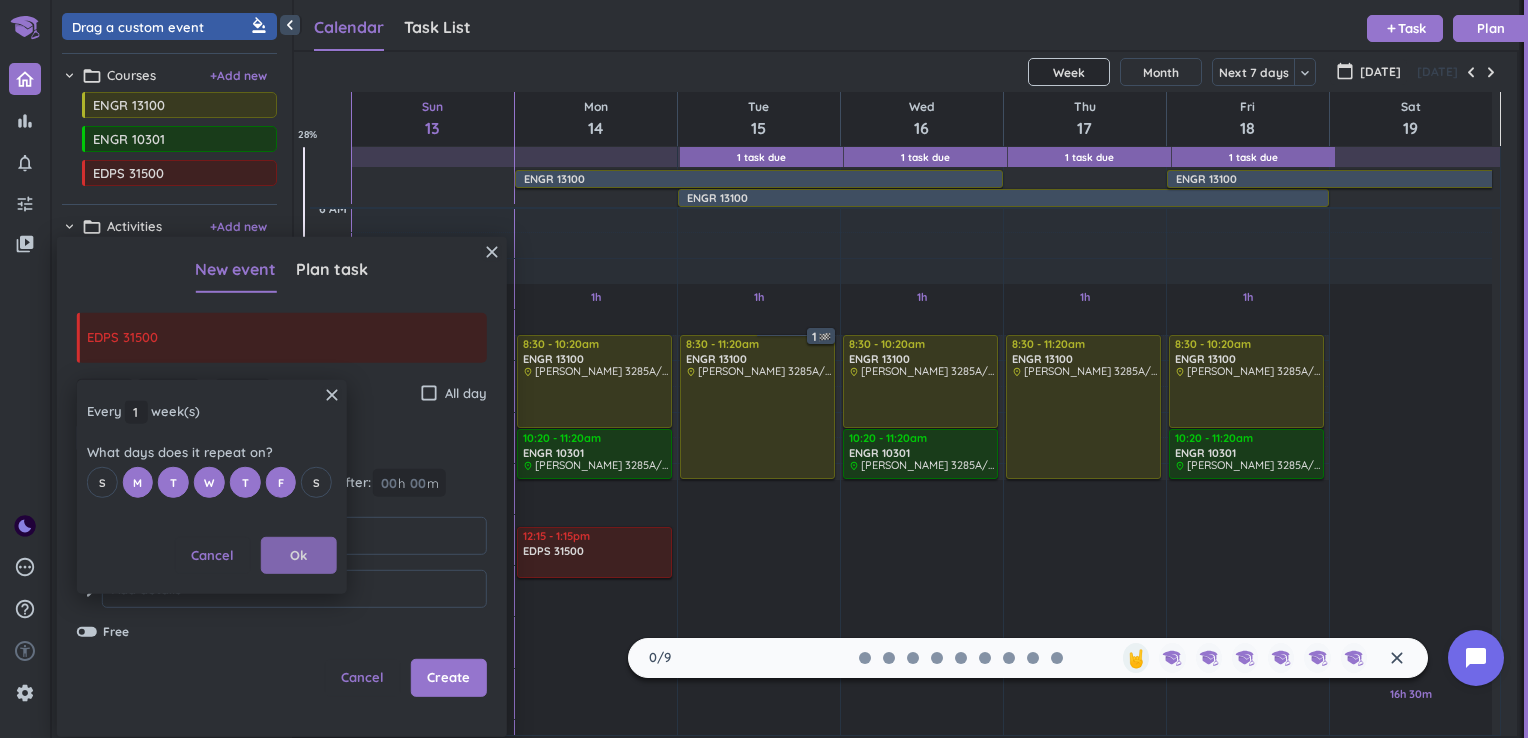 click on "Ok" at bounding box center [298, 556] 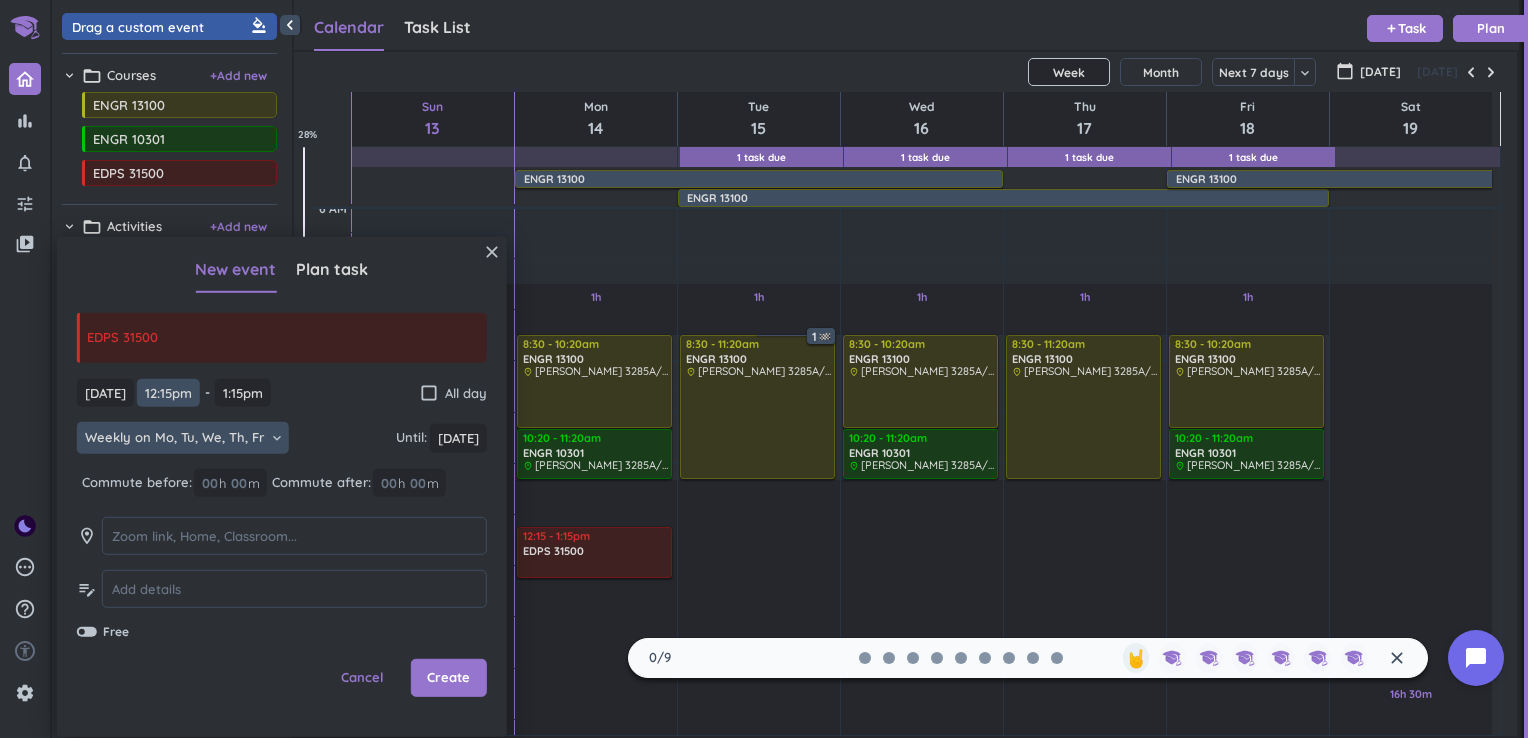 click on "12:15pm" at bounding box center [168, 392] 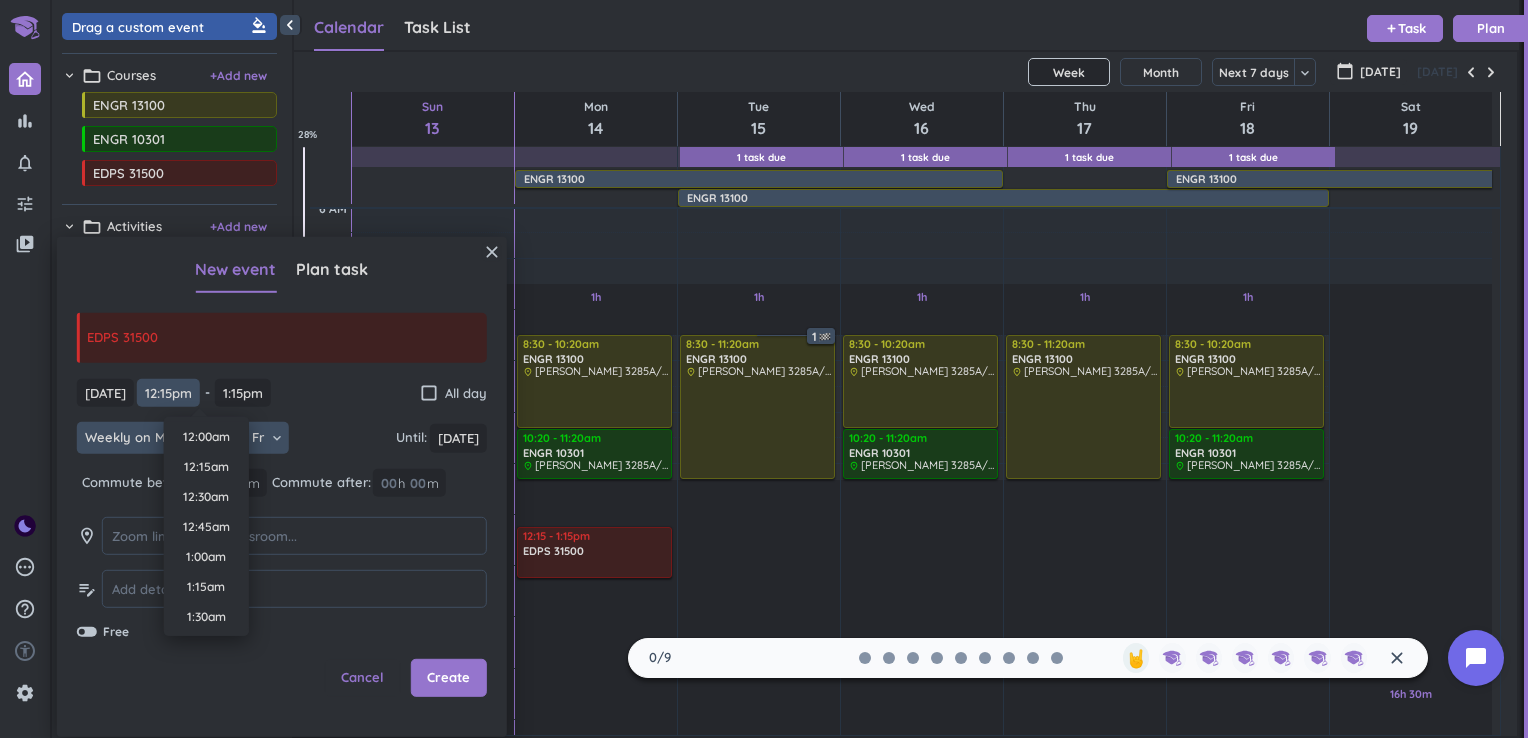 scroll, scrollTop: 1380, scrollLeft: 0, axis: vertical 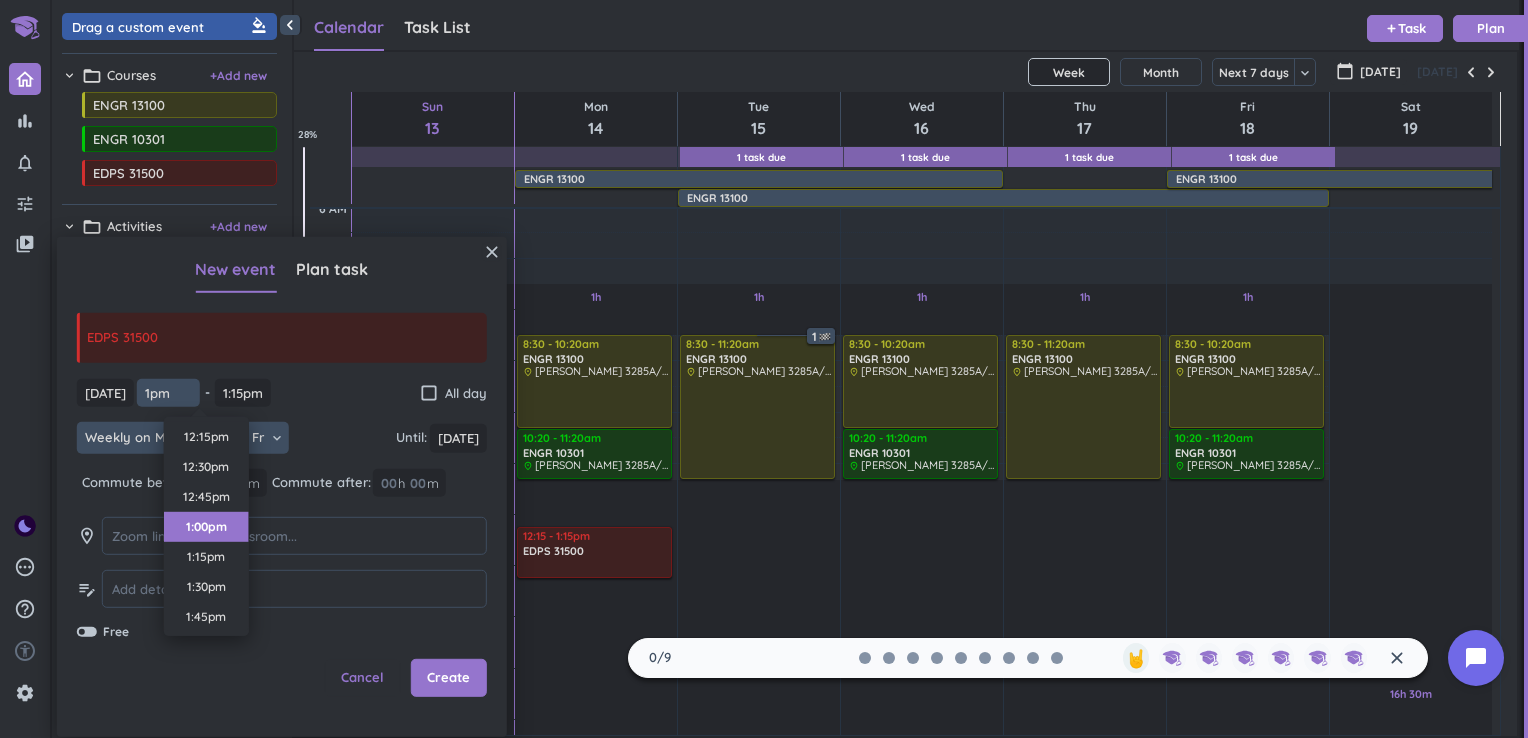 type on "1:00pm" 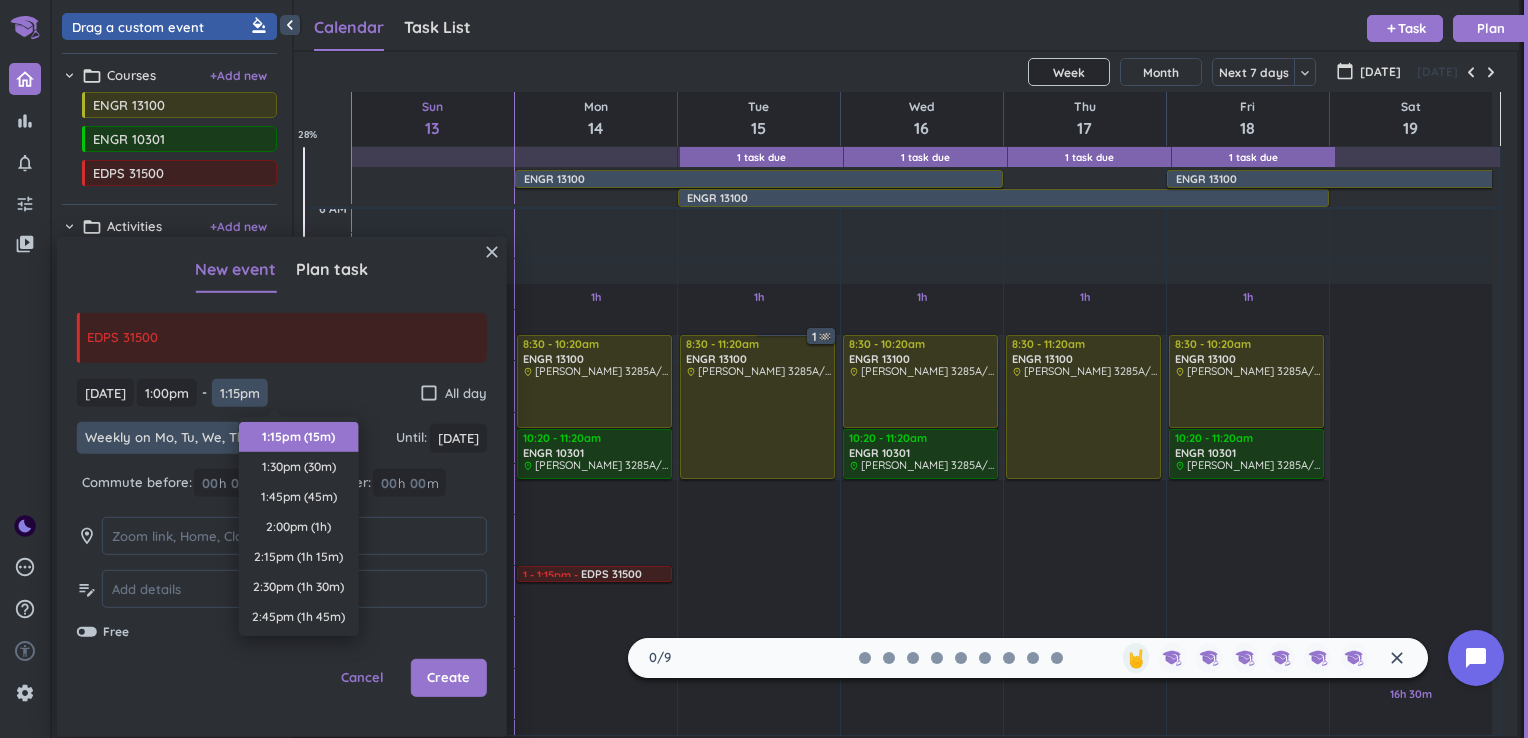 click on "1:15pm" at bounding box center (240, 392) 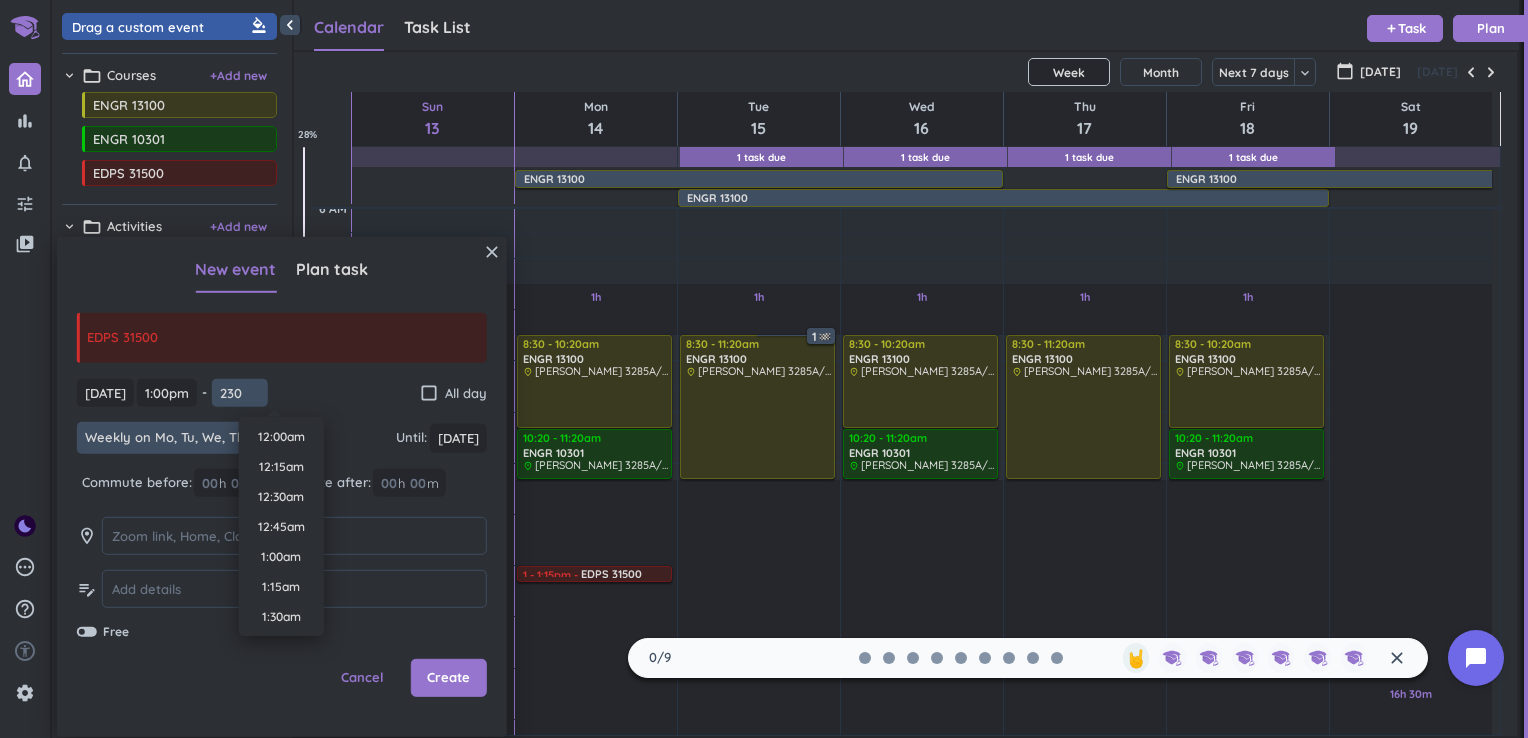 scroll, scrollTop: 1590, scrollLeft: 0, axis: vertical 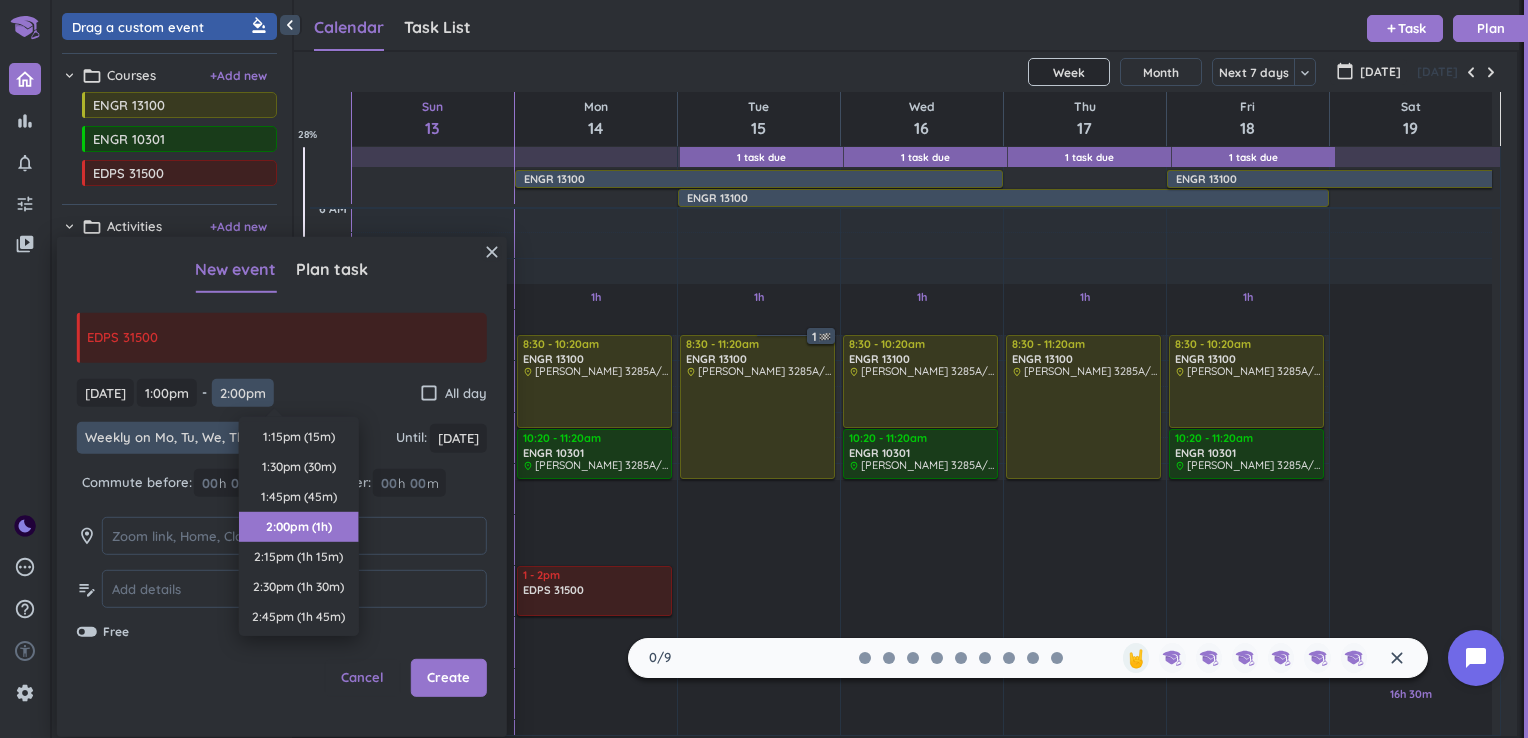 click on "2:00pm" at bounding box center (243, 392) 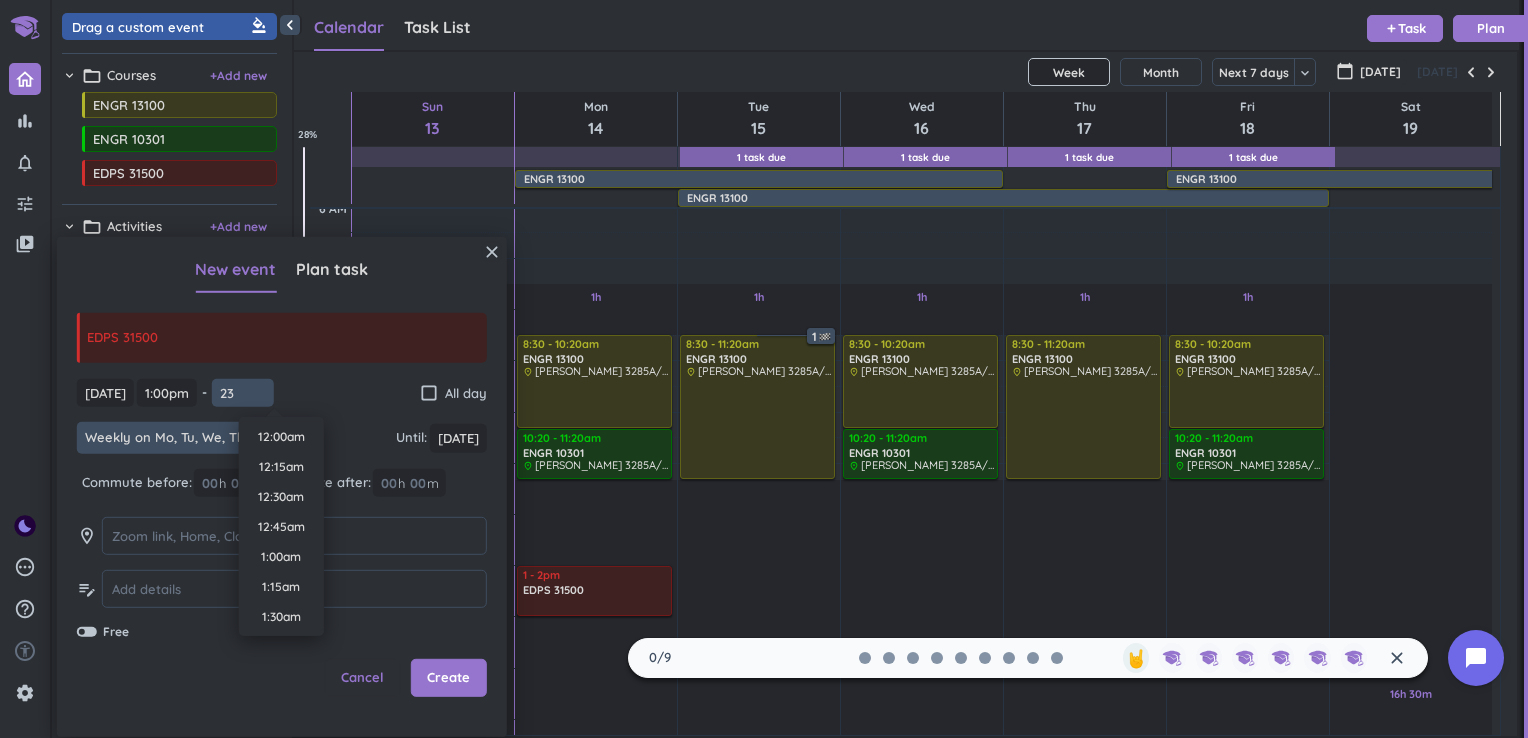 scroll, scrollTop: 1590, scrollLeft: 0, axis: vertical 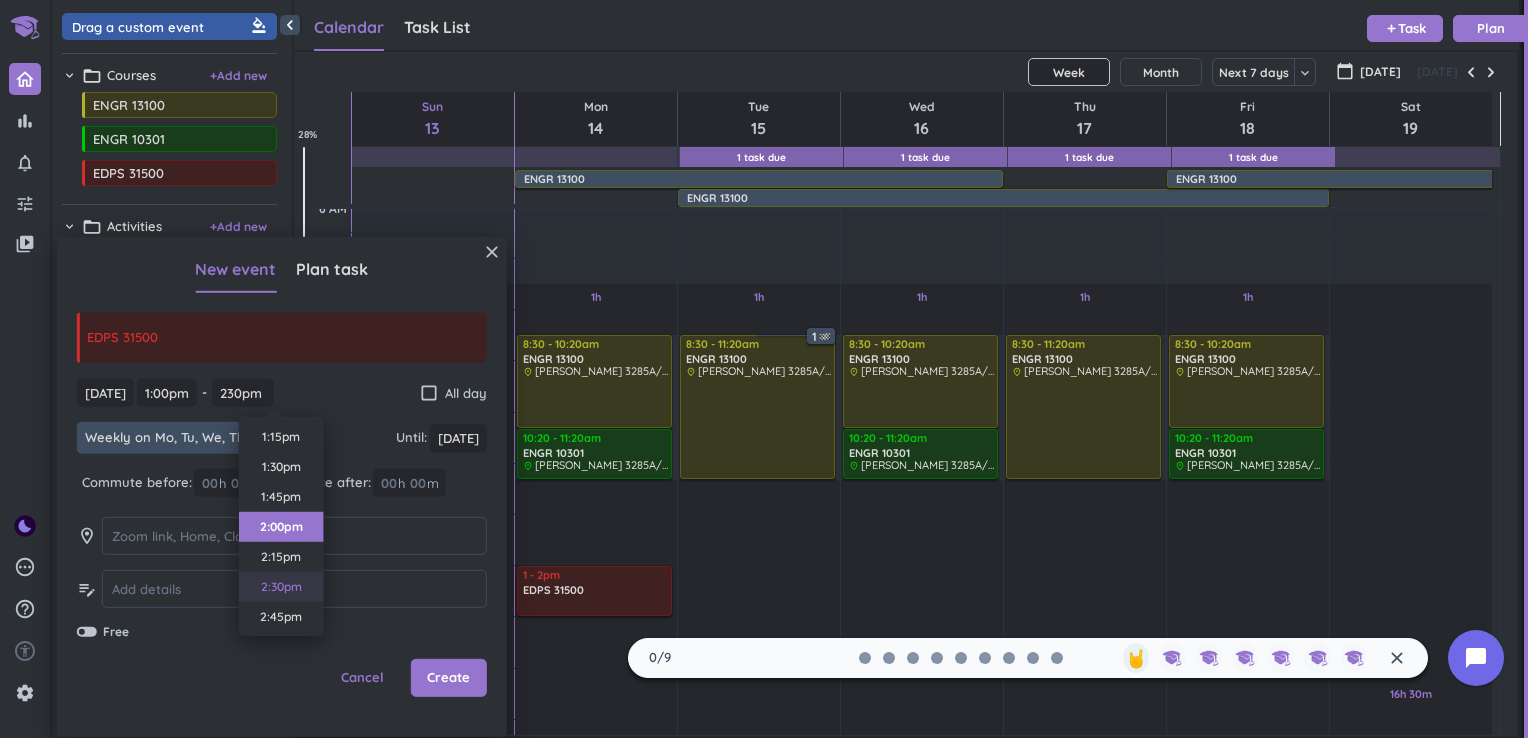 click on "2:30pm" at bounding box center (281, 587) 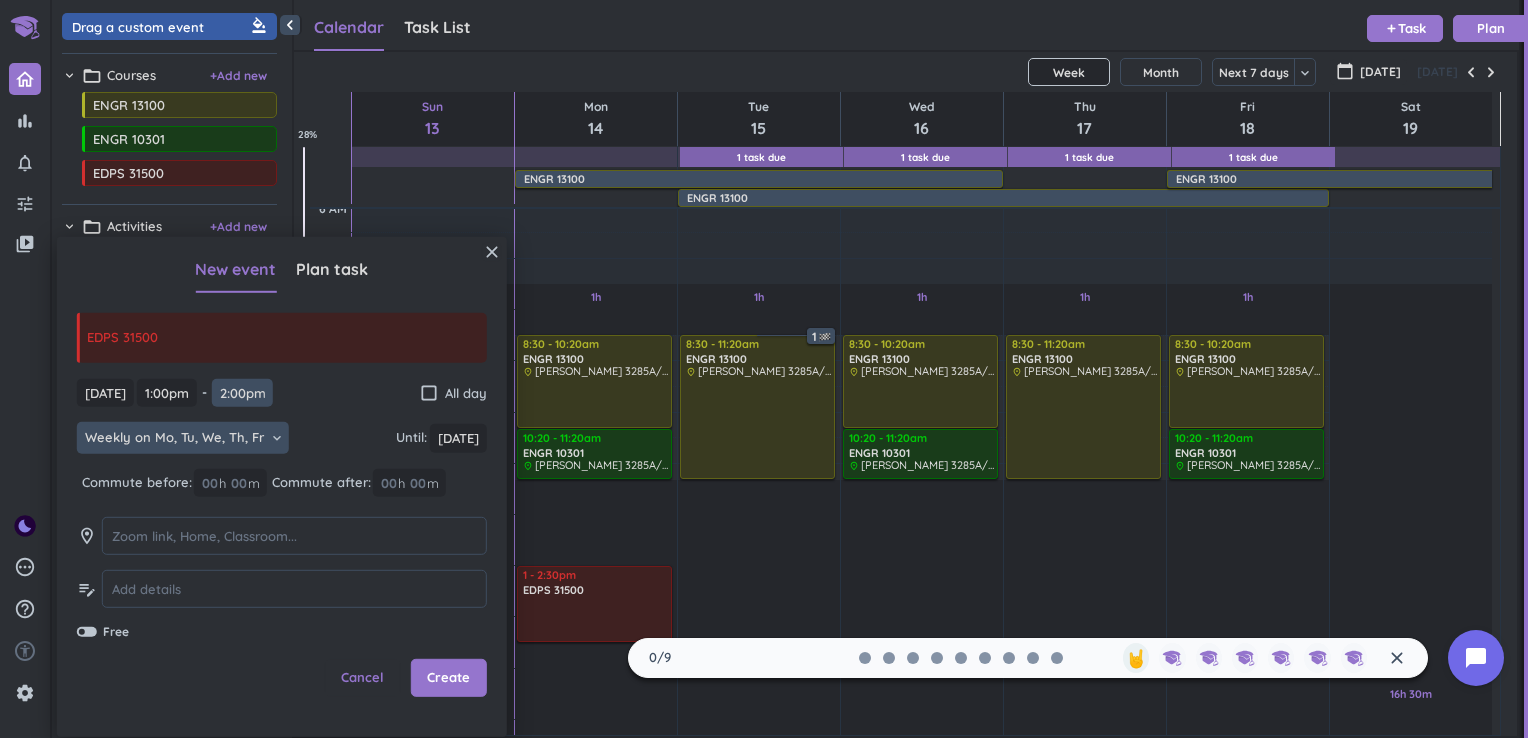 click on "2:00pm" at bounding box center (242, 392) 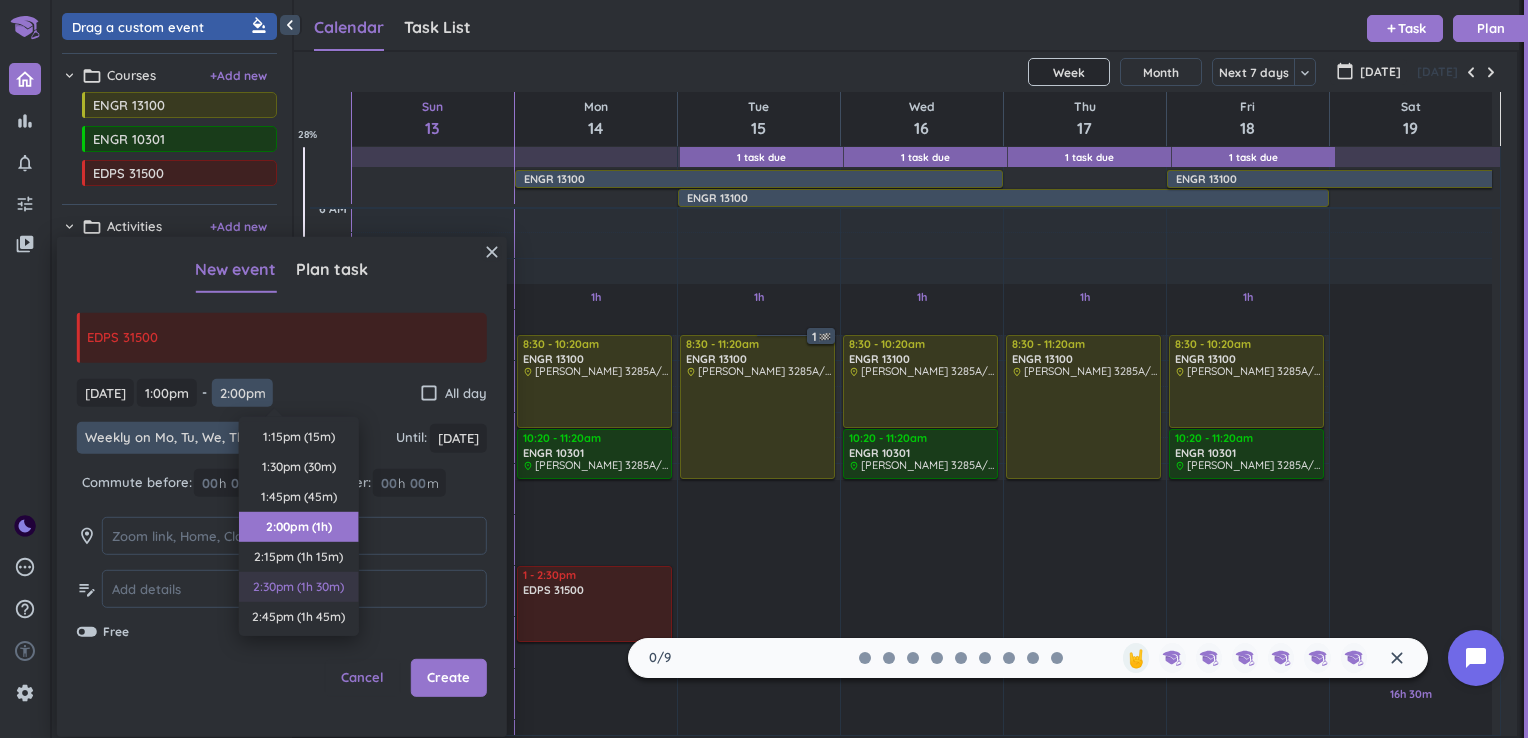 scroll, scrollTop: 90, scrollLeft: 0, axis: vertical 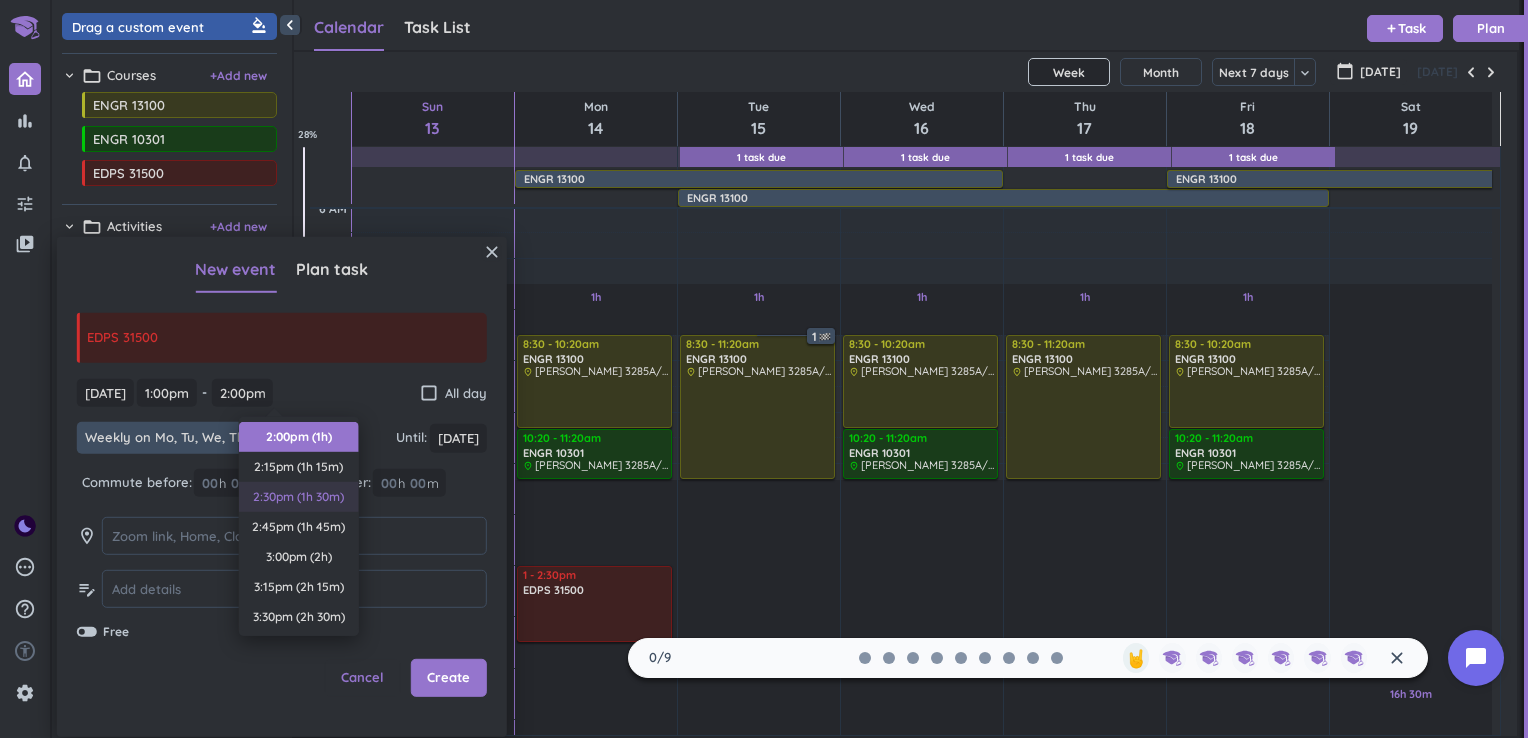 click on "2:30pm (1h 30m)" at bounding box center [299, 497] 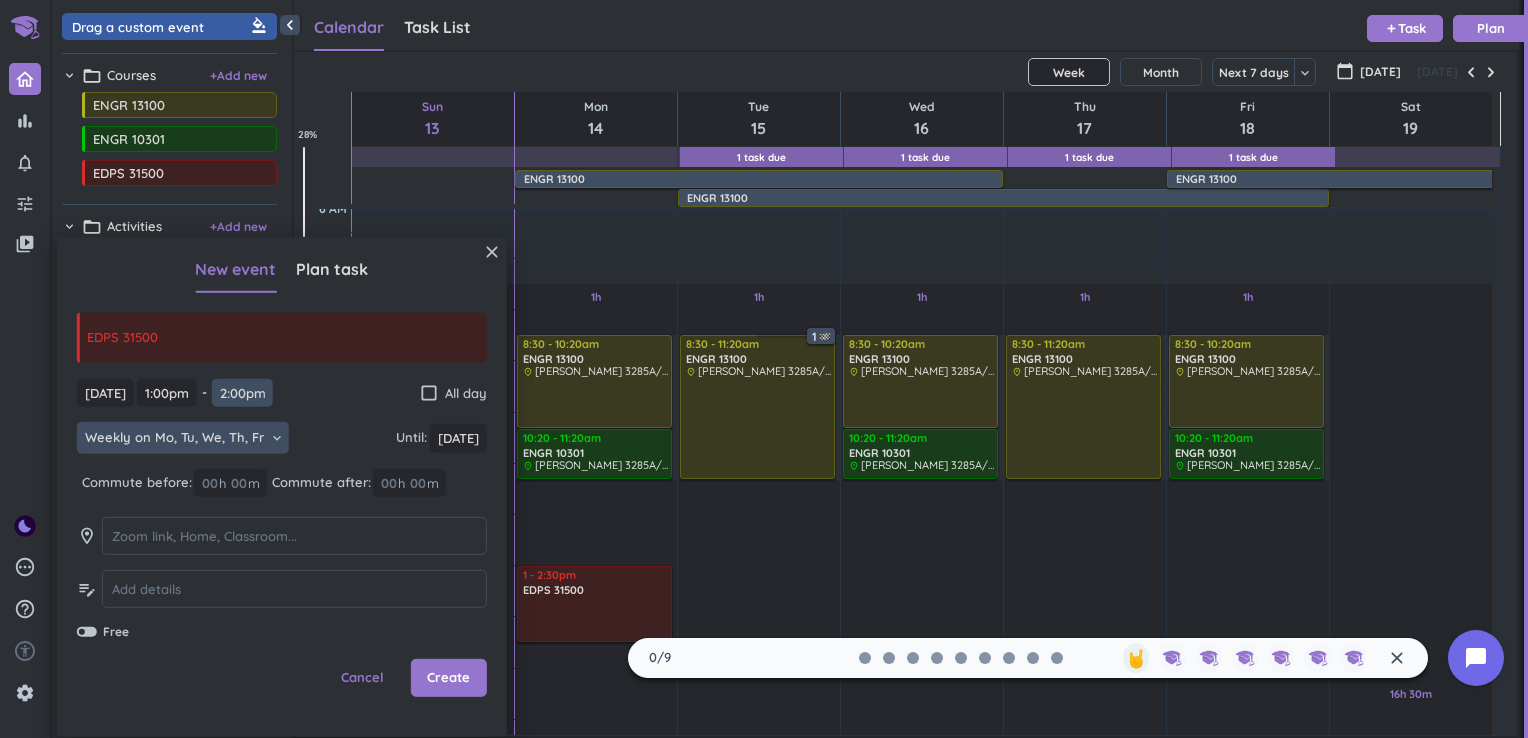 click on "2:00pm" at bounding box center [242, 392] 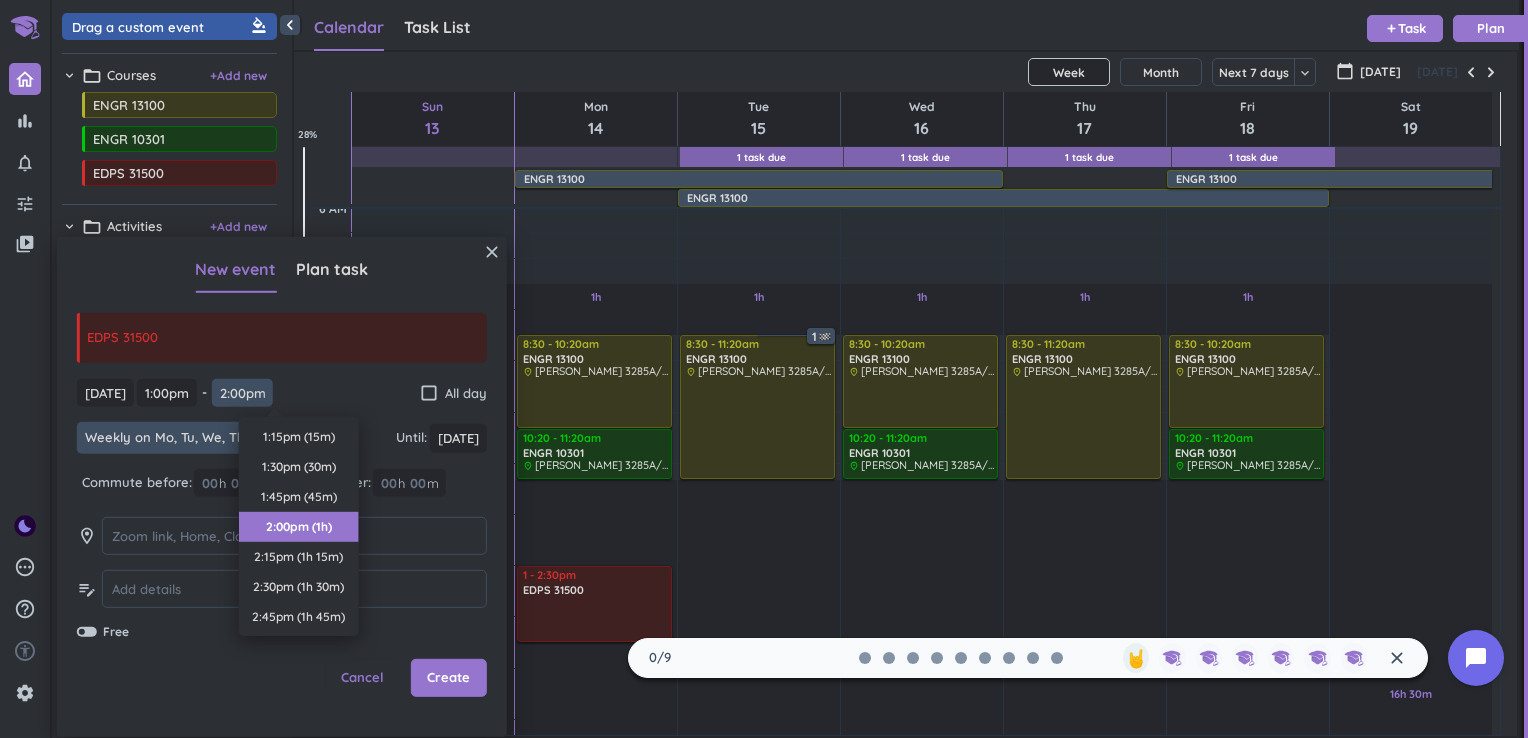 scroll, scrollTop: 90, scrollLeft: 0, axis: vertical 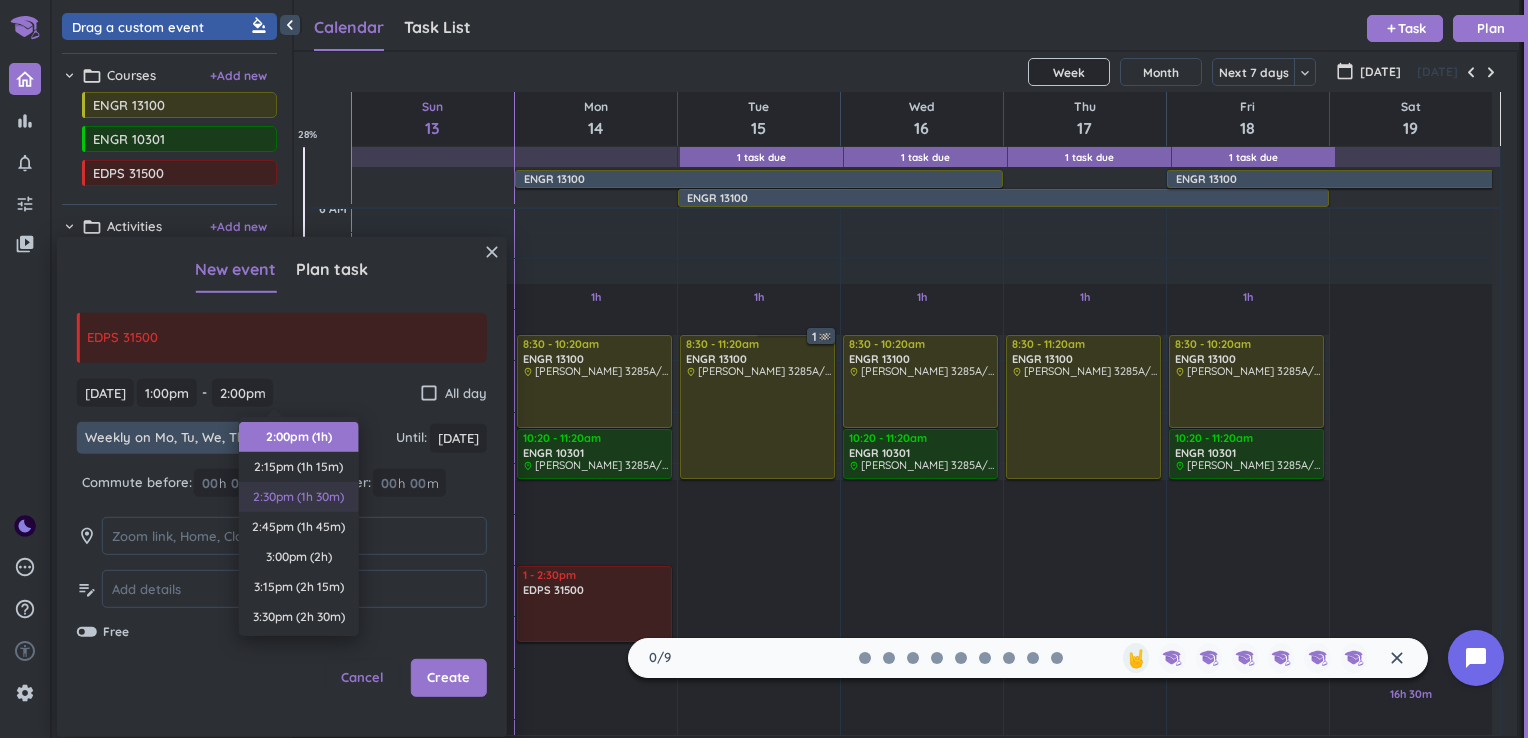click on "2:30pm (1h 30m)" at bounding box center [299, 497] 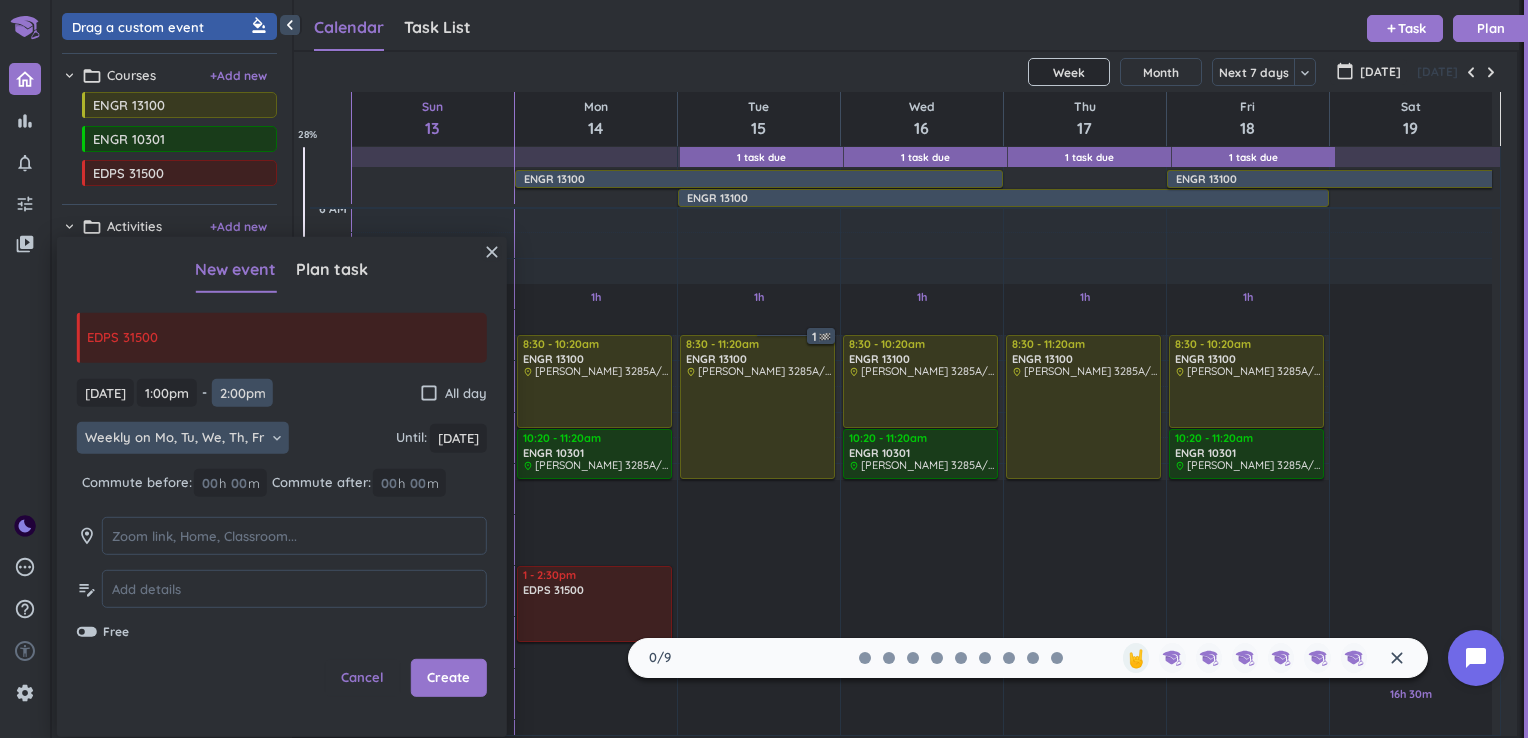 click on "2:00pm" at bounding box center (242, 392) 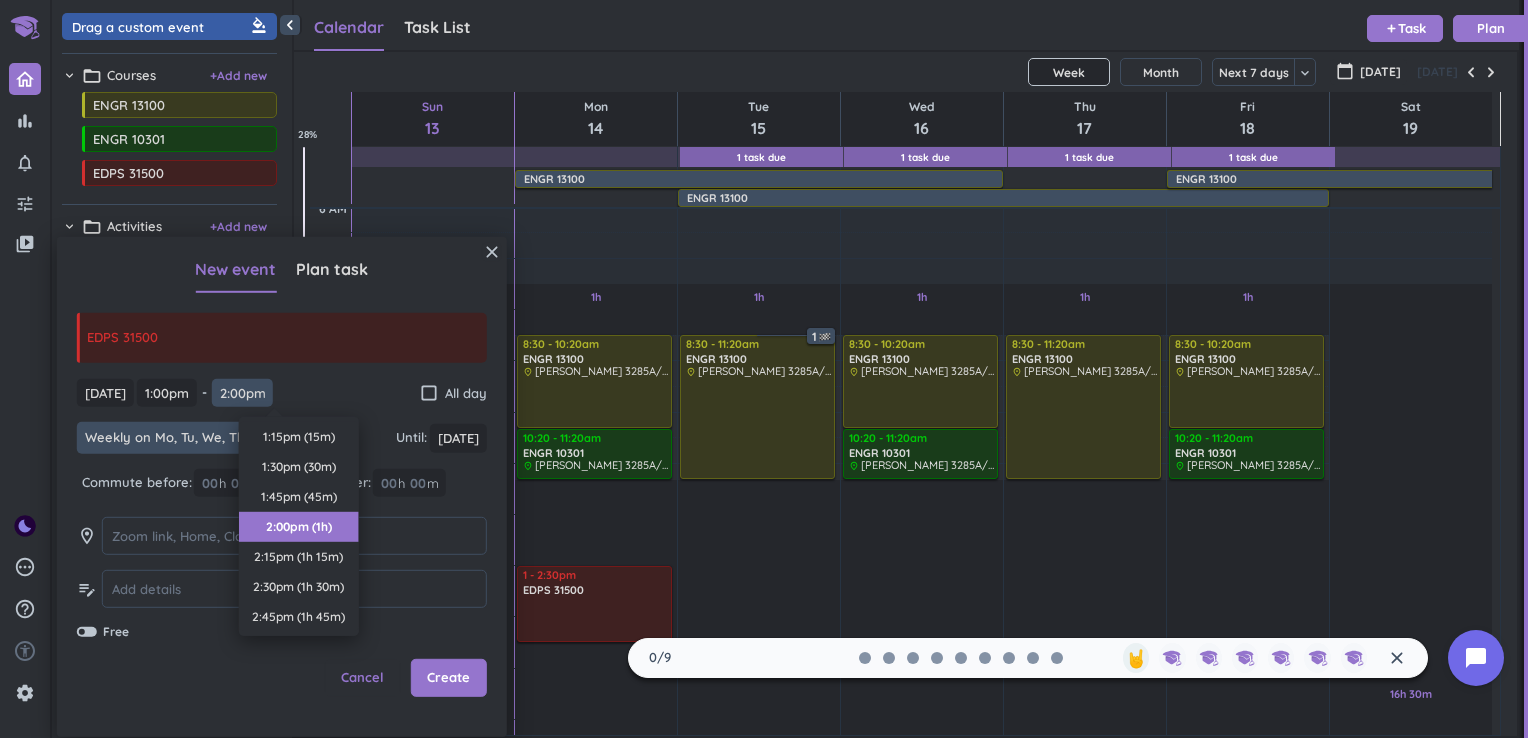 scroll, scrollTop: 90, scrollLeft: 0, axis: vertical 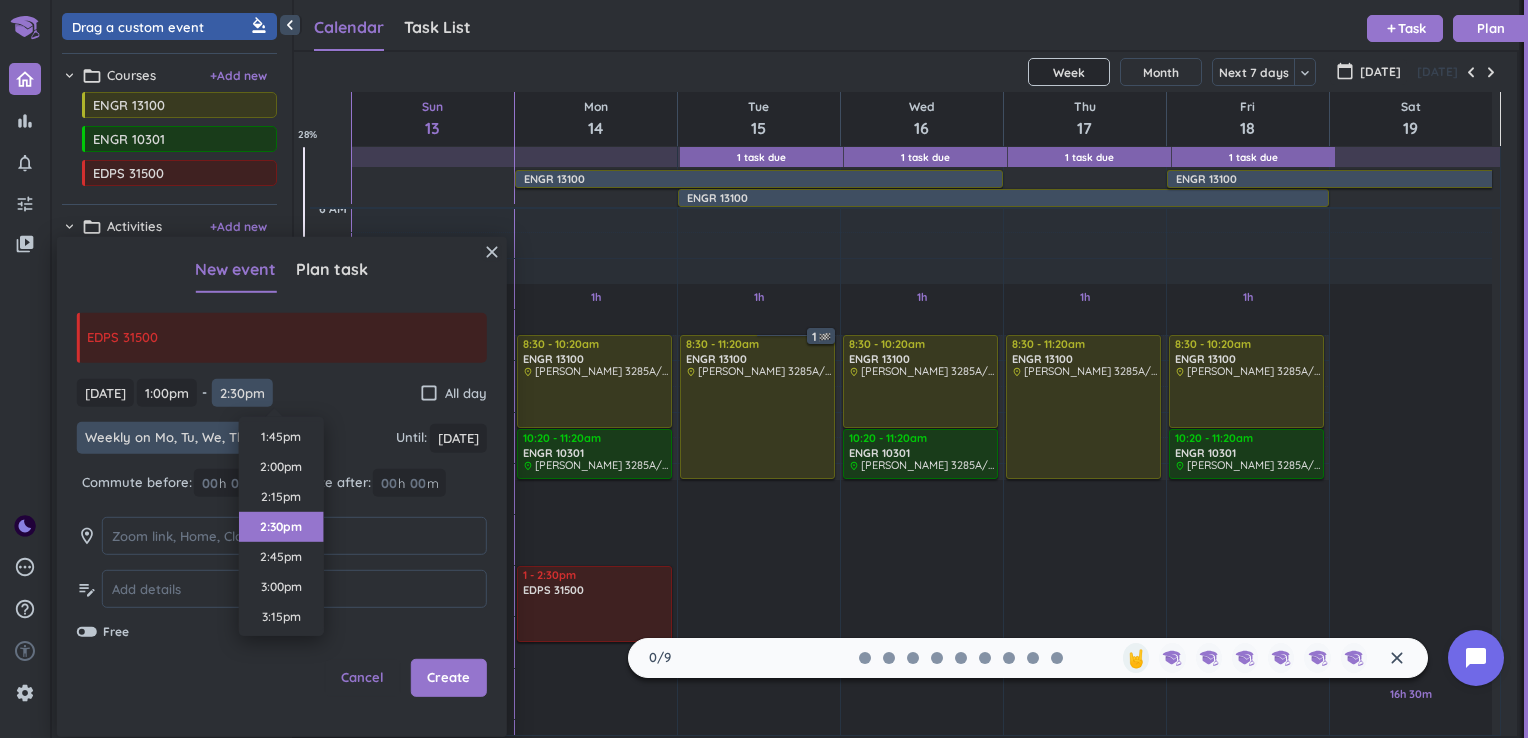 type on "2:30pm" 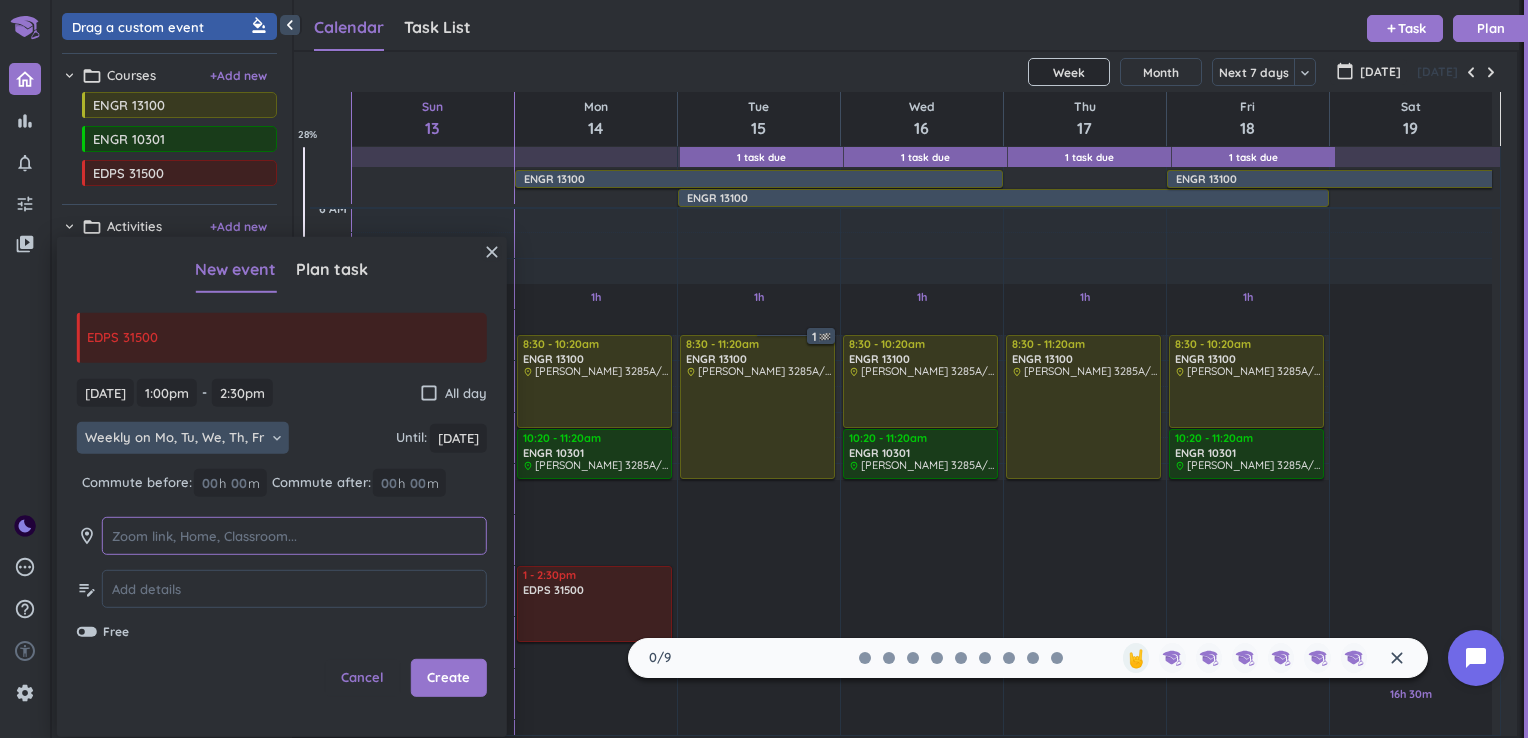 click at bounding box center [294, 536] 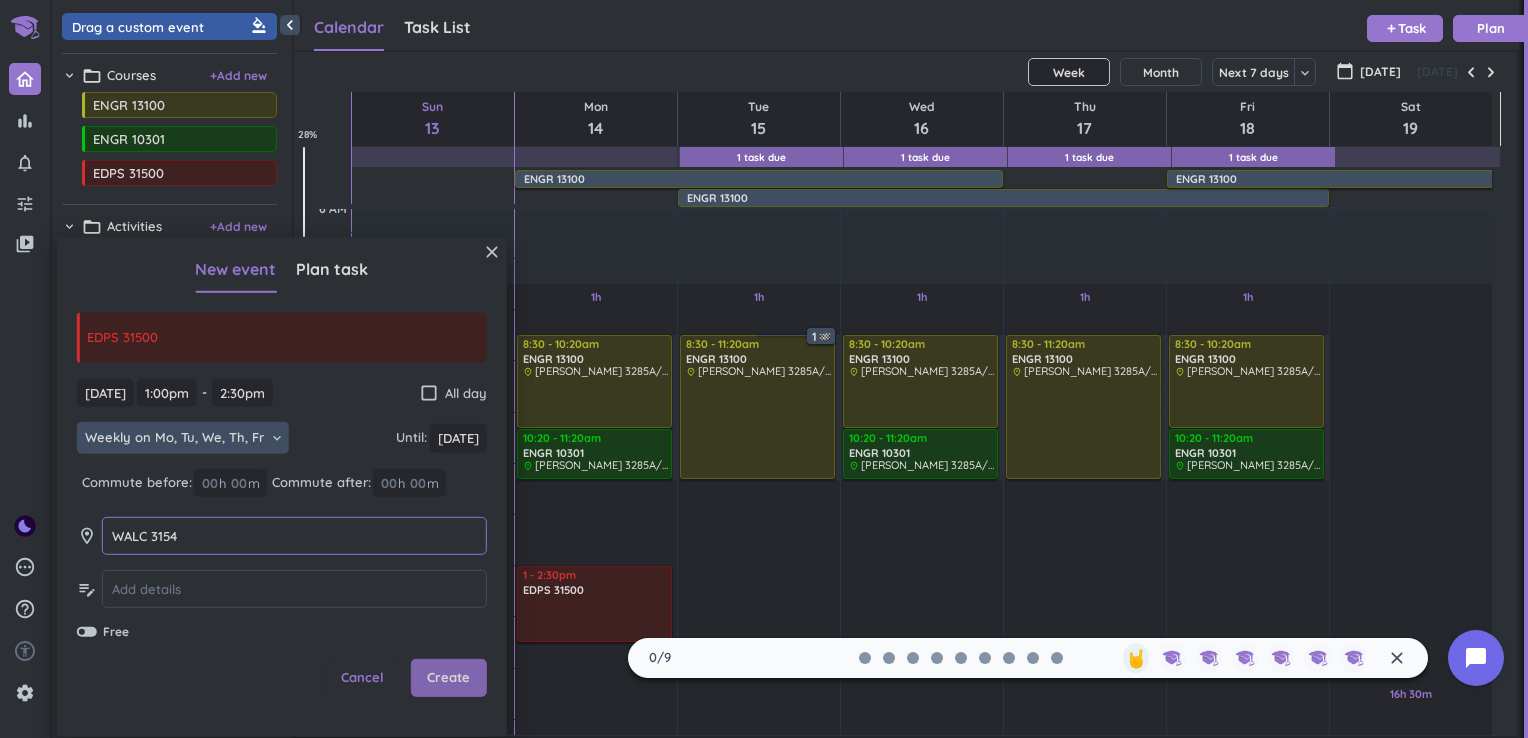 type on "WALC 3154" 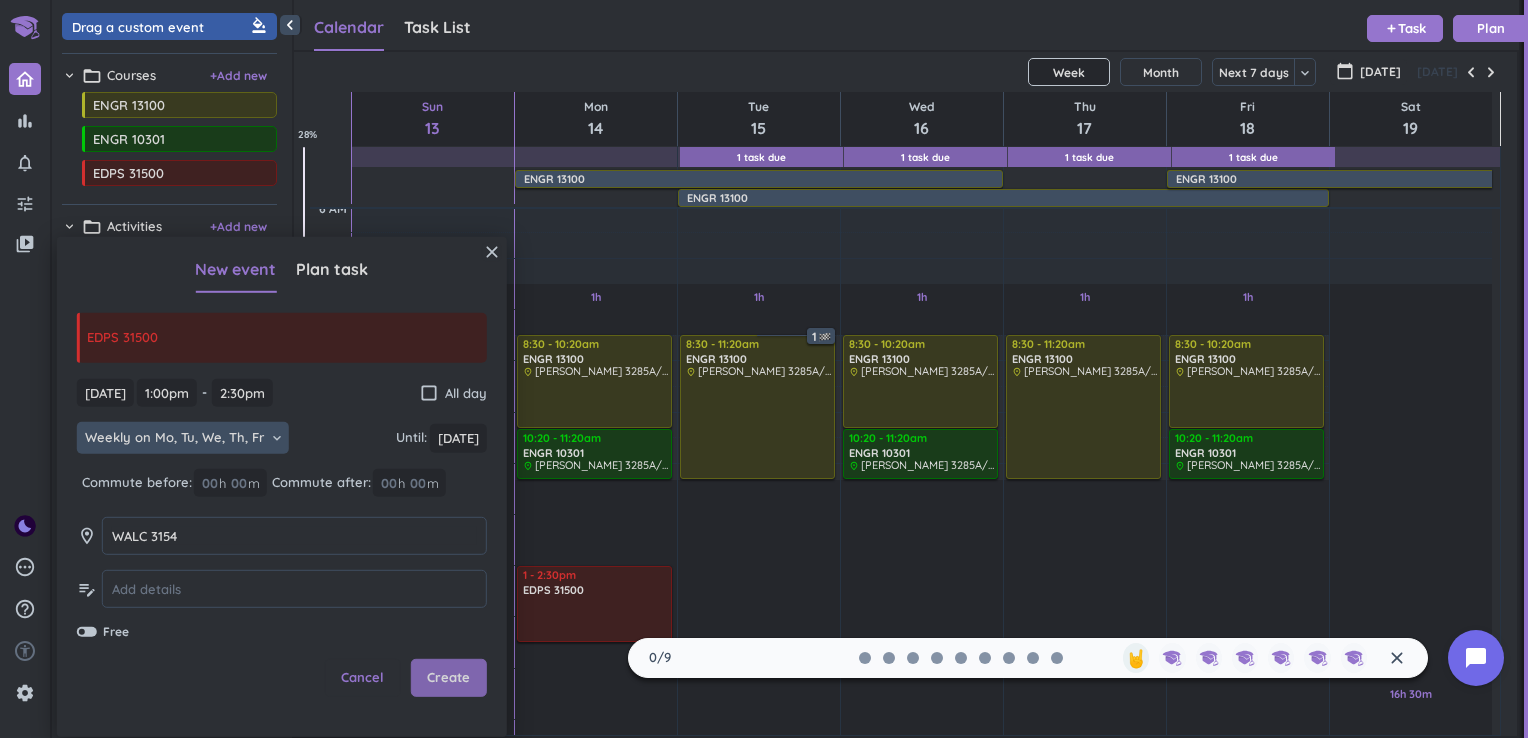 click on "Create" at bounding box center (448, 678) 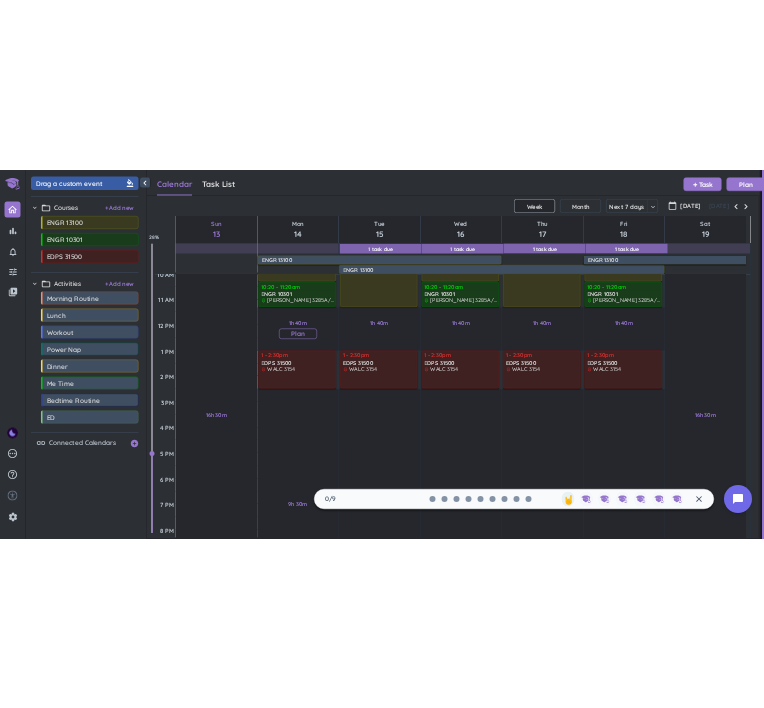scroll, scrollTop: 312, scrollLeft: 0, axis: vertical 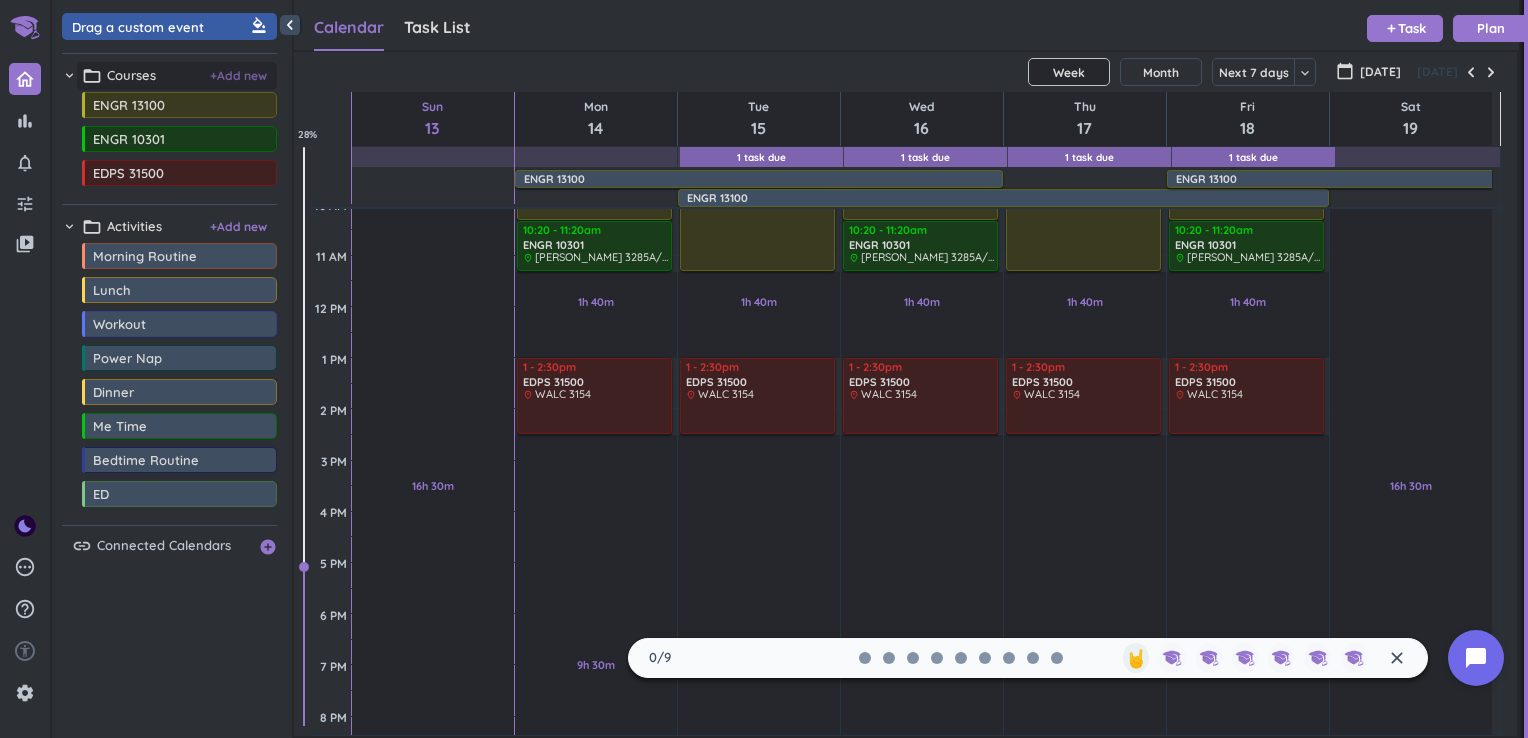 click on "+  Add new" at bounding box center (238, 76) 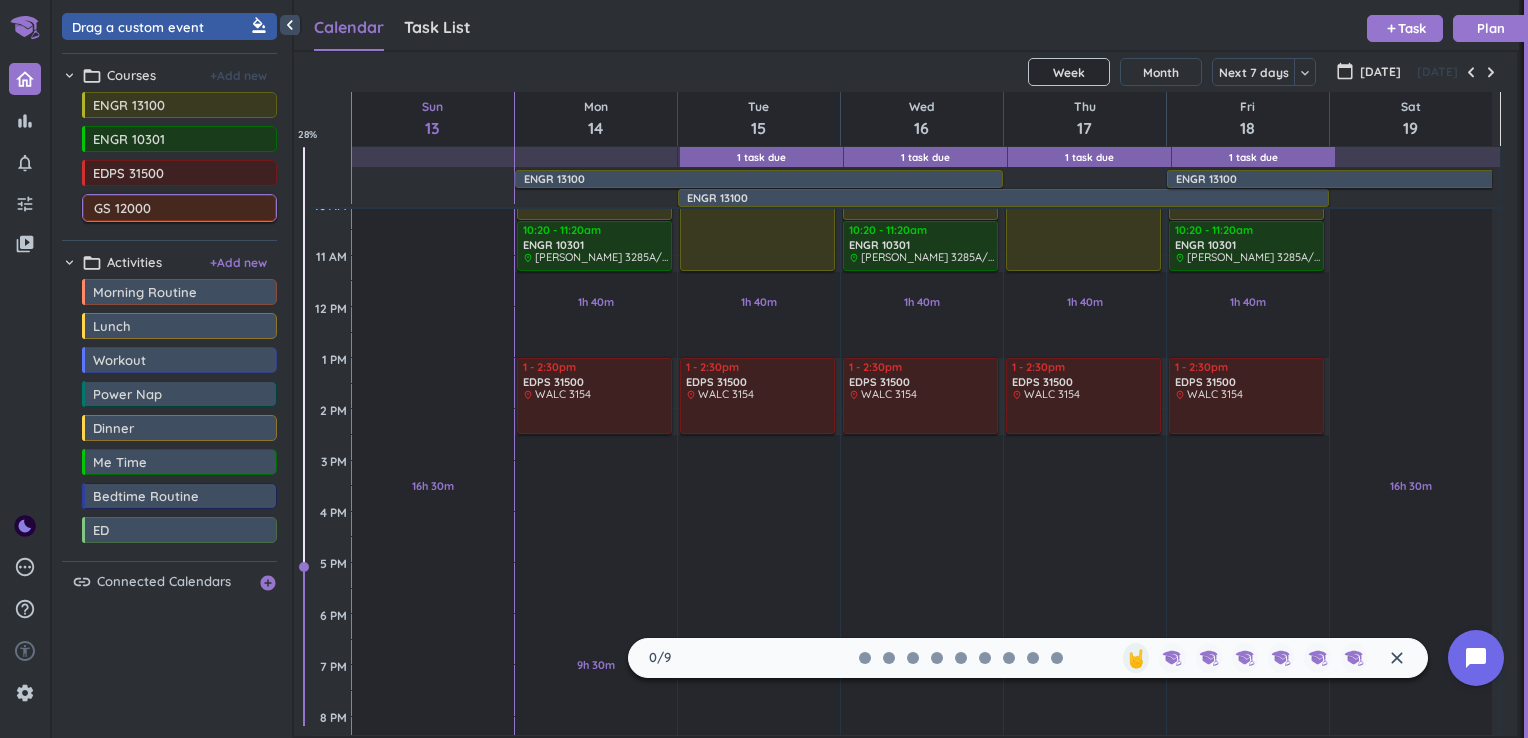 type on "GS 12000" 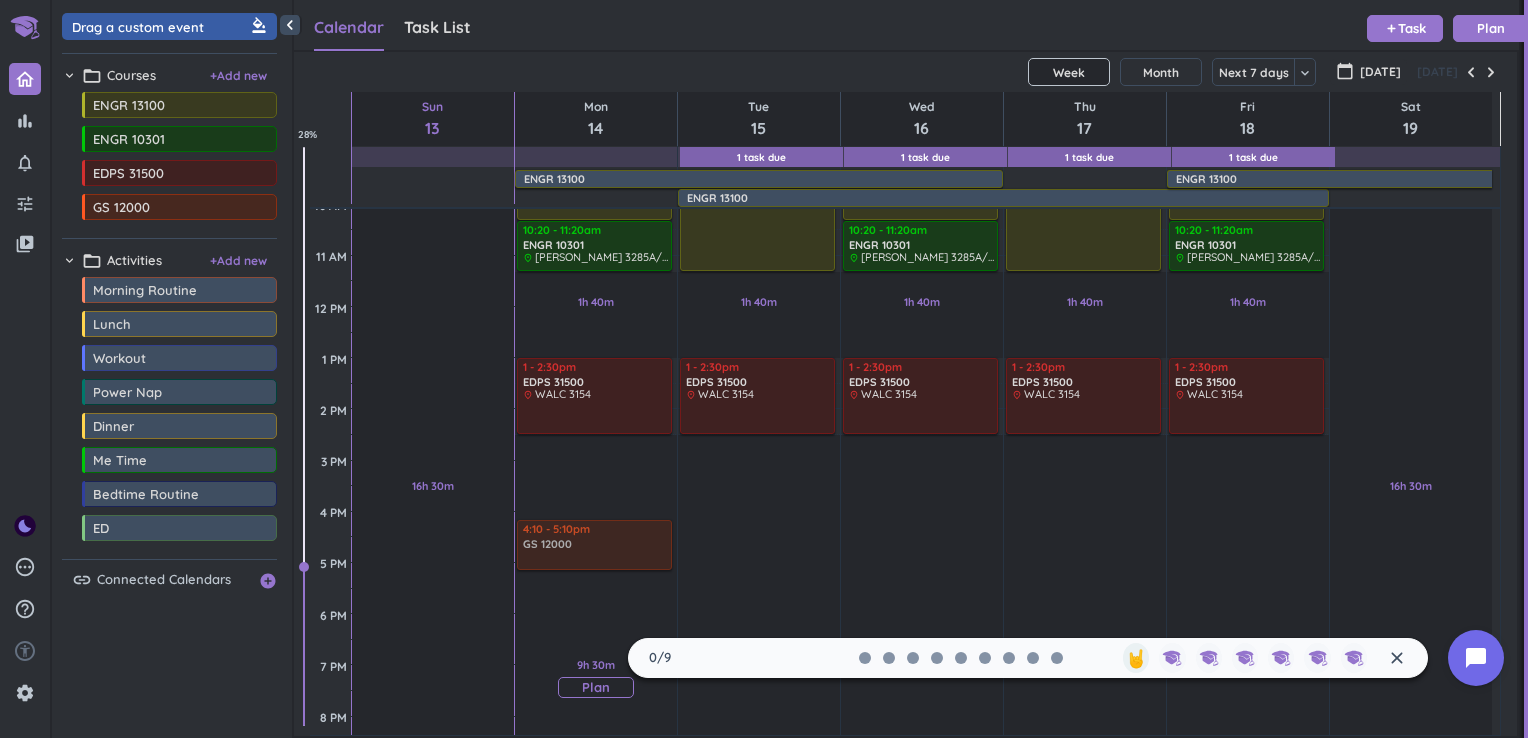 drag, startPoint x: 184, startPoint y: 208, endPoint x: 574, endPoint y: 530, distance: 505.75092 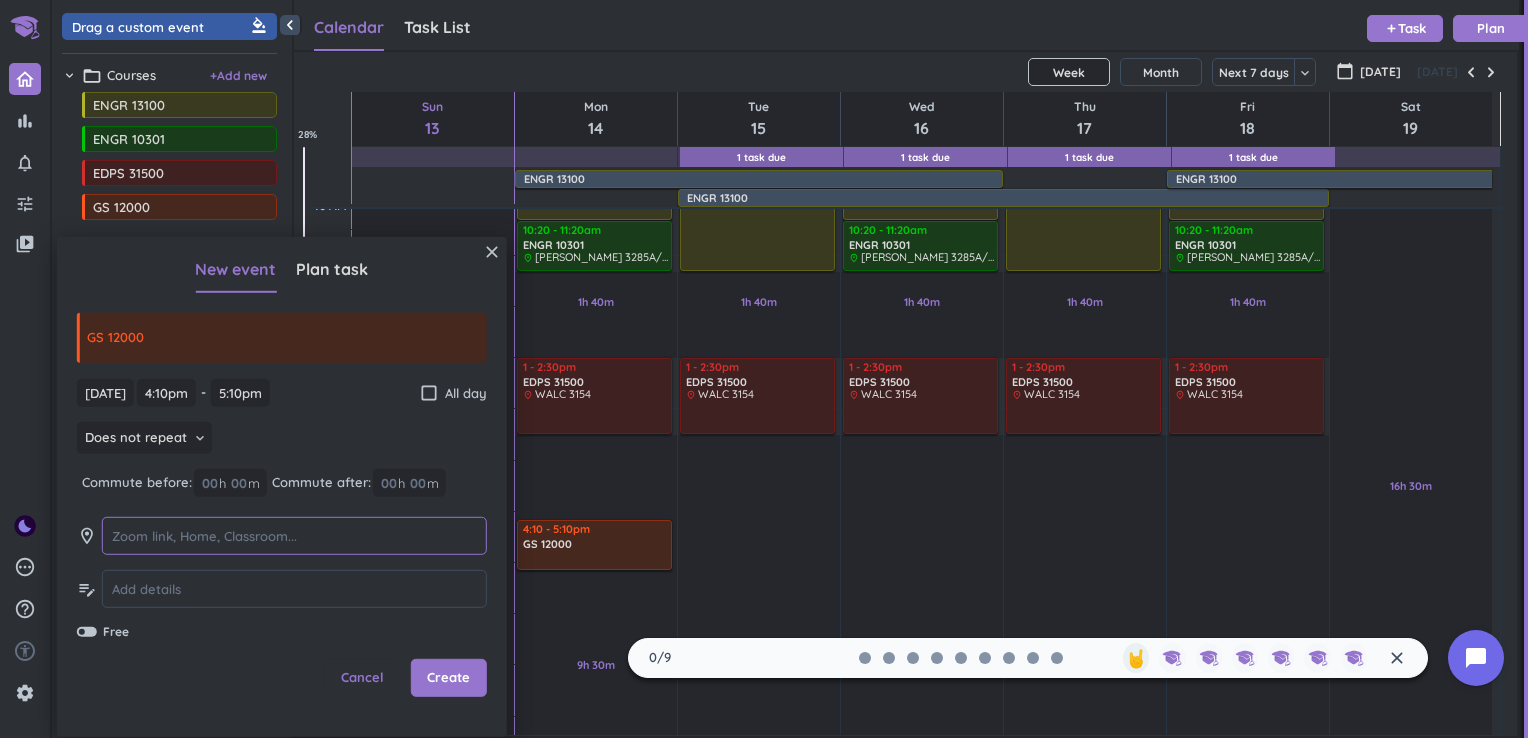 click at bounding box center [294, 536] 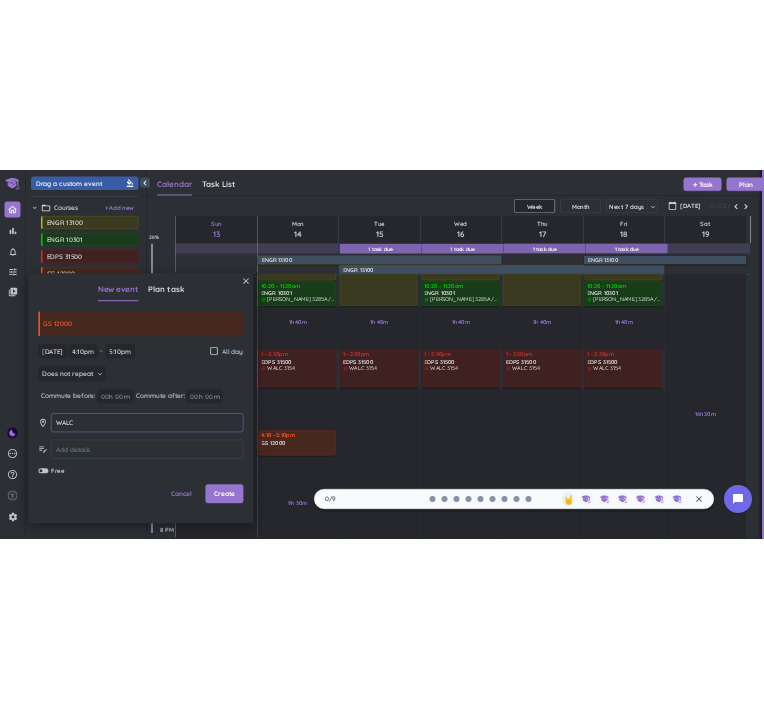 scroll, scrollTop: 41, scrollLeft: 453, axis: both 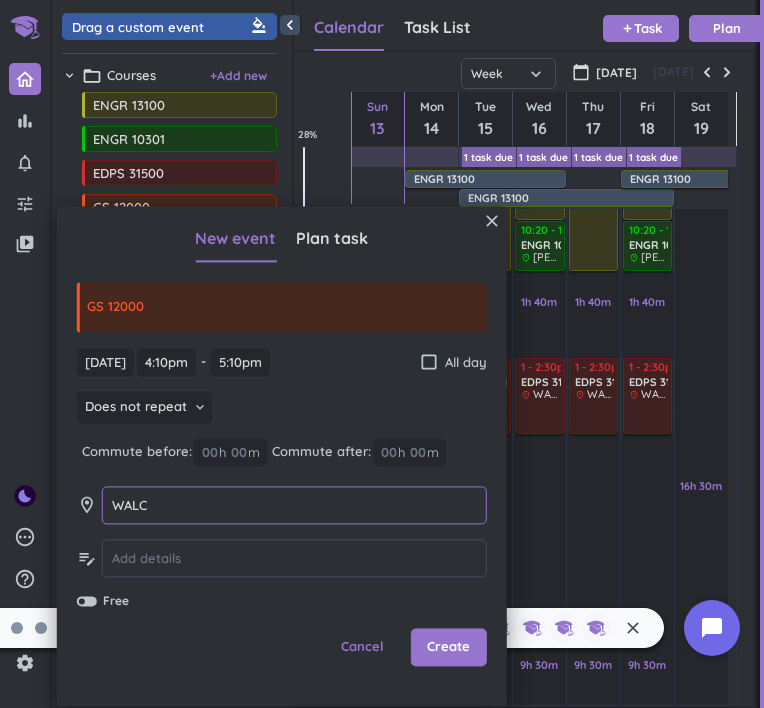type on "WALC" 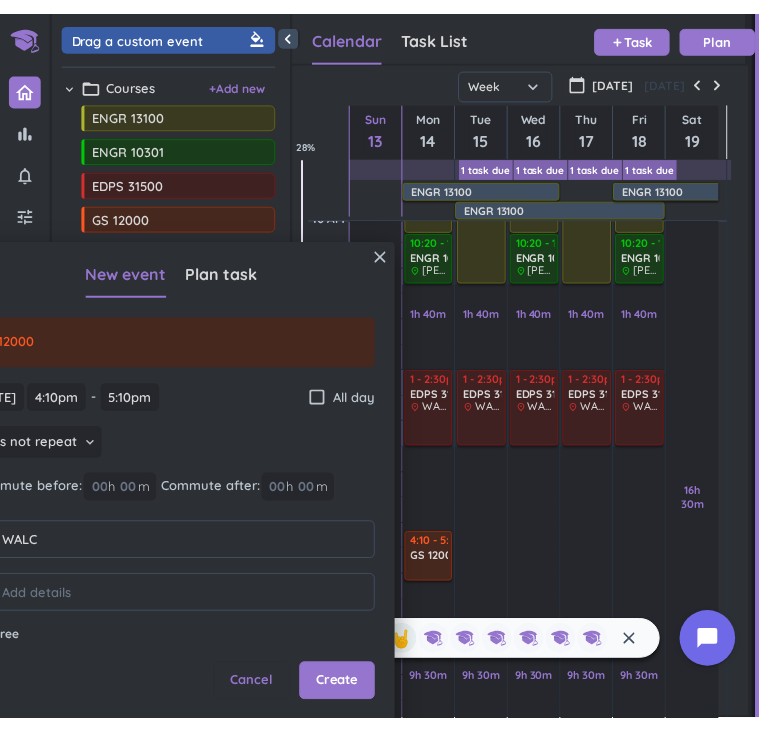 scroll, scrollTop: 41, scrollLeft: 448, axis: both 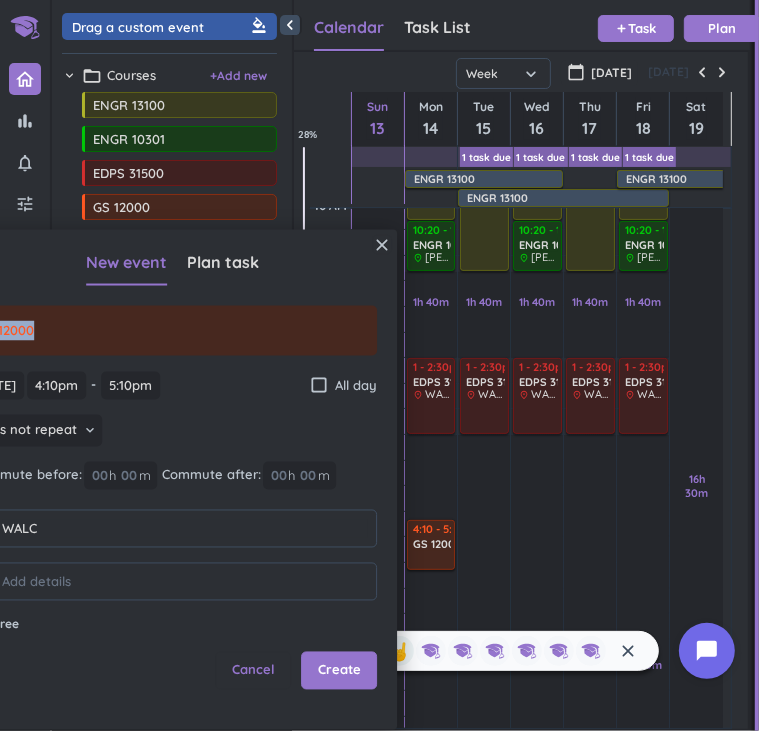 drag, startPoint x: 316, startPoint y: 246, endPoint x: 384, endPoint y: 233, distance: 69.2315 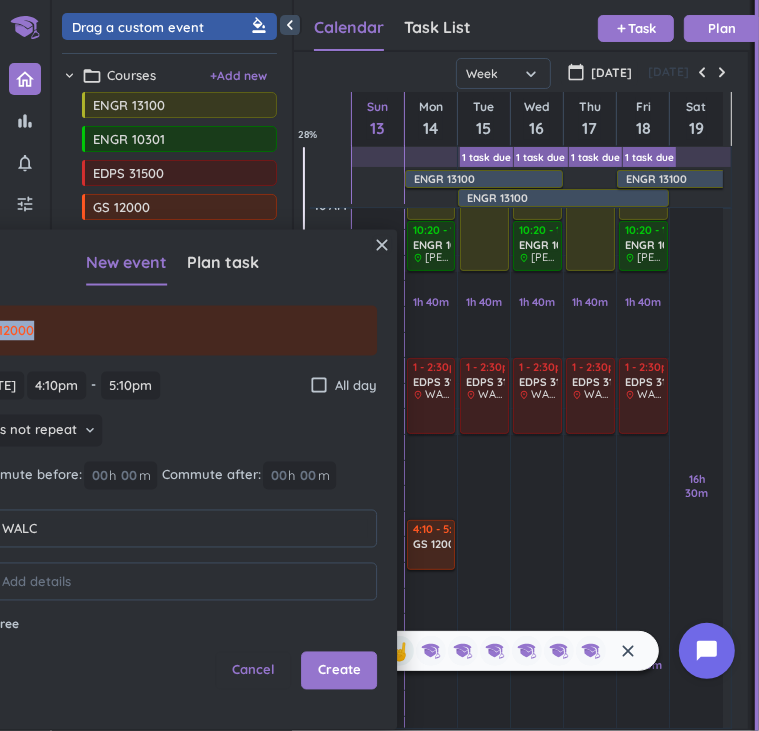 click on "close New event Plan task GS 12000 [DATE] [DATE]   4:10pm 4:10pm - 5:10pm 5:10pm check_box_outline_blank All day Does not repeat keyboard_arrow_down Commute before: 00 h 00 m Commute after: 00 h 00 m room WALC WALC edit_note Free Cancel Create" at bounding box center [172, 480] 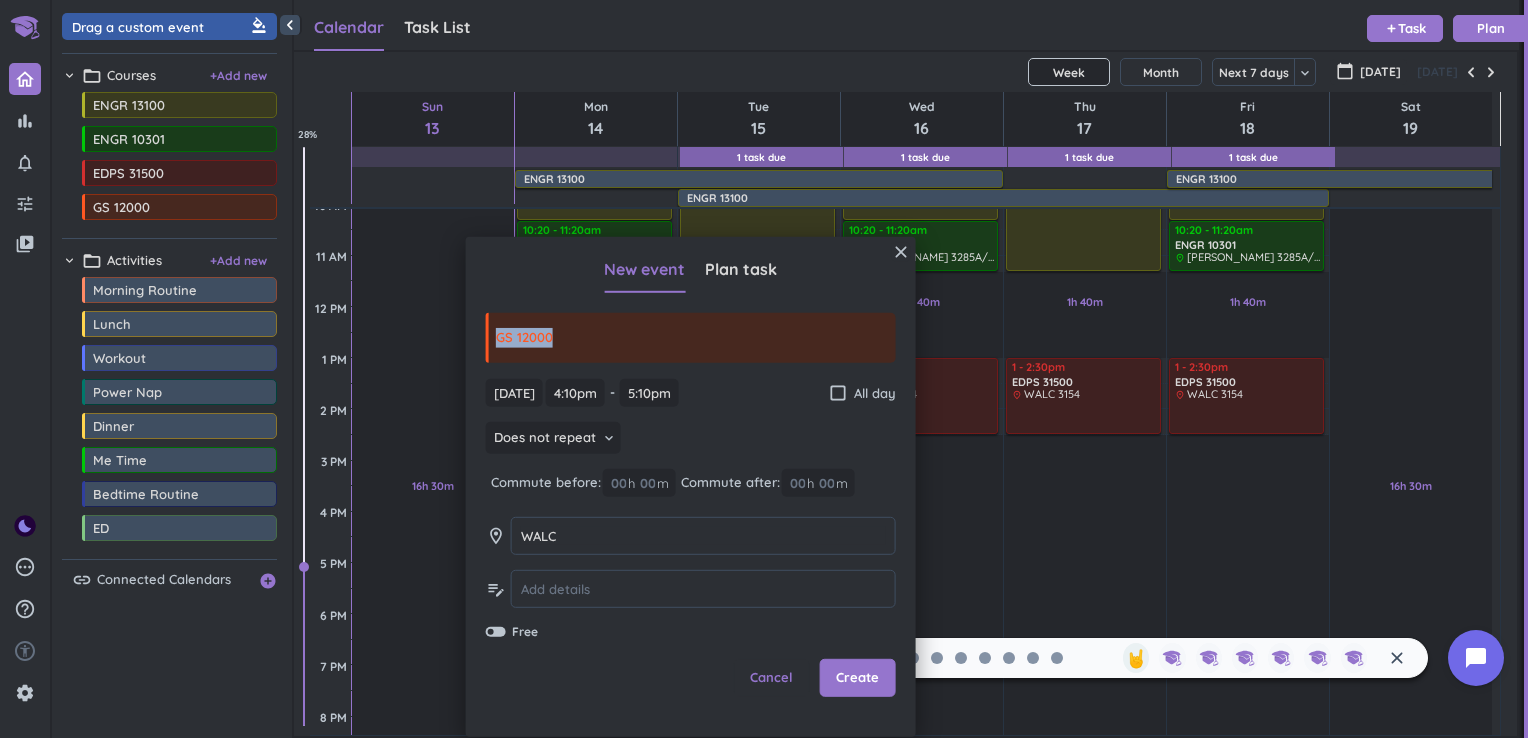 scroll, scrollTop: 8, scrollLeft: 9, axis: both 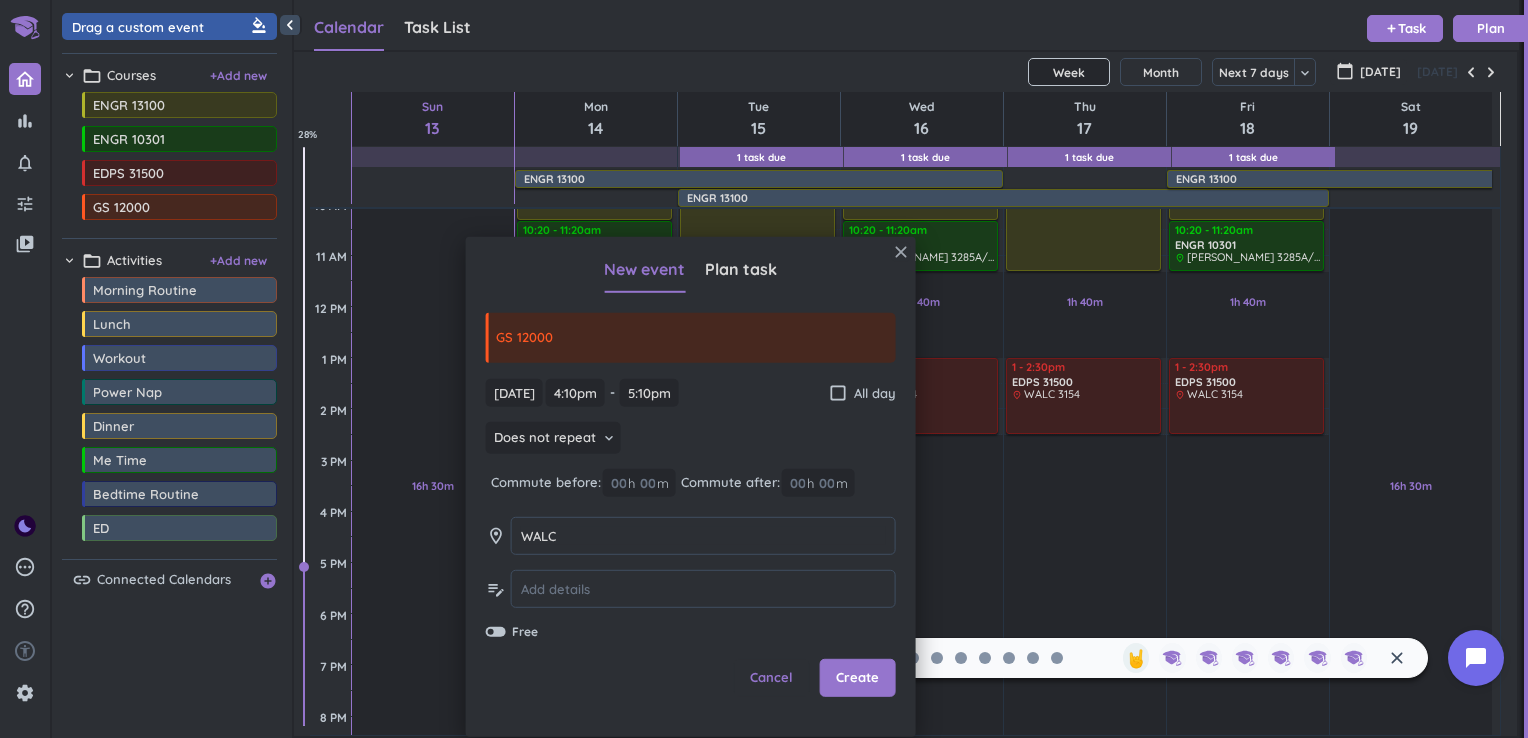 click on "close" at bounding box center [901, 252] 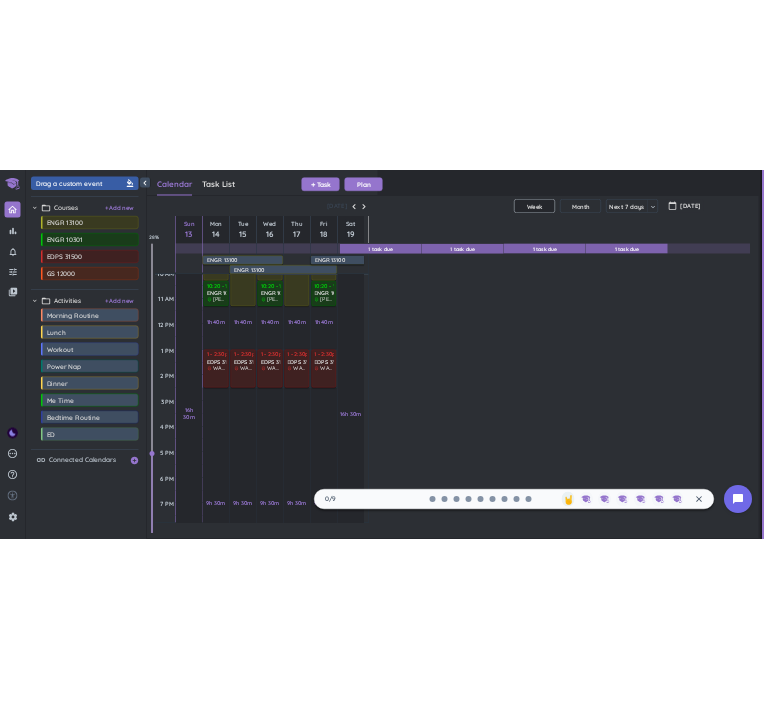 scroll, scrollTop: 41, scrollLeft: 453, axis: both 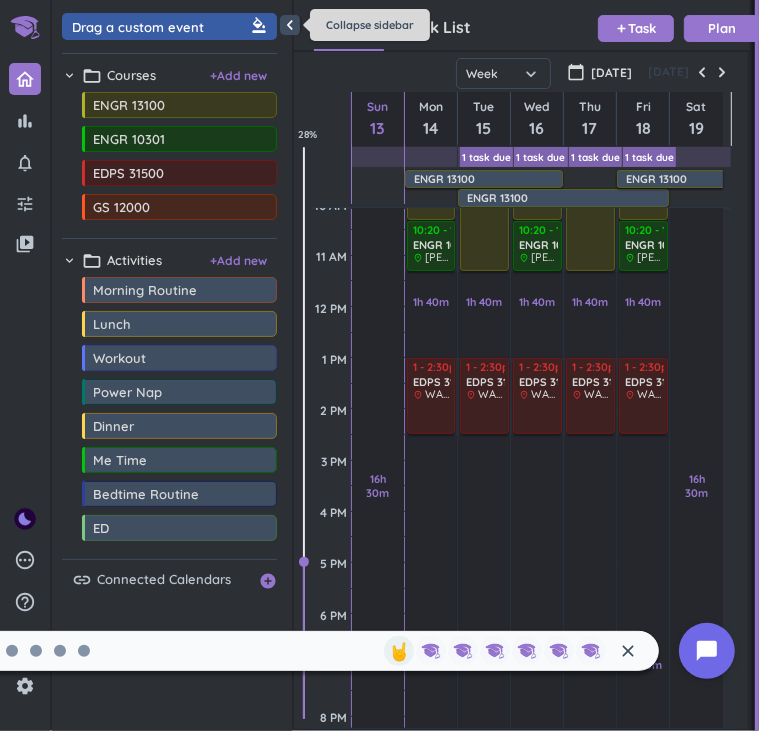 click on "chevron_left" at bounding box center [290, 25] 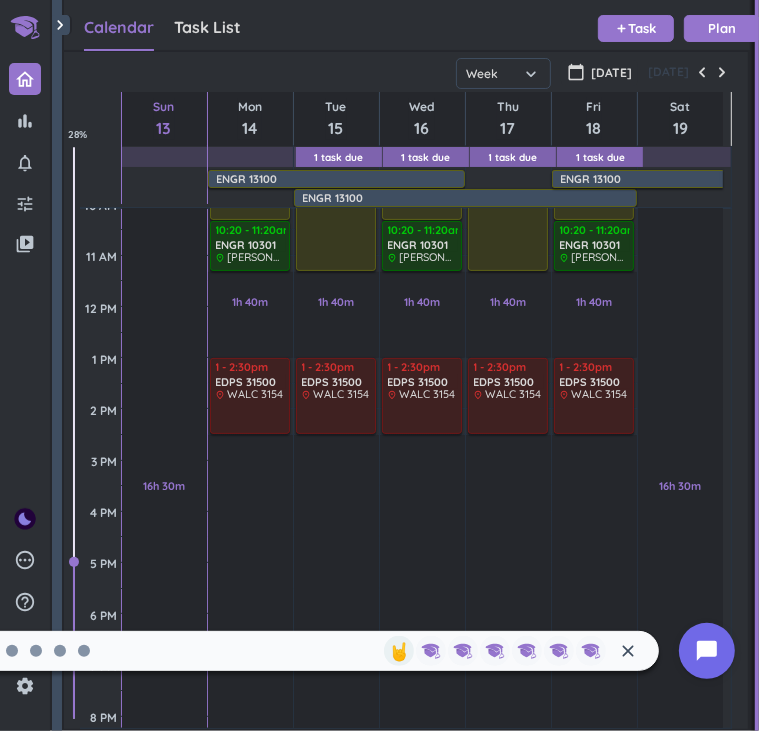 scroll, scrollTop: 8, scrollLeft: 8, axis: both 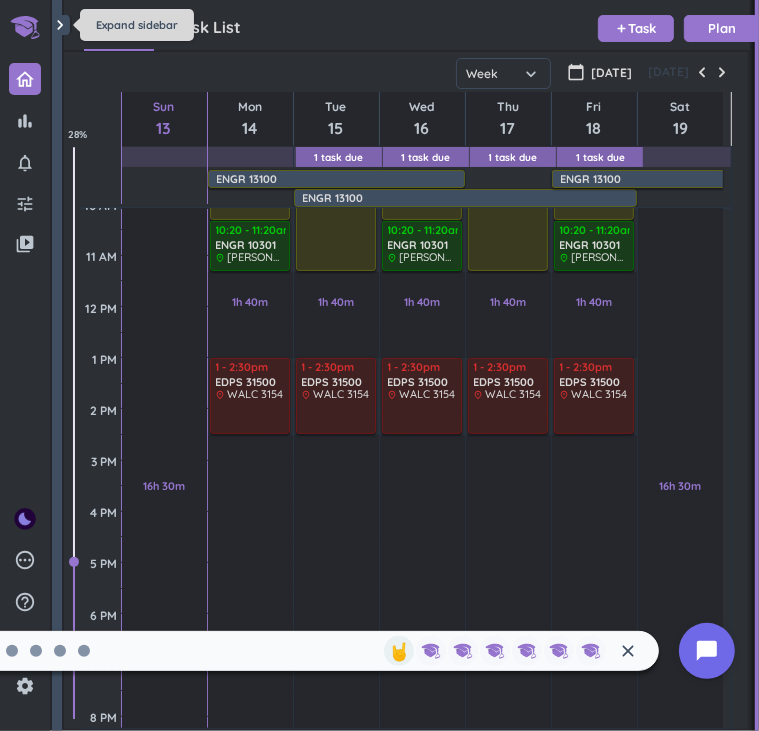 click on "chevron_right" at bounding box center (61, 25) 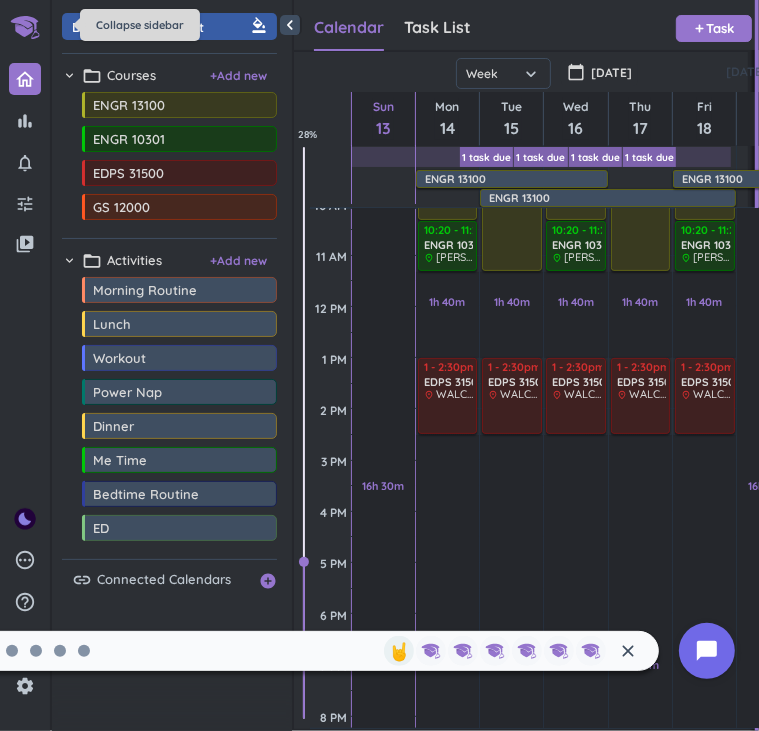scroll, scrollTop: 41, scrollLeft: 480, axis: both 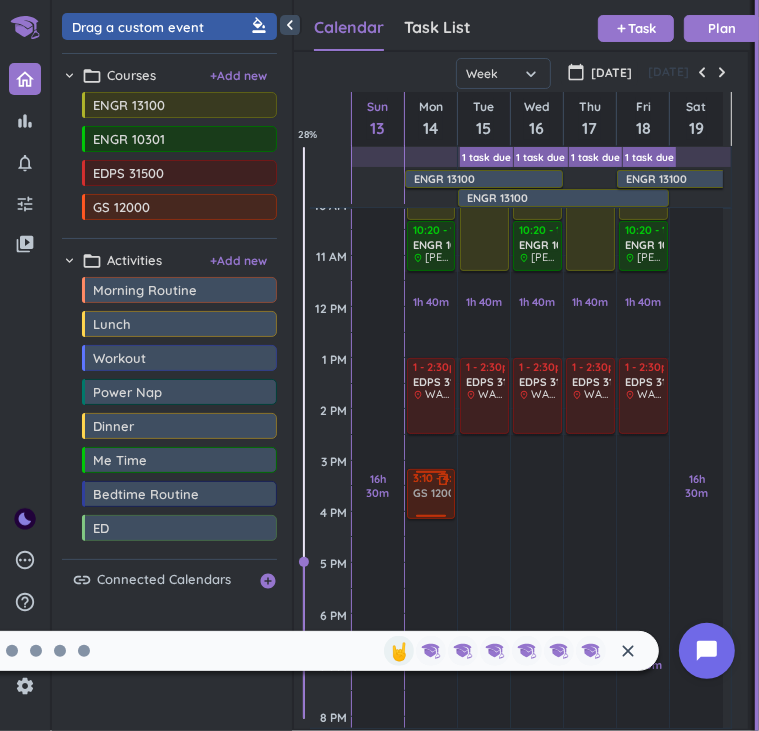 drag, startPoint x: 147, startPoint y: 206, endPoint x: 420, endPoint y: 471, distance: 380.4655 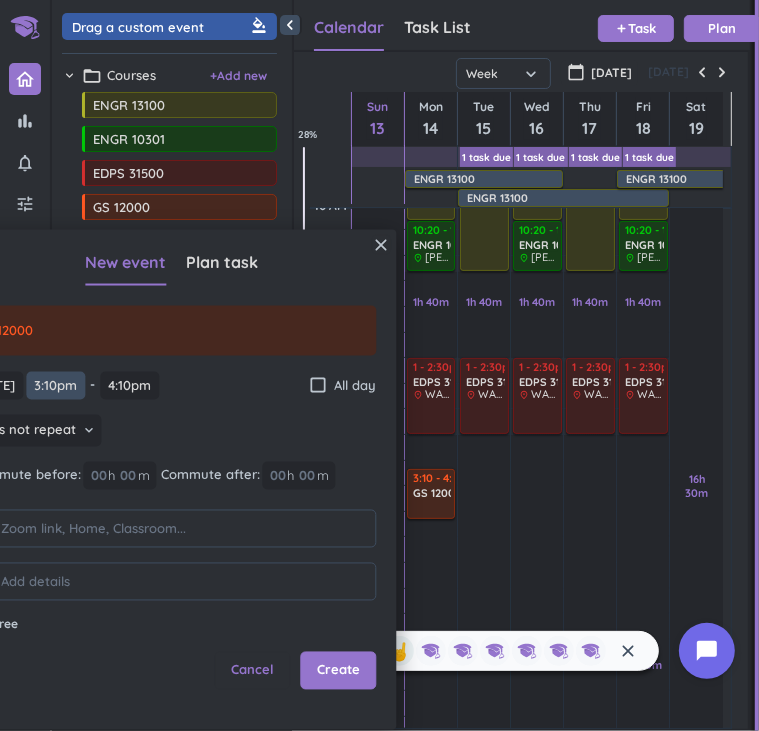click on "3:10pm" at bounding box center (55, 385) 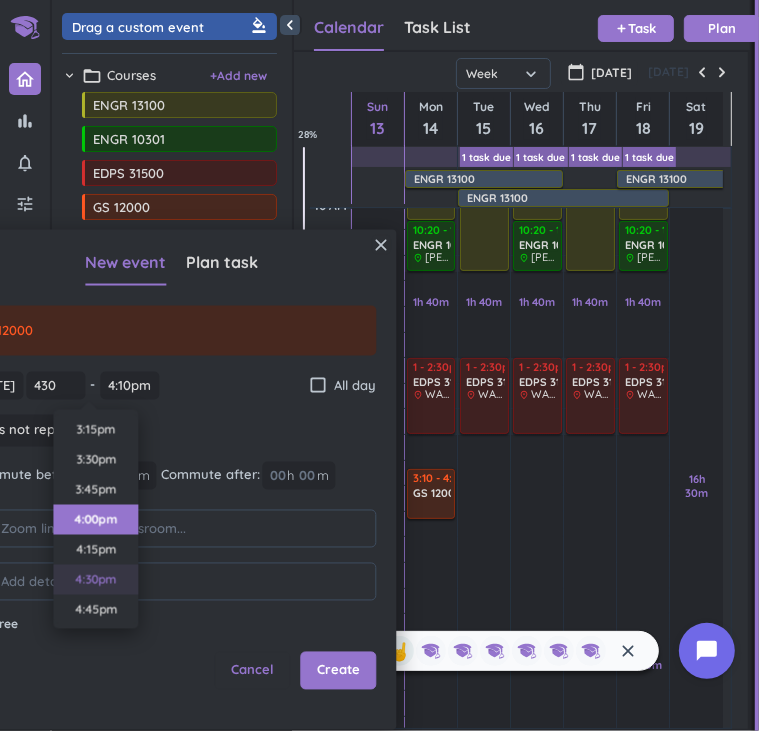 click on "4:30pm" at bounding box center [95, 580] 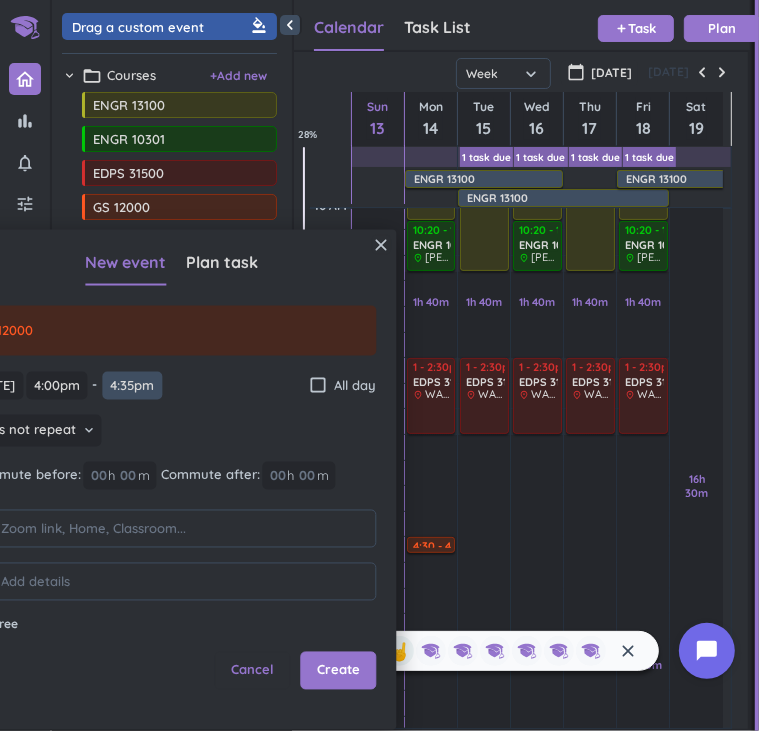 click on "4:35pm" at bounding box center [132, 385] 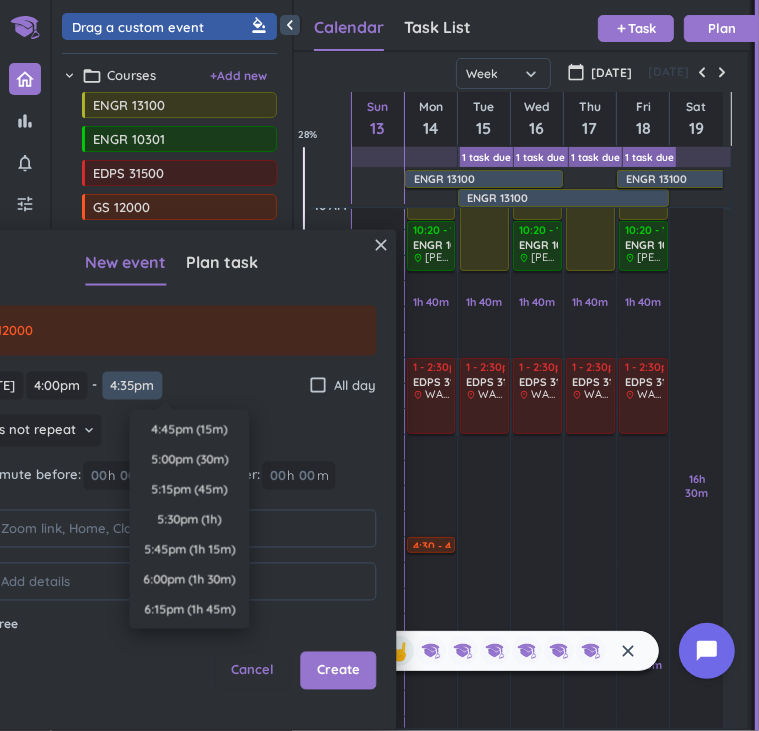 scroll, scrollTop: 1890, scrollLeft: 0, axis: vertical 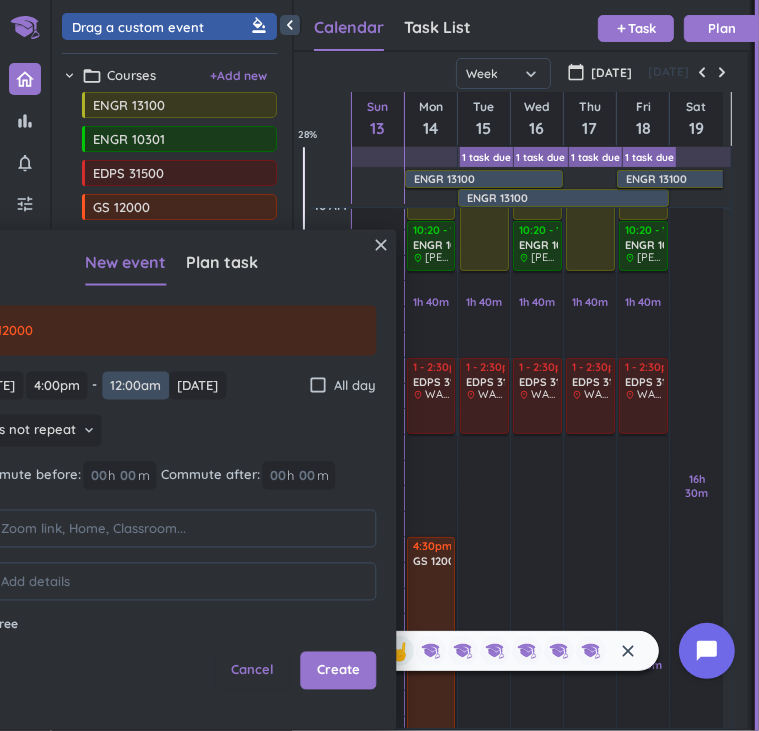 click on "12:00am" at bounding box center [135, 385] 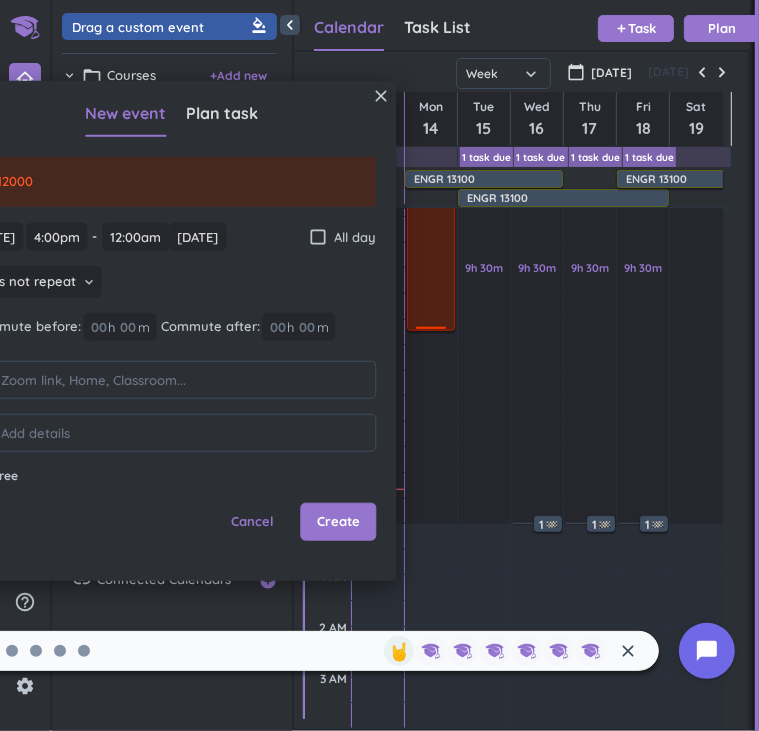 drag, startPoint x: 436, startPoint y: 521, endPoint x: 442, endPoint y: 307, distance: 214.08409 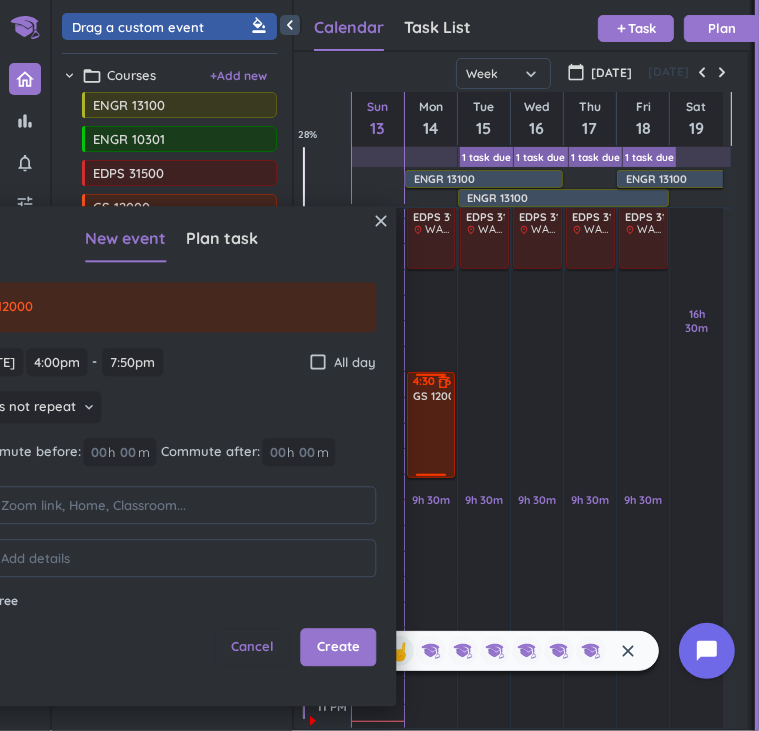 drag, startPoint x: 439, startPoint y: 537, endPoint x: 439, endPoint y: 461, distance: 76 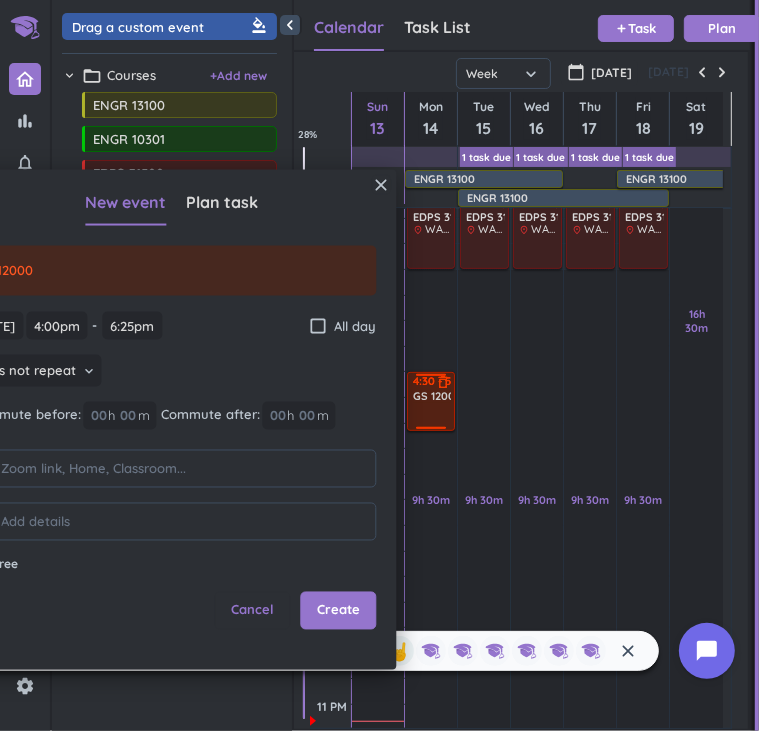 drag, startPoint x: 437, startPoint y: 463, endPoint x: 437, endPoint y: 421, distance: 42 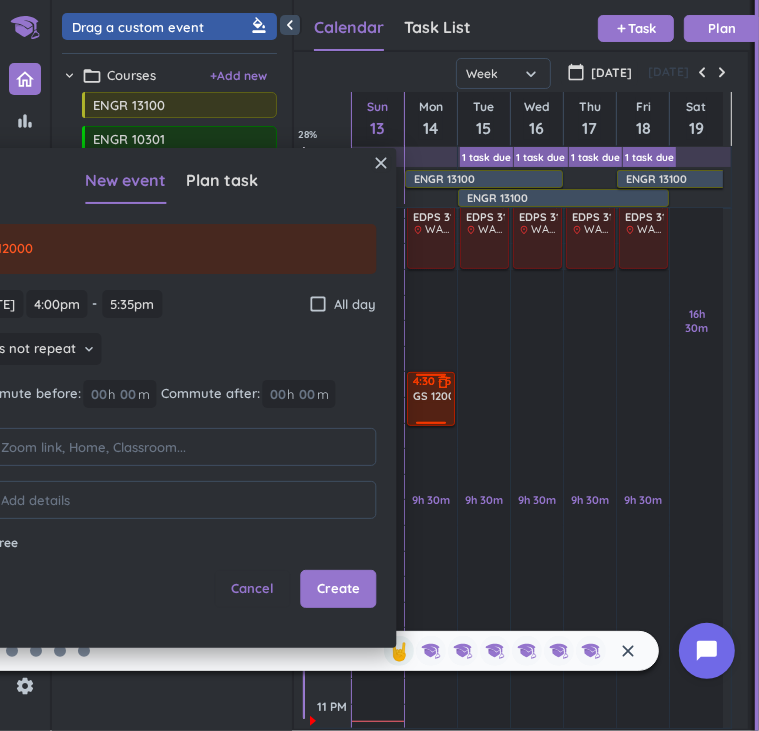 click at bounding box center [432, 413] 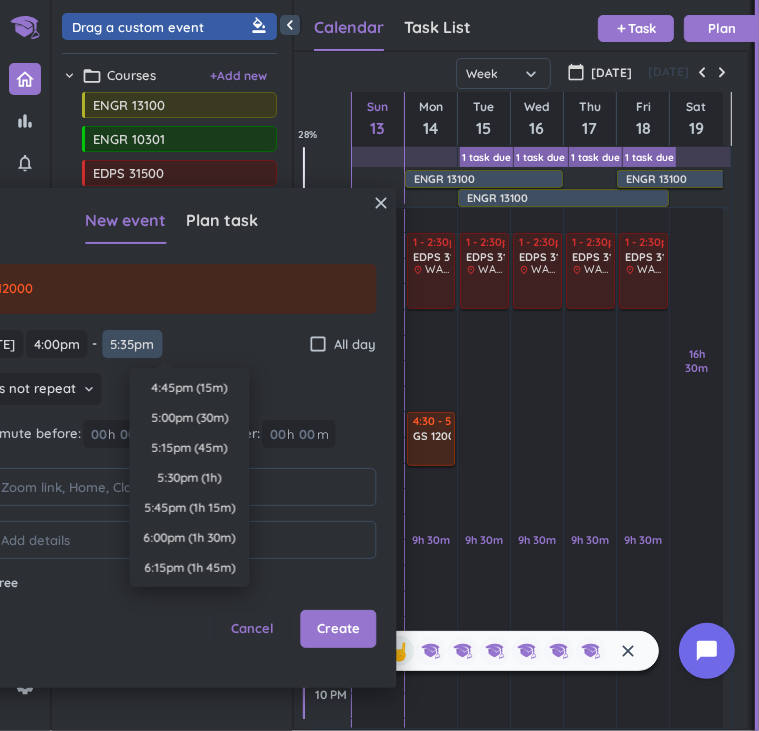 click on "5:35pm" at bounding box center (132, 344) 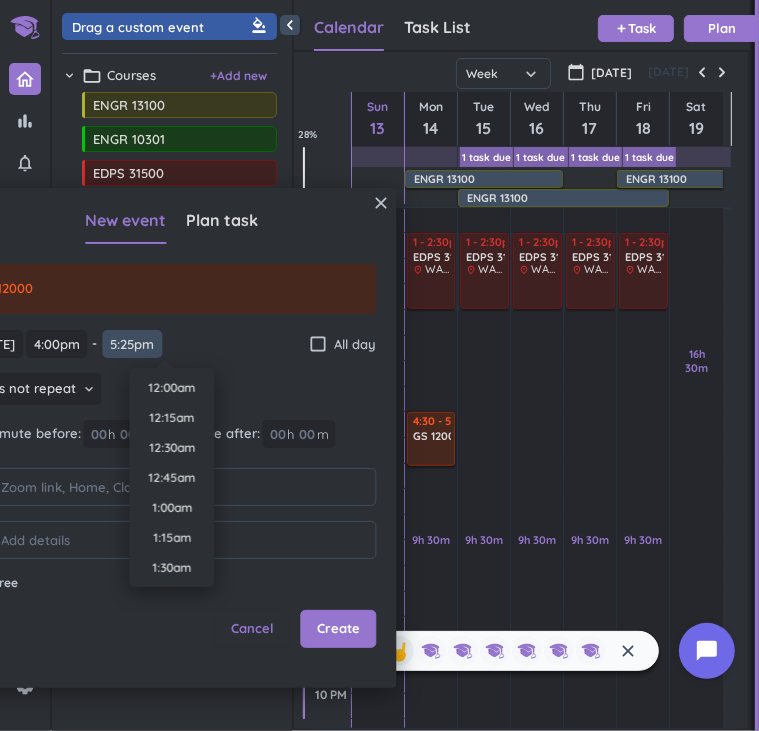 scroll, scrollTop: 0, scrollLeft: 0, axis: both 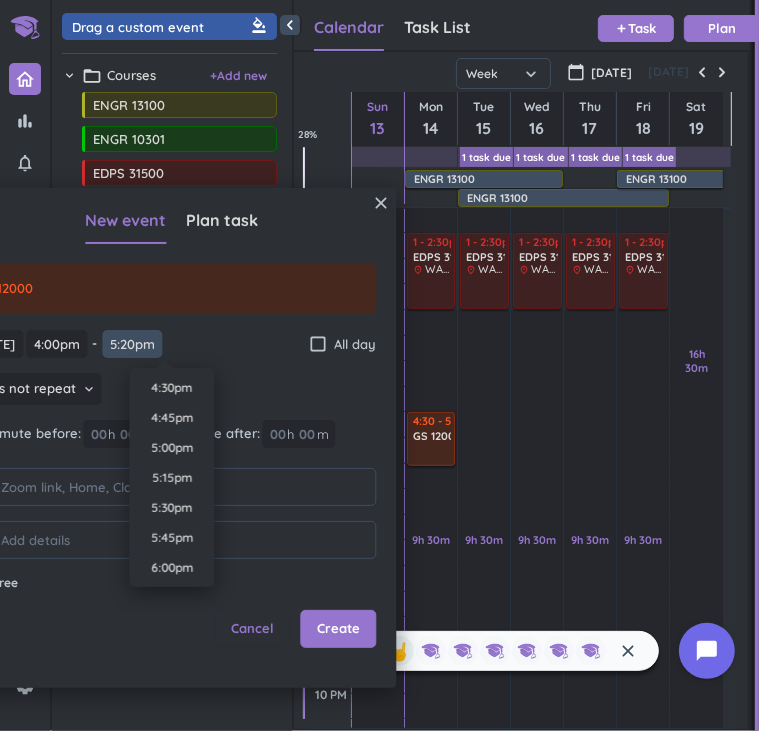 type on "5:20pm" 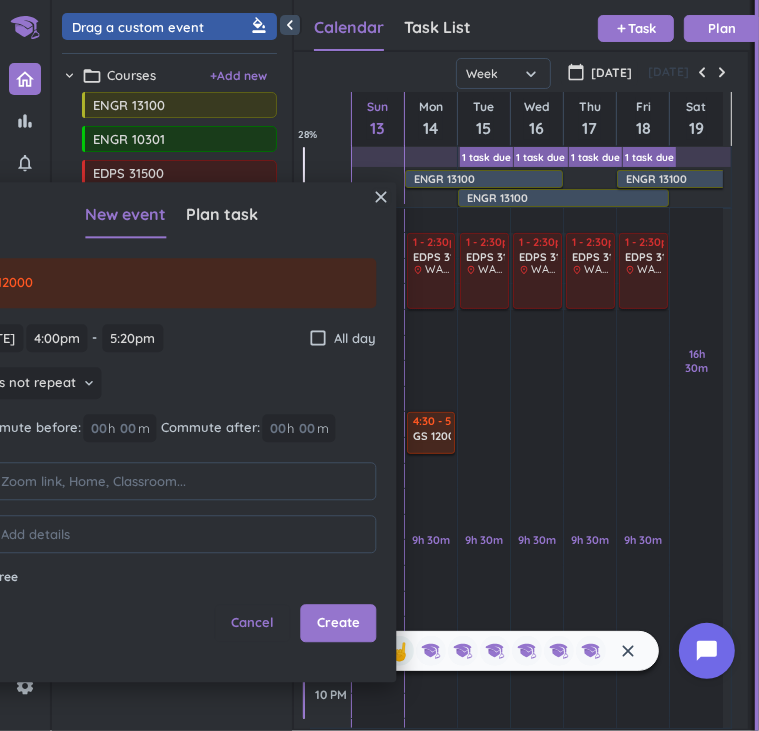 drag, startPoint x: 313, startPoint y: 207, endPoint x: 305, endPoint y: 217, distance: 12.806249 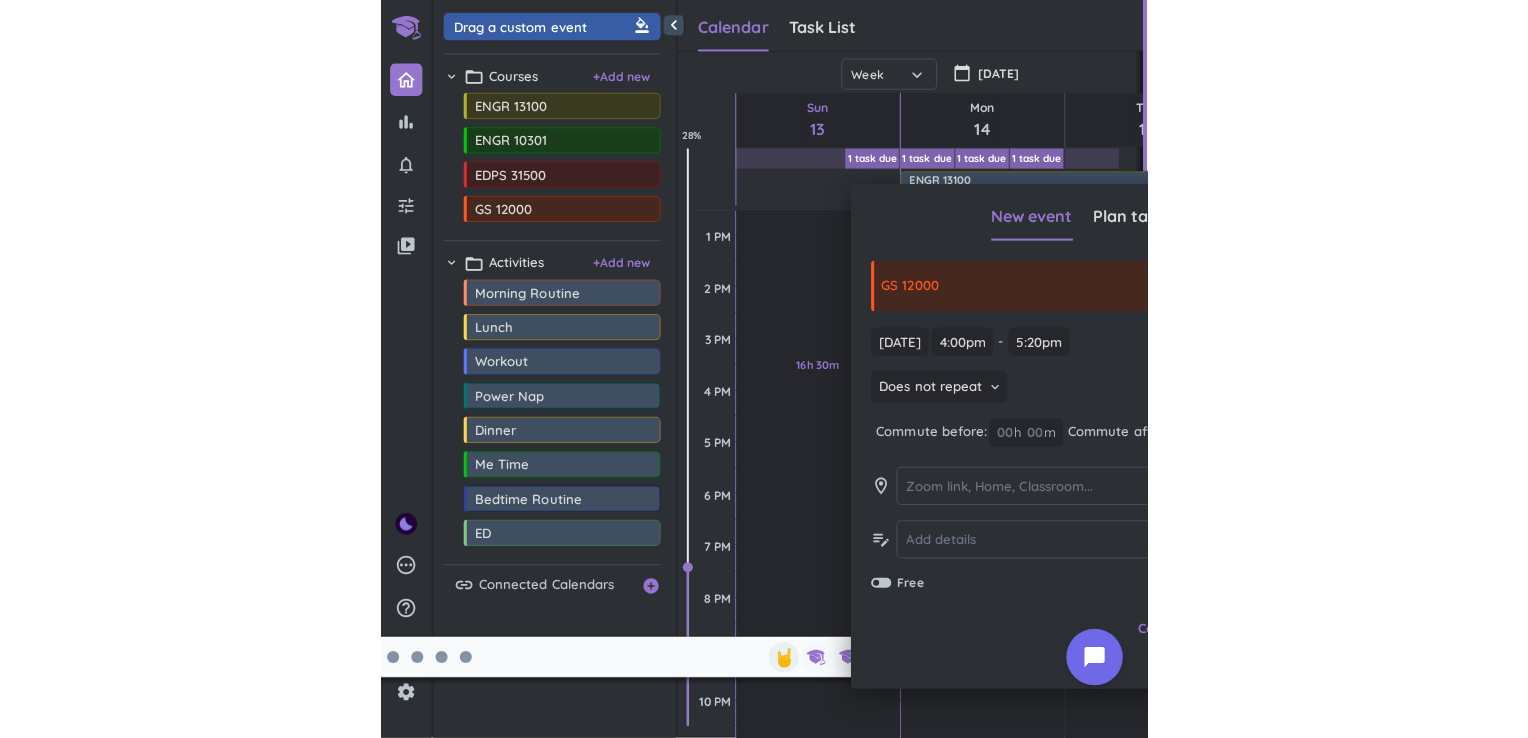 scroll, scrollTop: 8, scrollLeft: 9, axis: both 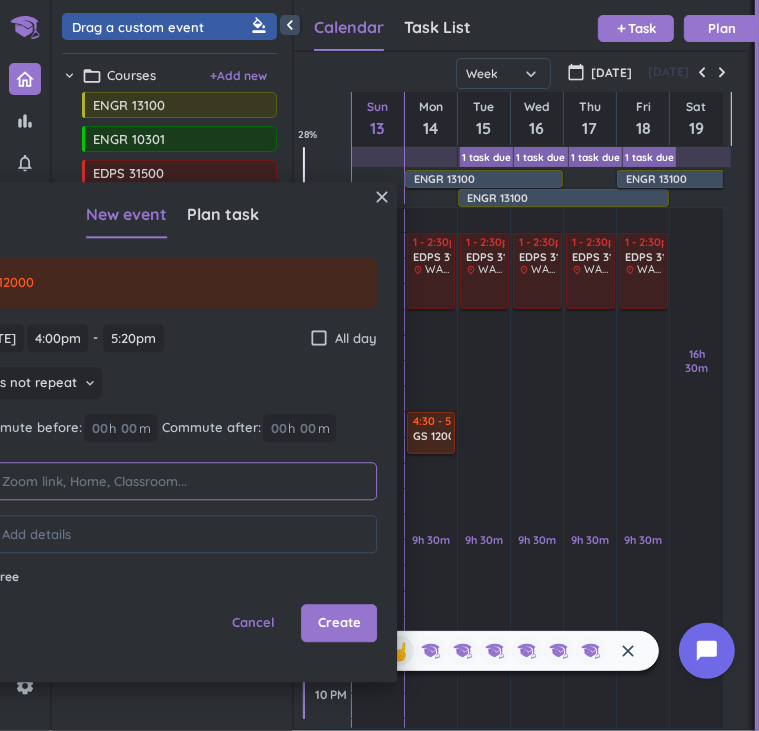 click at bounding box center [184, 481] 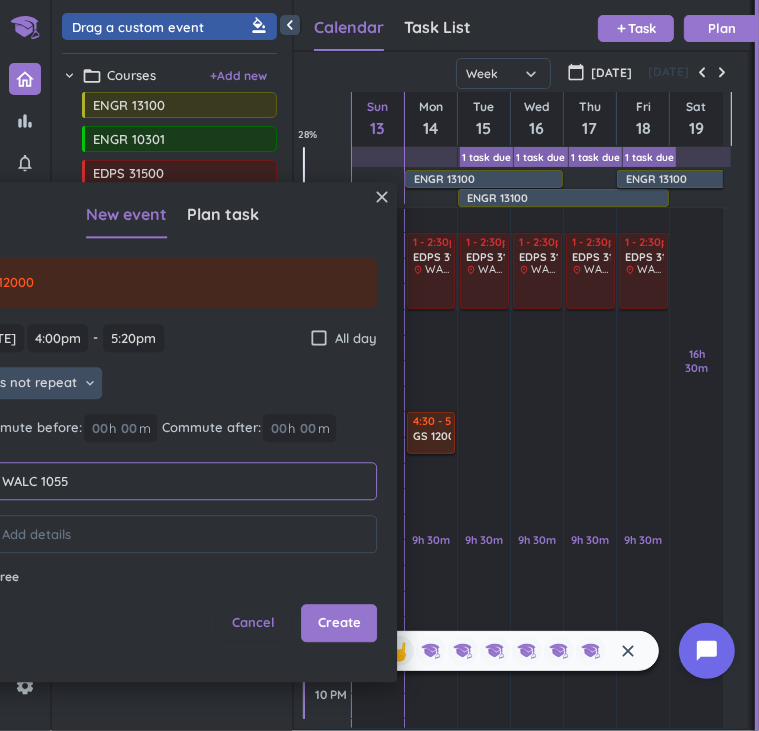 type on "WALC 1055" 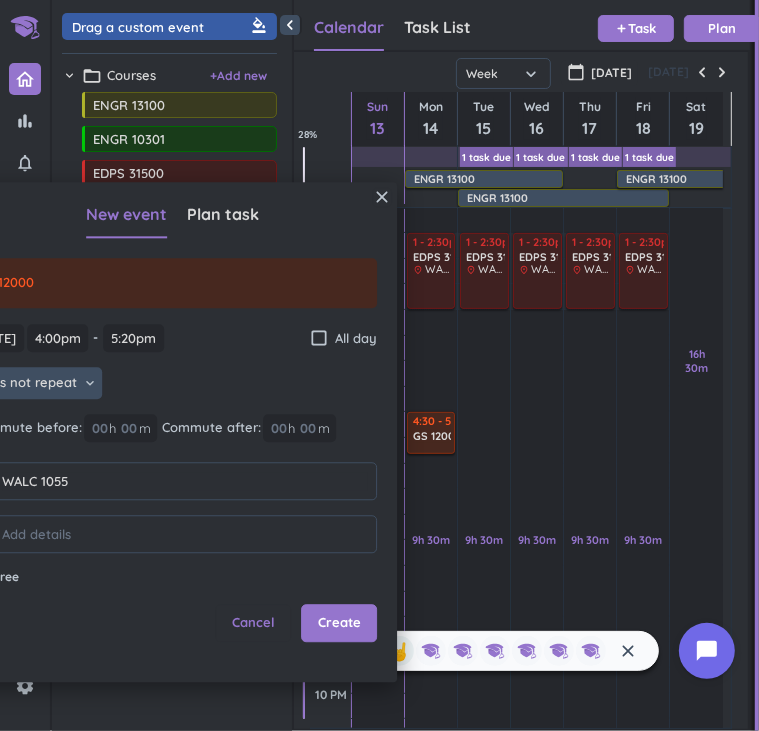 click on "keyboard_arrow_down" at bounding box center [90, 384] 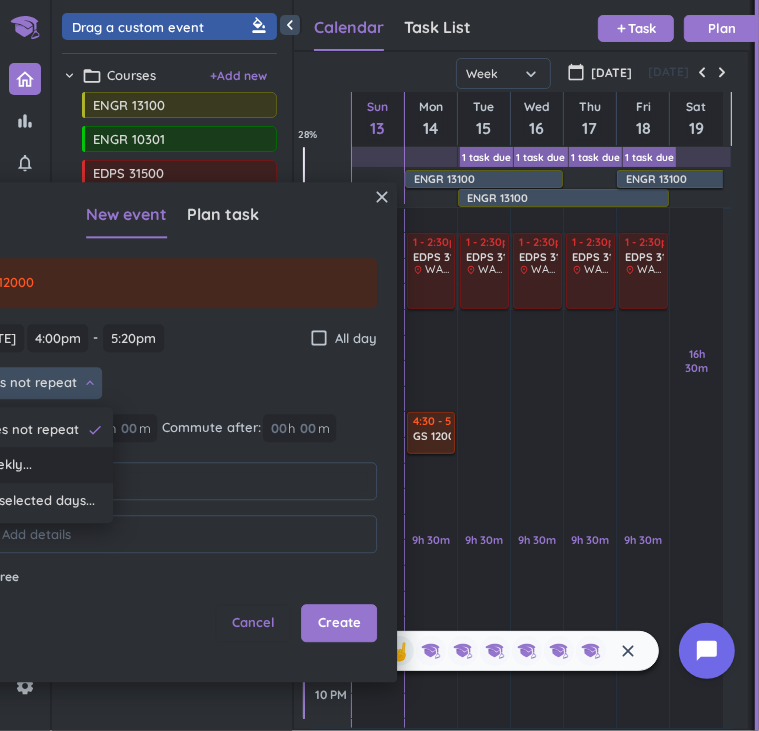 click on "Weekly..." at bounding box center (40, 466) 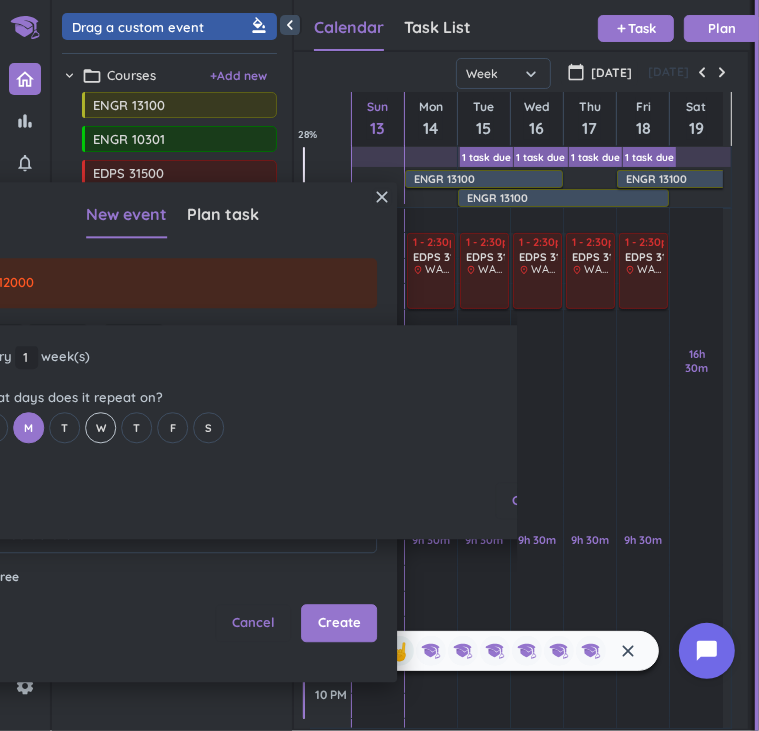 click on "W" at bounding box center (100, 428) 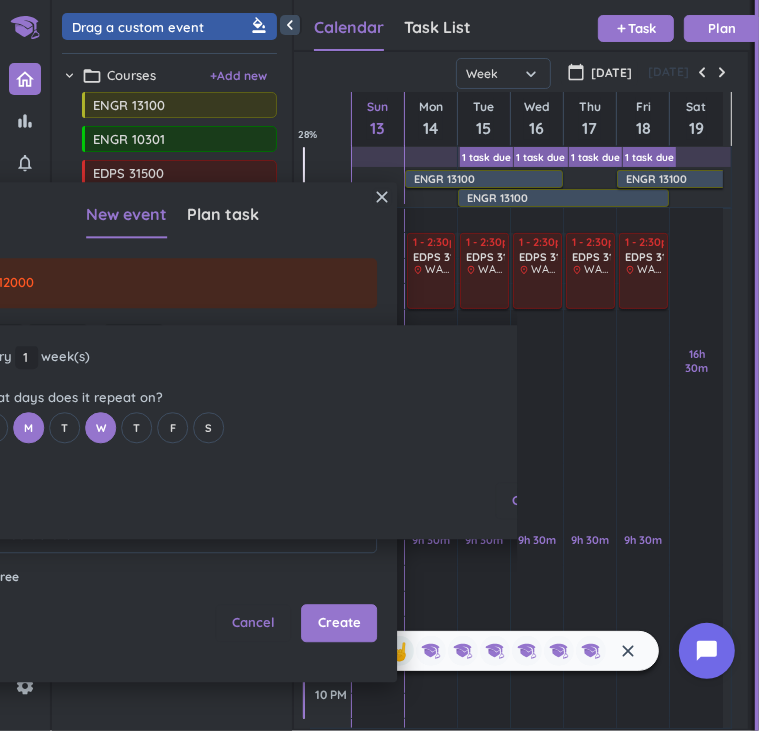 click on "close Every 1 1 1 week (s) What days does it repeat on? S M T W T F S Cancel Ok" at bounding box center [232, 432] 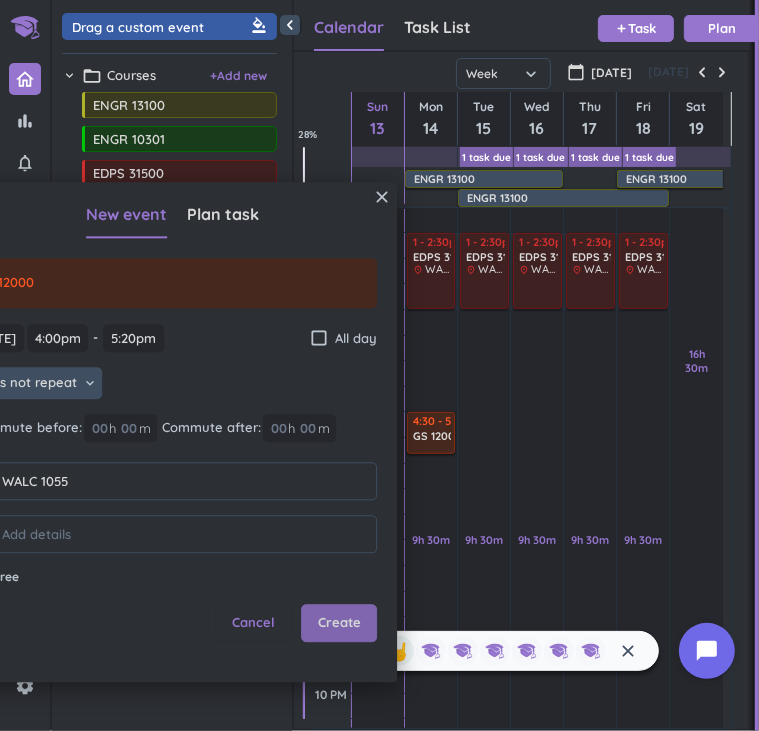 click on "Create" at bounding box center [339, 624] 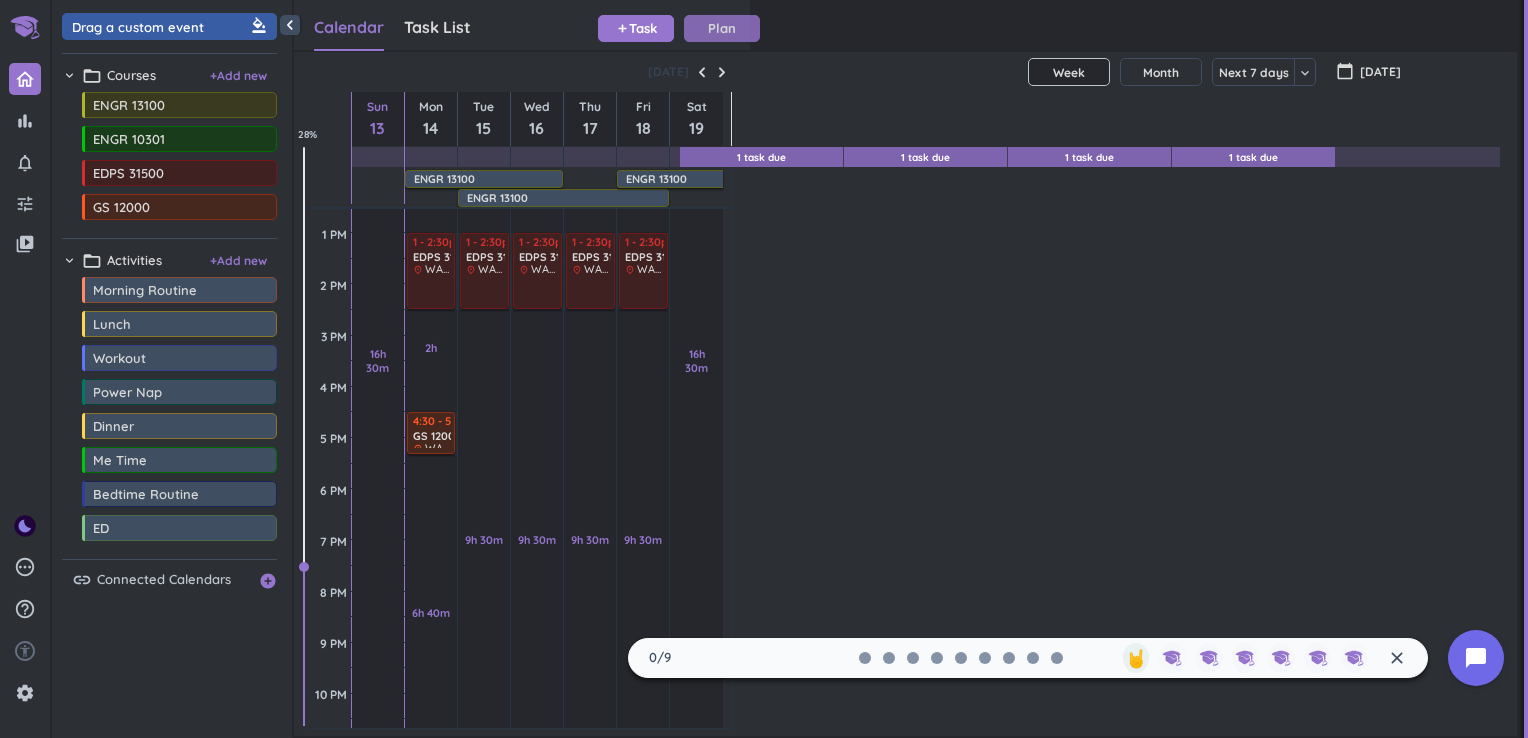 scroll, scrollTop: 8, scrollLeft: 9, axis: both 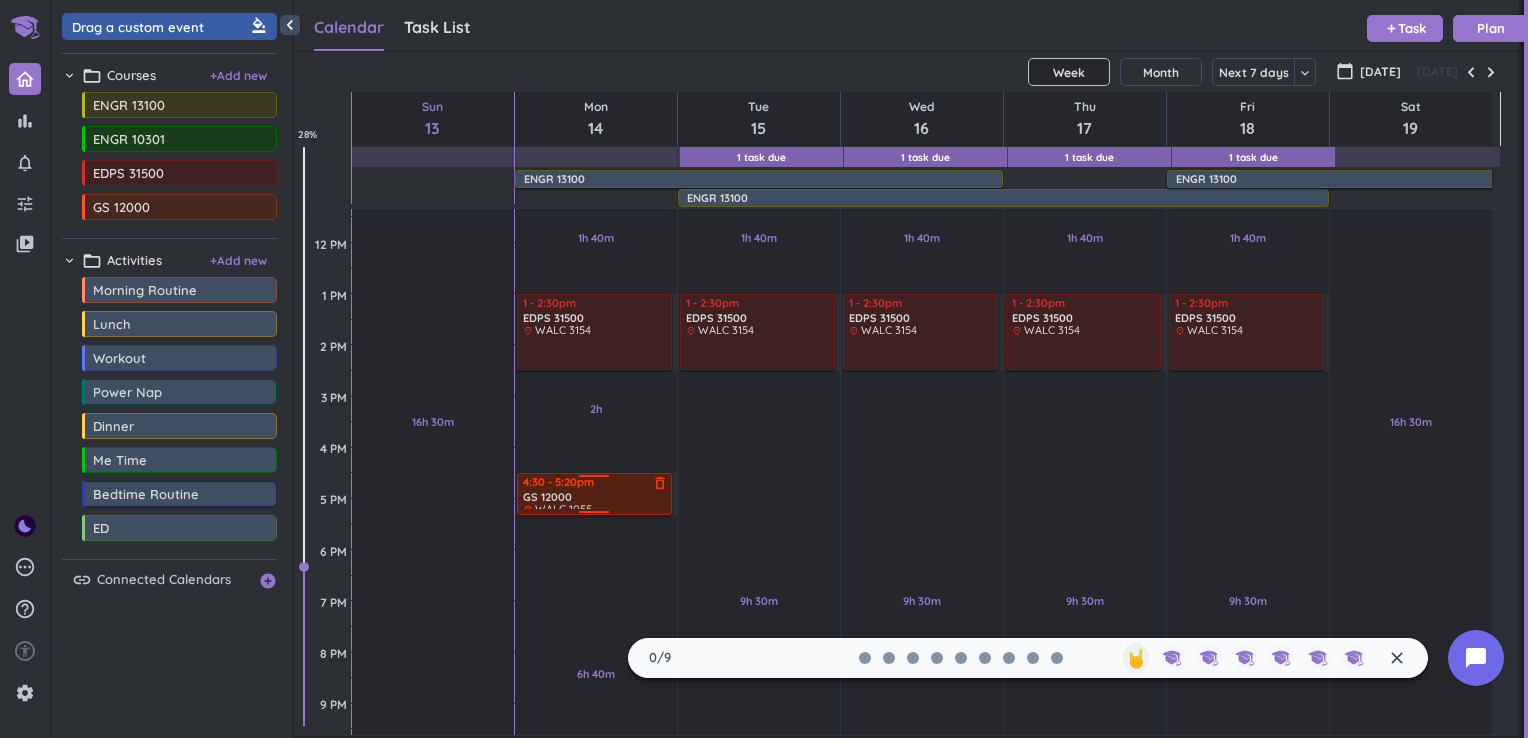 click at bounding box center [595, 515] 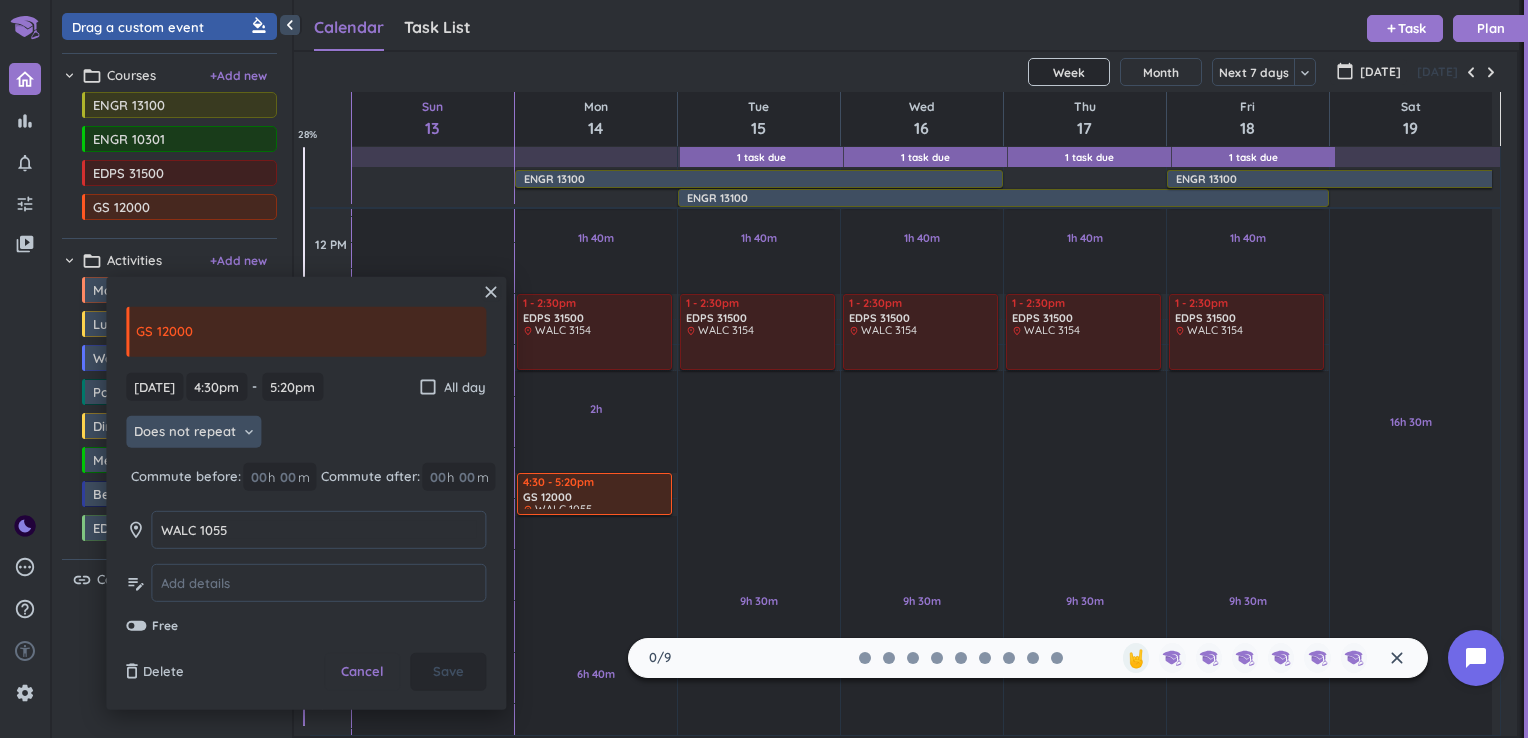 click on "Does not repeat" at bounding box center [185, 432] 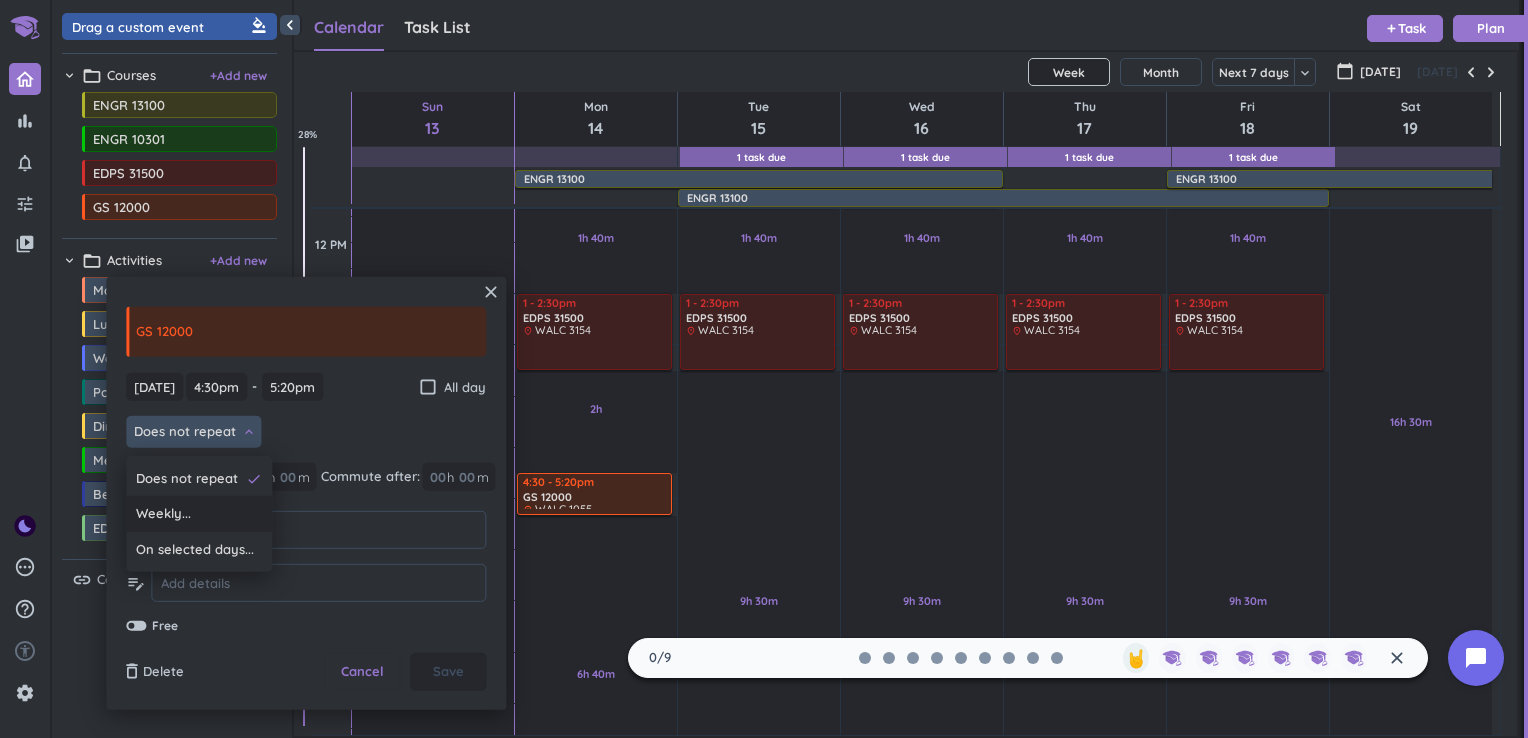 click on "Weekly..." at bounding box center (199, 514) 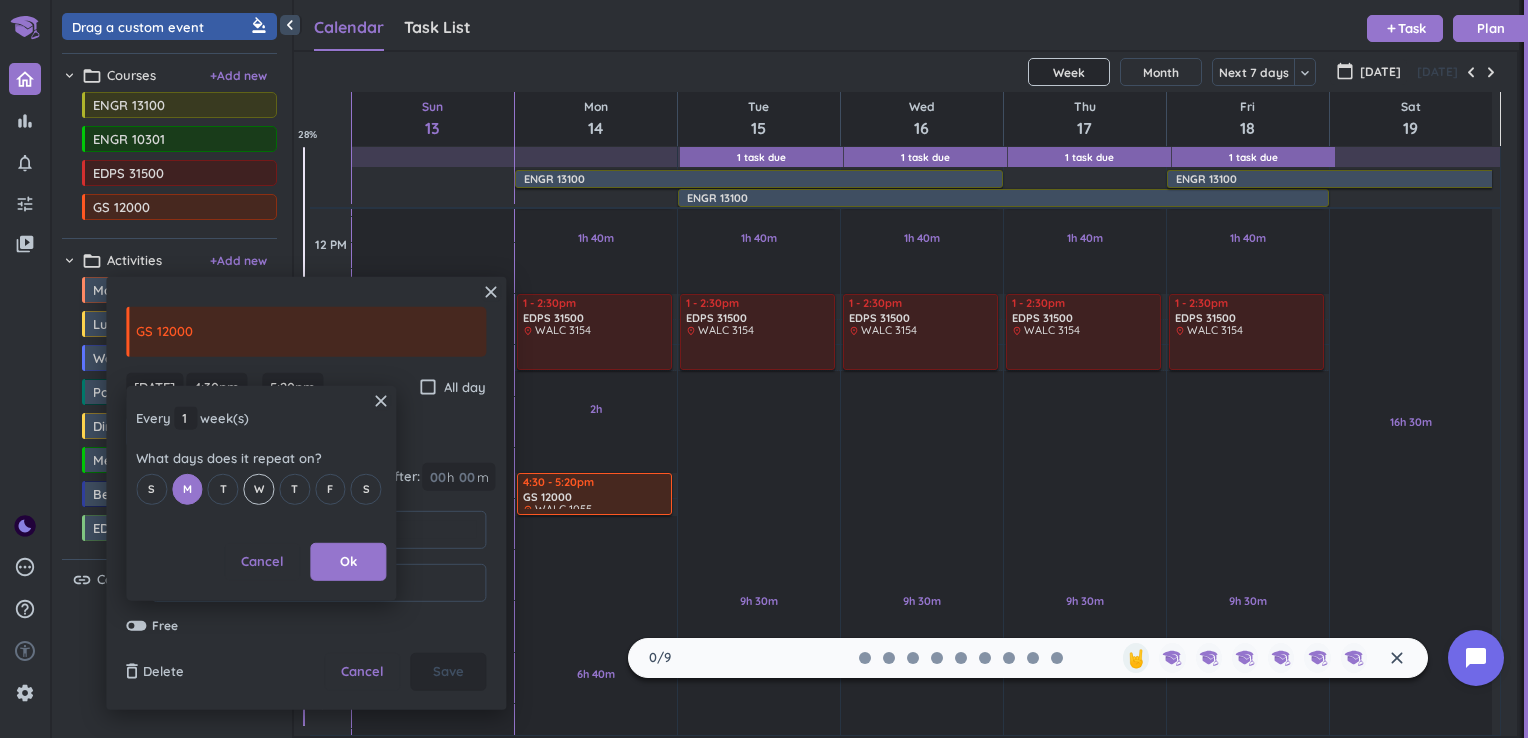 click on "W" at bounding box center [259, 489] 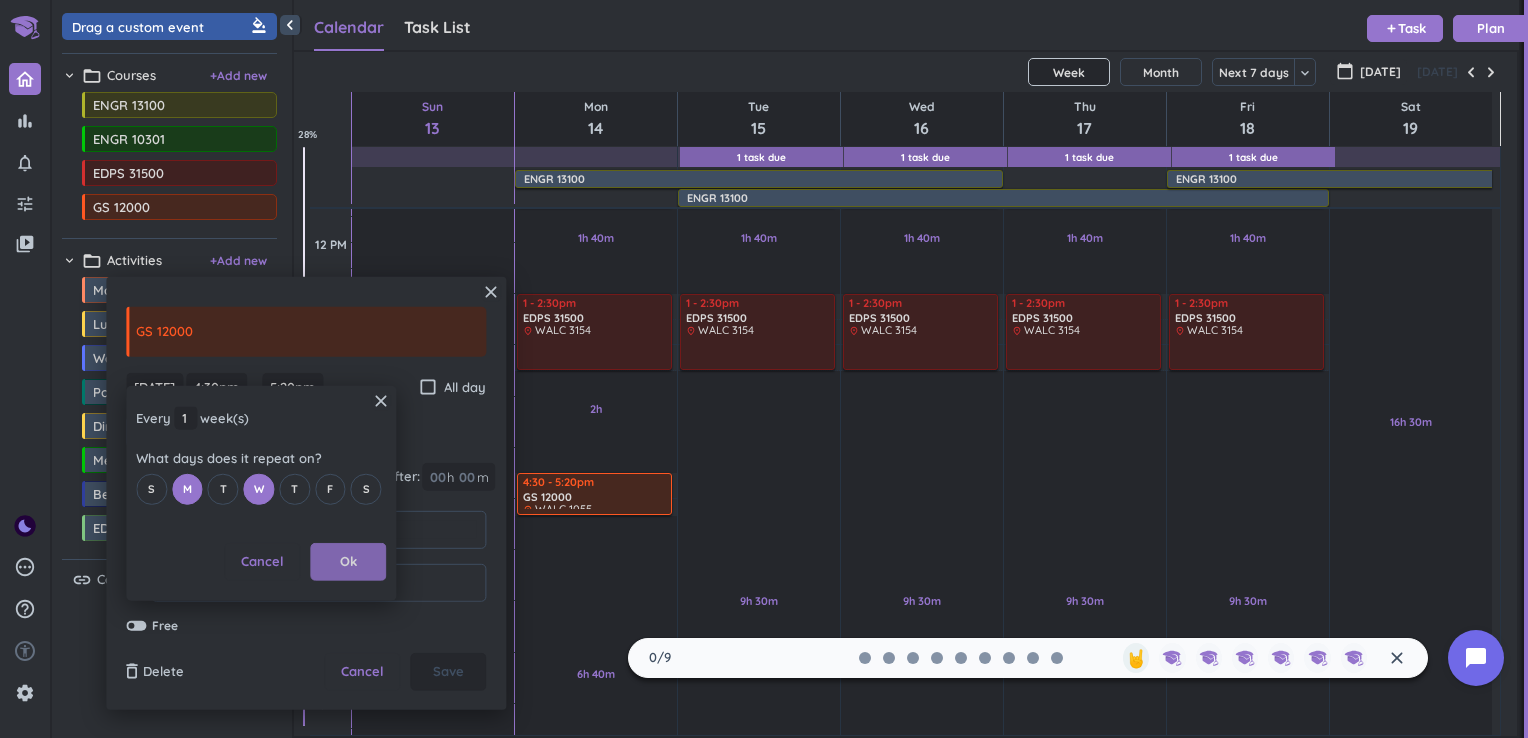 click on "Ok" at bounding box center [348, 562] 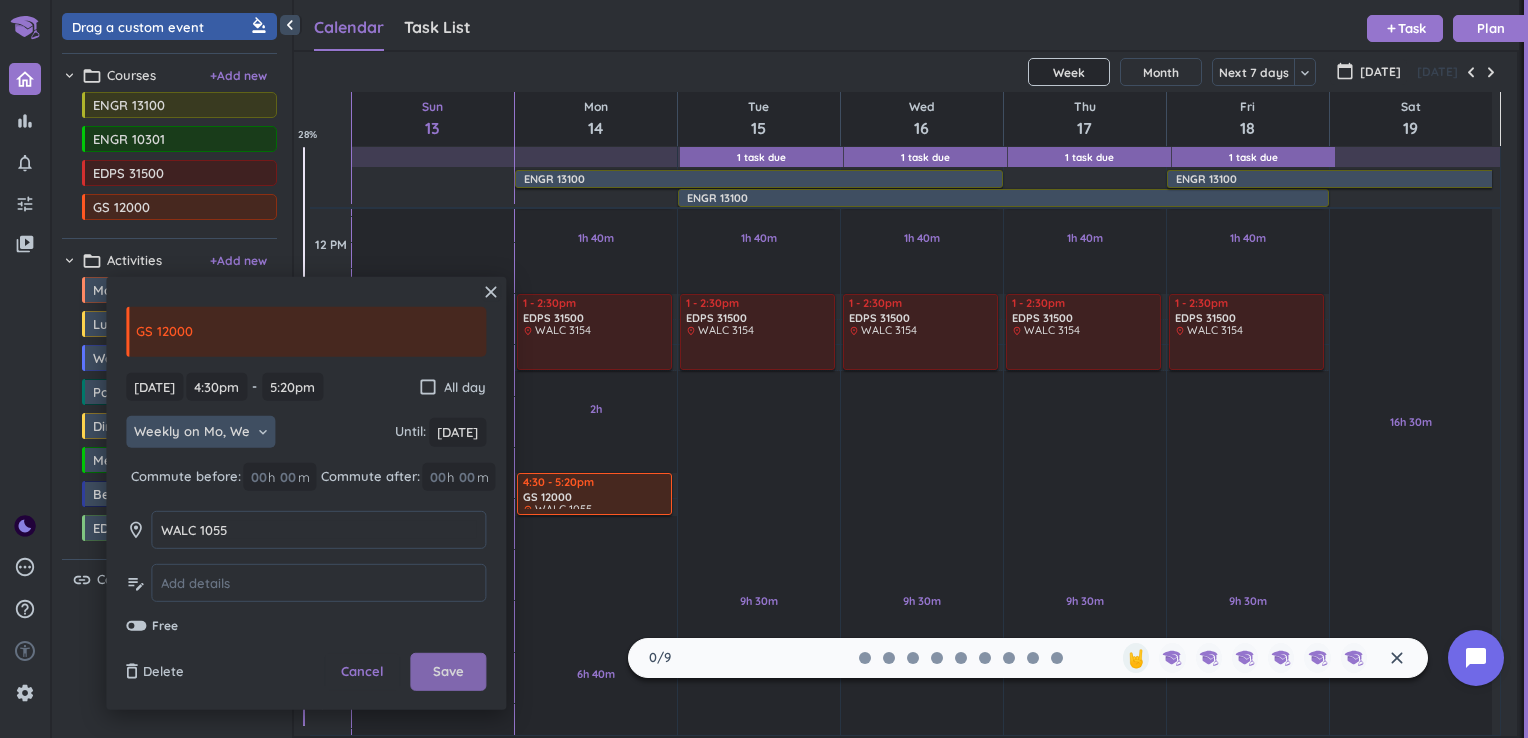 click on "Save" at bounding box center [448, 672] 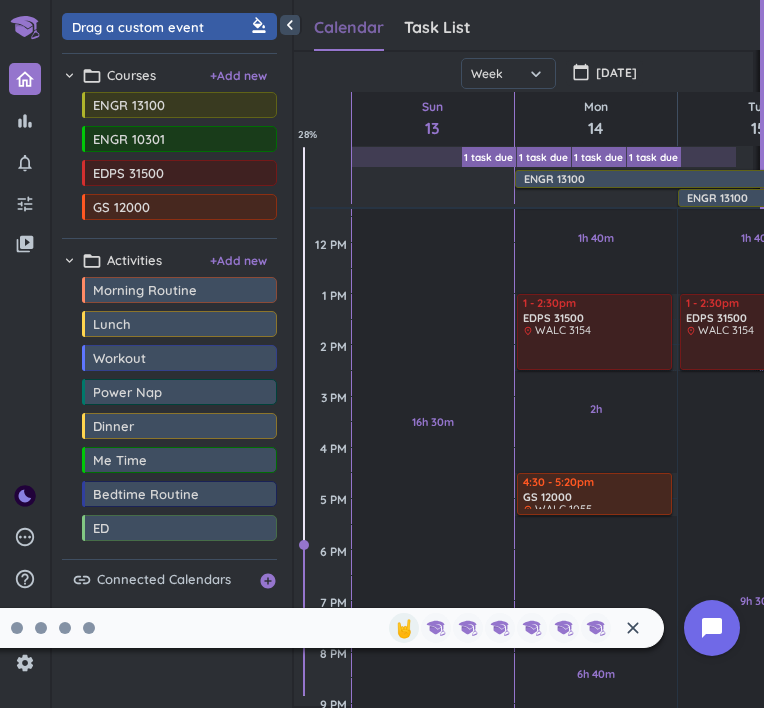scroll, scrollTop: 41, scrollLeft: 453, axis: both 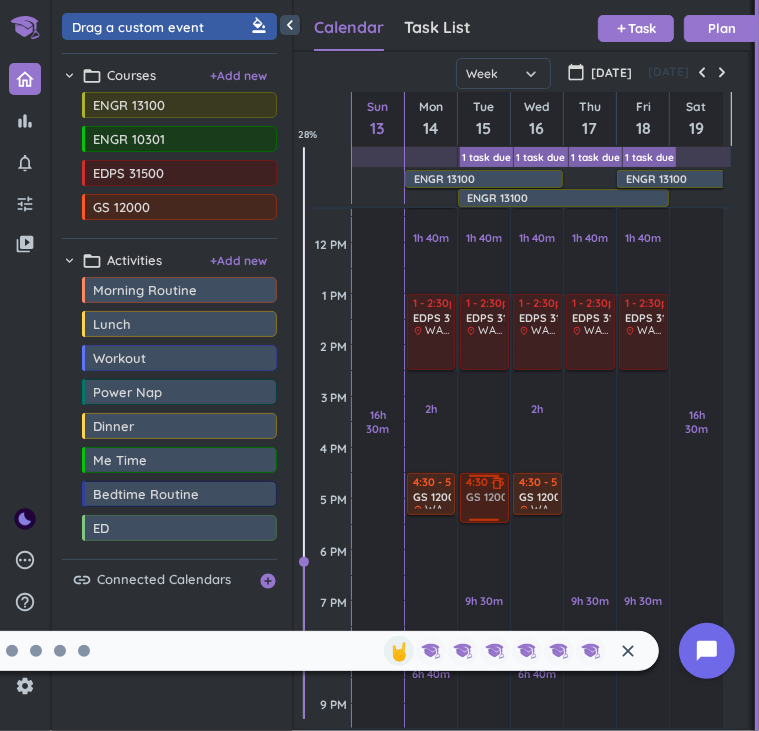 drag, startPoint x: 137, startPoint y: 211, endPoint x: 489, endPoint y: 472, distance: 438.20657 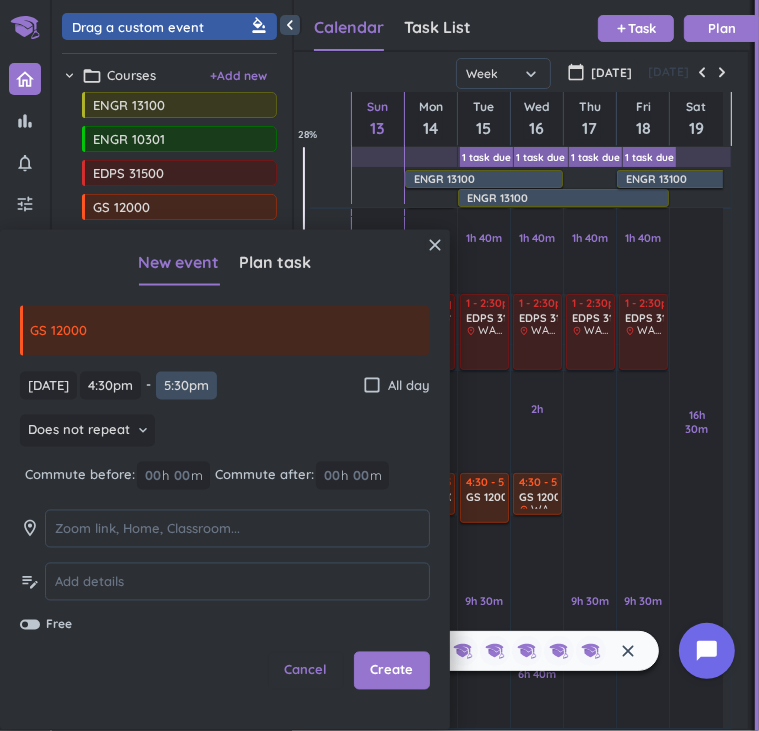 click on "5:30pm" at bounding box center [186, 385] 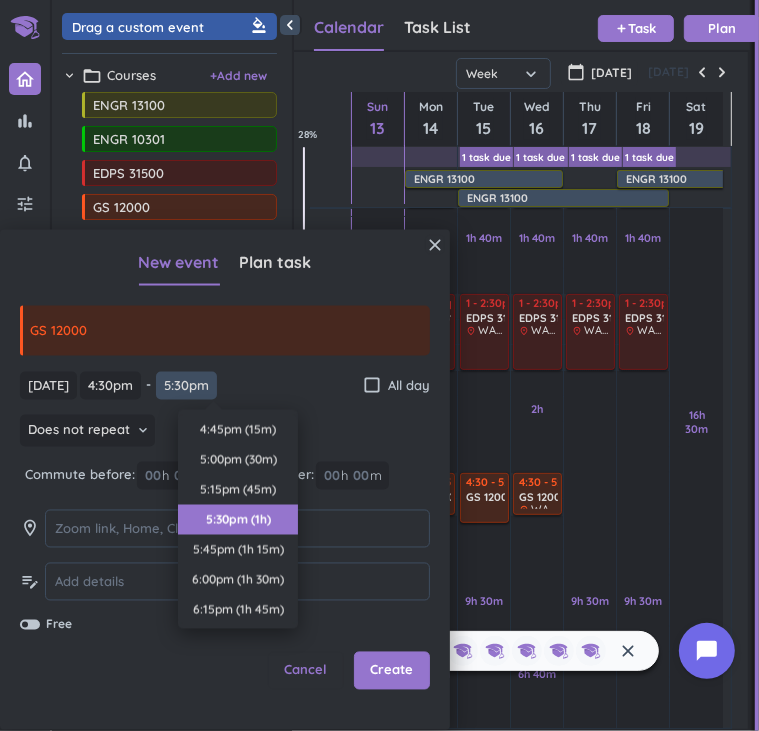 scroll, scrollTop: 90, scrollLeft: 0, axis: vertical 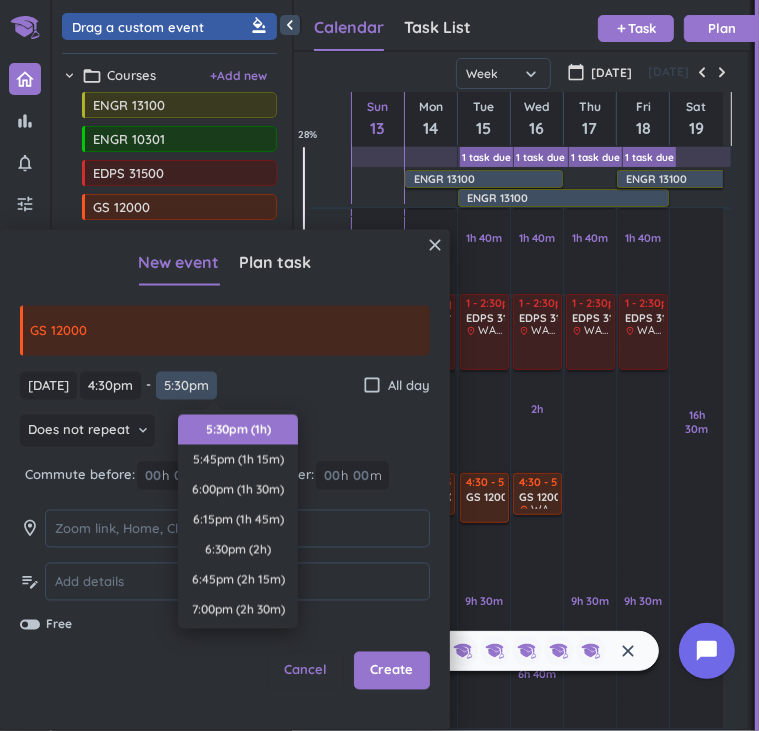 click on "5:30pm" at bounding box center [186, 385] 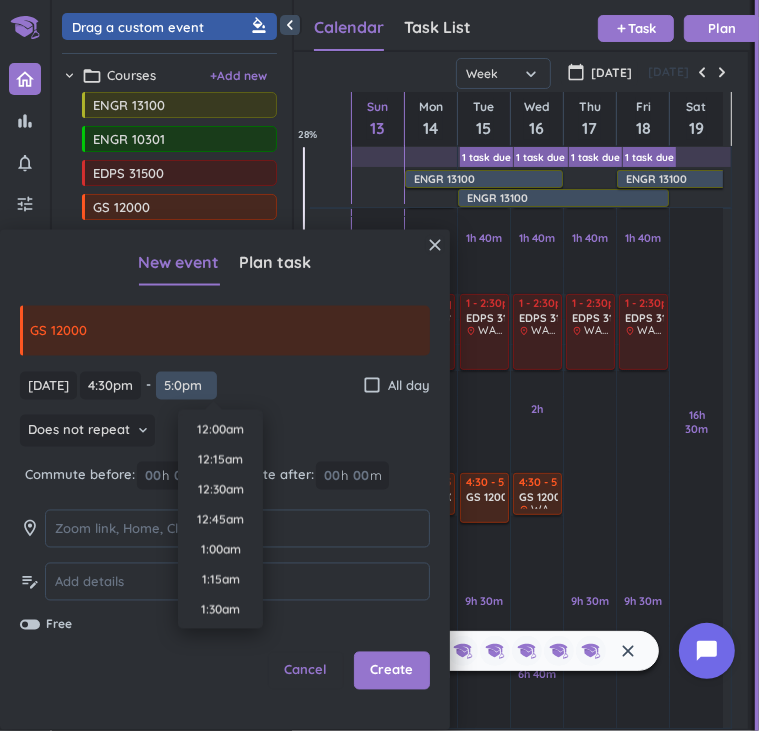 scroll, scrollTop: 0, scrollLeft: 0, axis: both 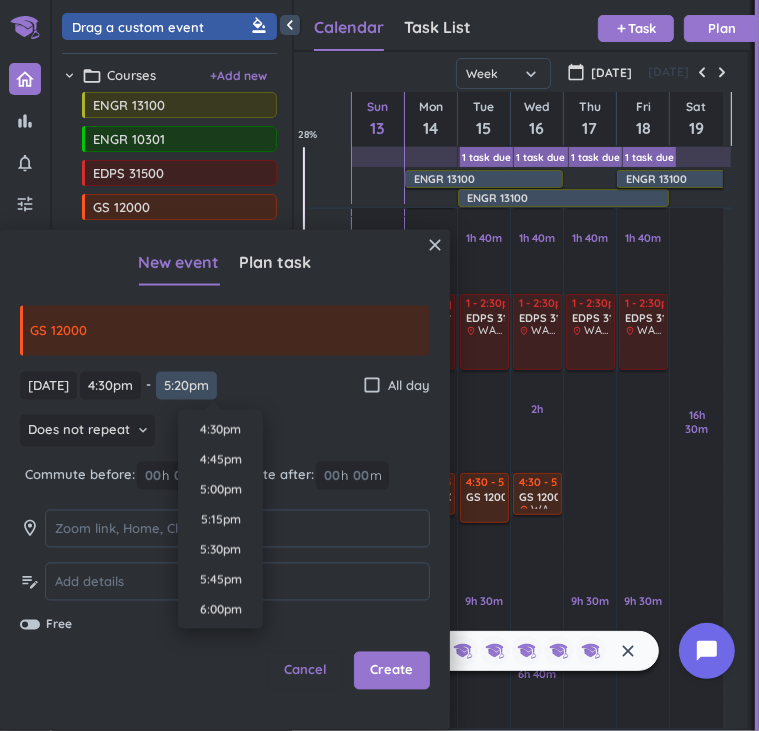 type on "5:20pm" 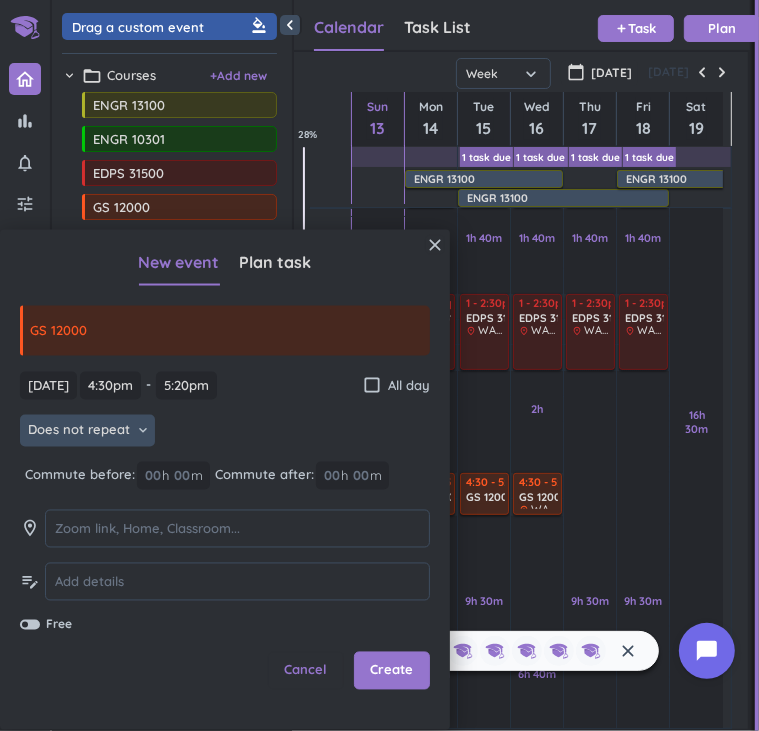 click on "Does not repeat keyboard_arrow_down" at bounding box center (87, 431) 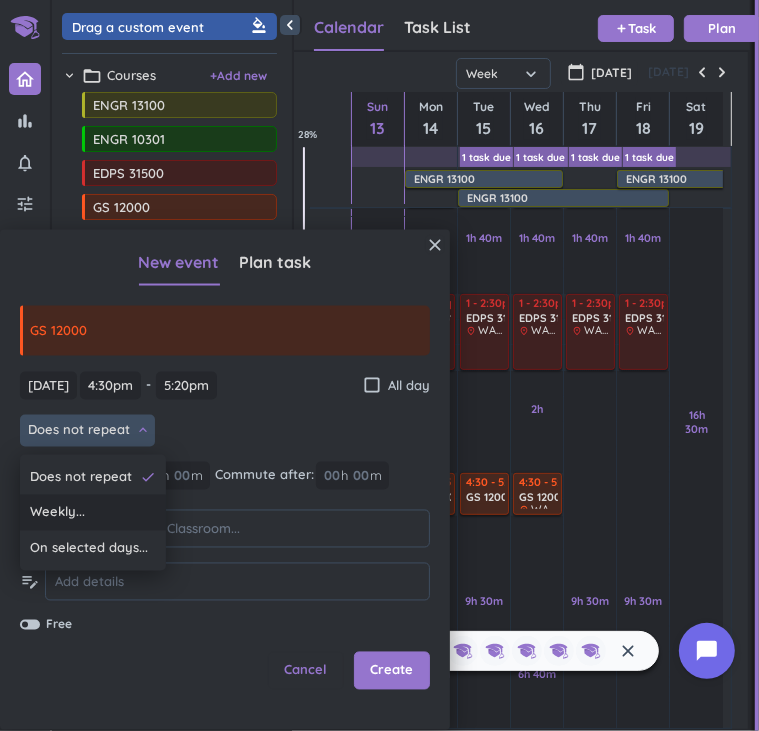 click on "Weekly..." at bounding box center (57, 512) 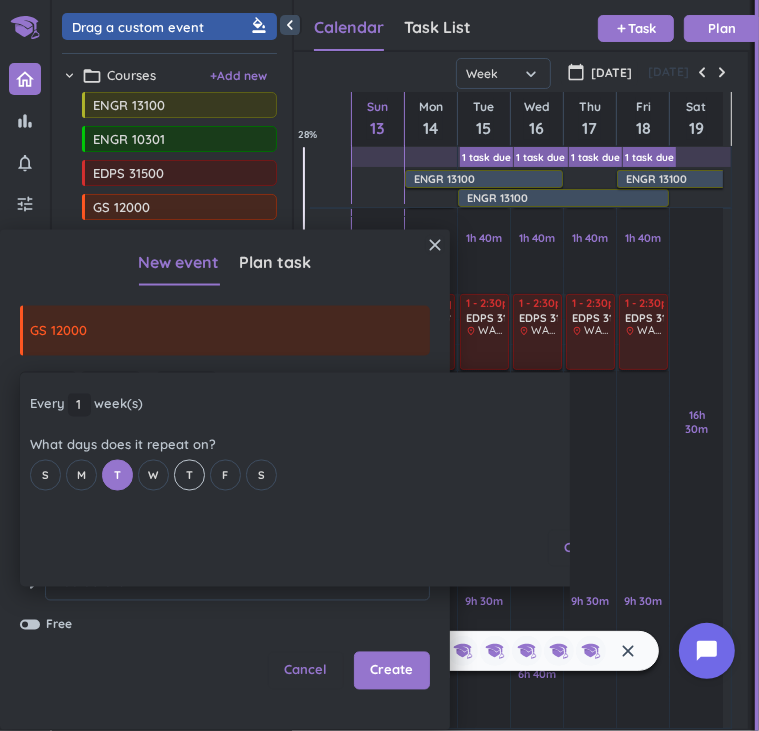 click on "T" at bounding box center [189, 475] 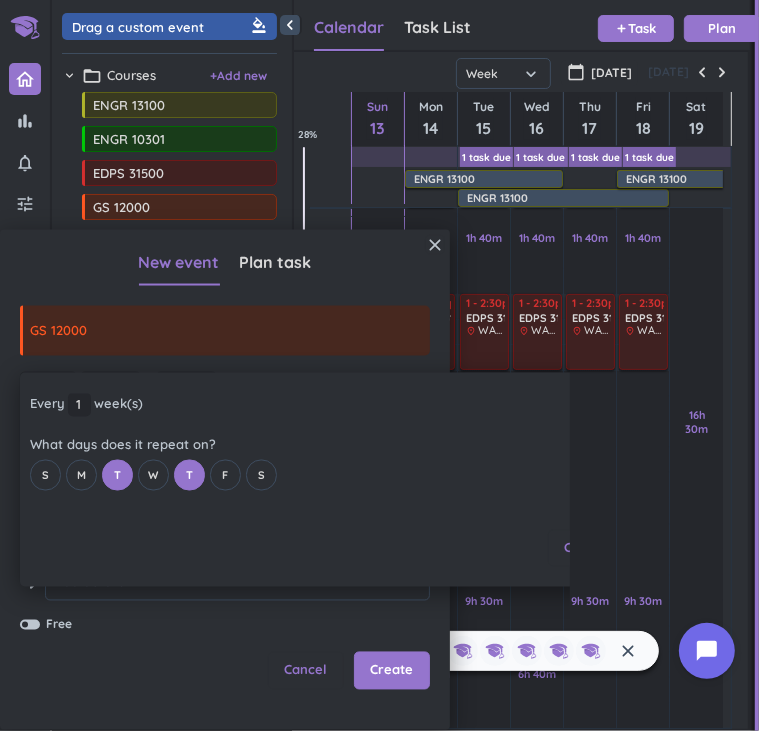 click on "close Every 1 1 1 week (s) What days does it repeat on? S M T W T F S Cancel Ok" at bounding box center [285, 480] 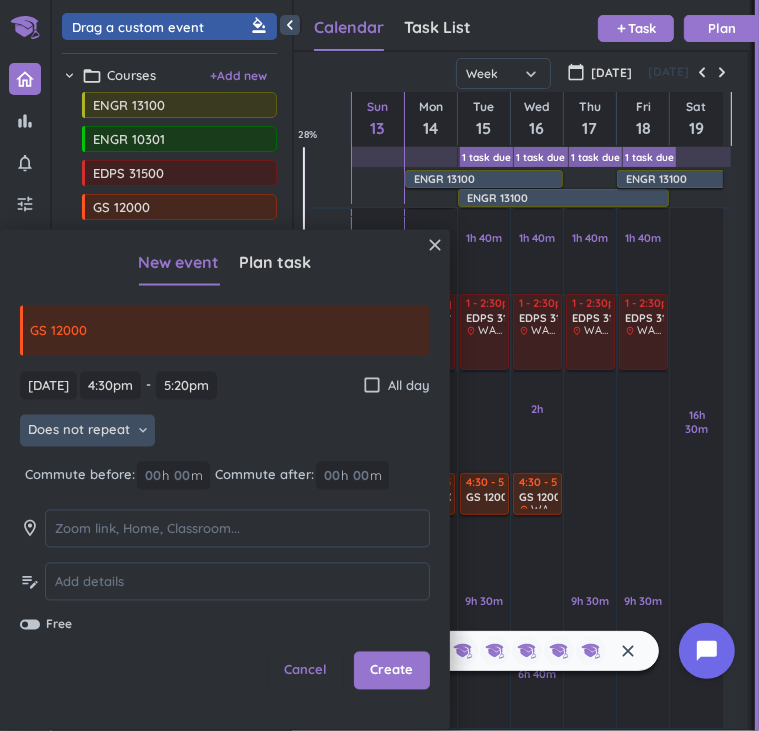 click on "Does not repeat" at bounding box center (79, 431) 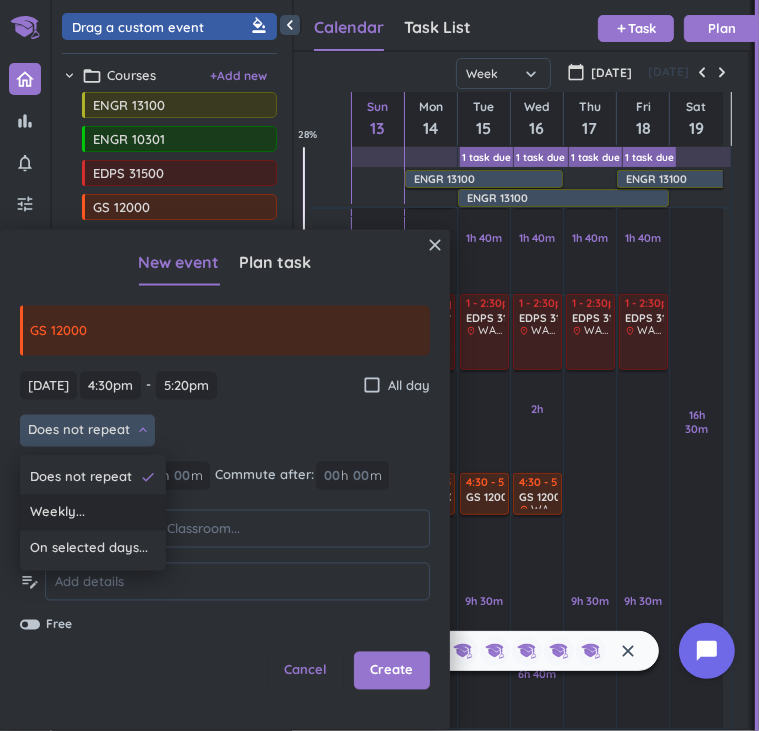 click on "Weekly..." at bounding box center (93, 512) 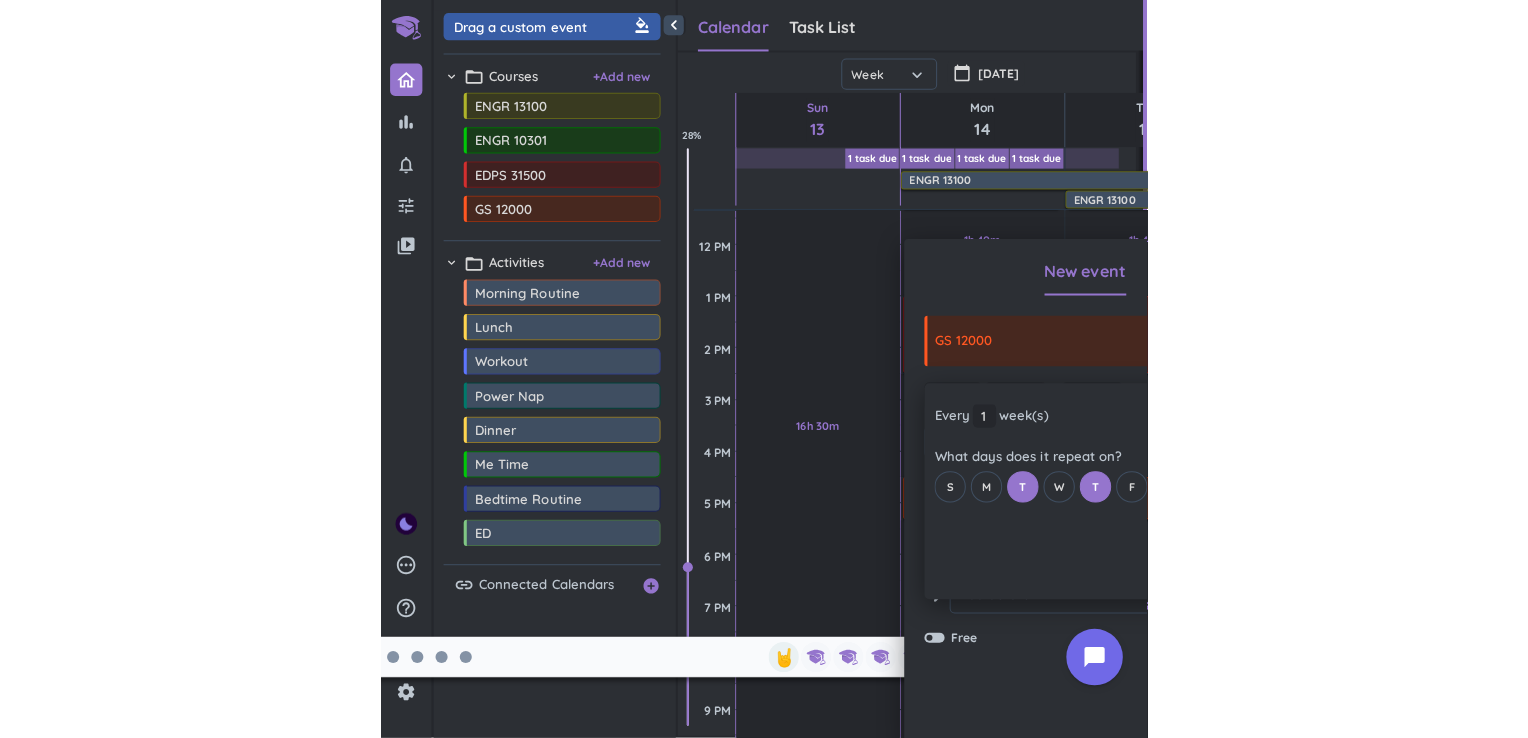 scroll, scrollTop: 8, scrollLeft: 9, axis: both 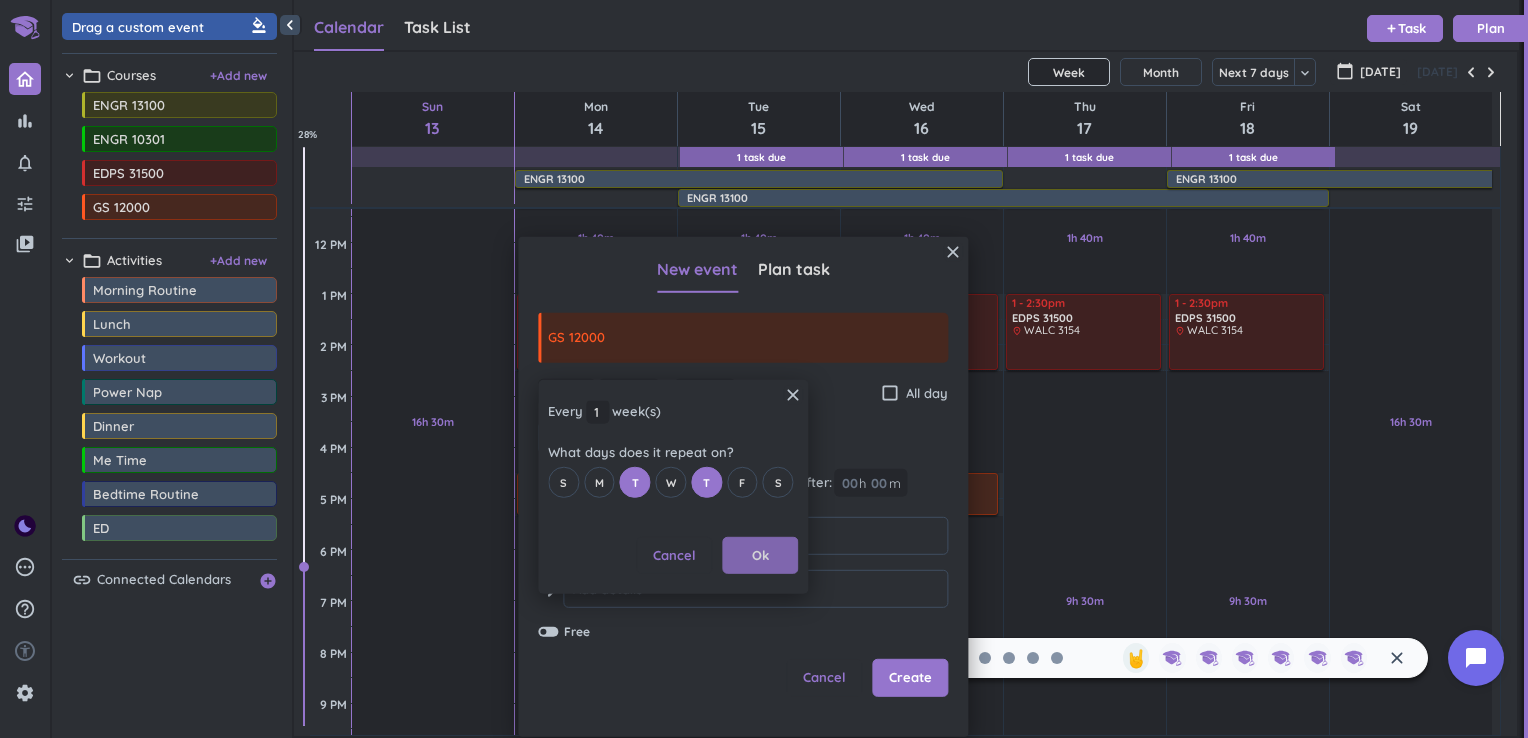 click on "Ok" at bounding box center [760, 556] 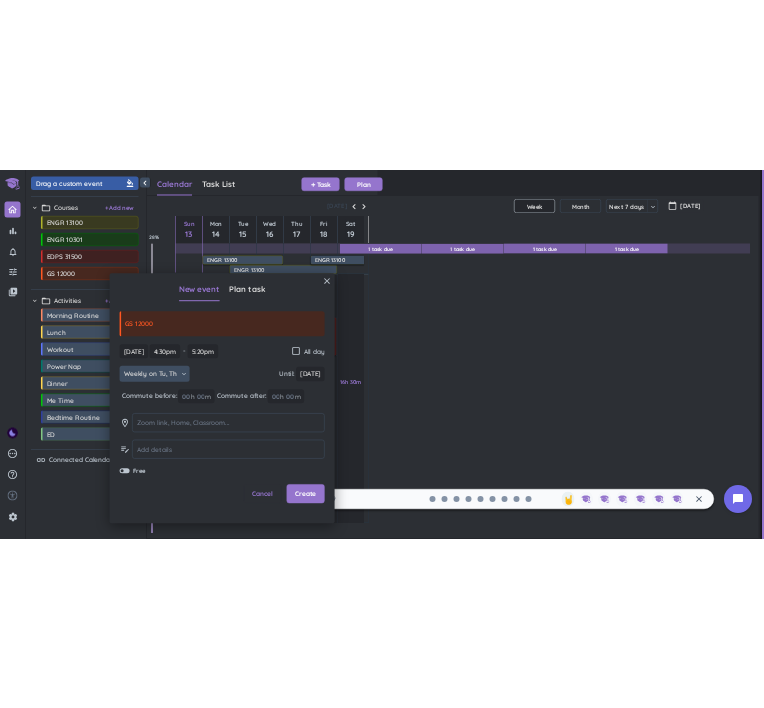 scroll, scrollTop: 41, scrollLeft: 453, axis: both 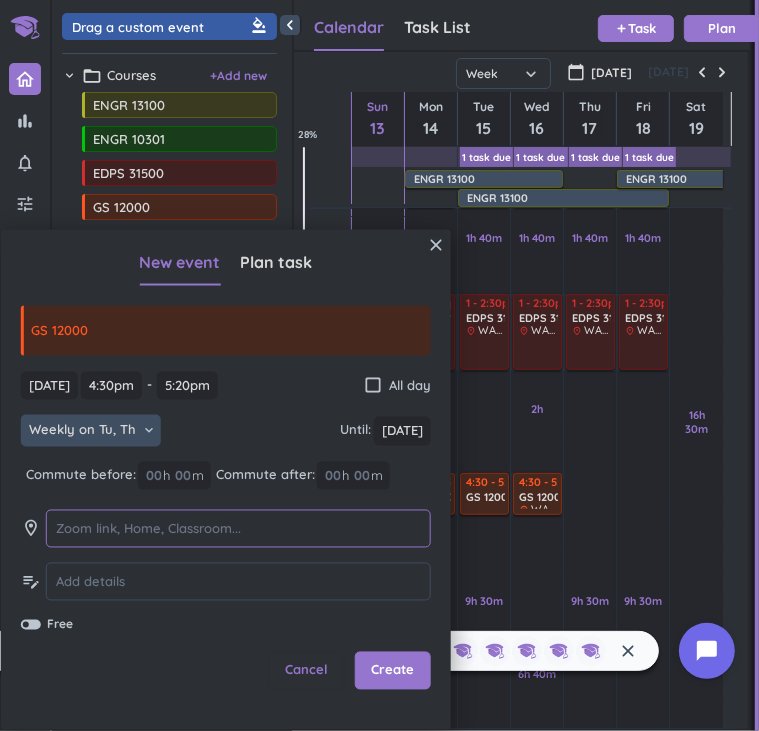 click at bounding box center (238, 528) 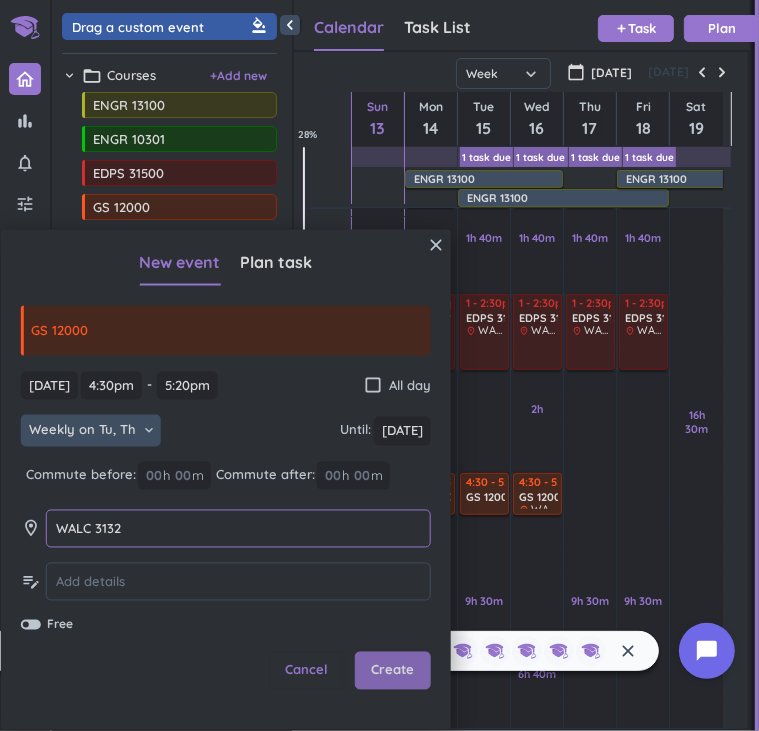 type on "WALC 3132" 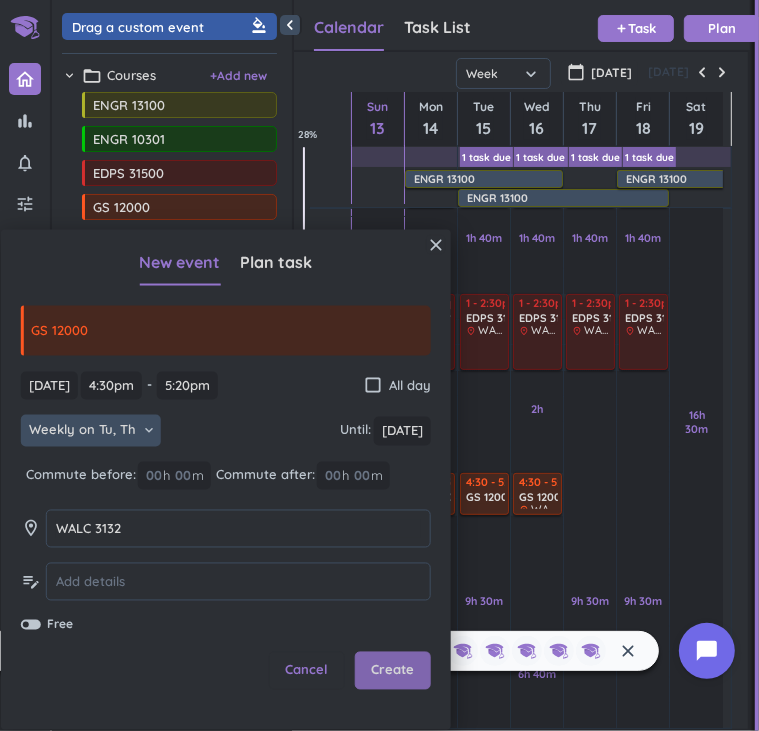 click on "Create" at bounding box center [392, 671] 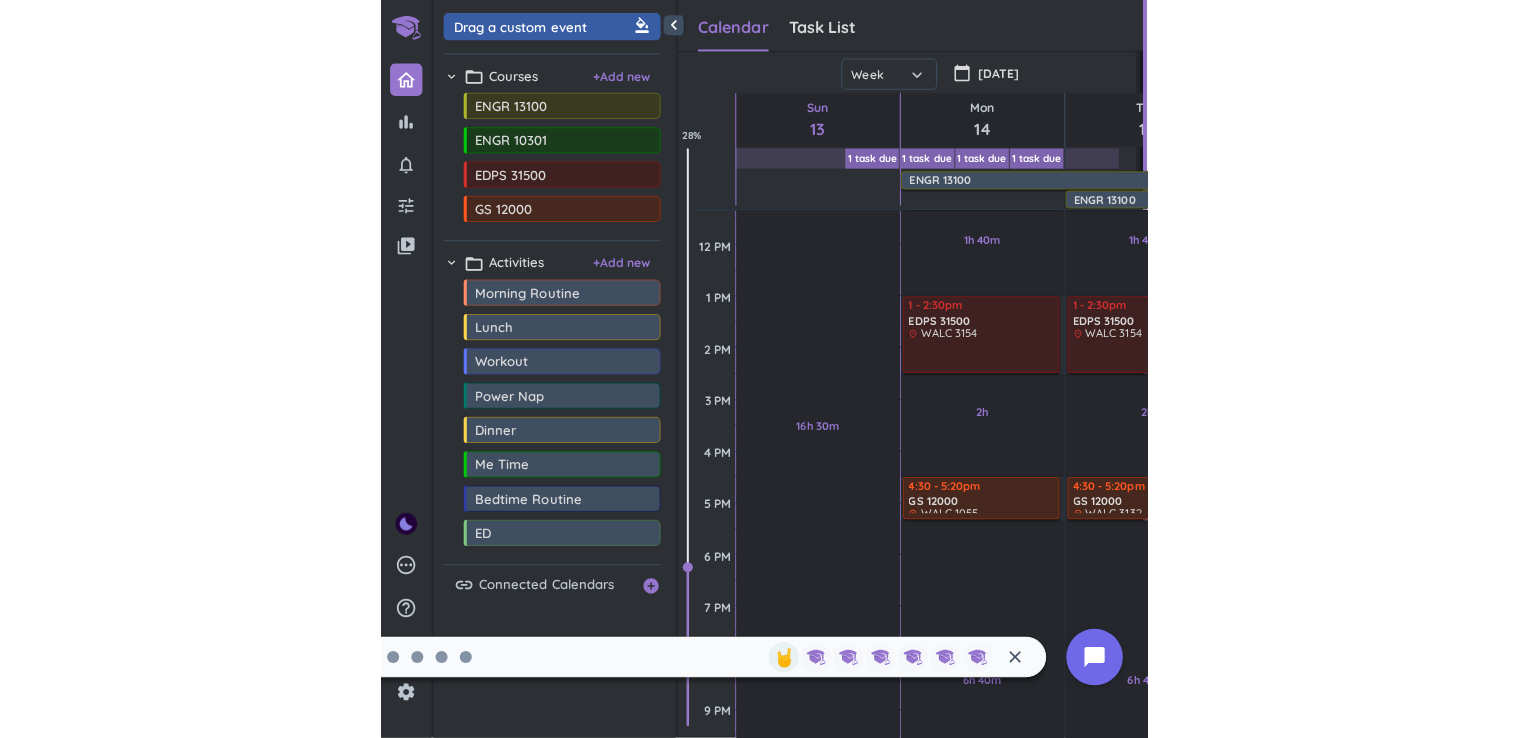 scroll, scrollTop: 8, scrollLeft: 9, axis: both 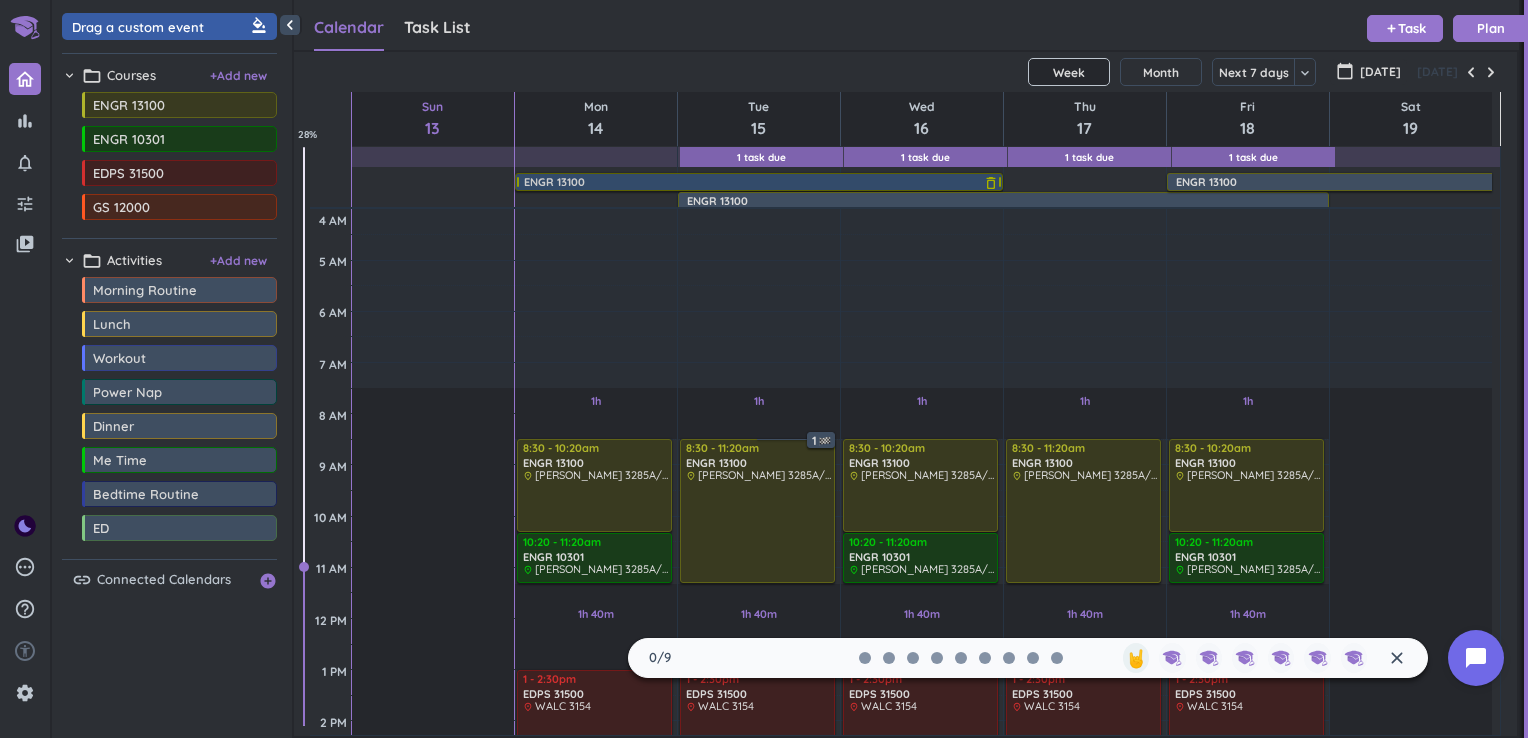 click on "ENGR 13100" at bounding box center [761, 182] 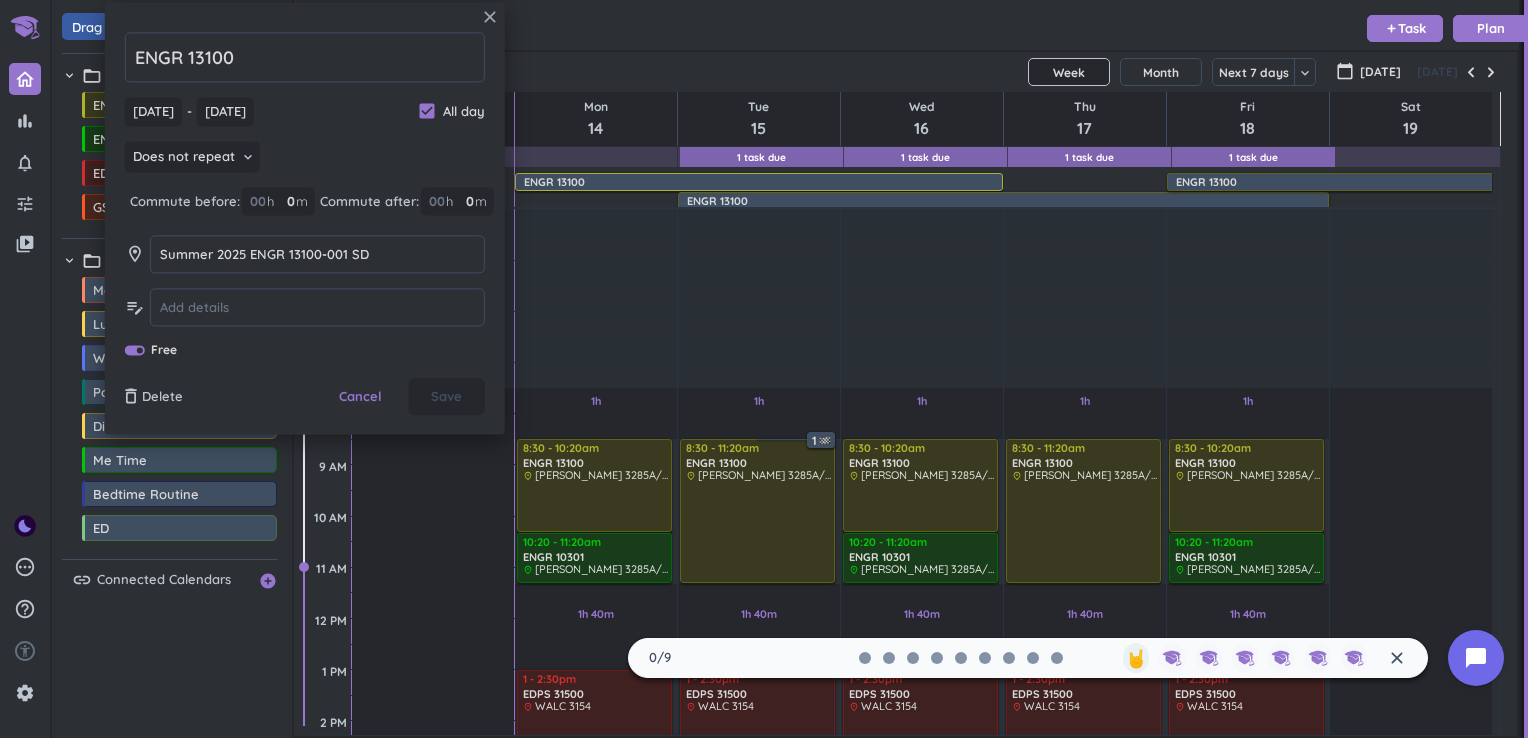 click on "close" at bounding box center [490, 17] 